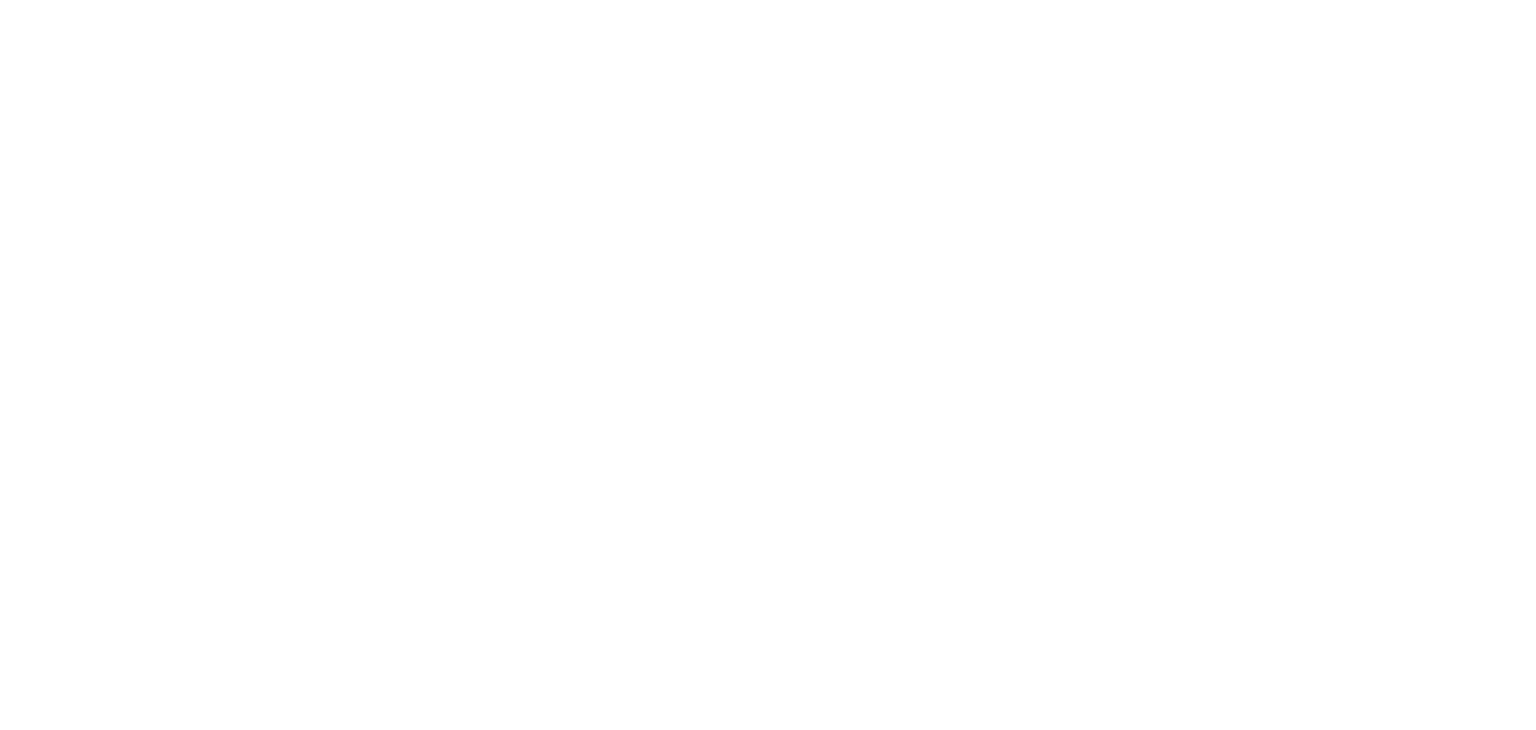scroll, scrollTop: 0, scrollLeft: 0, axis: both 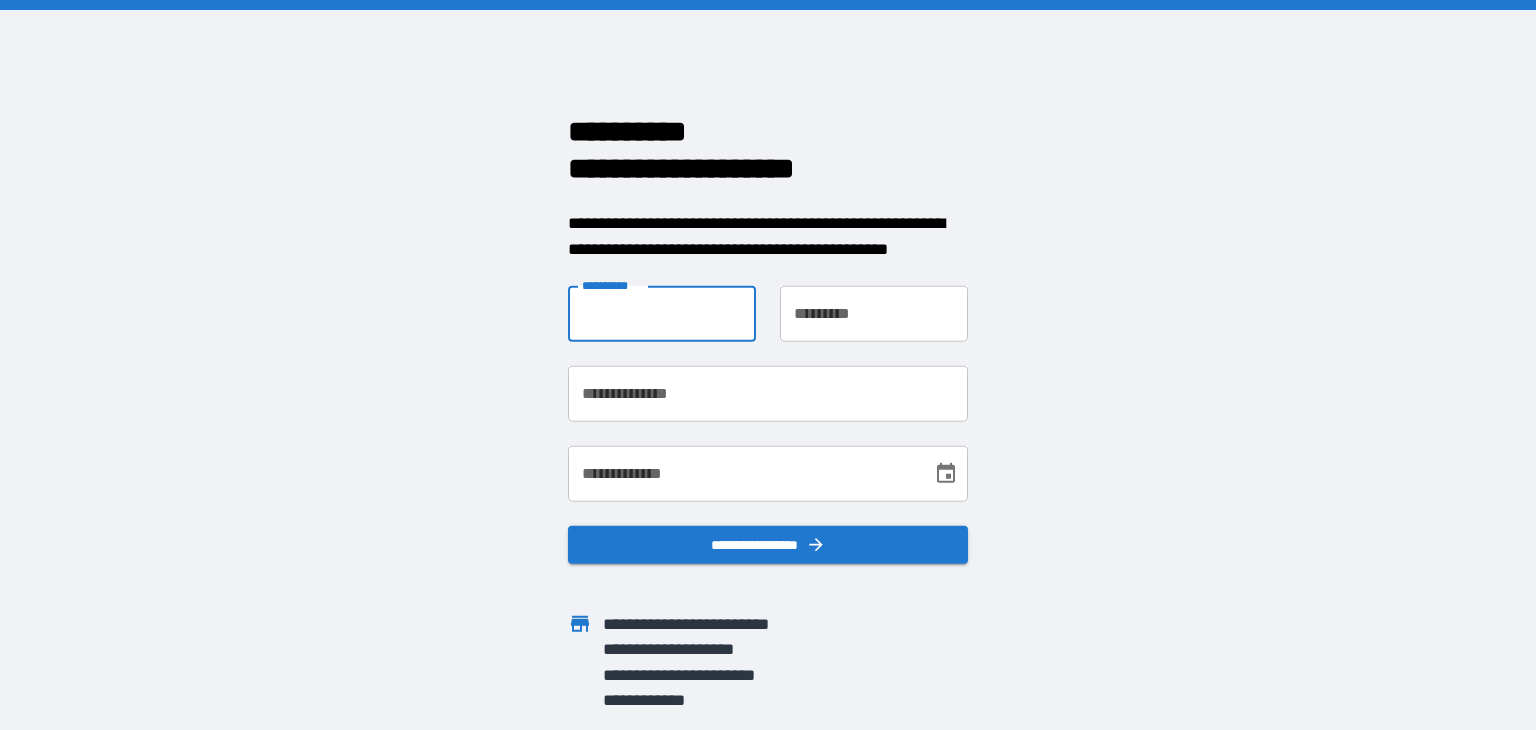 click on "**********" at bounding box center (662, 314) 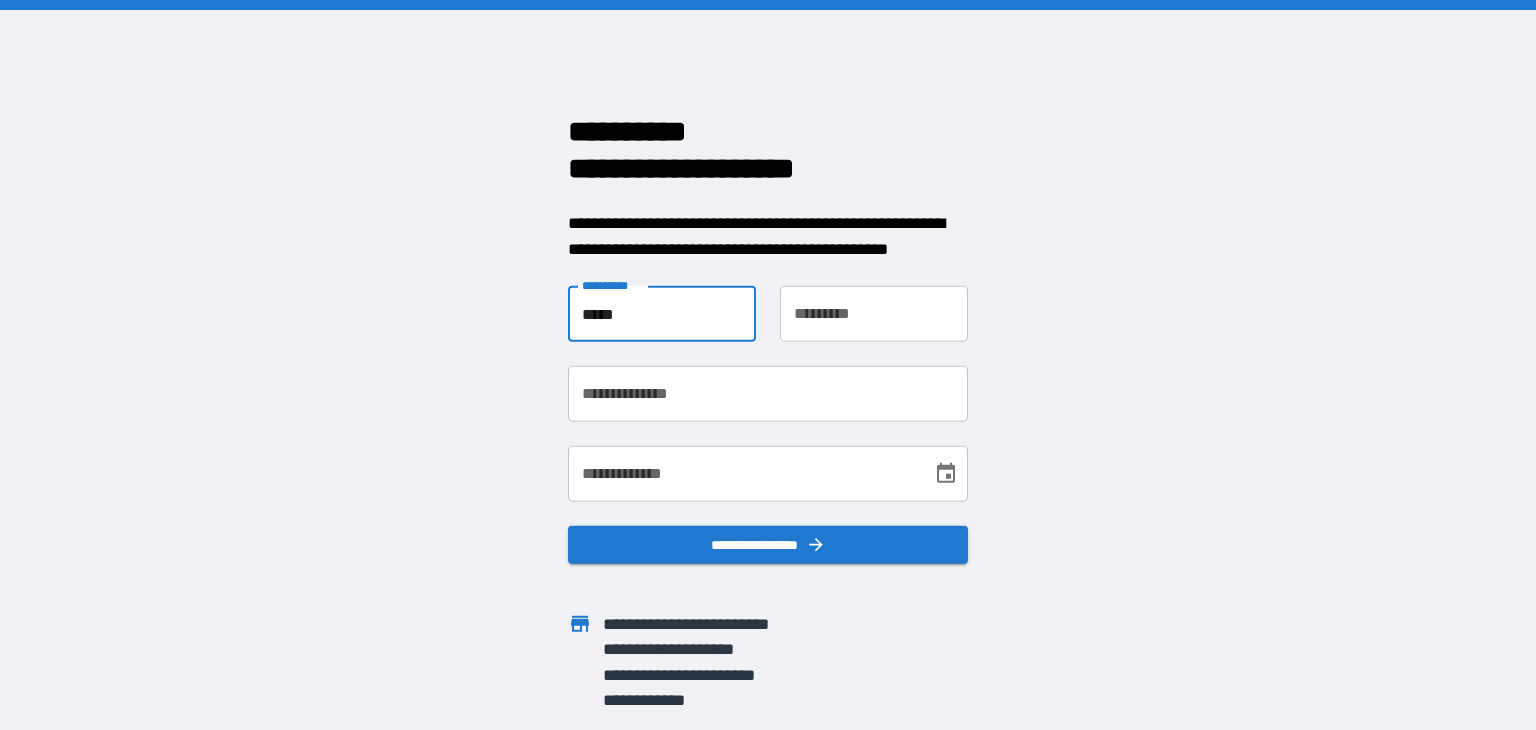 type on "*****" 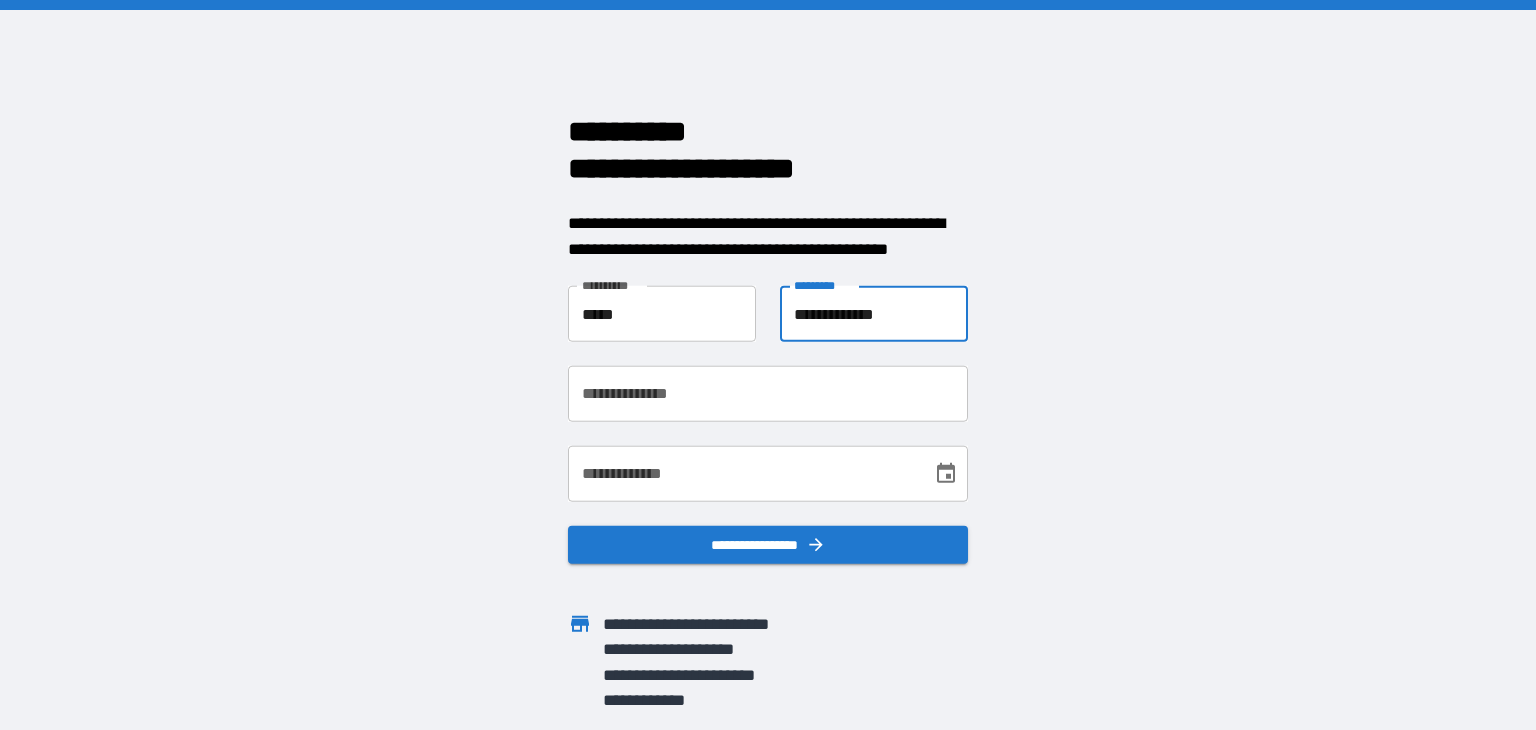 type on "**********" 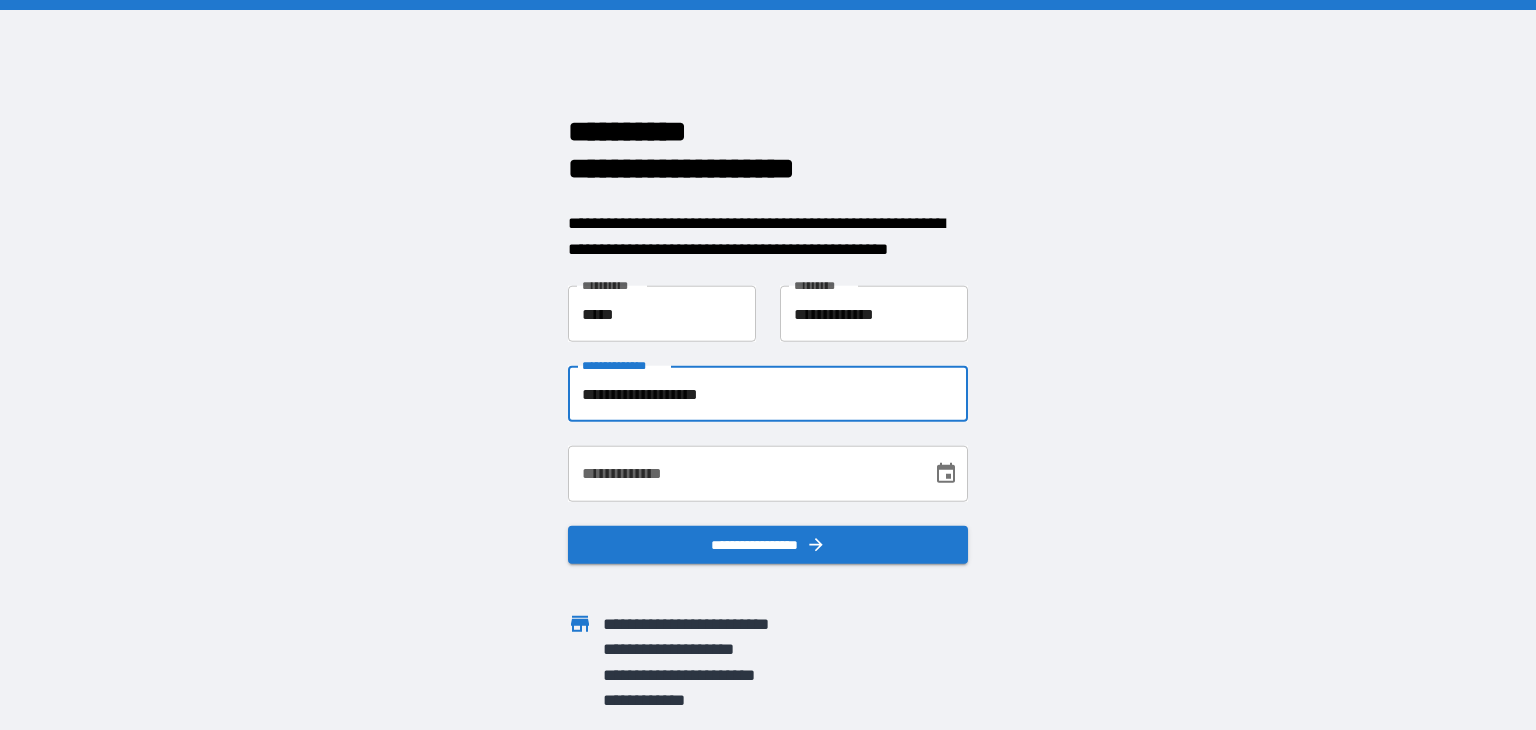 type on "**********" 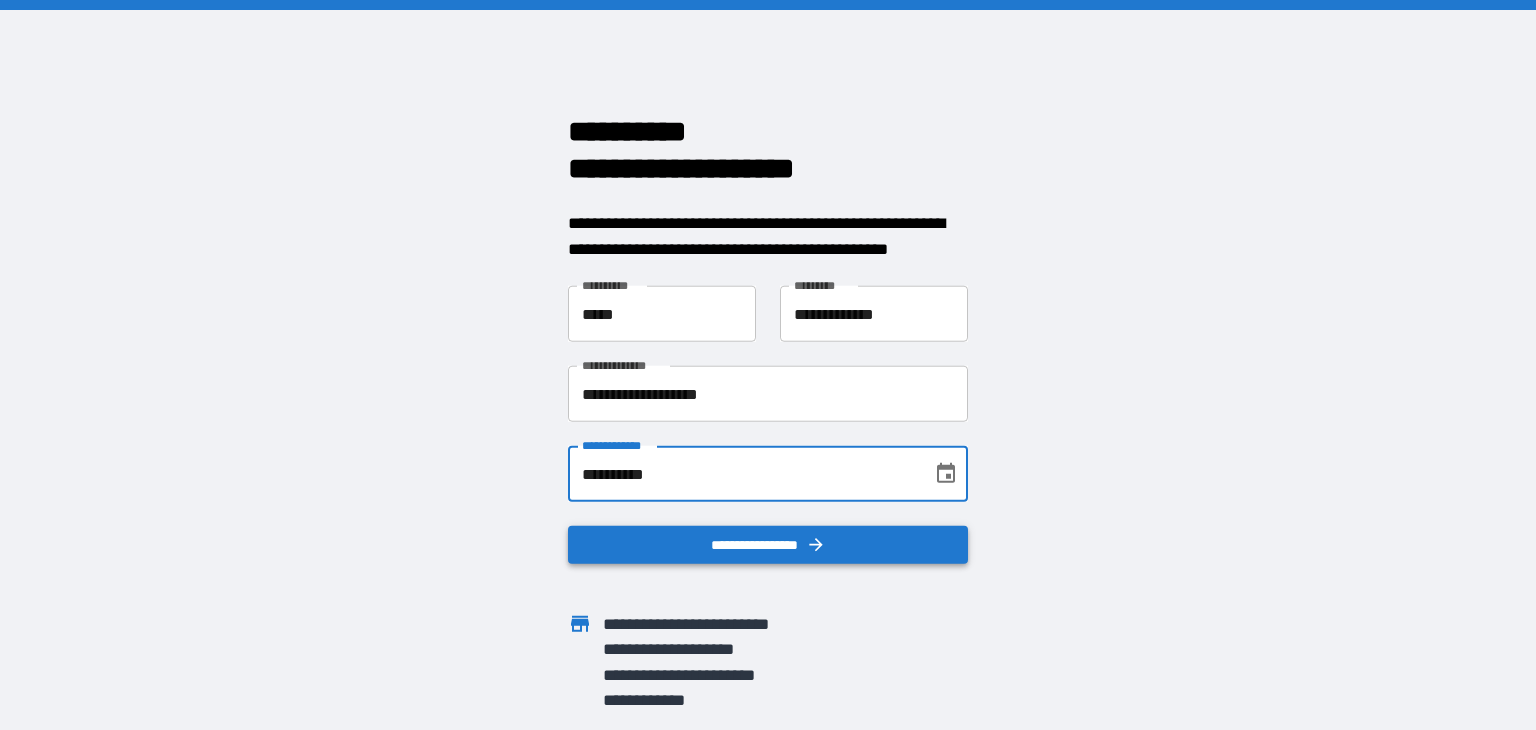 type on "**********" 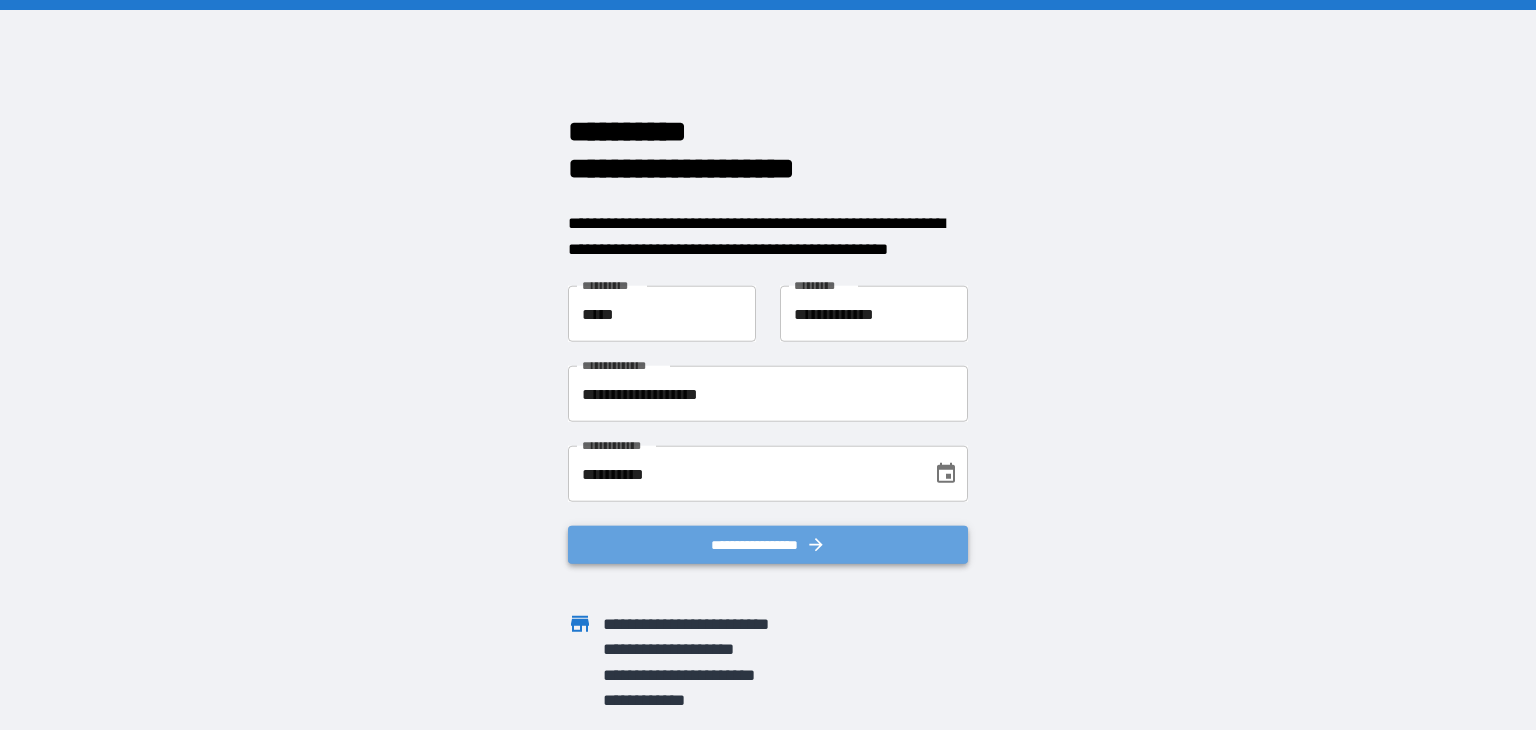 click on "**********" at bounding box center (768, 545) 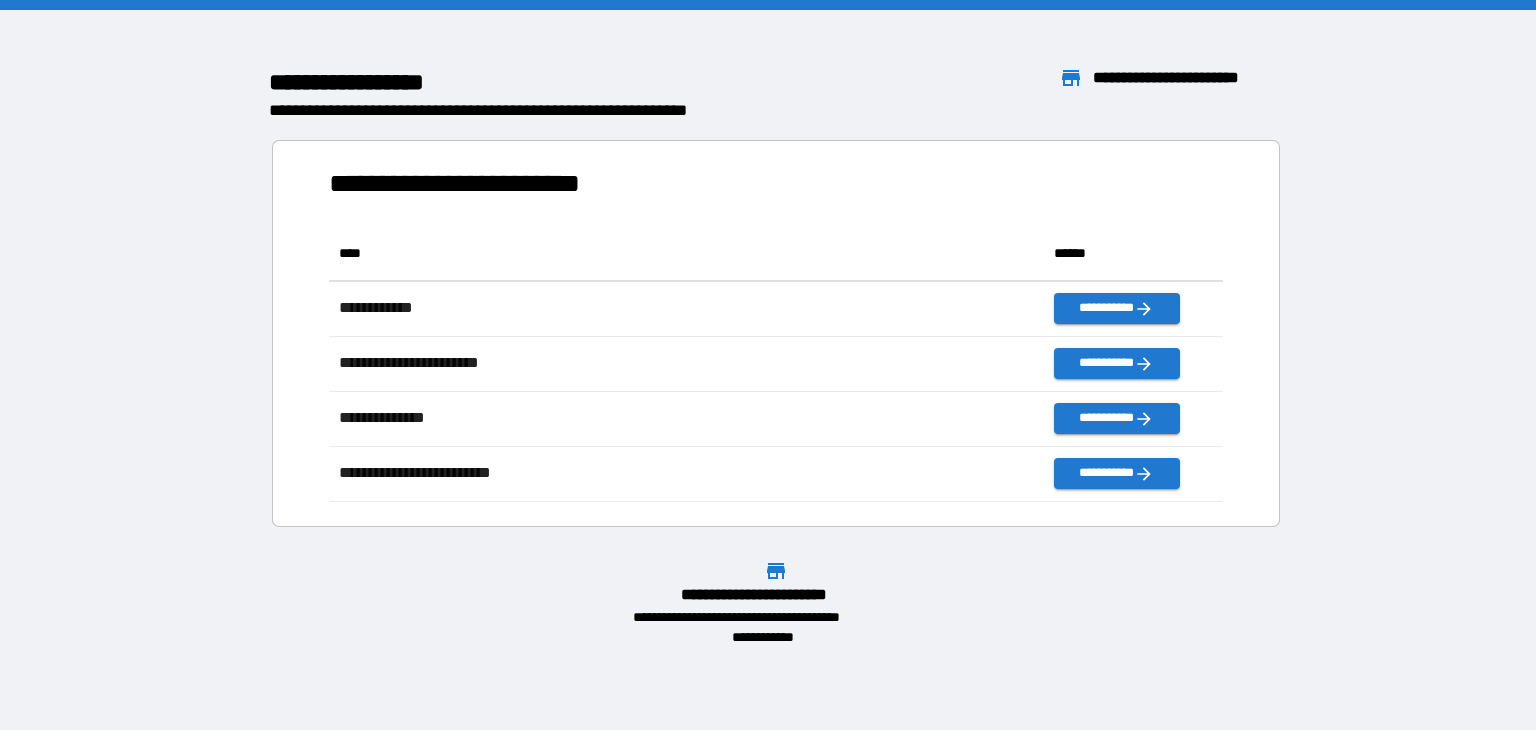 scroll, scrollTop: 16, scrollLeft: 16, axis: both 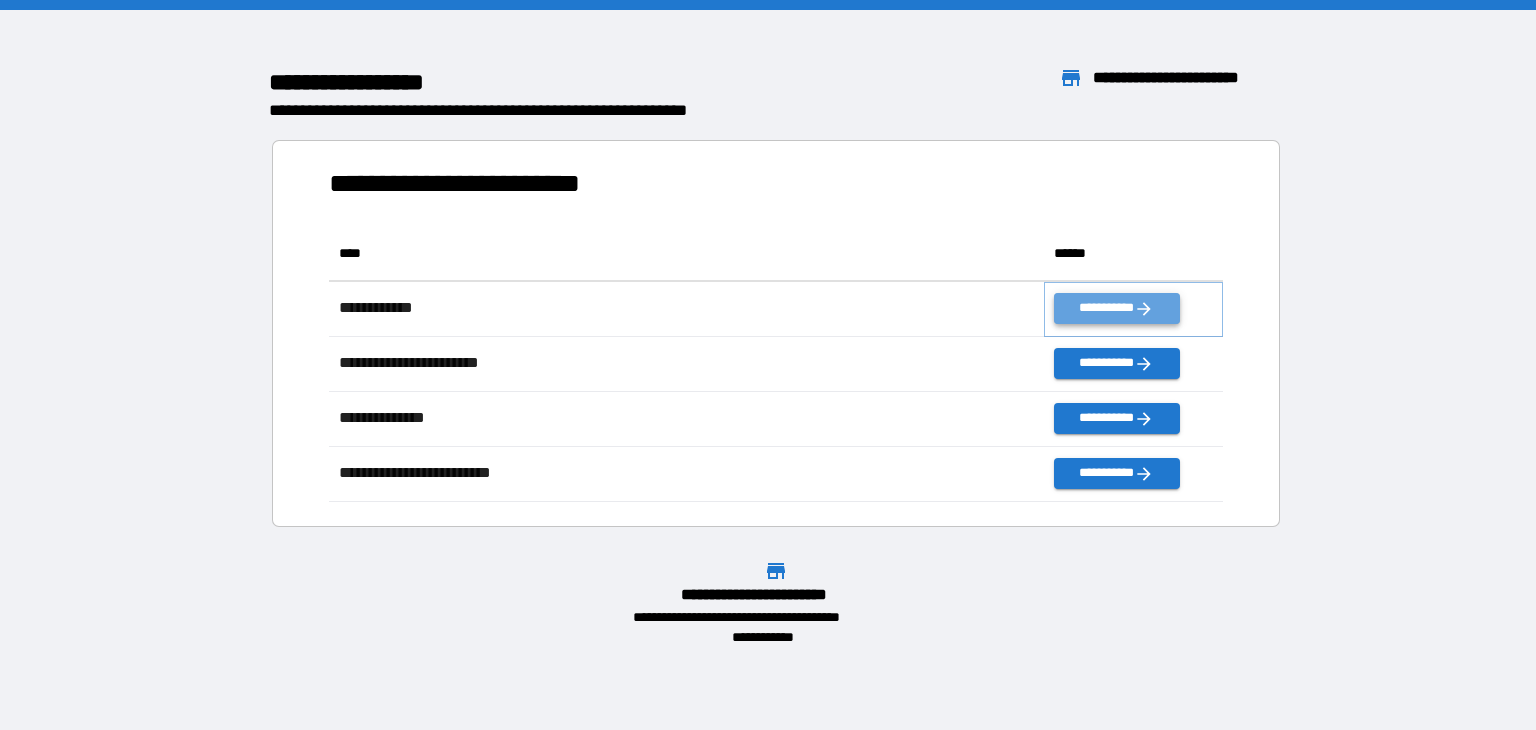 click 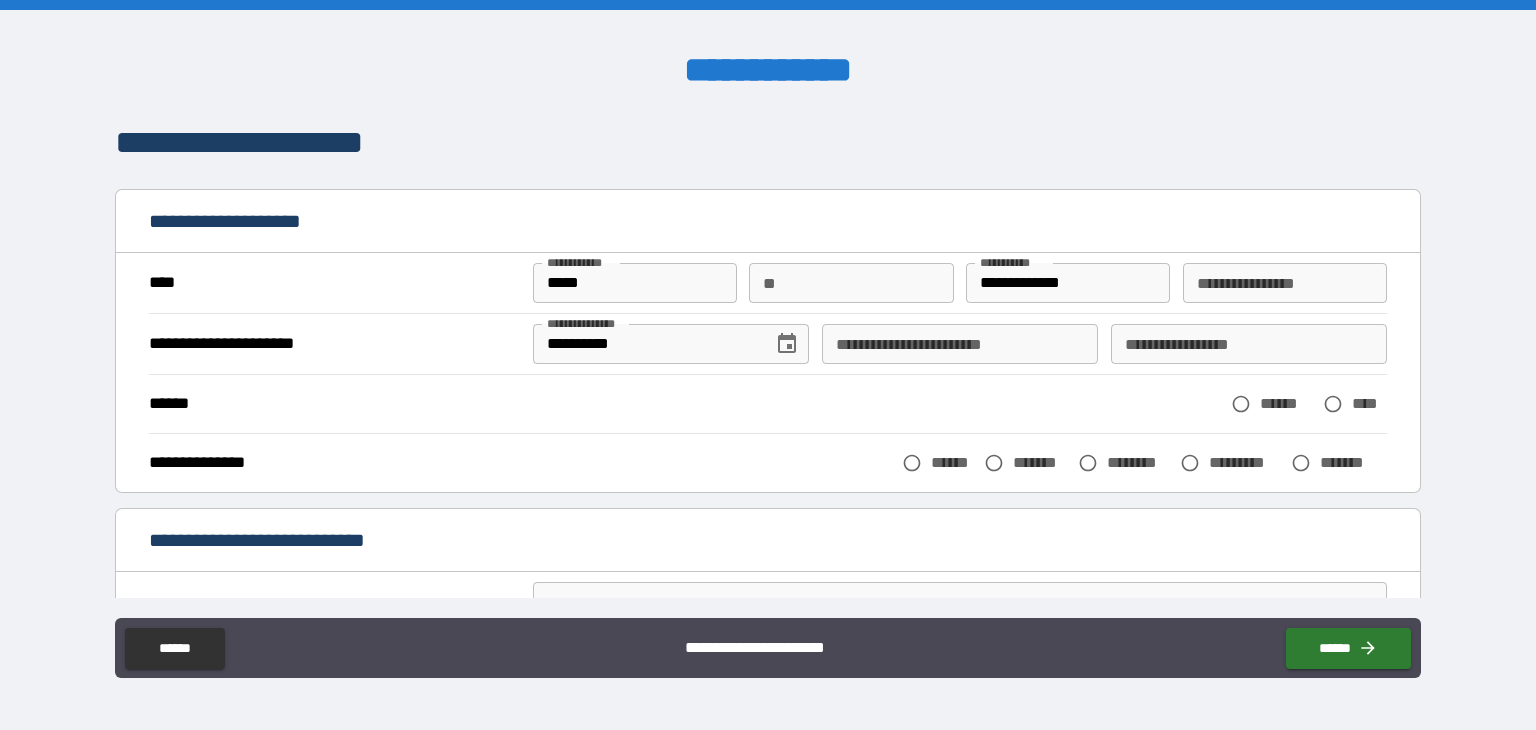 click on "**********" at bounding box center (333, 344) 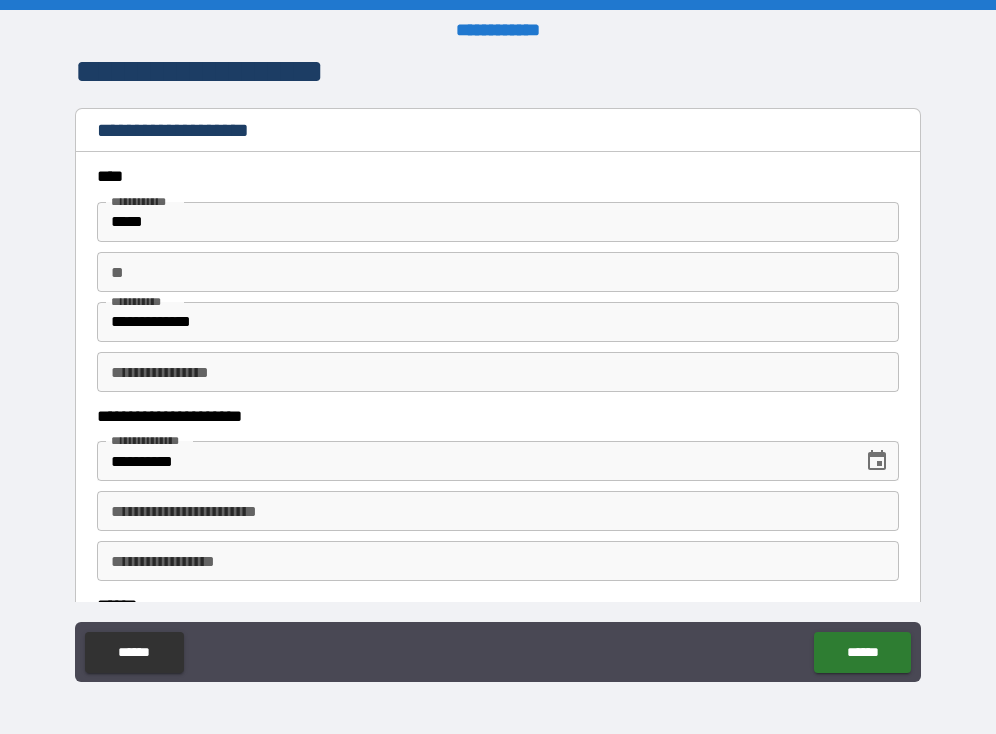click on "**********" at bounding box center [498, 369] 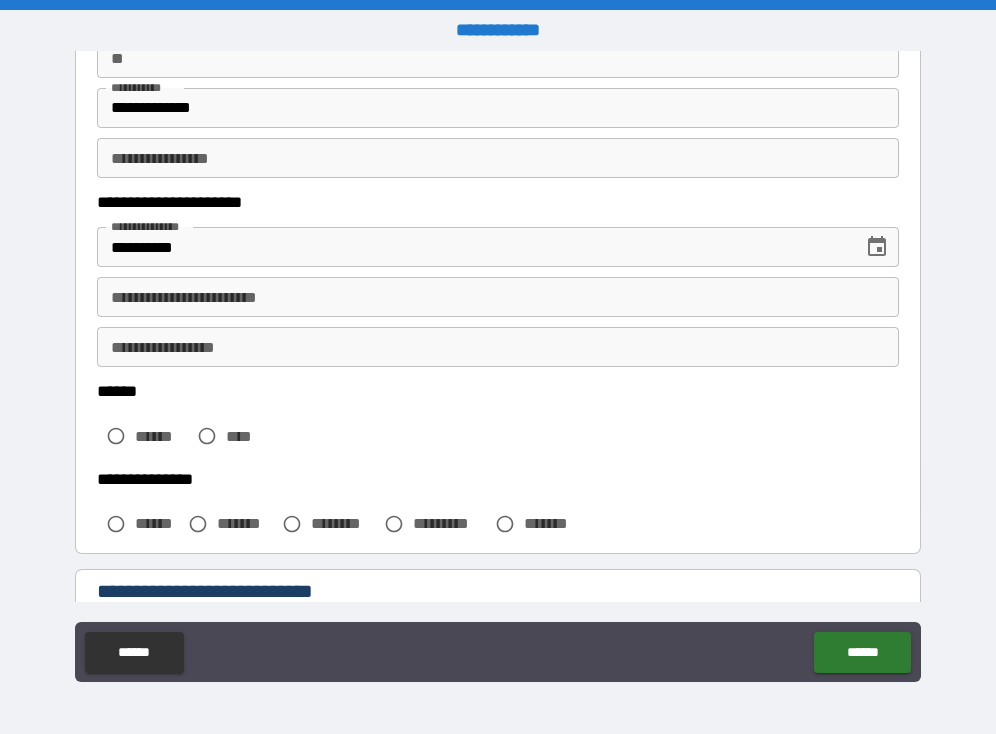 scroll, scrollTop: 230, scrollLeft: 0, axis: vertical 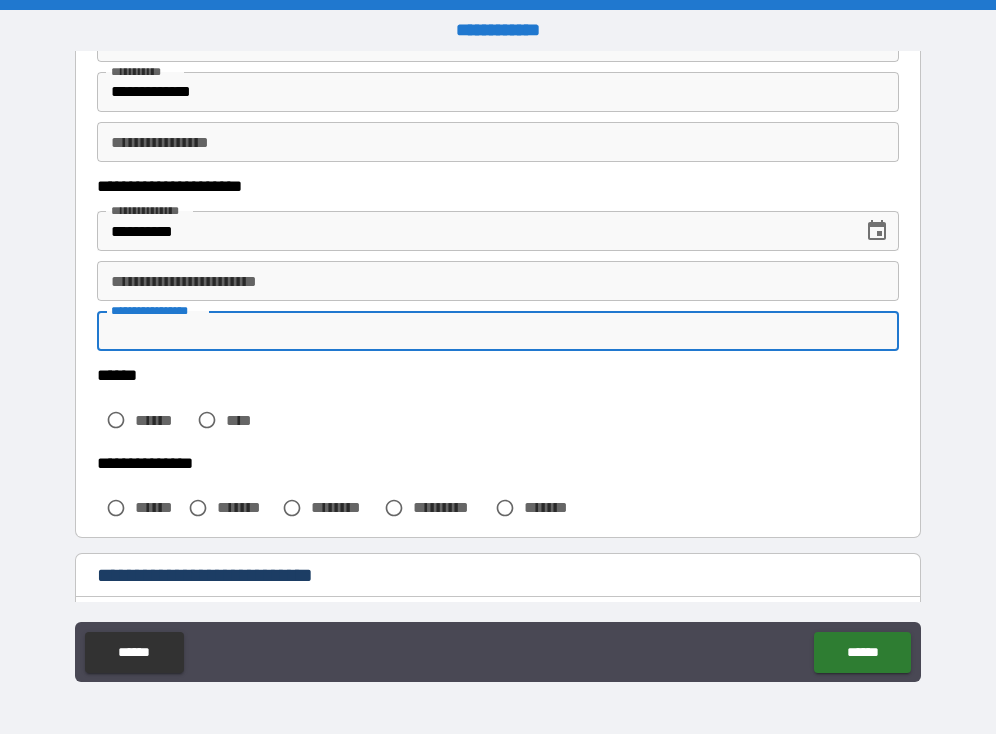 click on "**********" at bounding box center [498, 331] 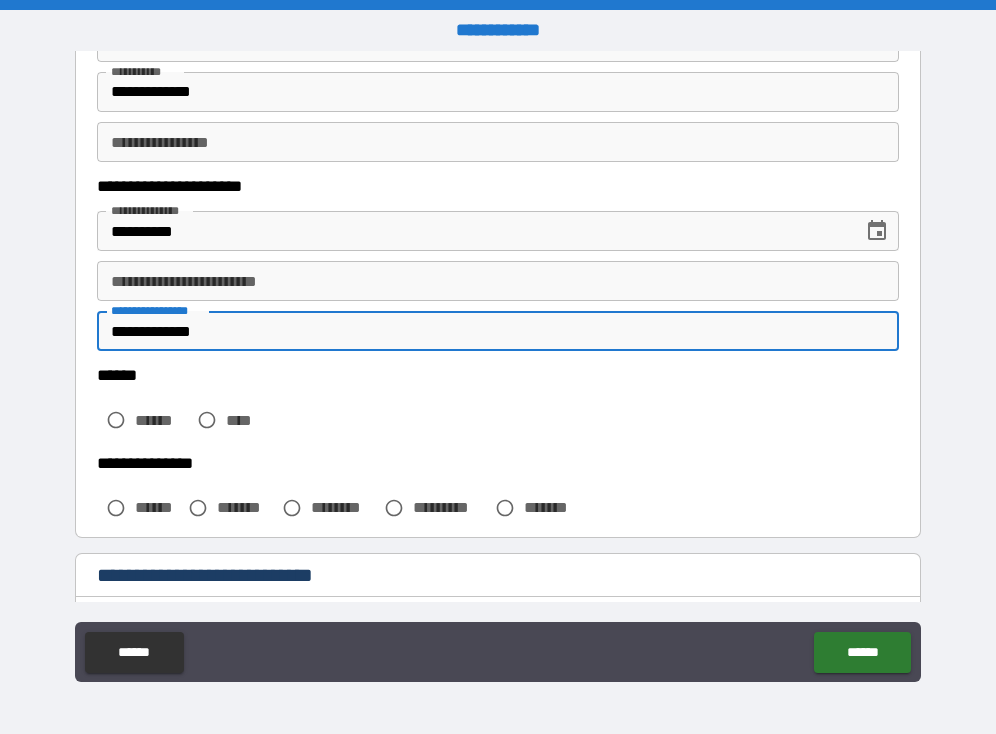 type on "**********" 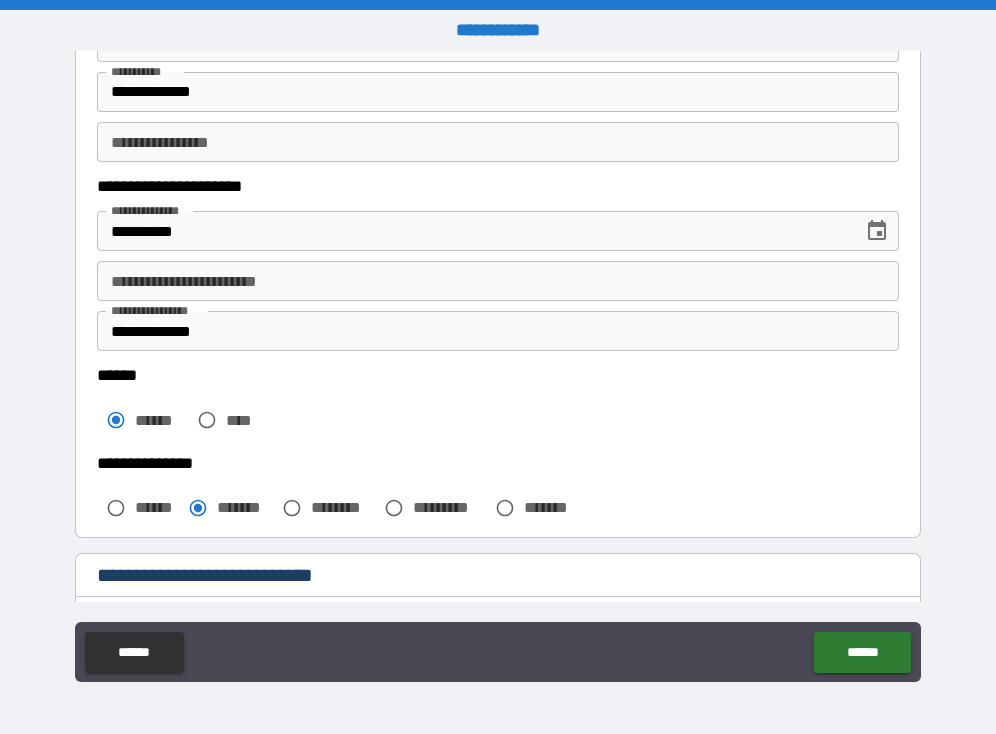 click on "**********" at bounding box center (498, 281) 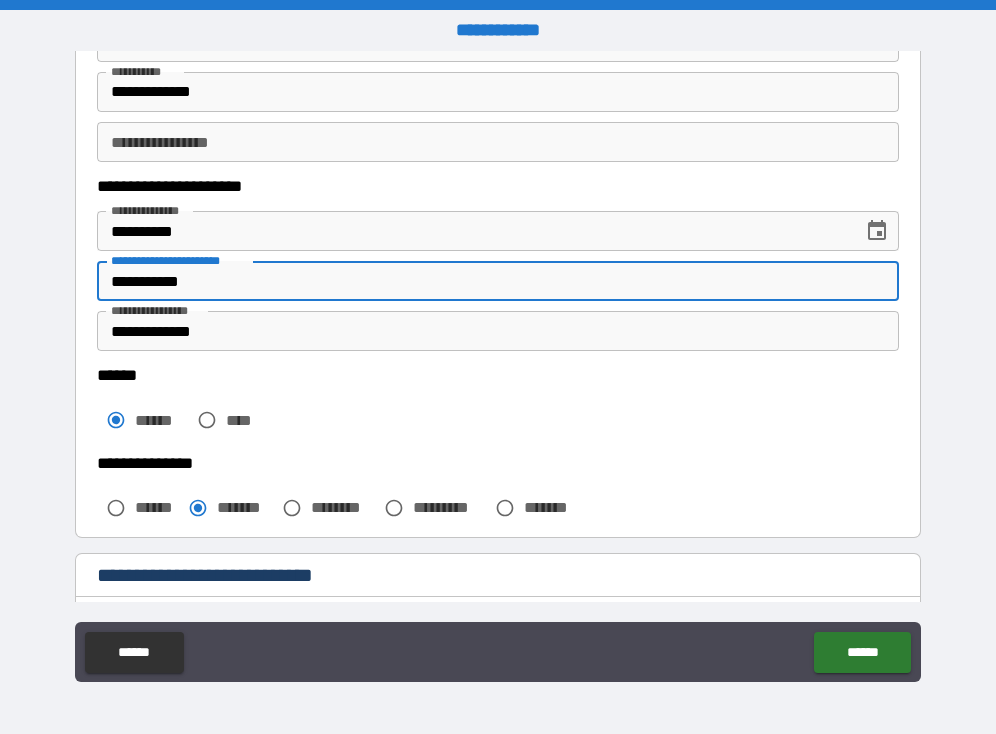 type on "**********" 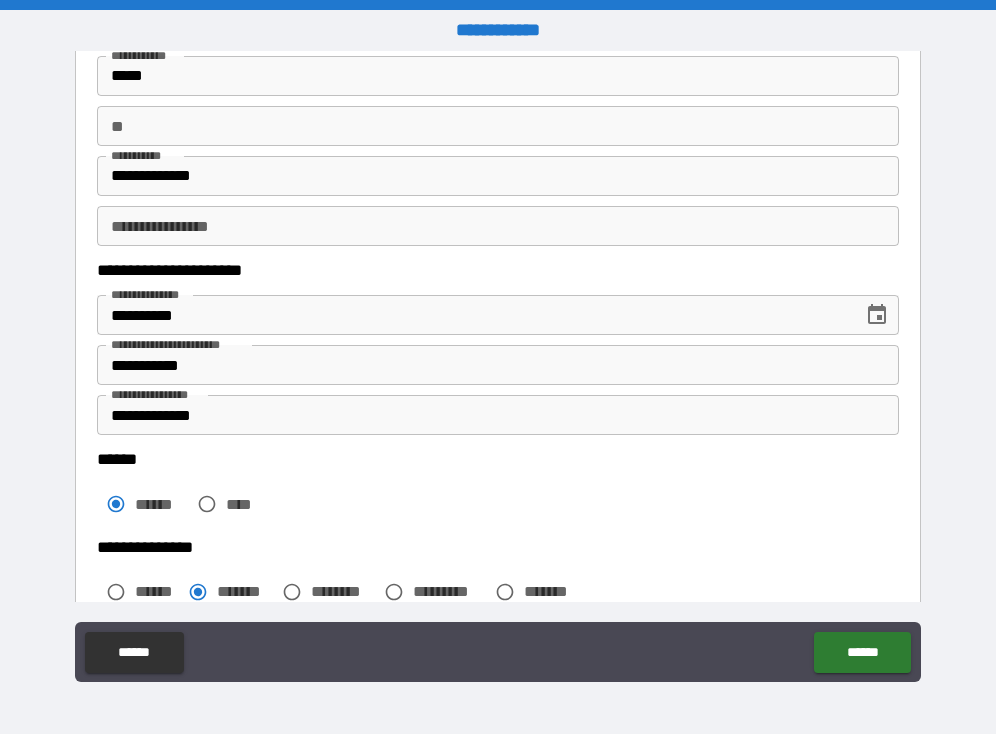 scroll, scrollTop: 161, scrollLeft: 0, axis: vertical 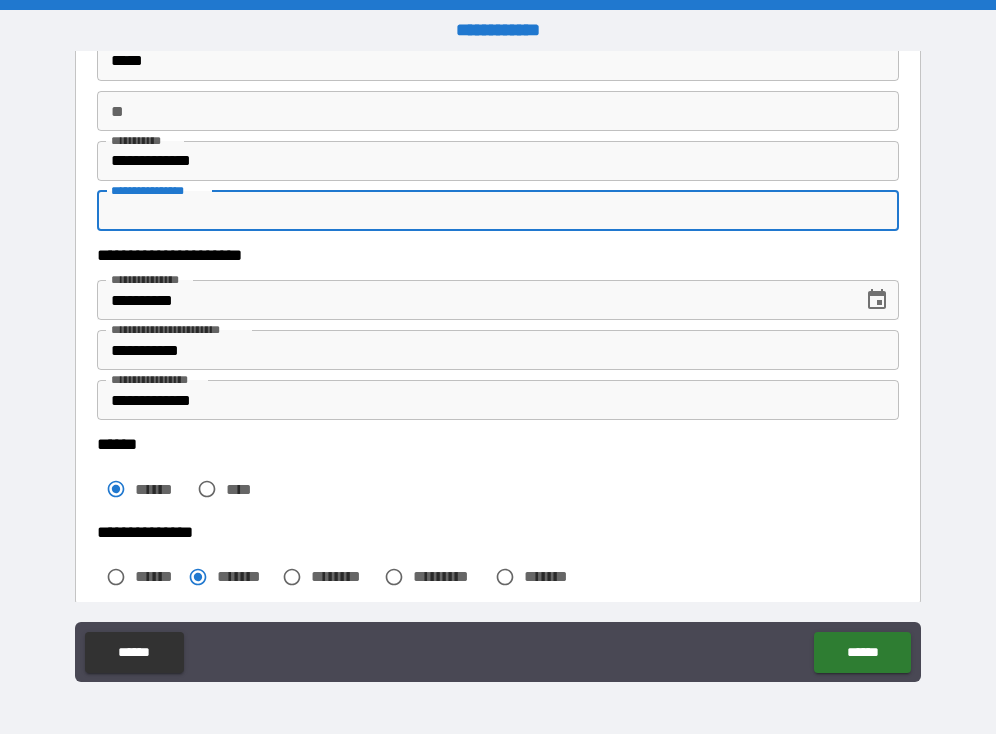 click on "**********" at bounding box center (498, 211) 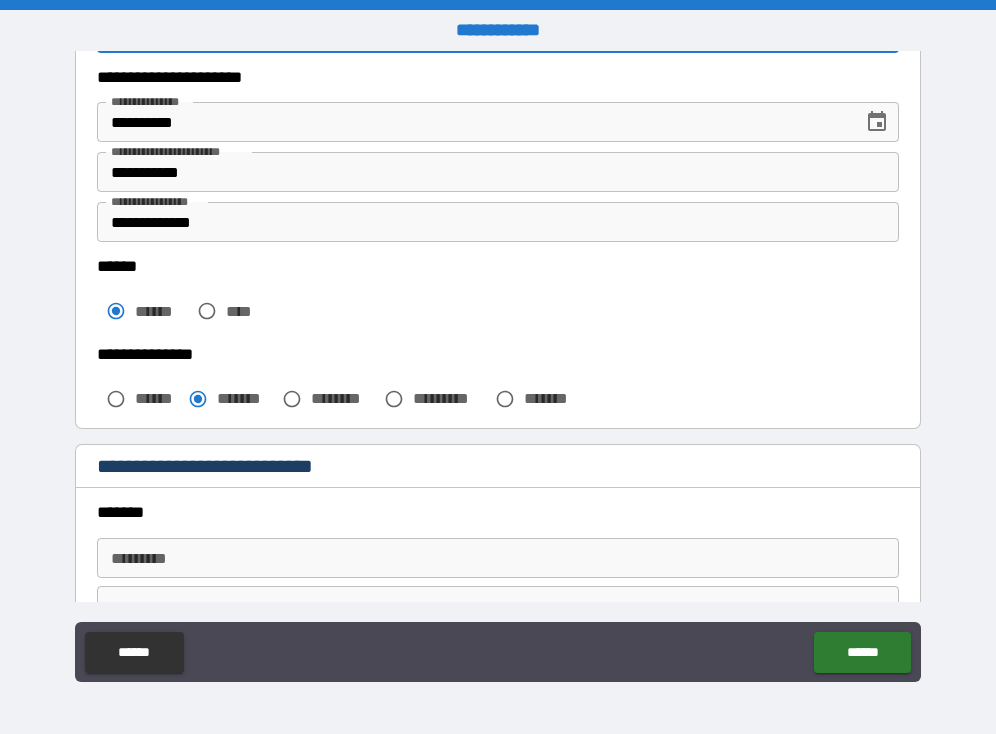 scroll, scrollTop: 344, scrollLeft: 0, axis: vertical 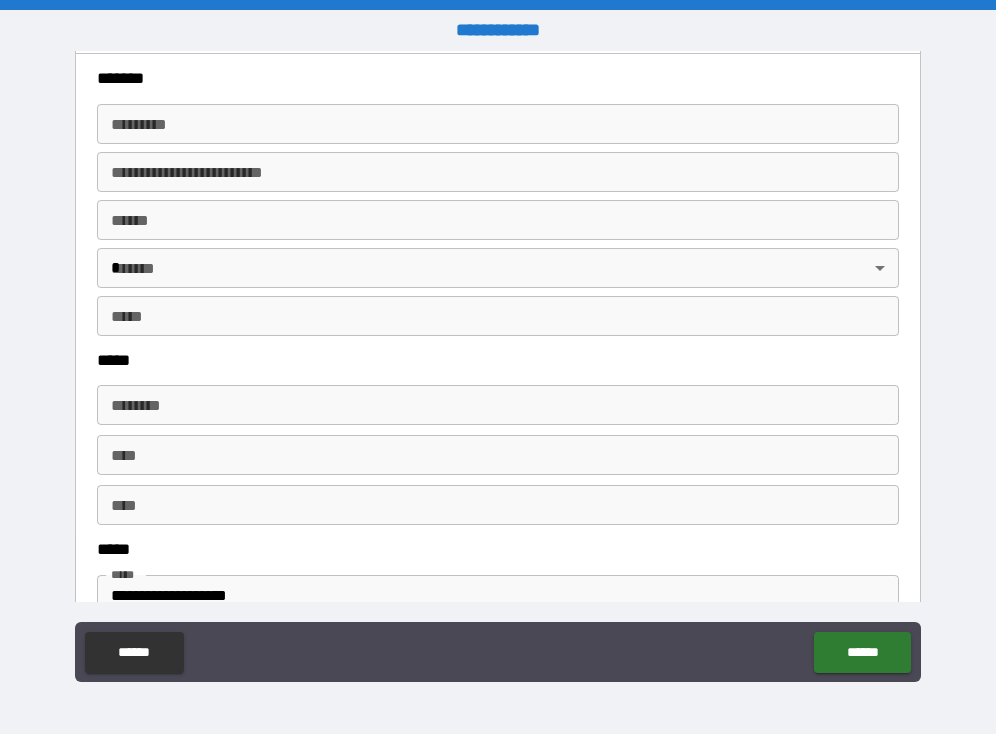 type on "*****" 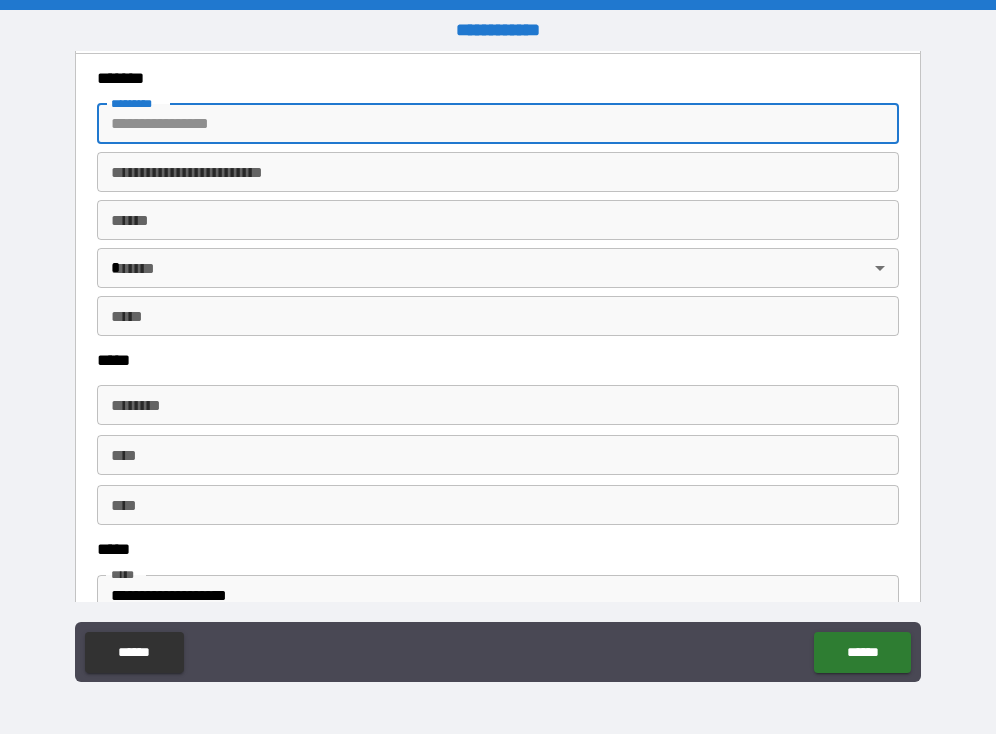 click on "*******   *" at bounding box center (498, 124) 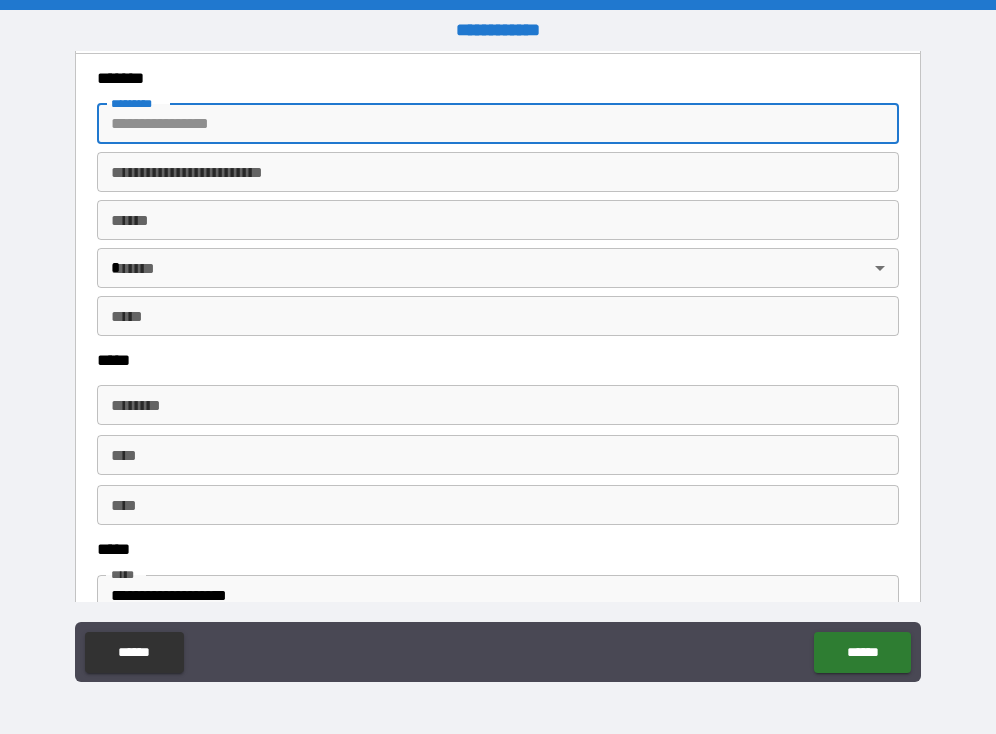 type on "**********" 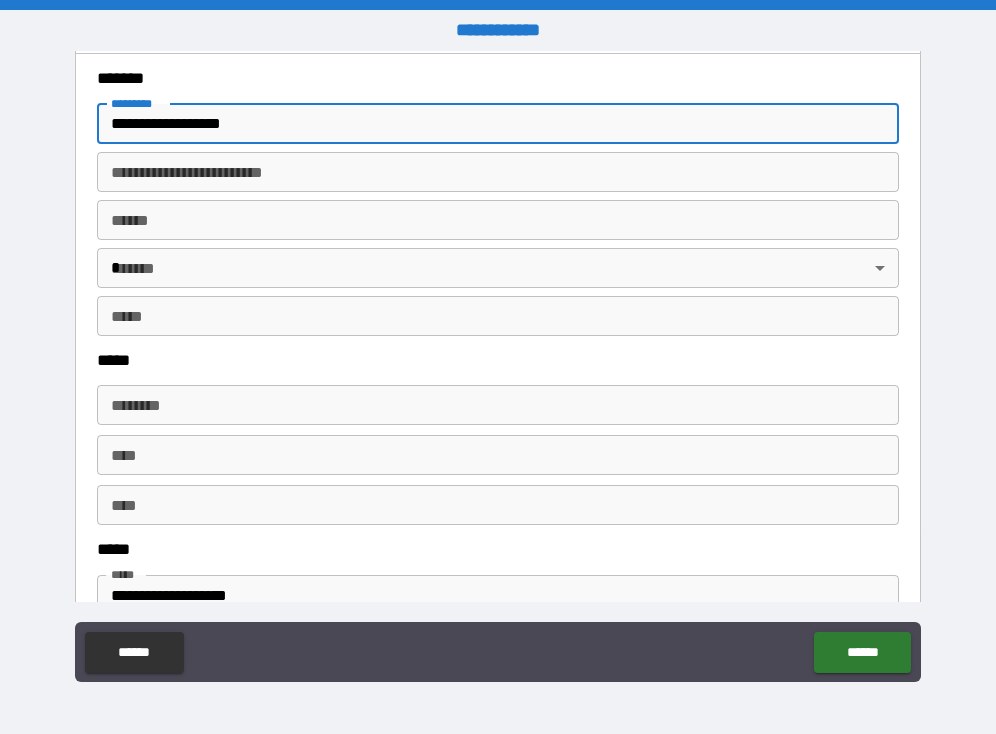 type on "**********" 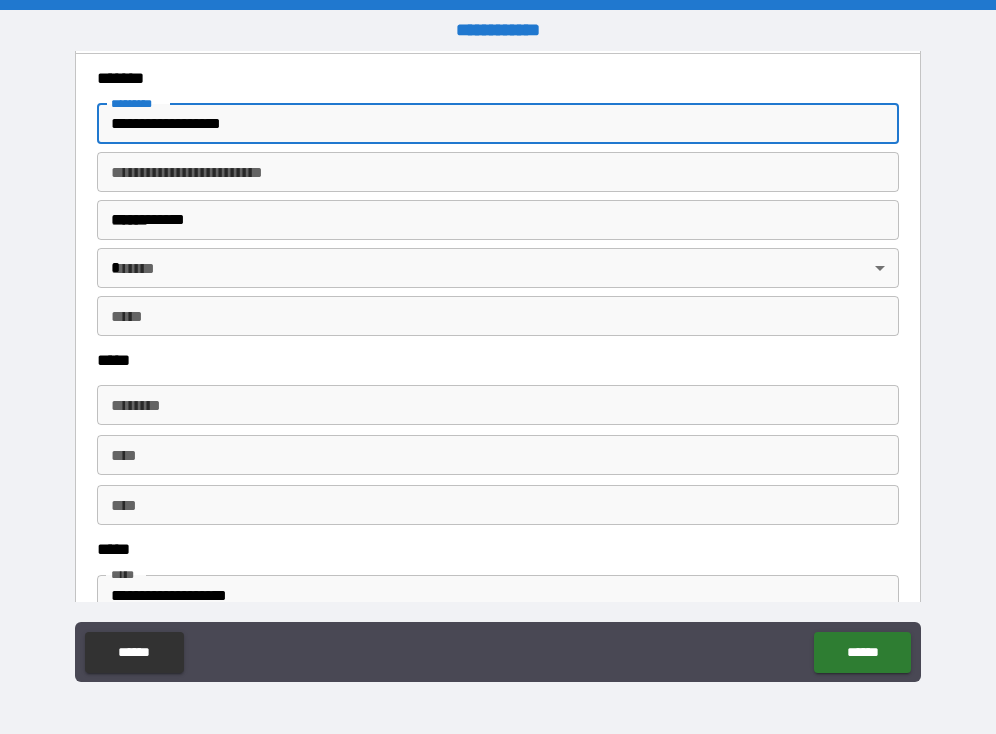 type on "**" 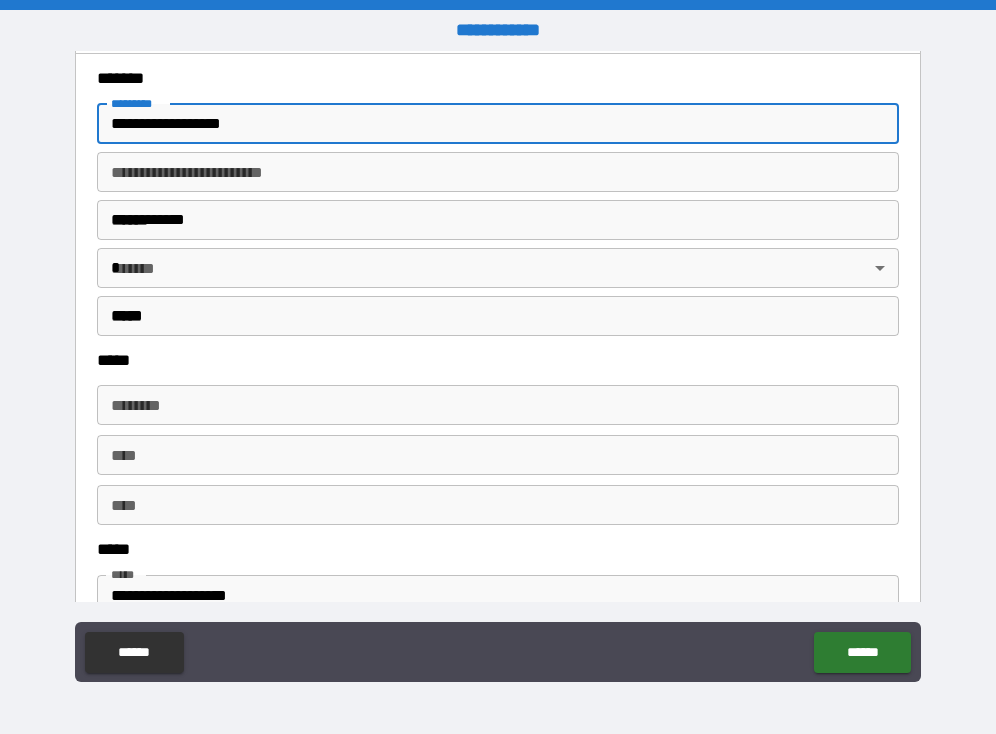 type on "**********" 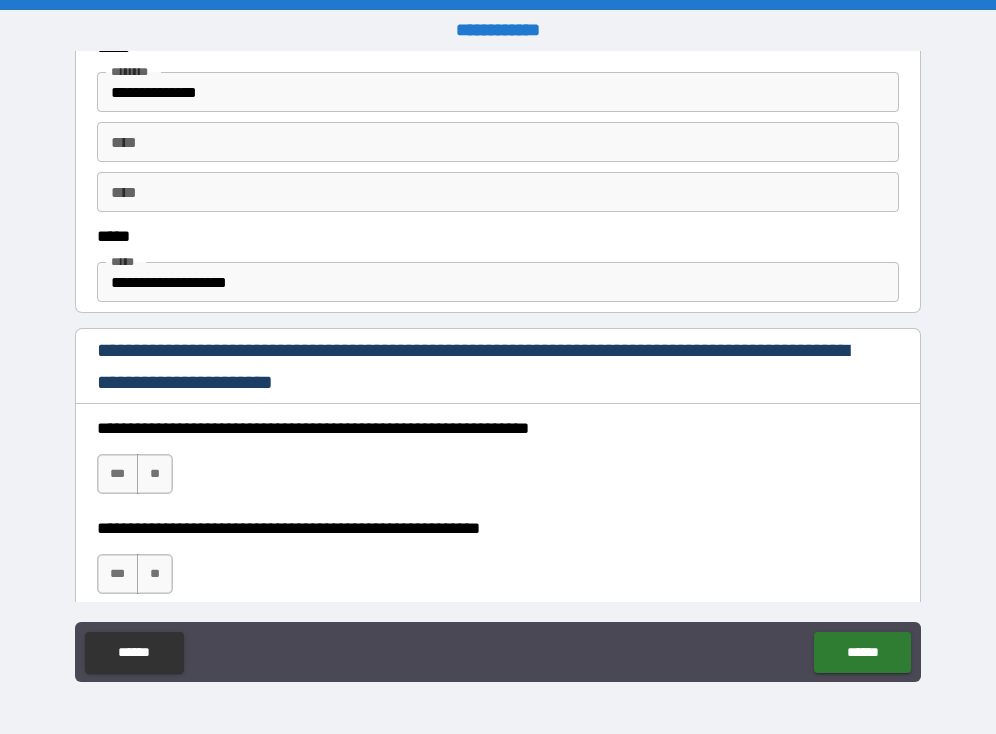 scroll, scrollTop: 1124, scrollLeft: 0, axis: vertical 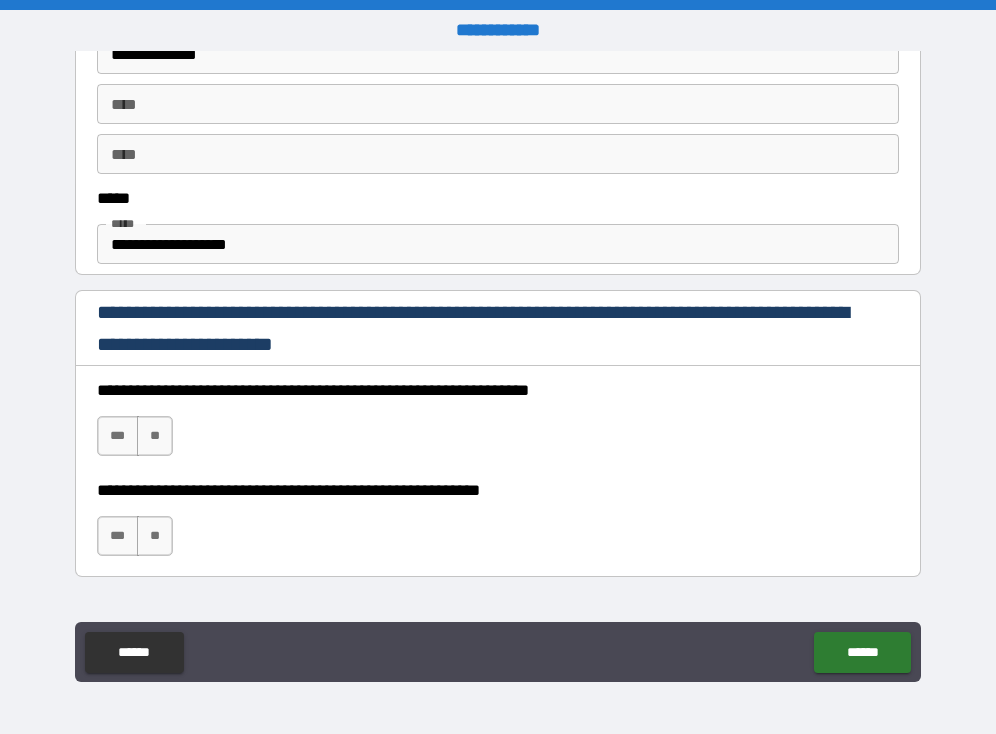 click on "****" at bounding box center (498, 104) 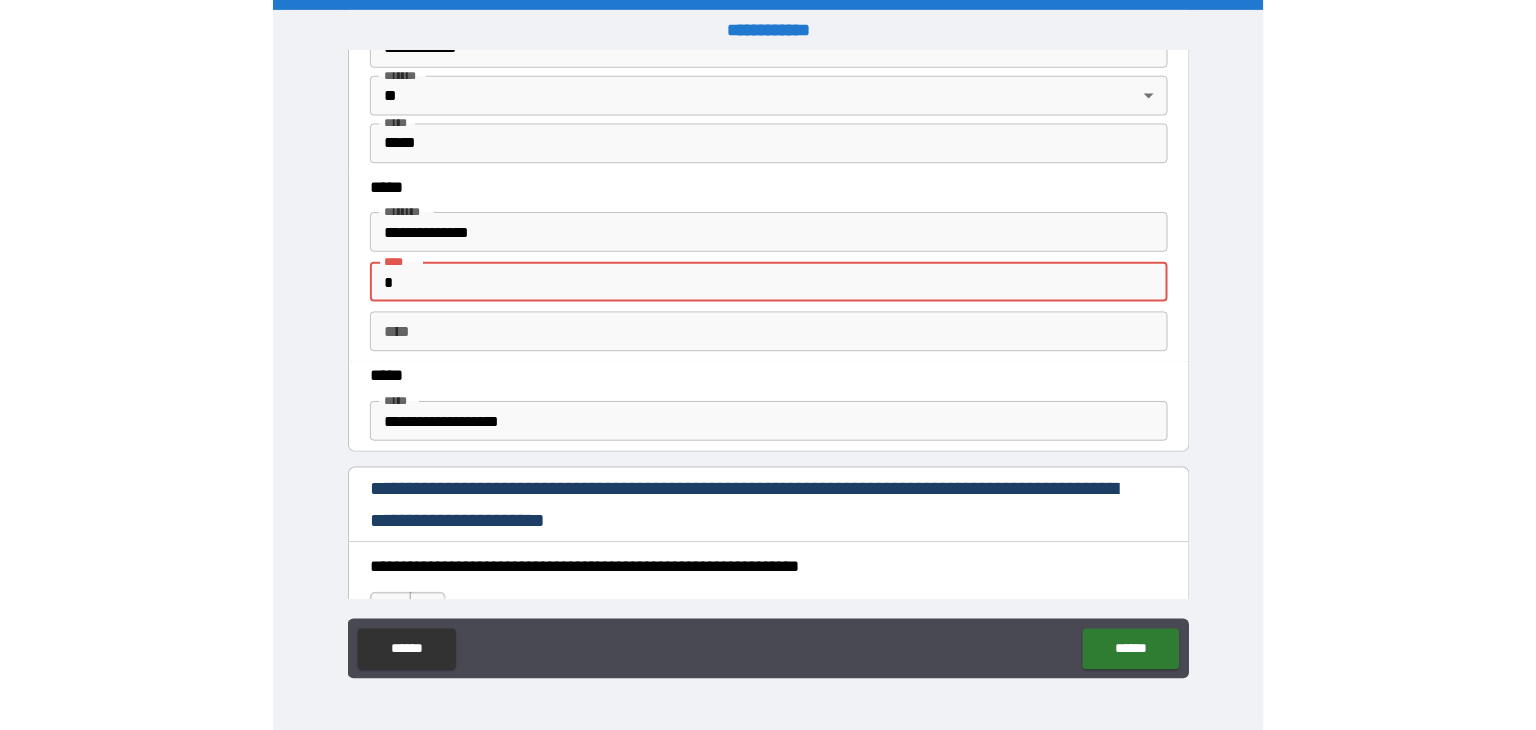 scroll, scrollTop: 924, scrollLeft: 0, axis: vertical 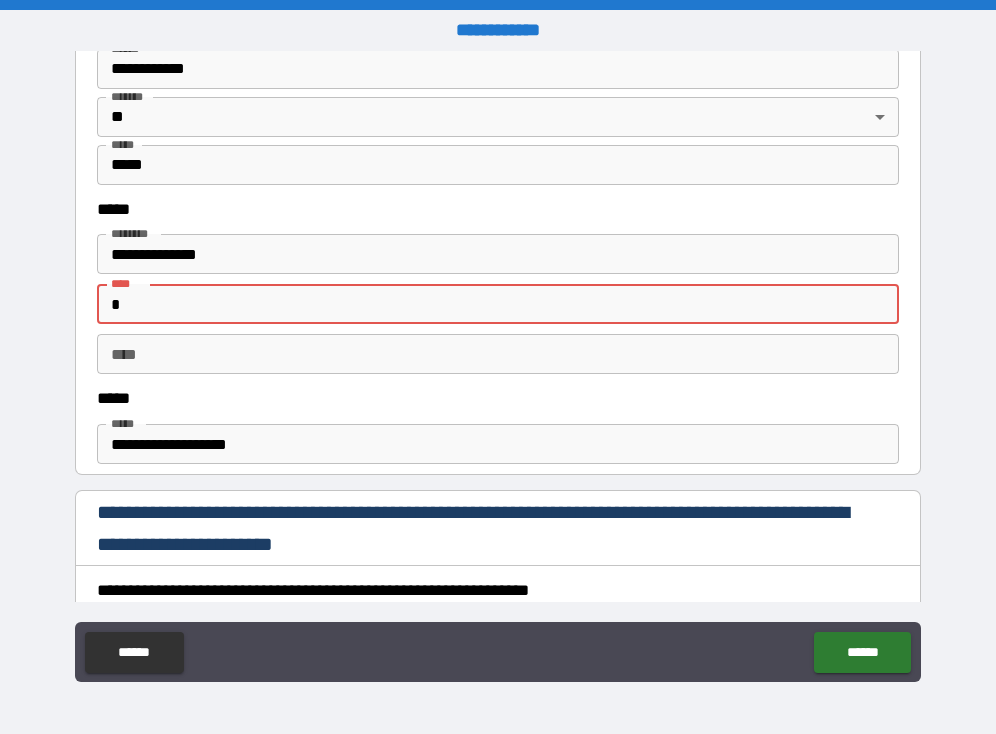 type 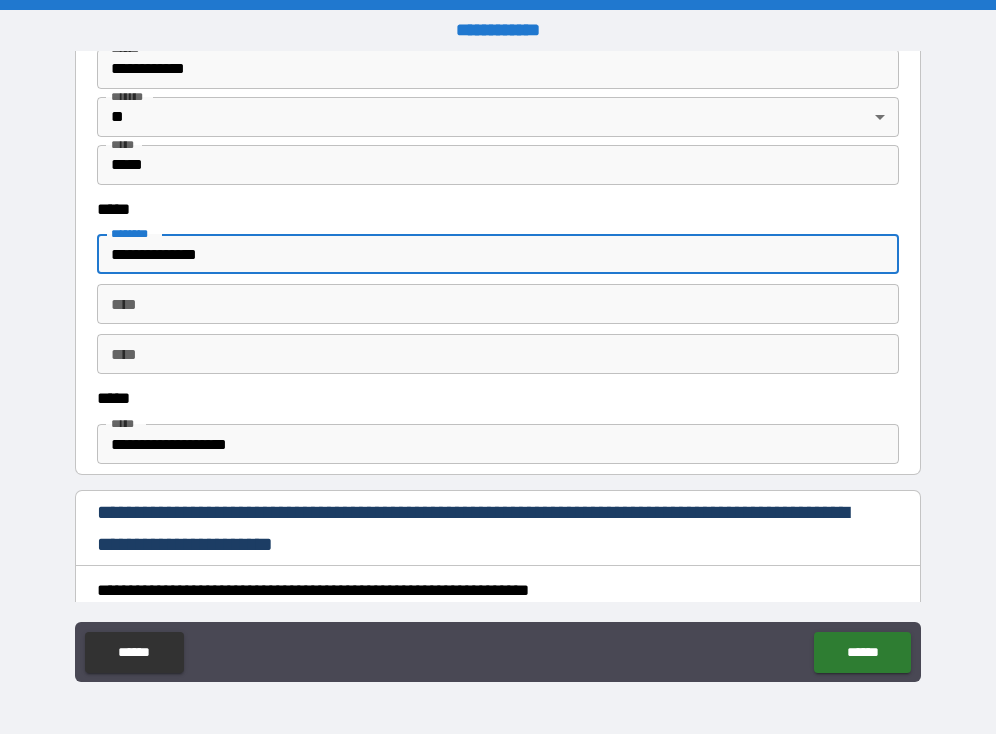 drag, startPoint x: 574, startPoint y: 245, endPoint x: 54, endPoint y: 264, distance: 520.347 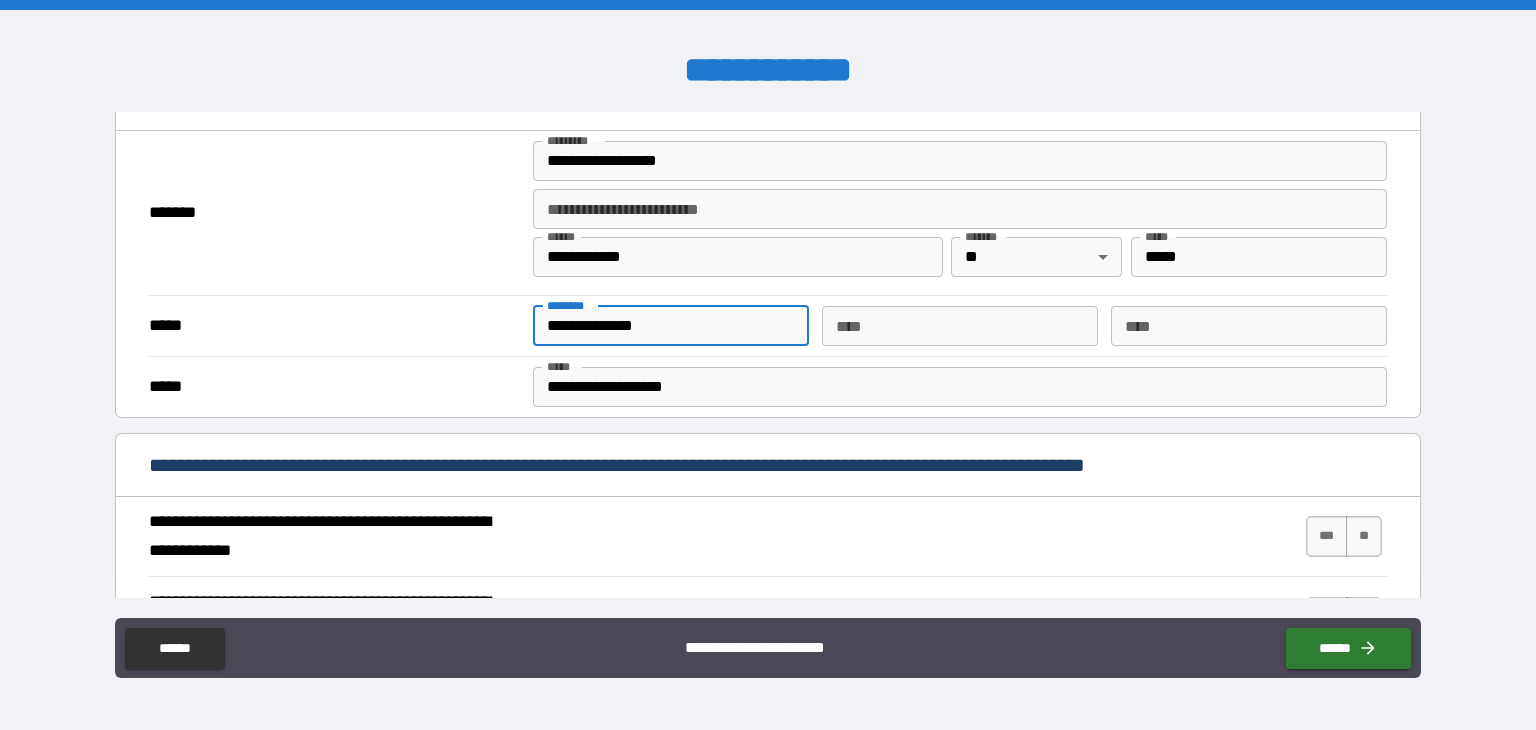 scroll, scrollTop: 290, scrollLeft: 0, axis: vertical 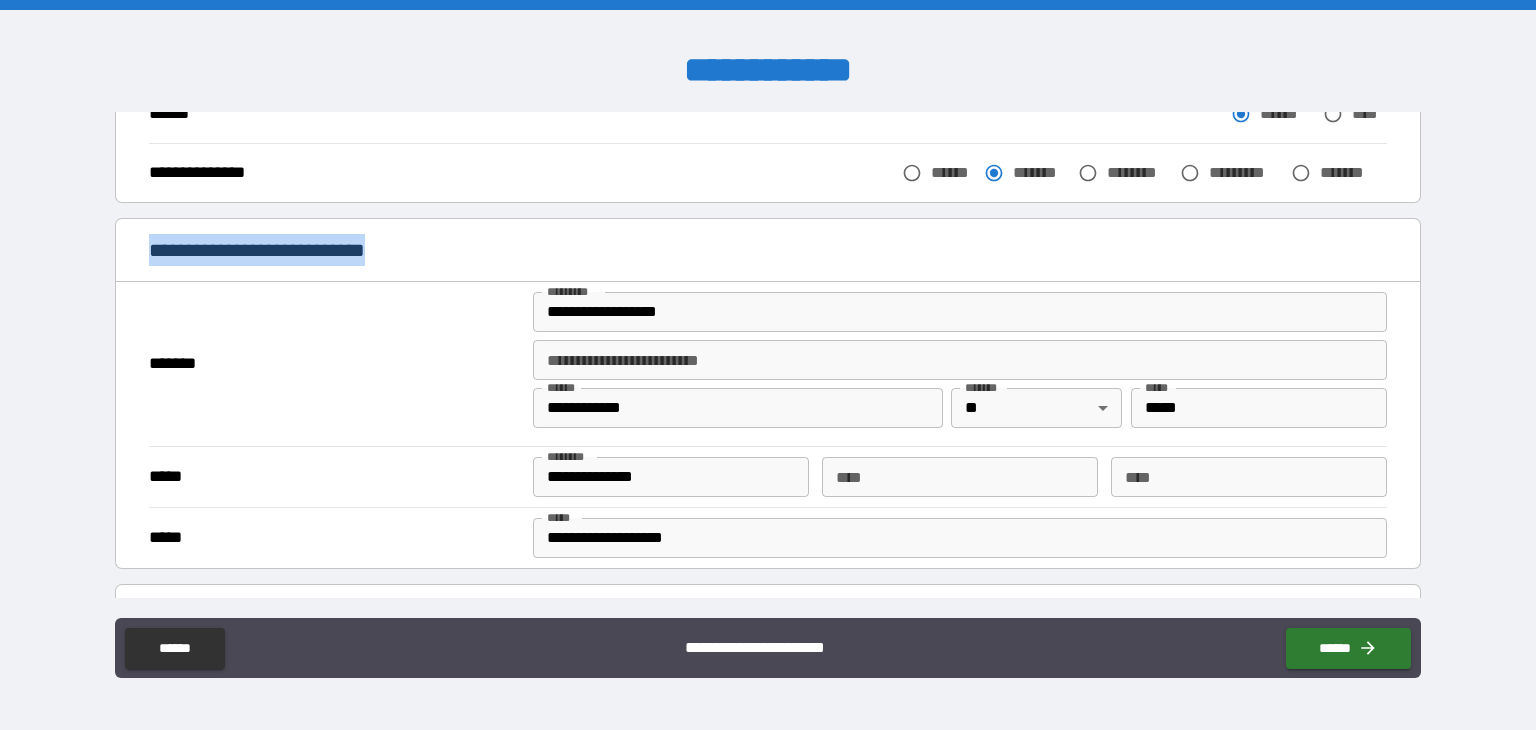 drag, startPoint x: 1406, startPoint y: 238, endPoint x: 1408, endPoint y: 176, distance: 62.03225 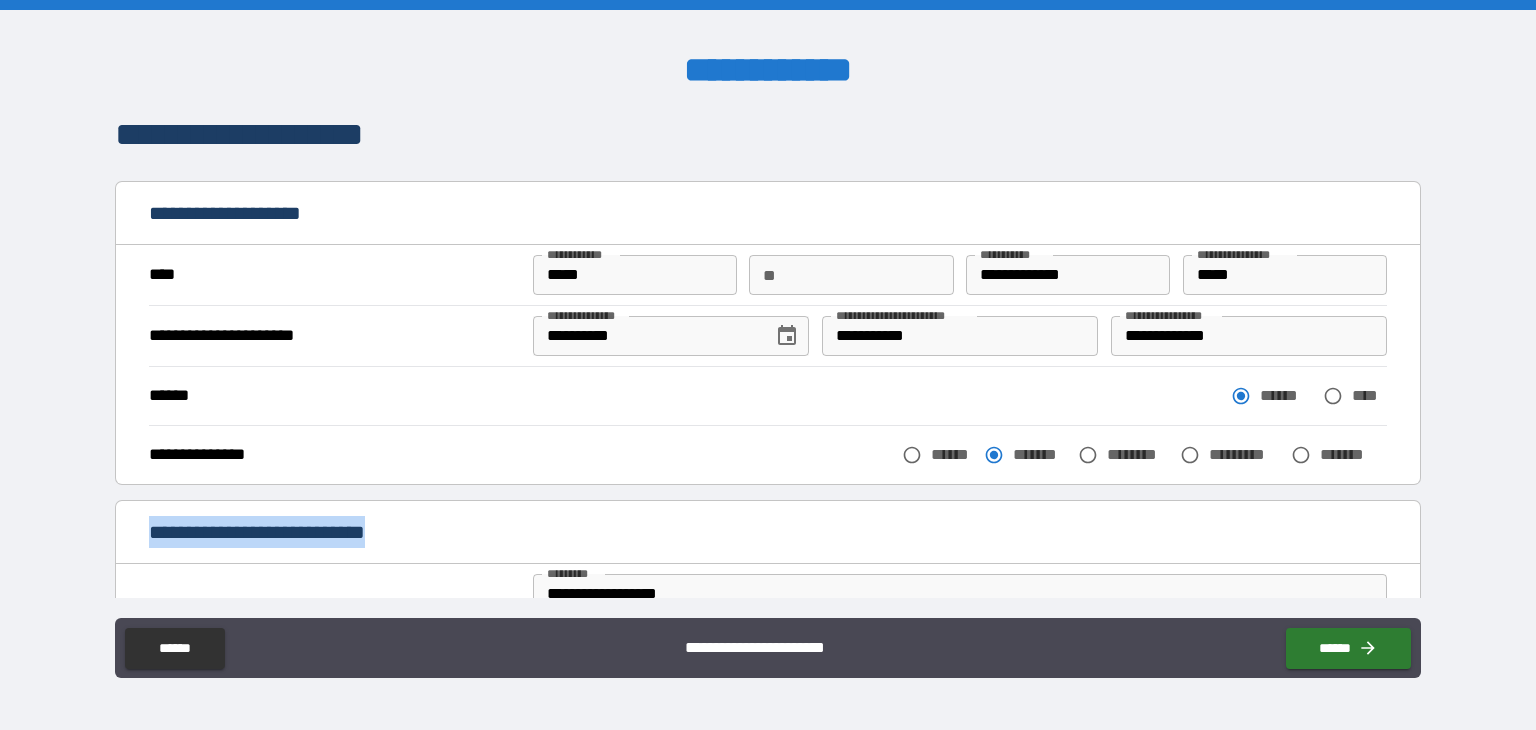 scroll, scrollTop: 0, scrollLeft: 0, axis: both 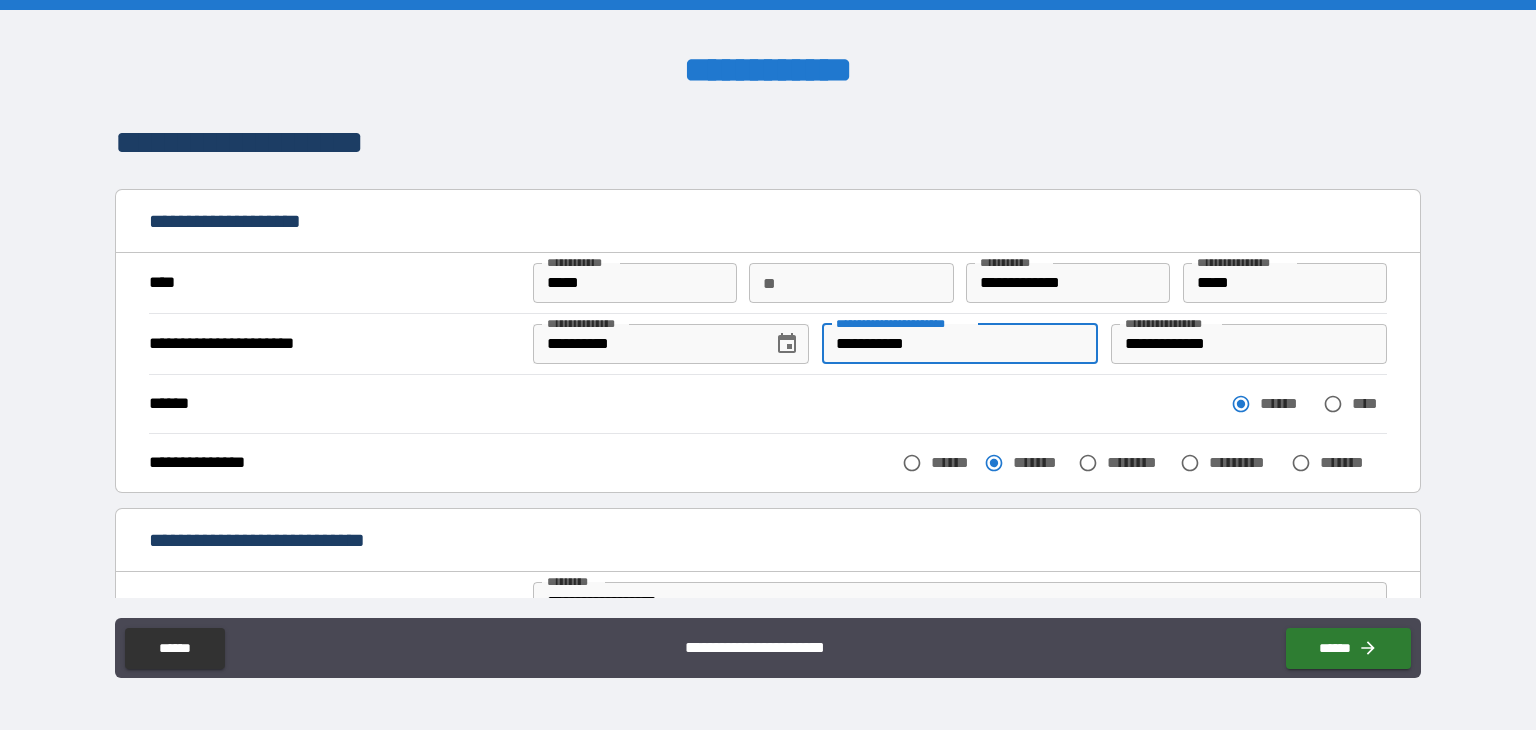 click on "**********" at bounding box center (960, 344) 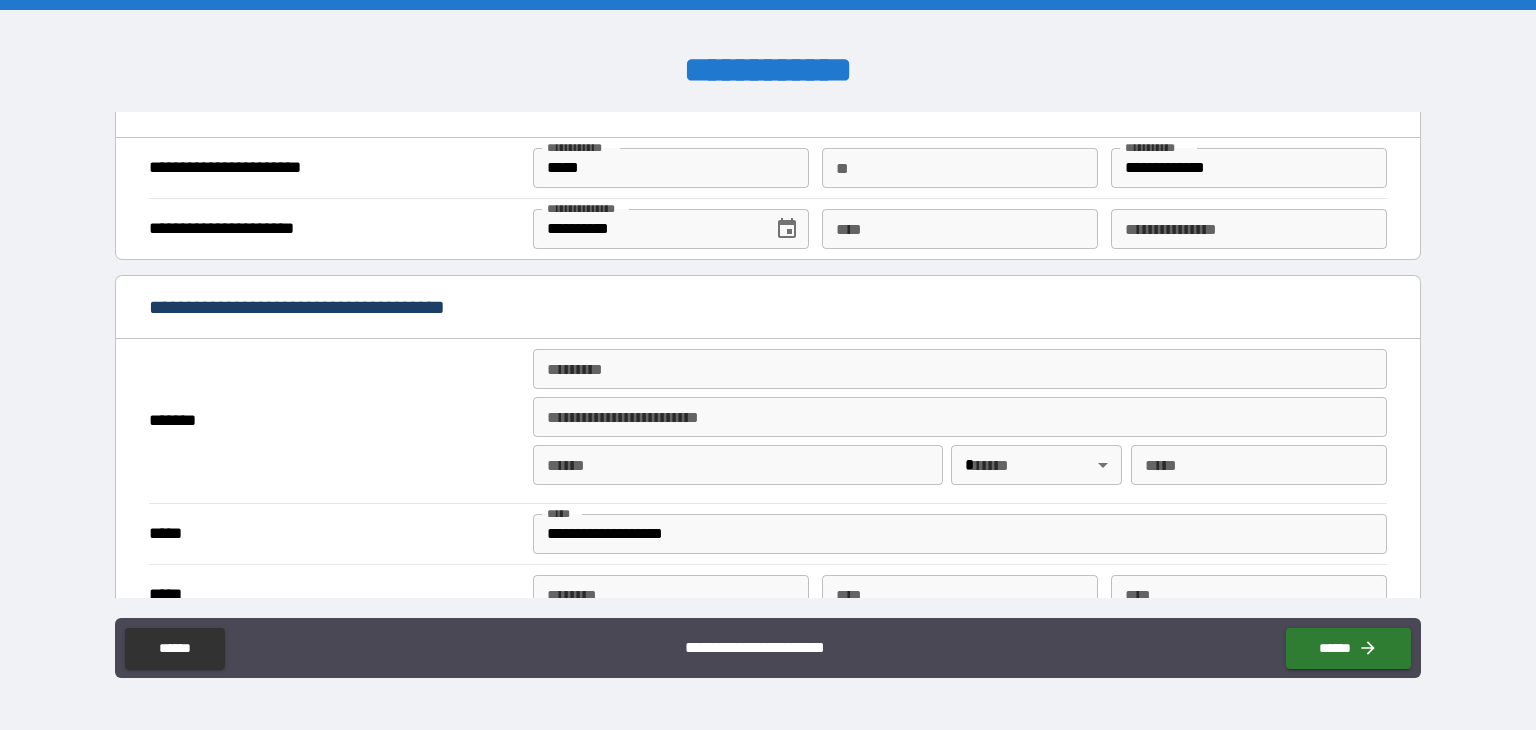 scroll, scrollTop: 1409, scrollLeft: 0, axis: vertical 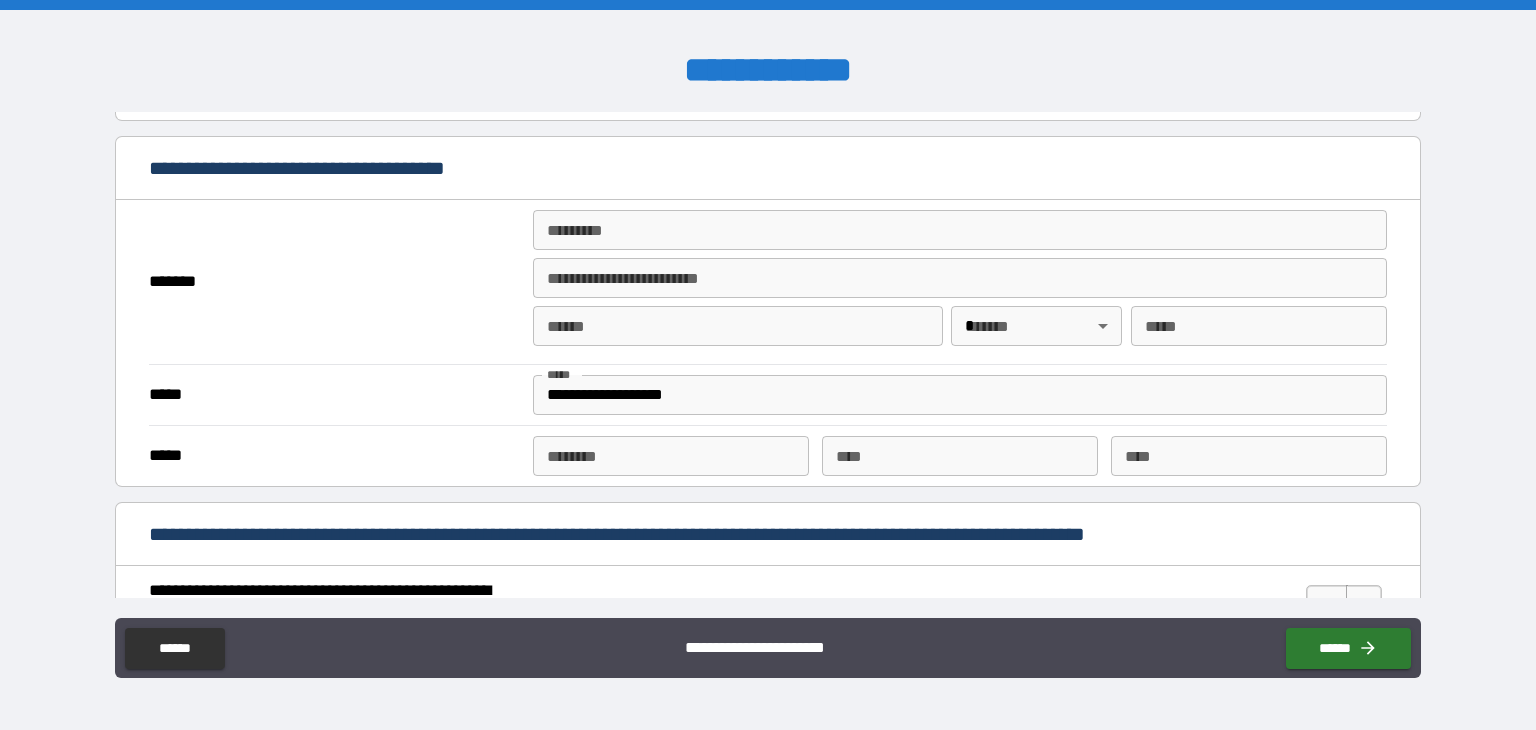 click on "*******   *" at bounding box center [960, 230] 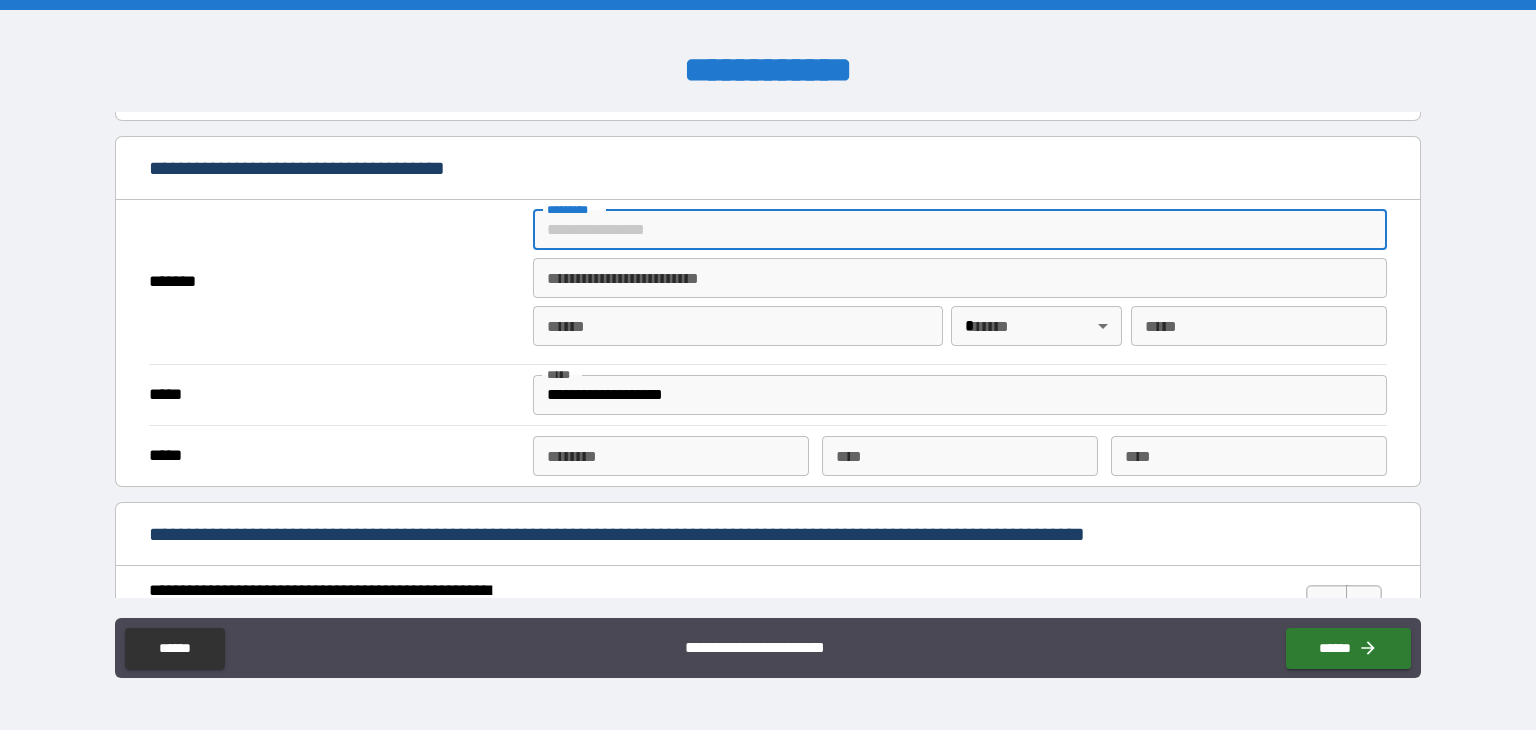 type on "**********" 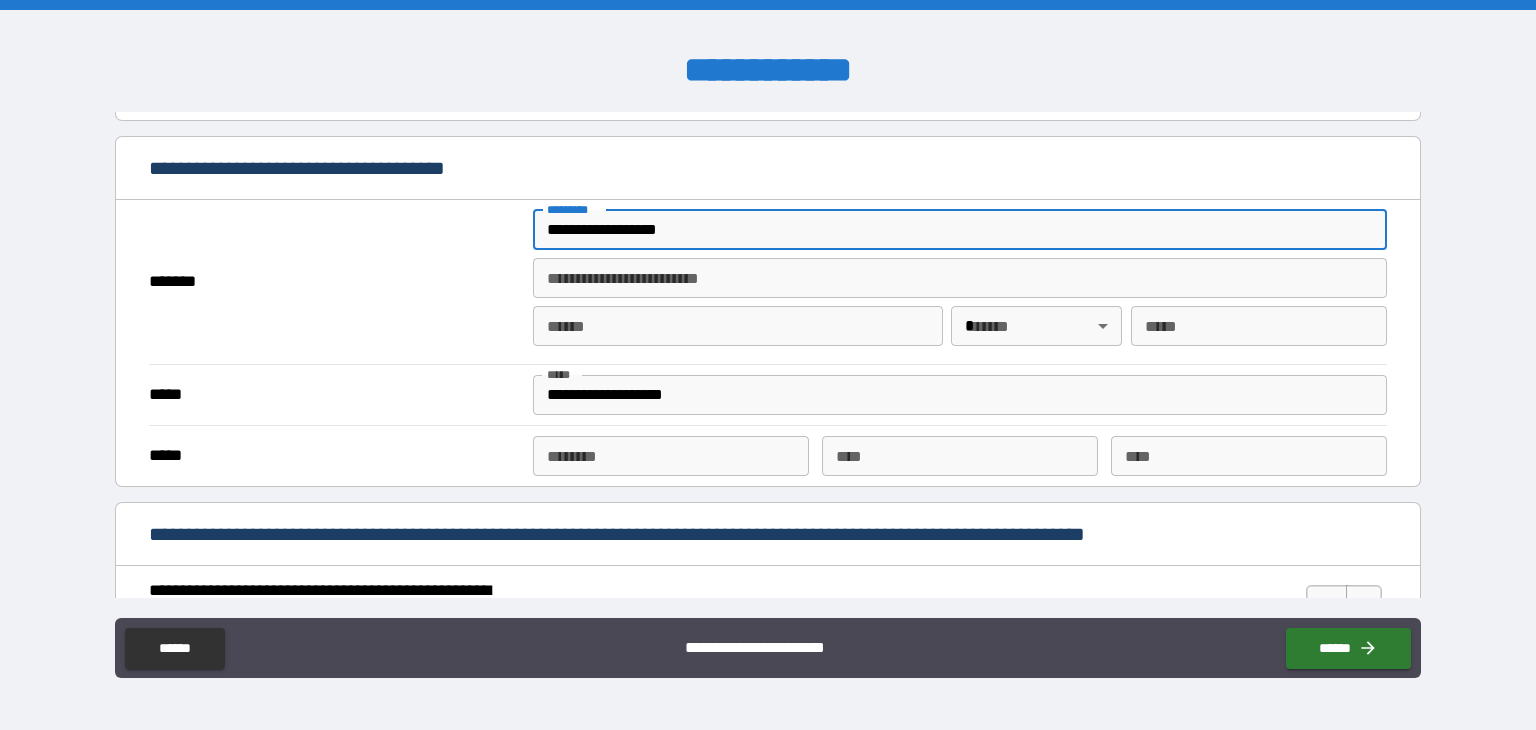 type on "**********" 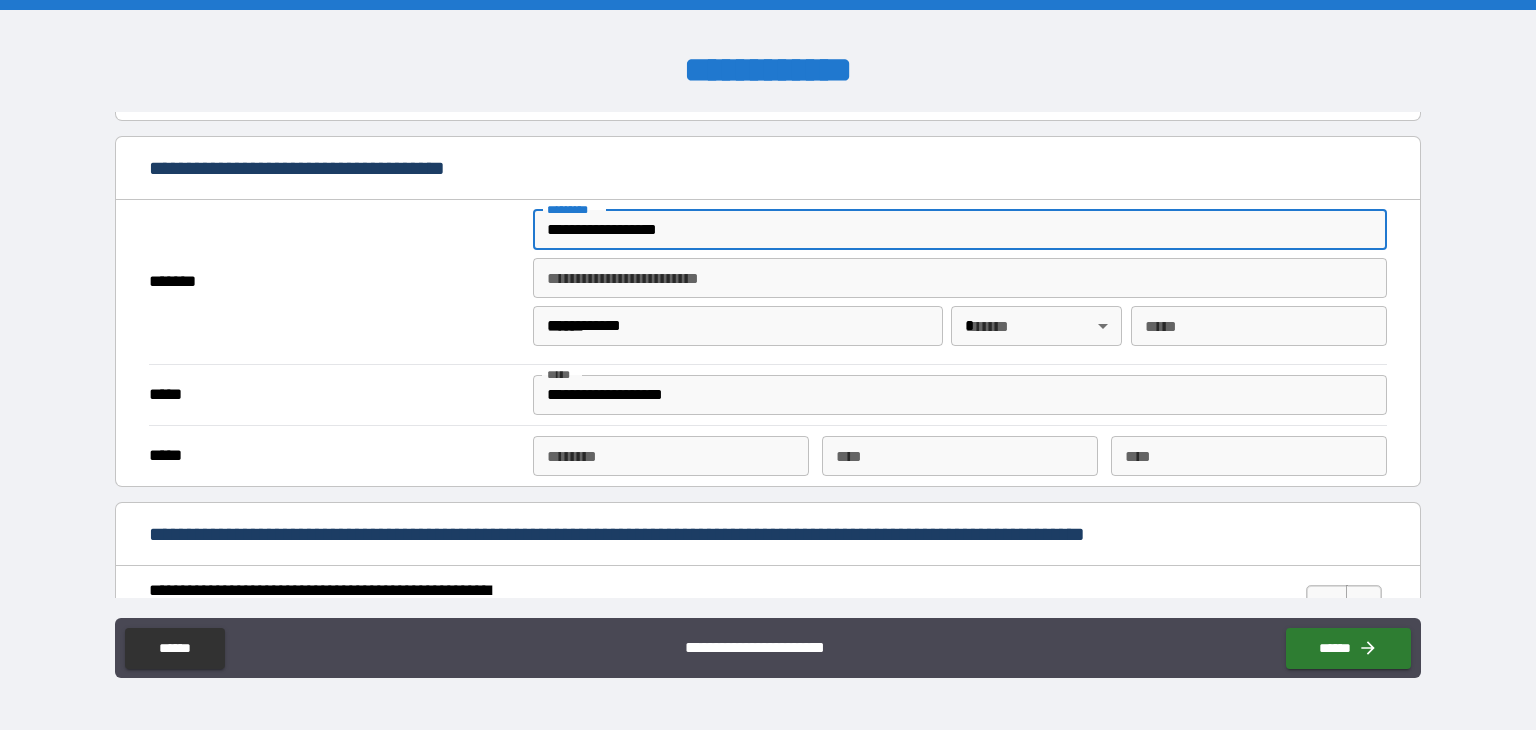 type on "**" 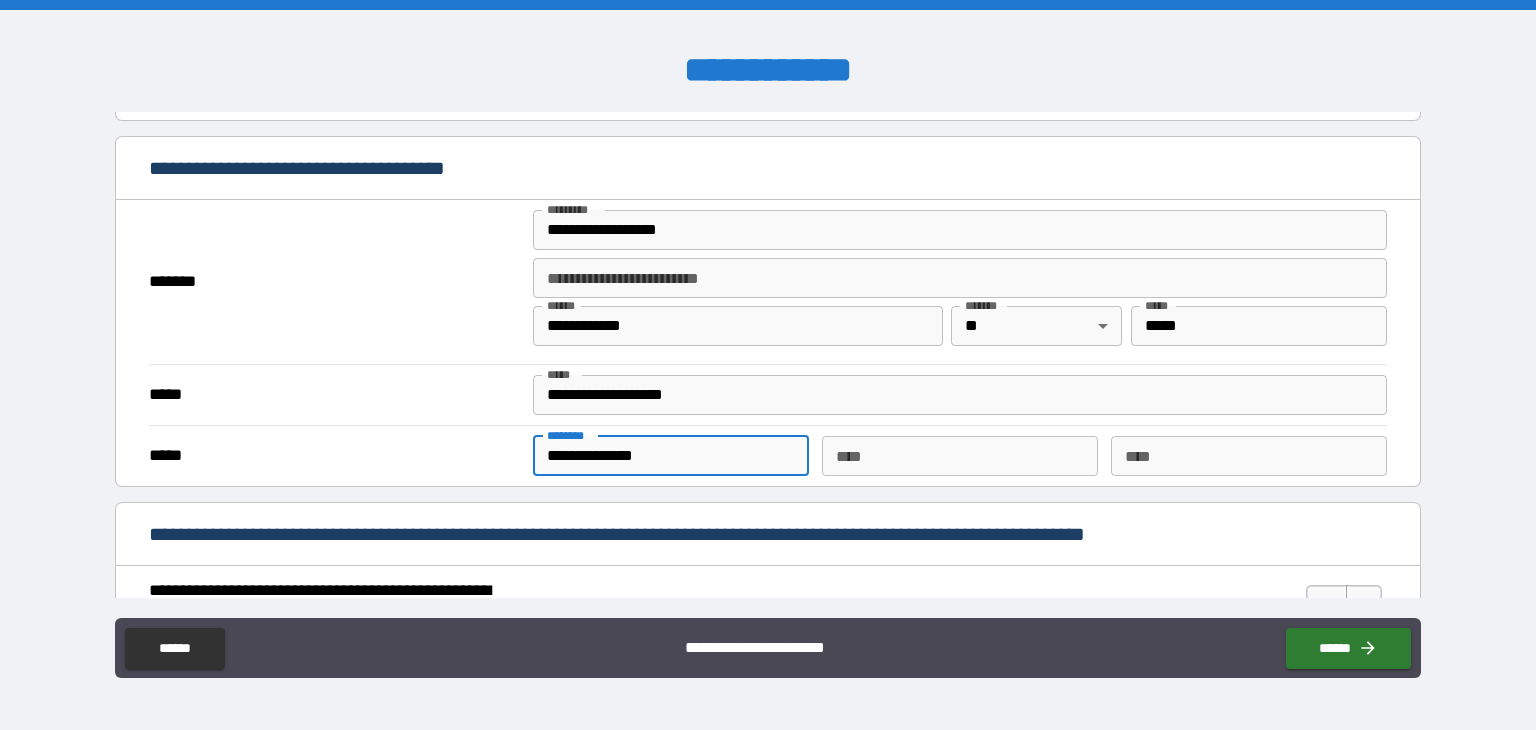drag, startPoint x: 684, startPoint y: 445, endPoint x: 514, endPoint y: 445, distance: 170 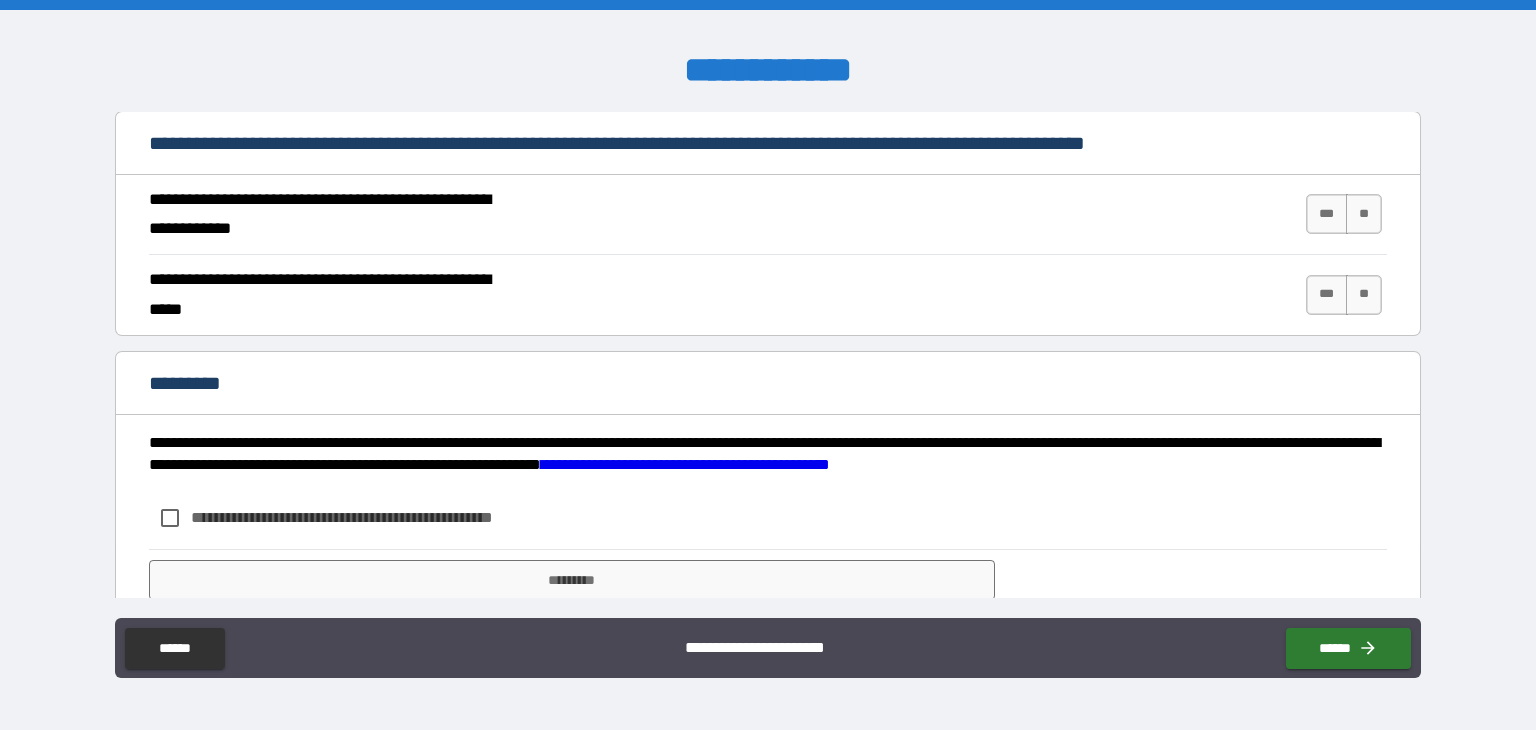 scroll, scrollTop: 1804, scrollLeft: 0, axis: vertical 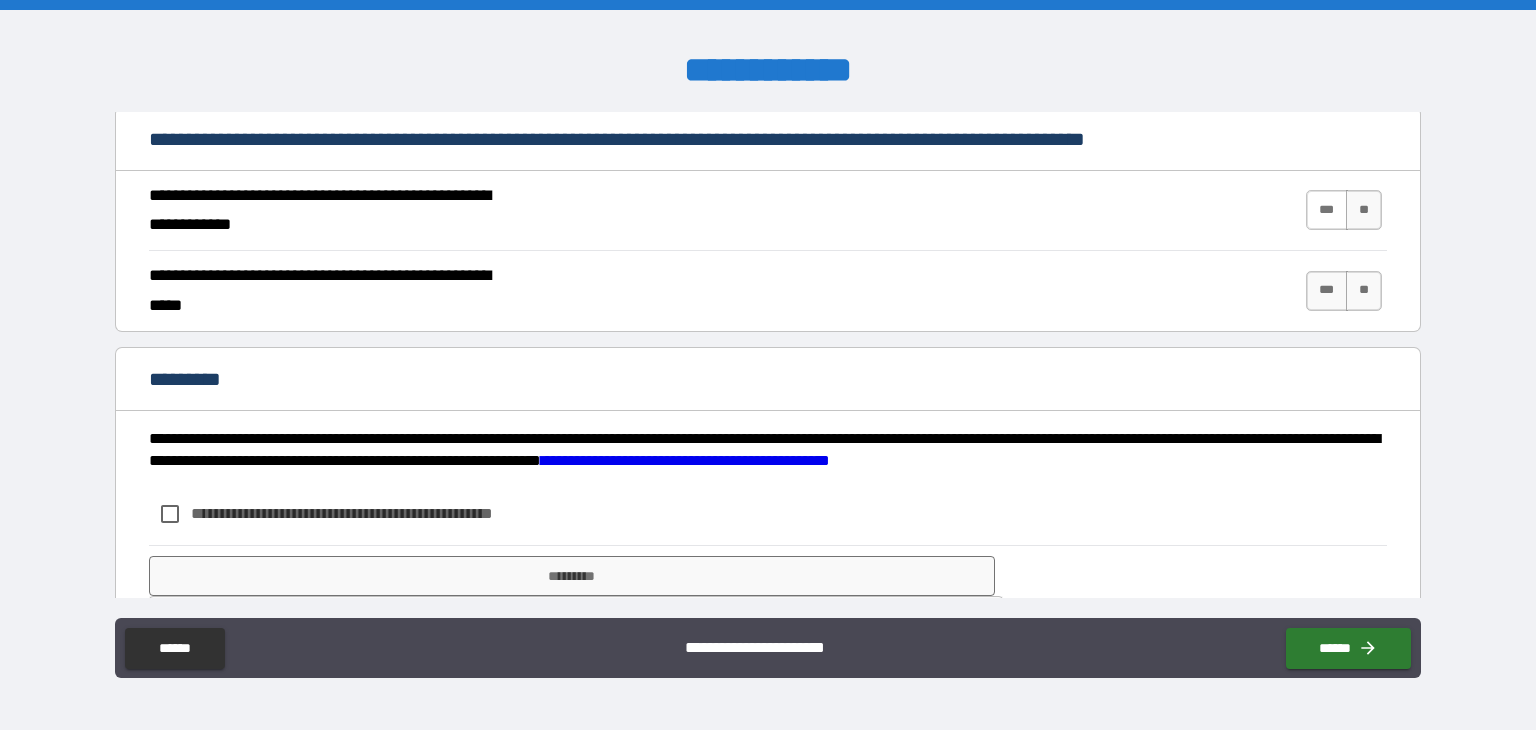 type on "**********" 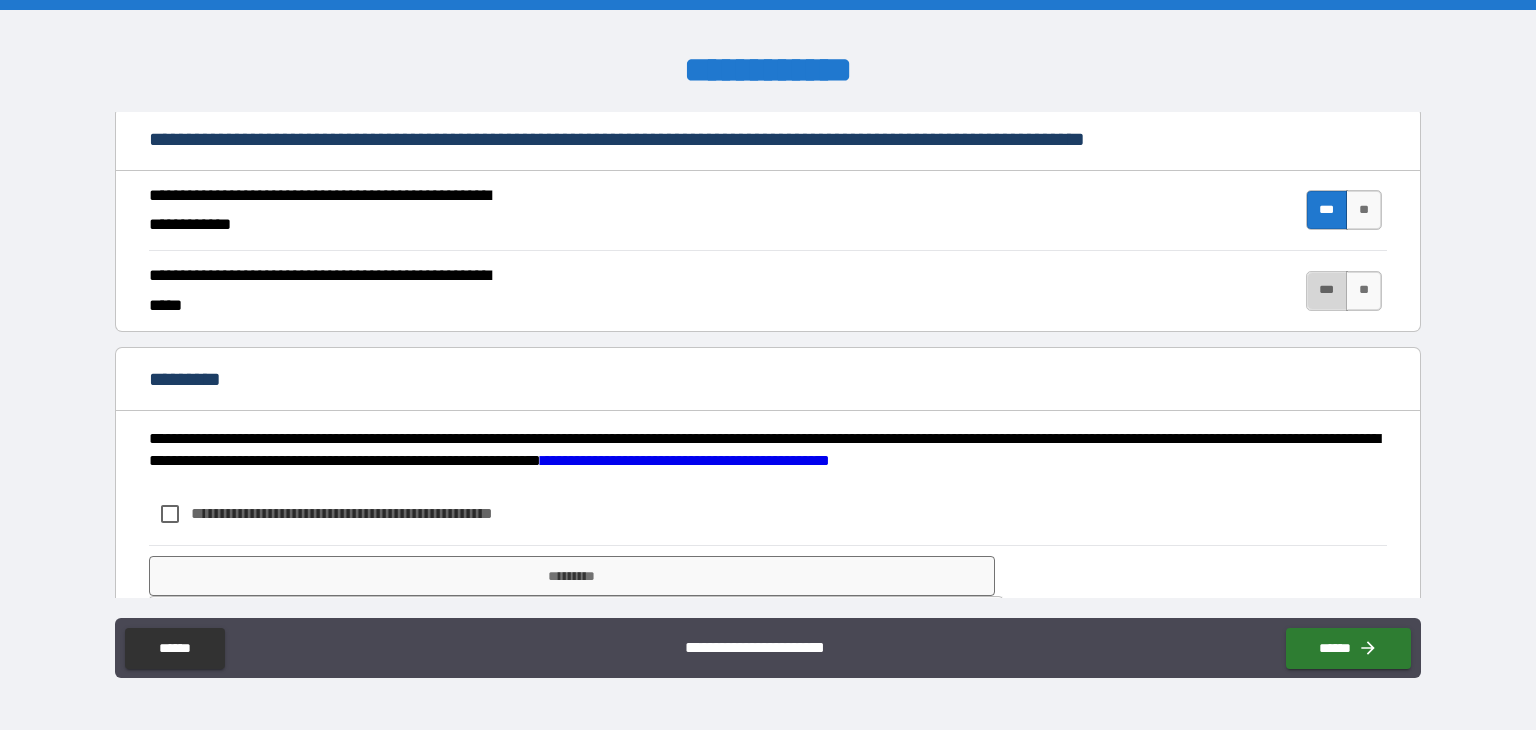 click on "***" at bounding box center [1327, 291] 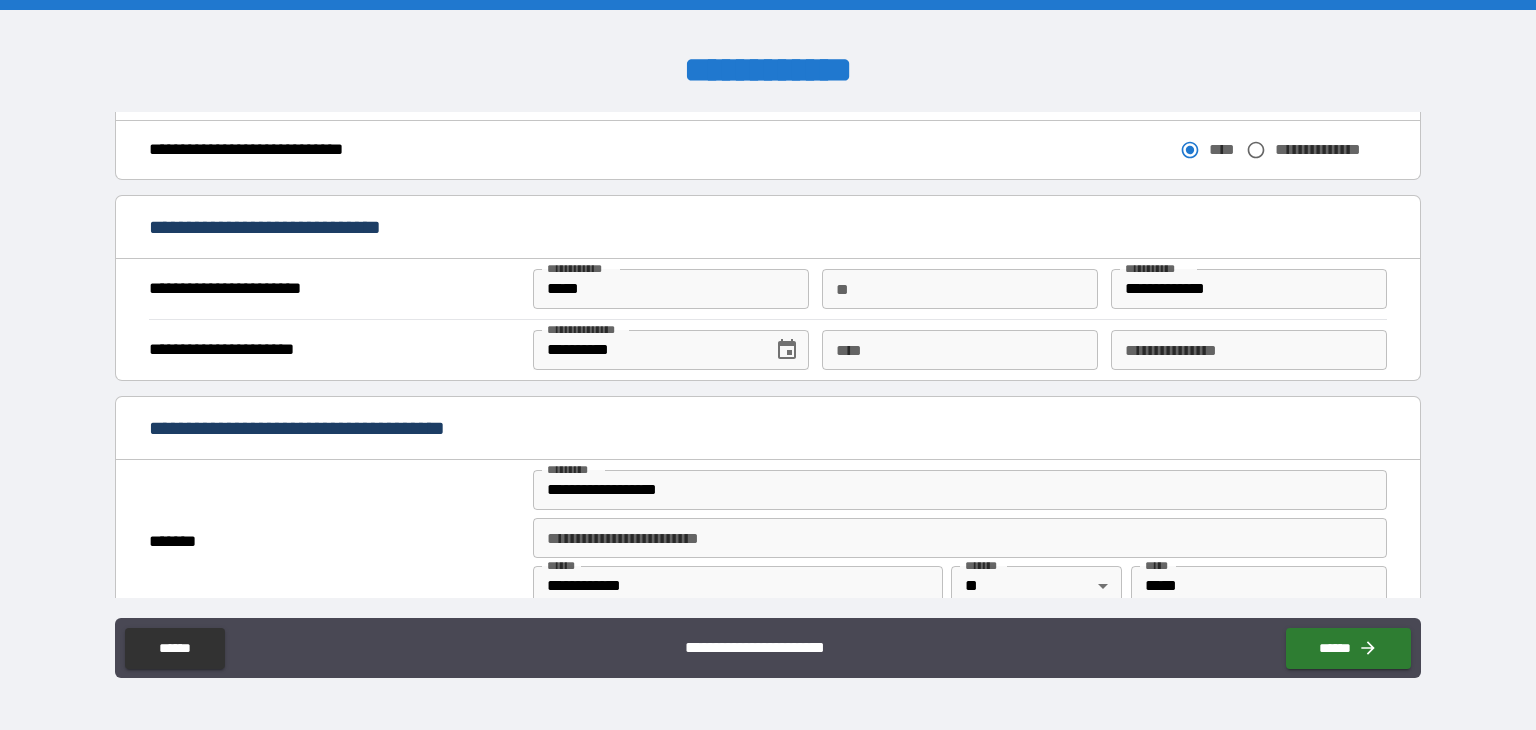 scroll, scrollTop: 1154, scrollLeft: 0, axis: vertical 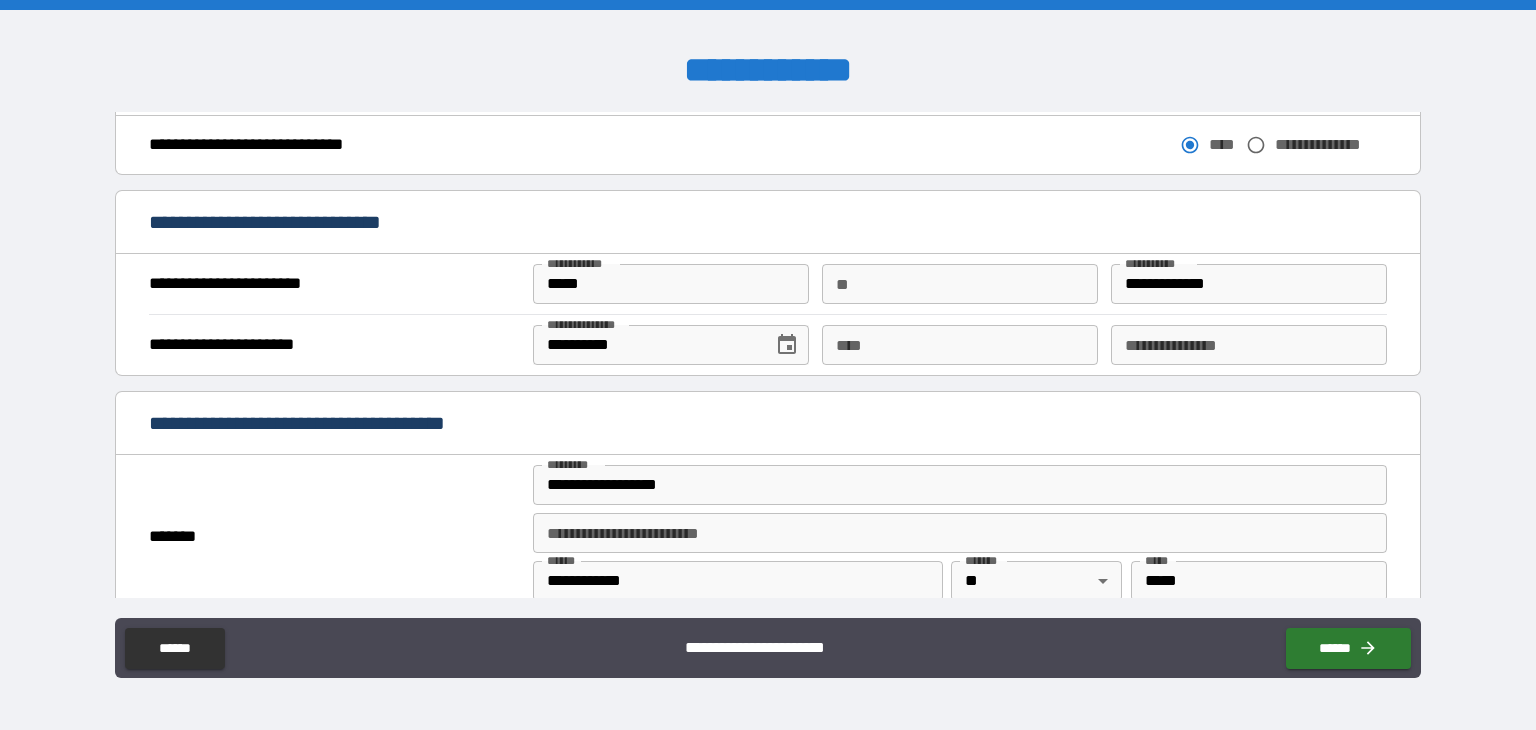 click on "****" at bounding box center [960, 345] 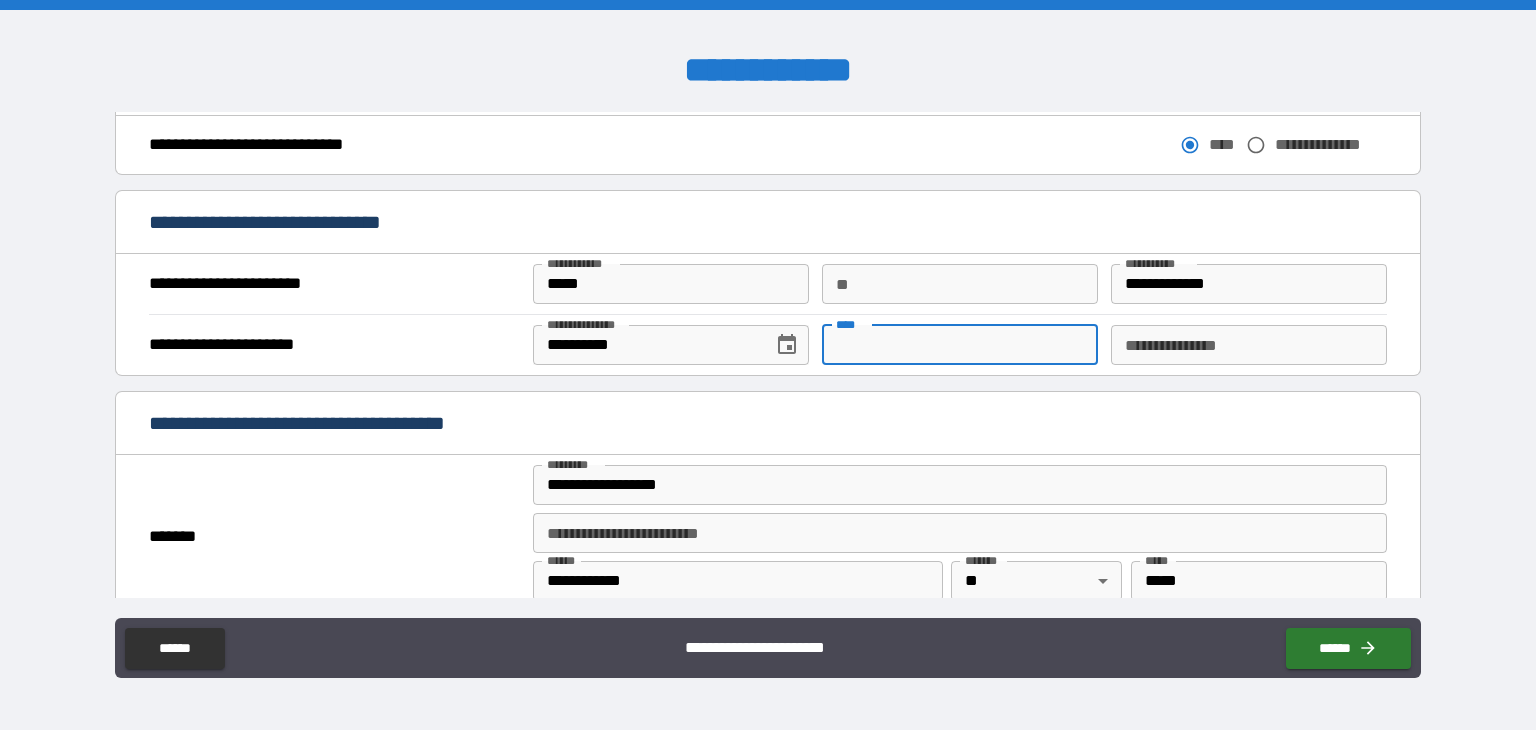 paste on "**********" 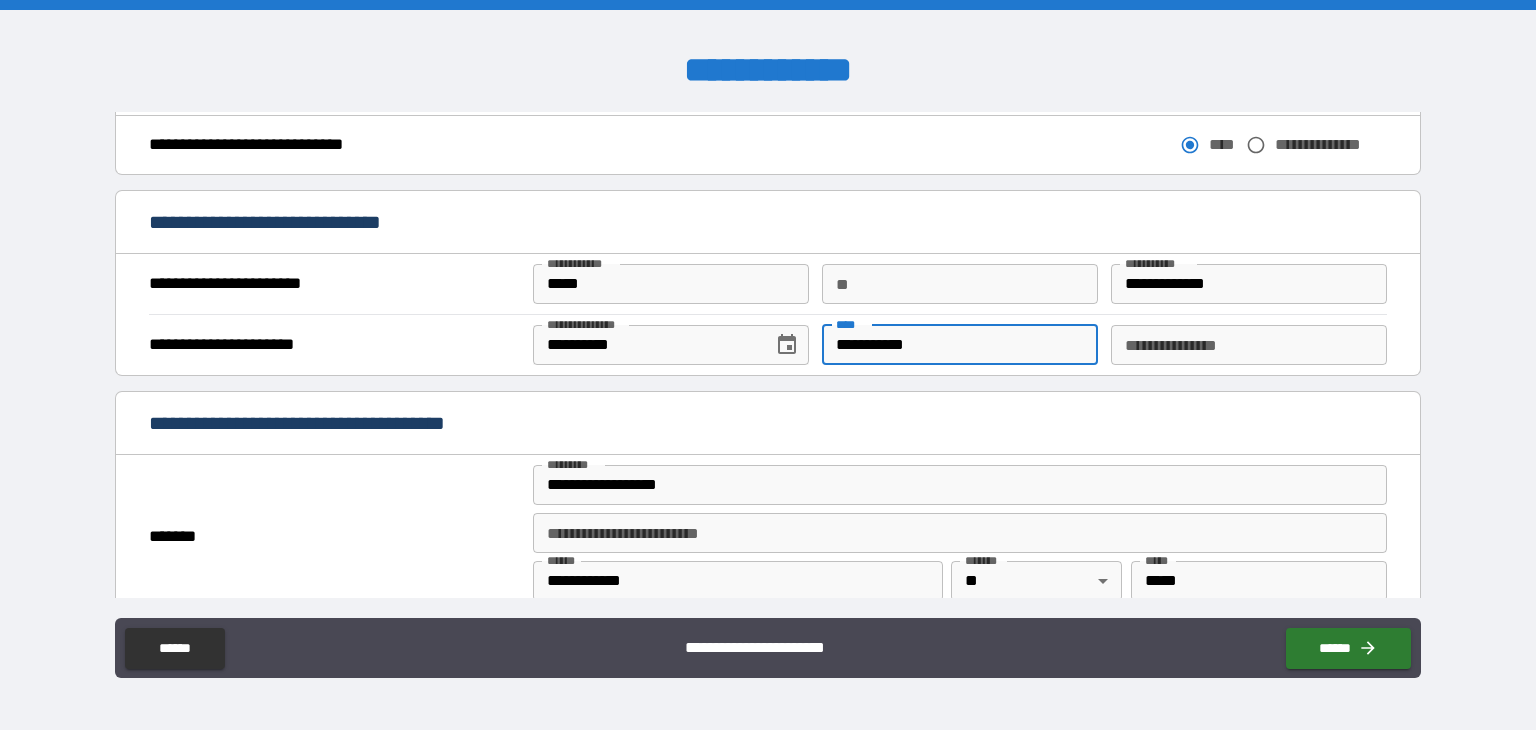 type on "**********" 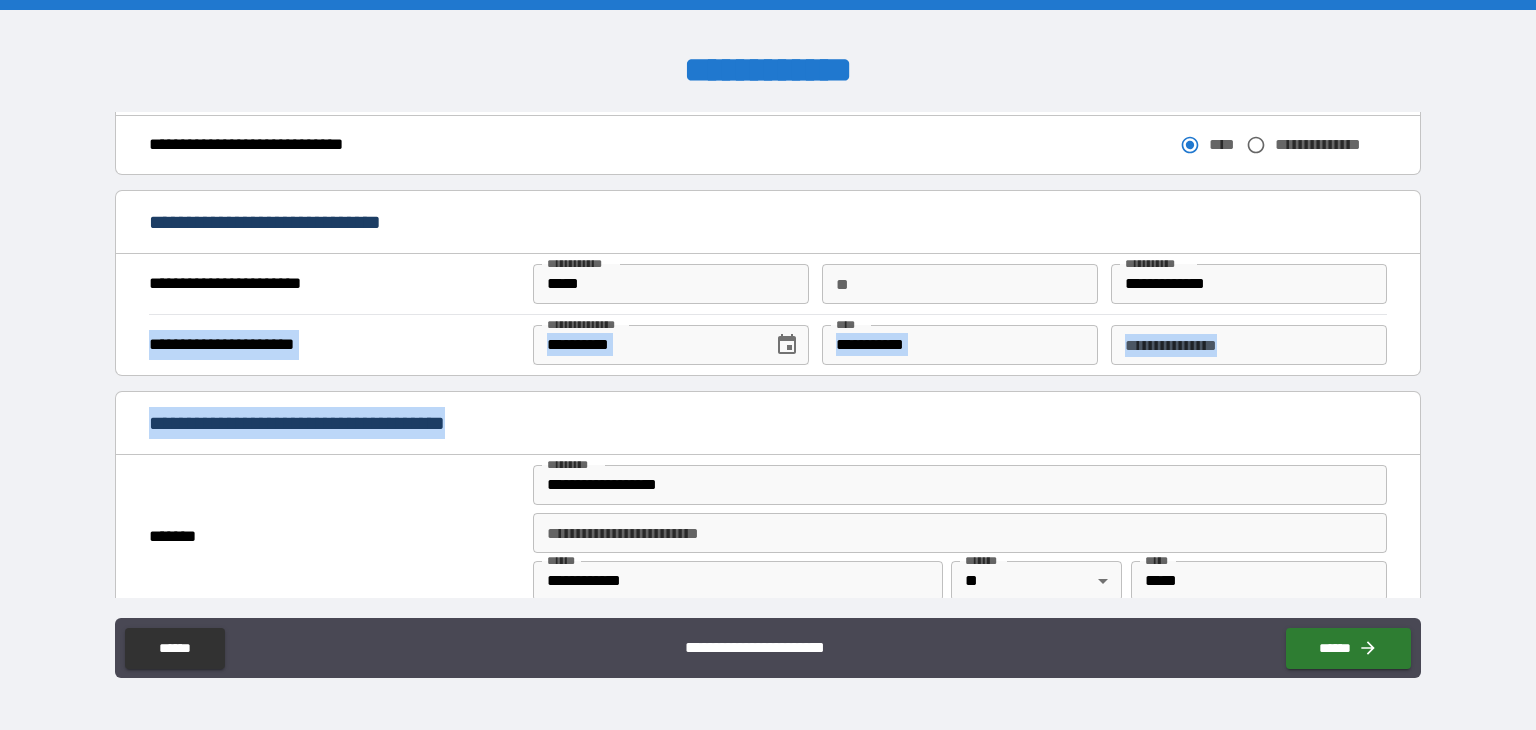 drag, startPoint x: 1405, startPoint y: 405, endPoint x: 1416, endPoint y: 306, distance: 99.60924 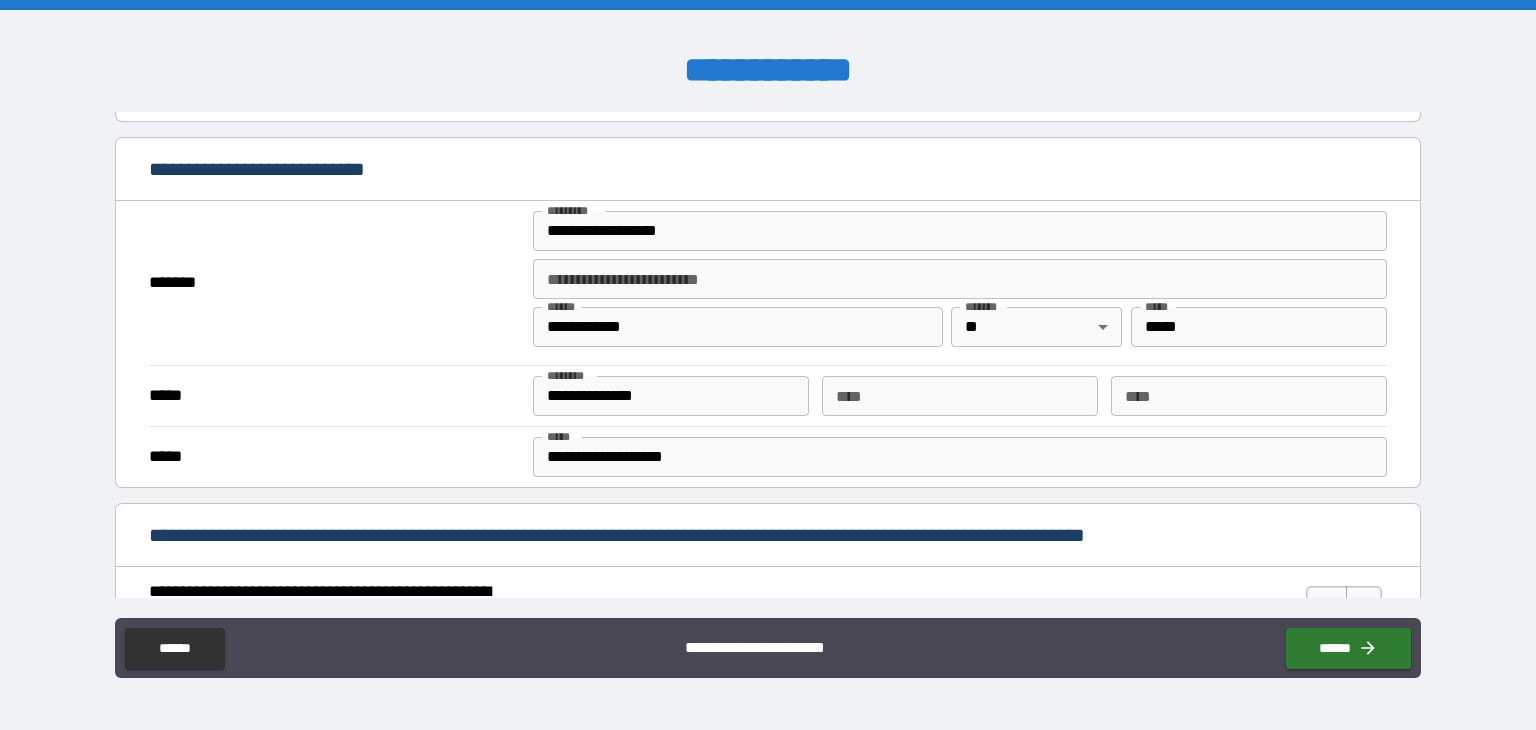 scroll, scrollTop: 352, scrollLeft: 0, axis: vertical 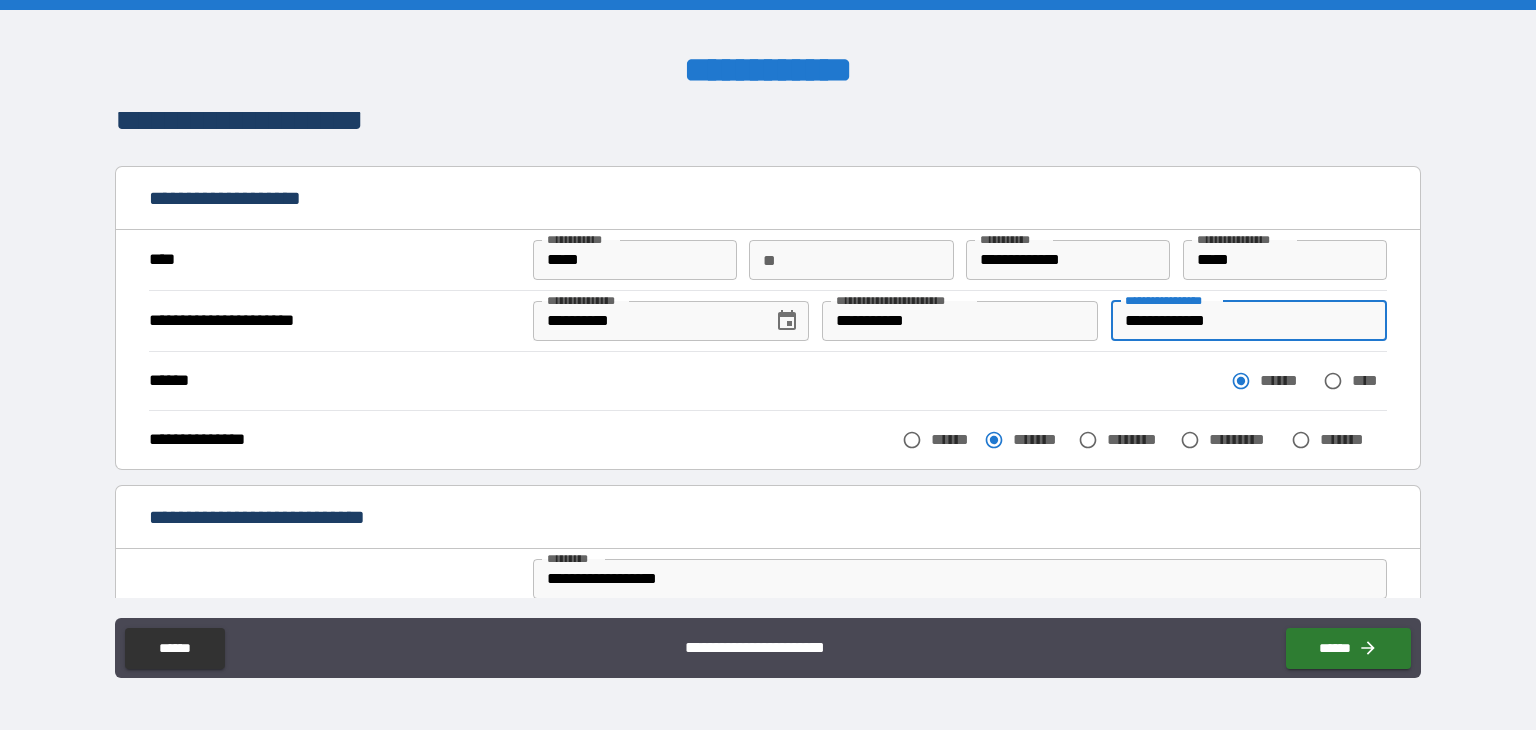 drag, startPoint x: 1256, startPoint y: 324, endPoint x: 1093, endPoint y: 334, distance: 163.30646 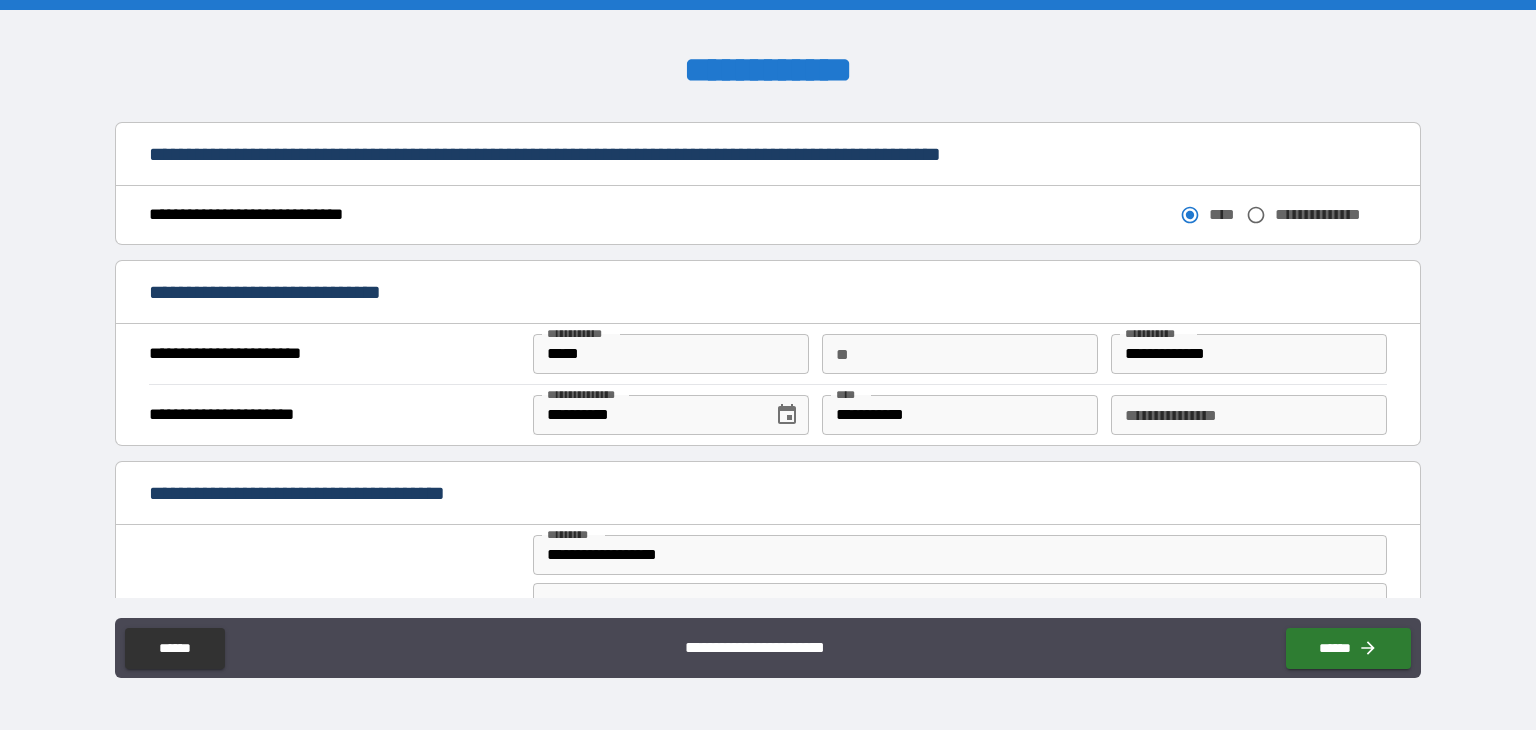 scroll, scrollTop: 1088, scrollLeft: 0, axis: vertical 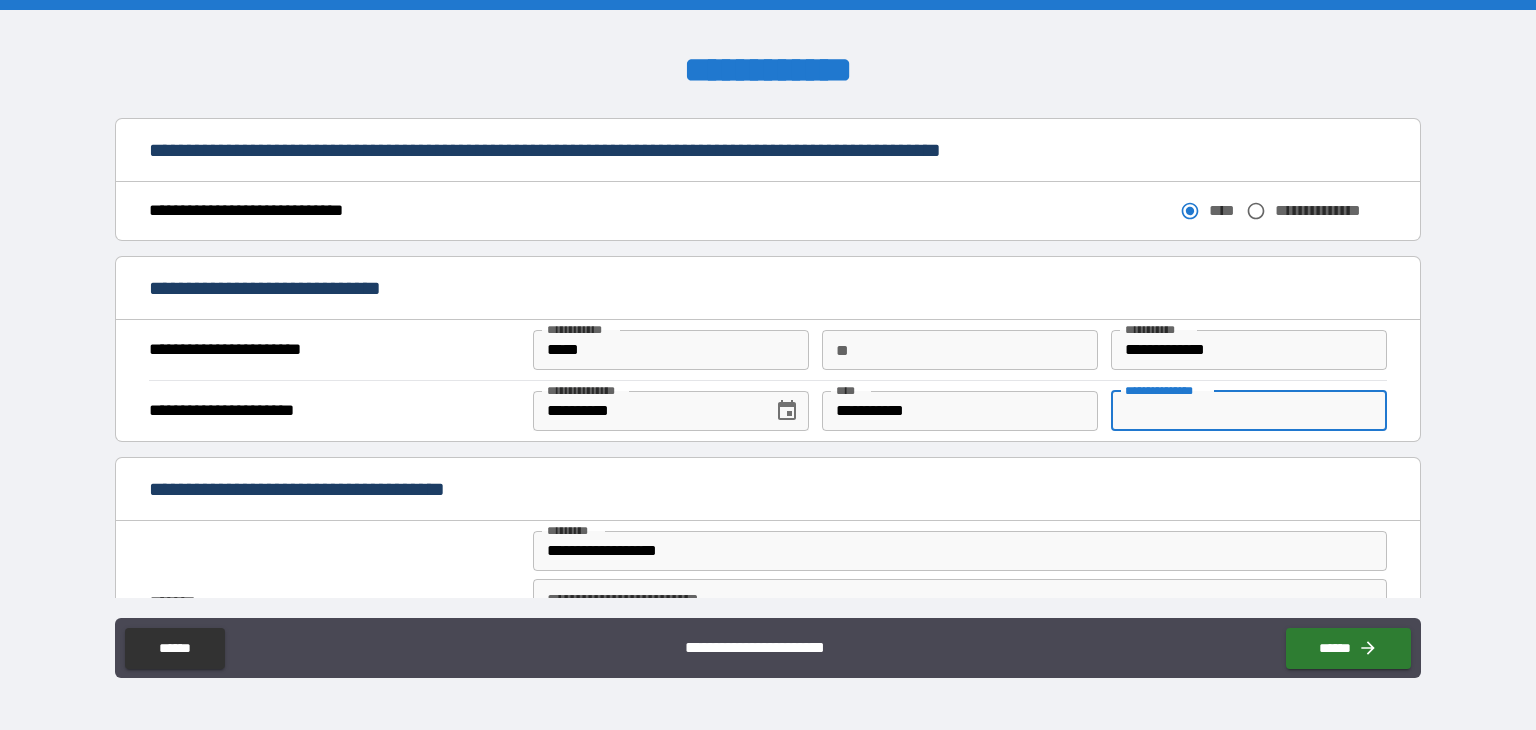 click on "**********" at bounding box center (1249, 411) 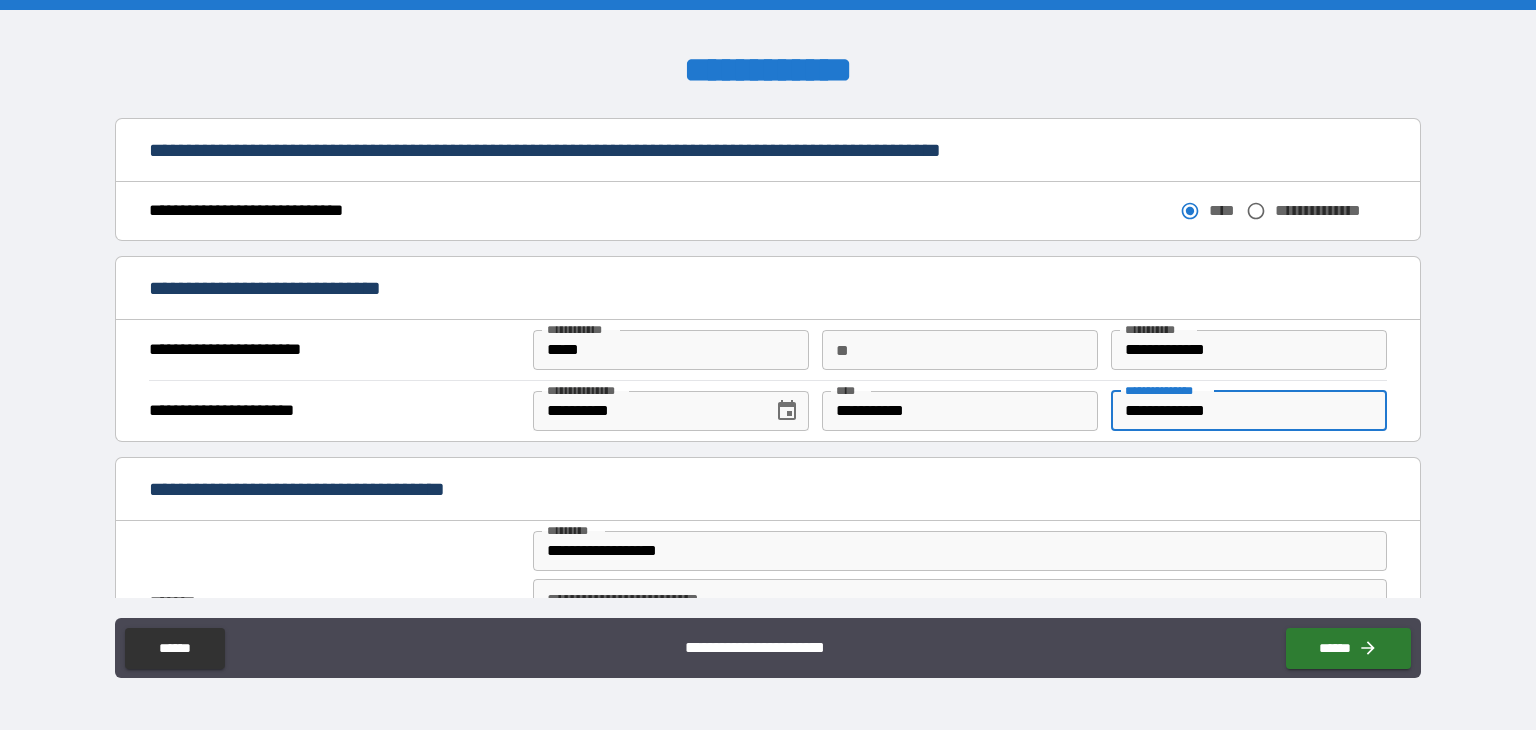 type on "**********" 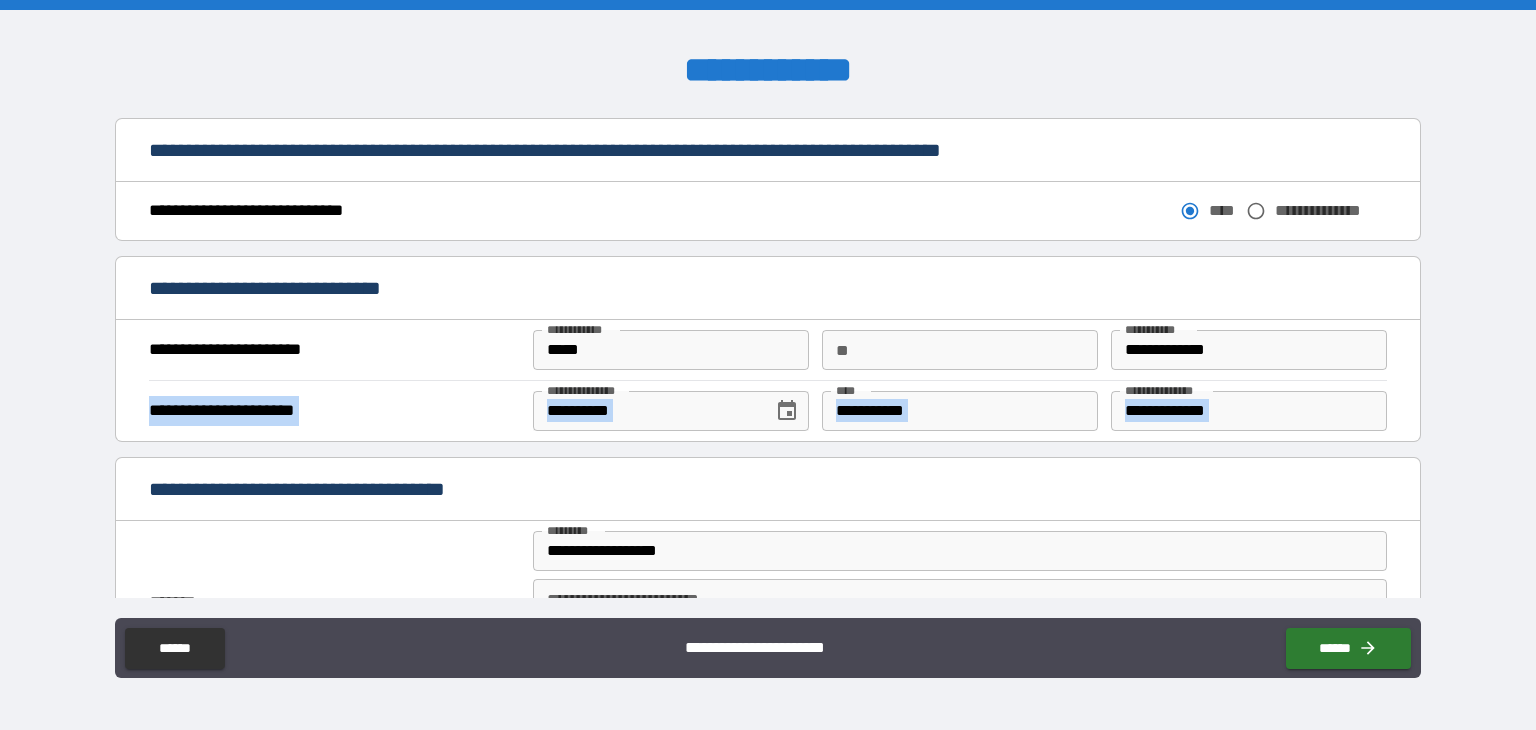 drag, startPoint x: 1407, startPoint y: 371, endPoint x: 1406, endPoint y: 407, distance: 36.013885 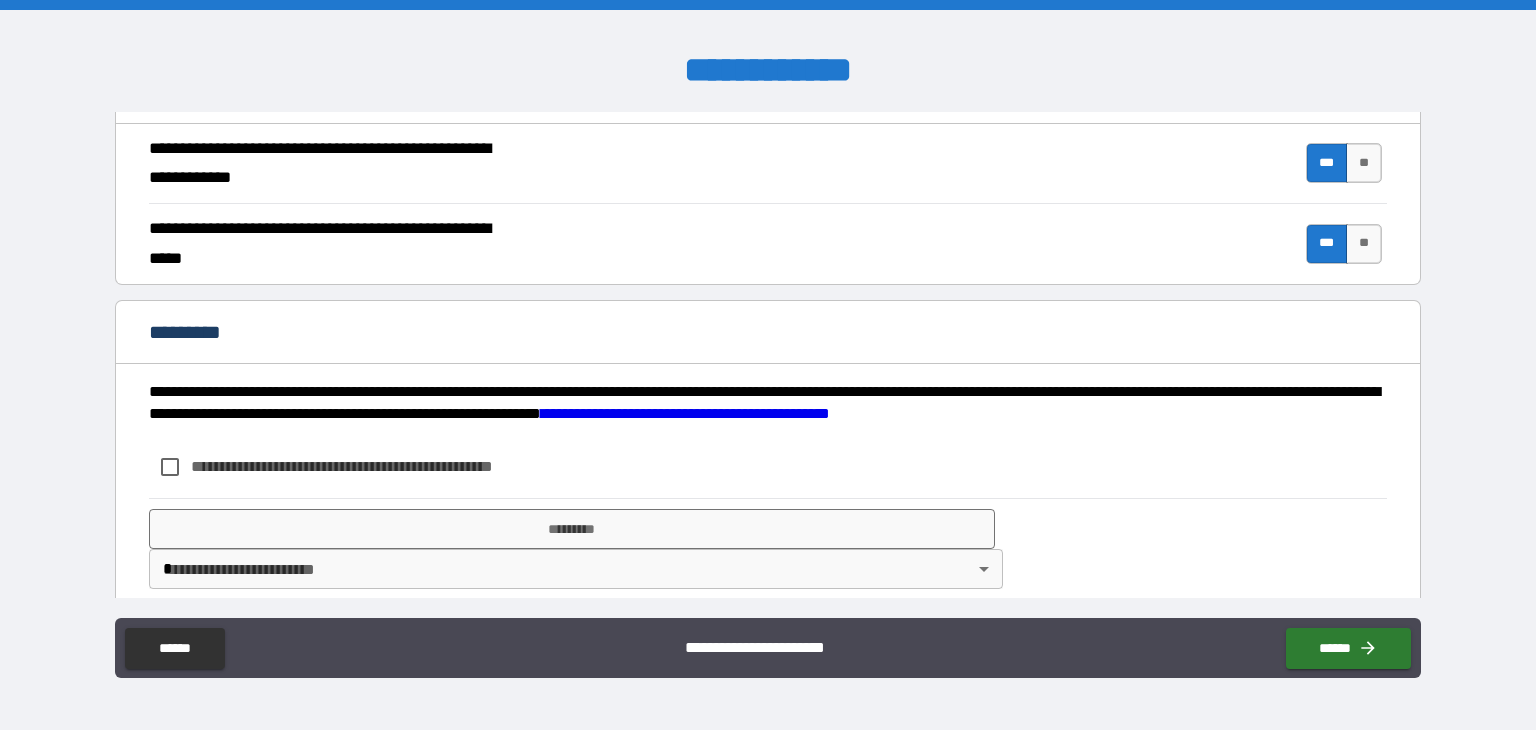 scroll, scrollTop: 1865, scrollLeft: 0, axis: vertical 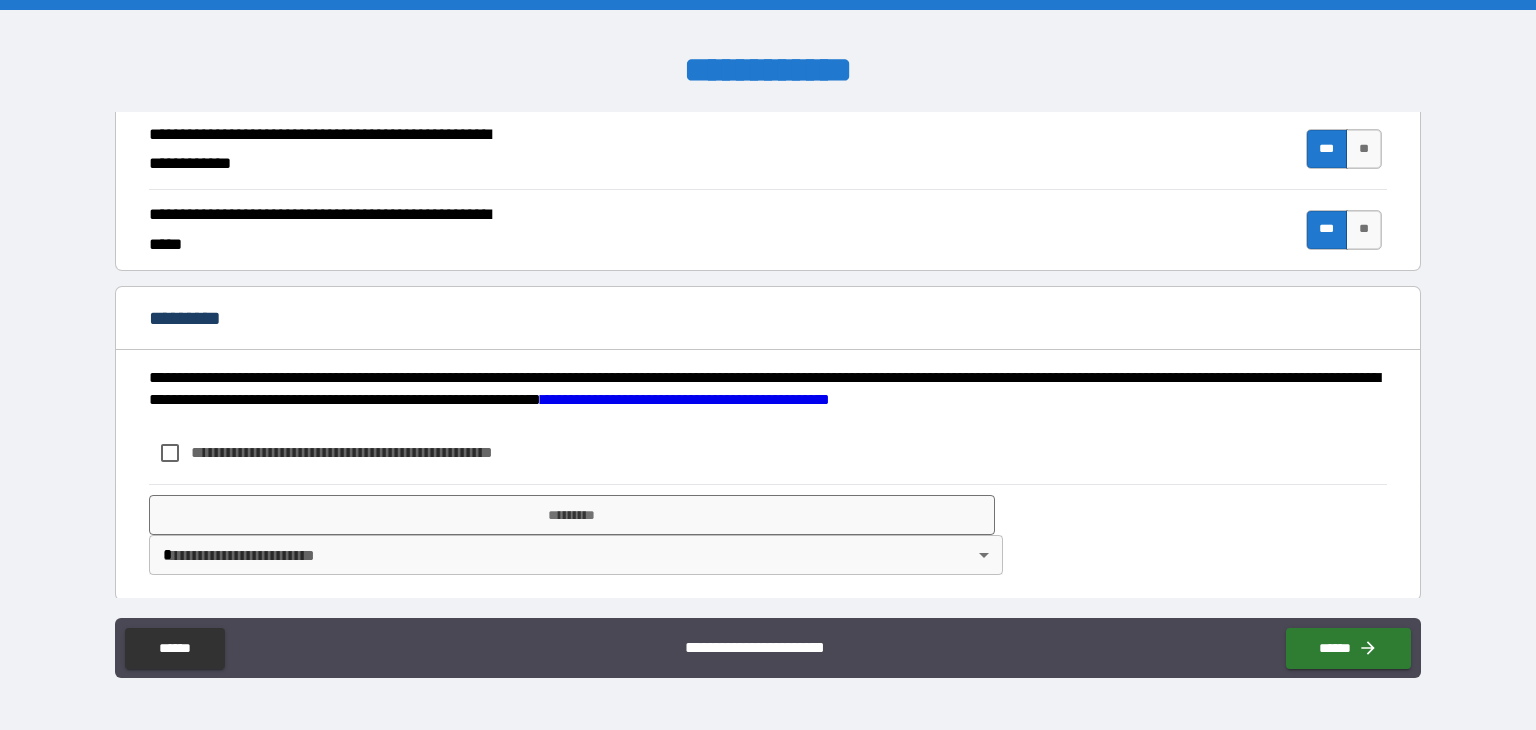 click on "**********" at bounding box center (375, 452) 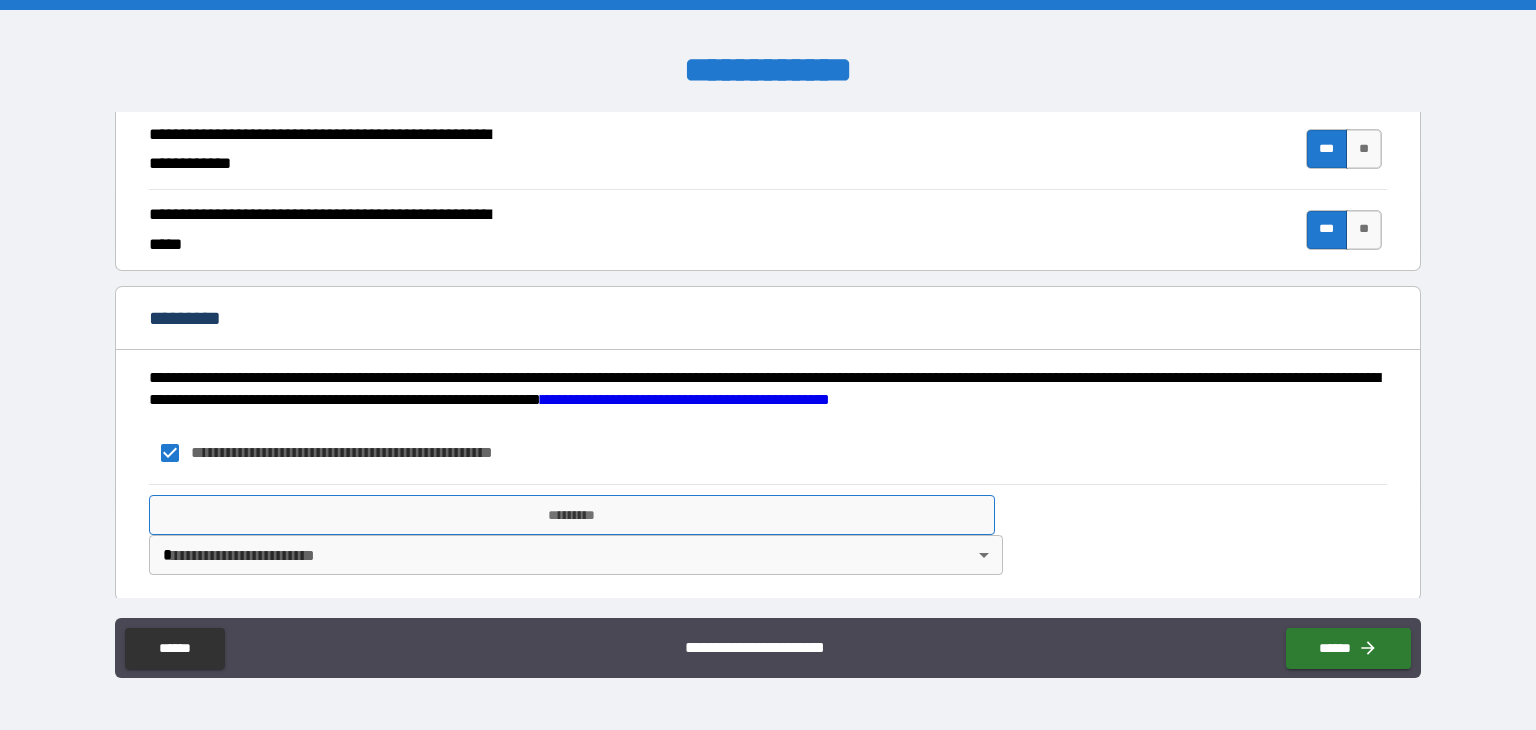 click on "*********" at bounding box center (572, 515) 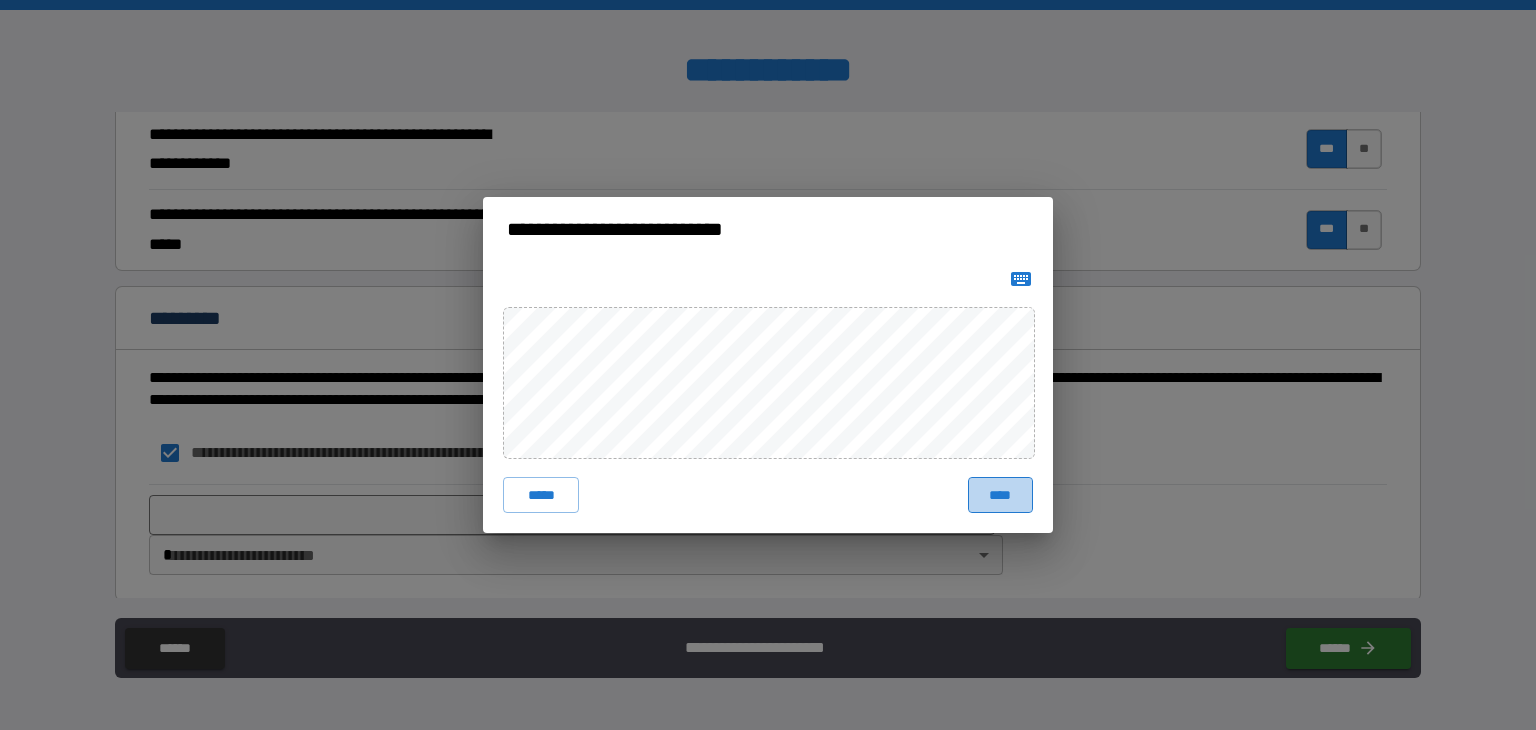 click on "****" at bounding box center [1000, 495] 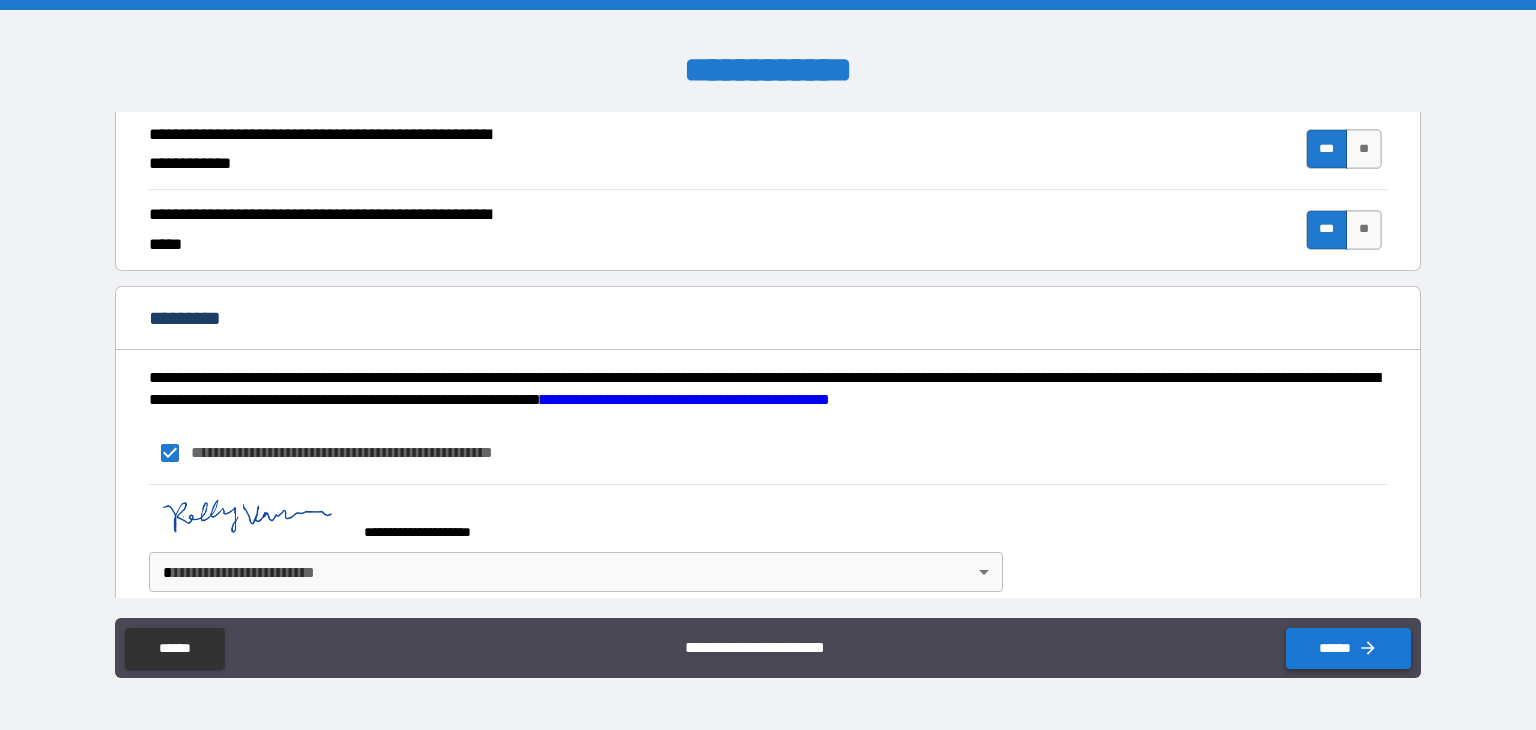 click on "******" at bounding box center (1348, 648) 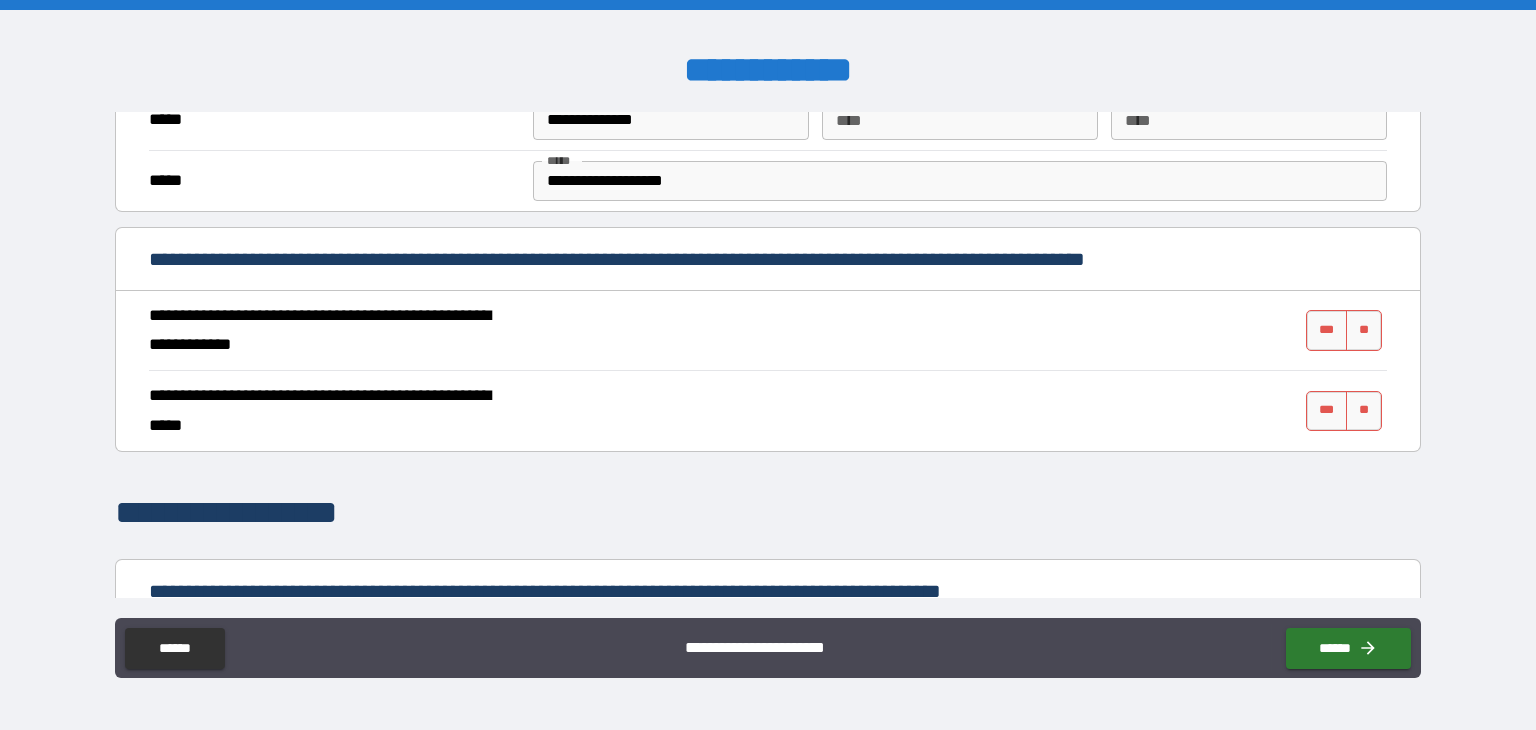 scroll, scrollTop: 651, scrollLeft: 0, axis: vertical 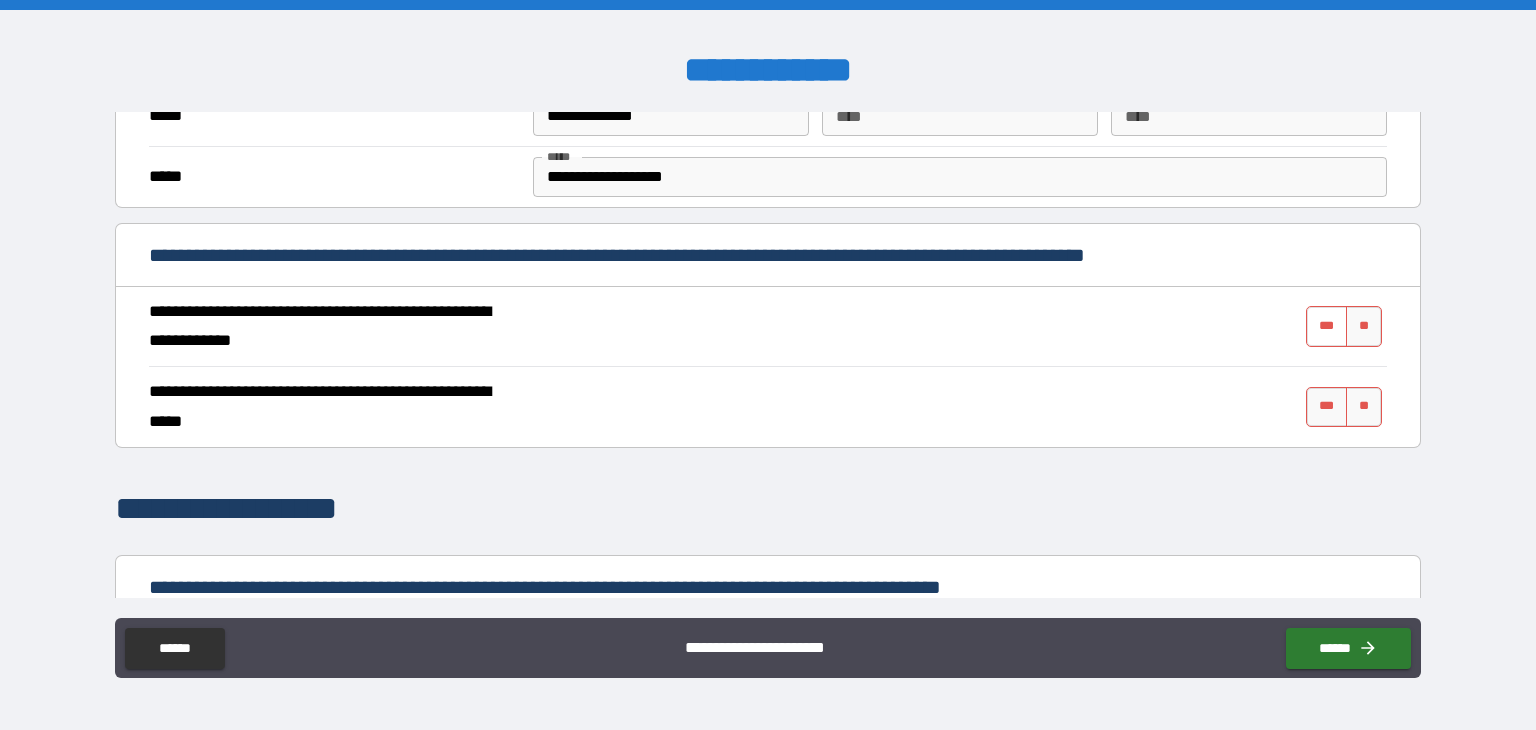 click on "***" at bounding box center (1327, 326) 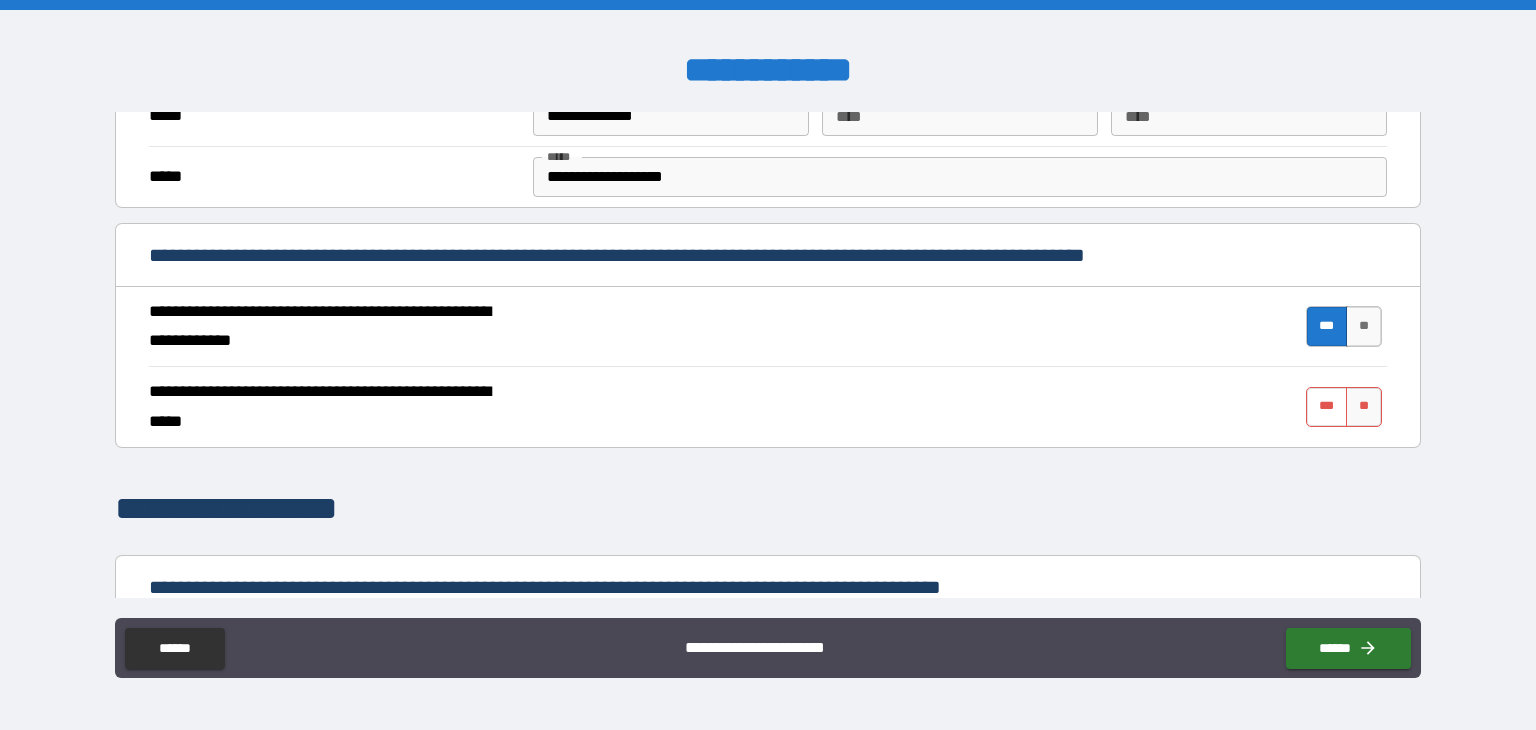 click on "***" at bounding box center [1327, 407] 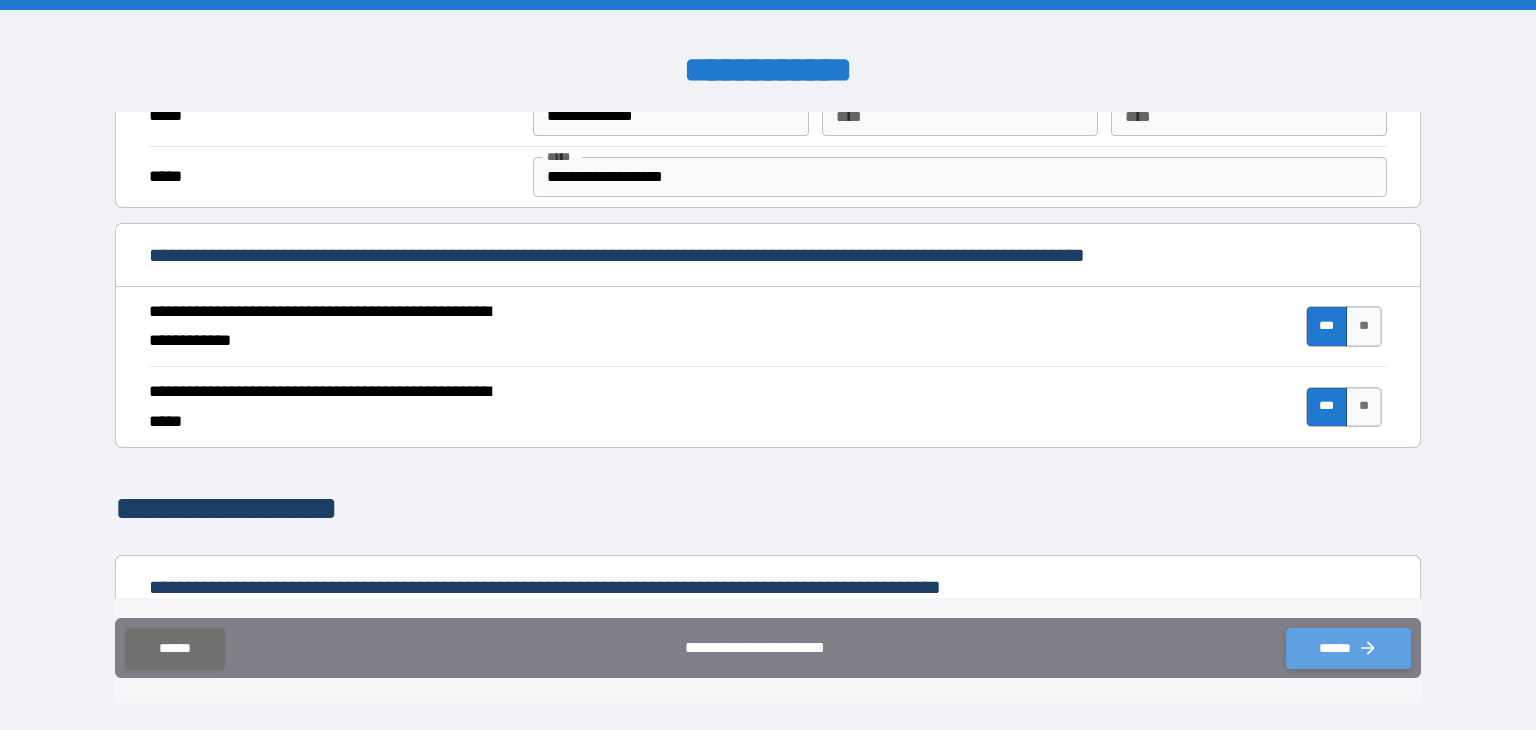 click on "******" at bounding box center [1348, 648] 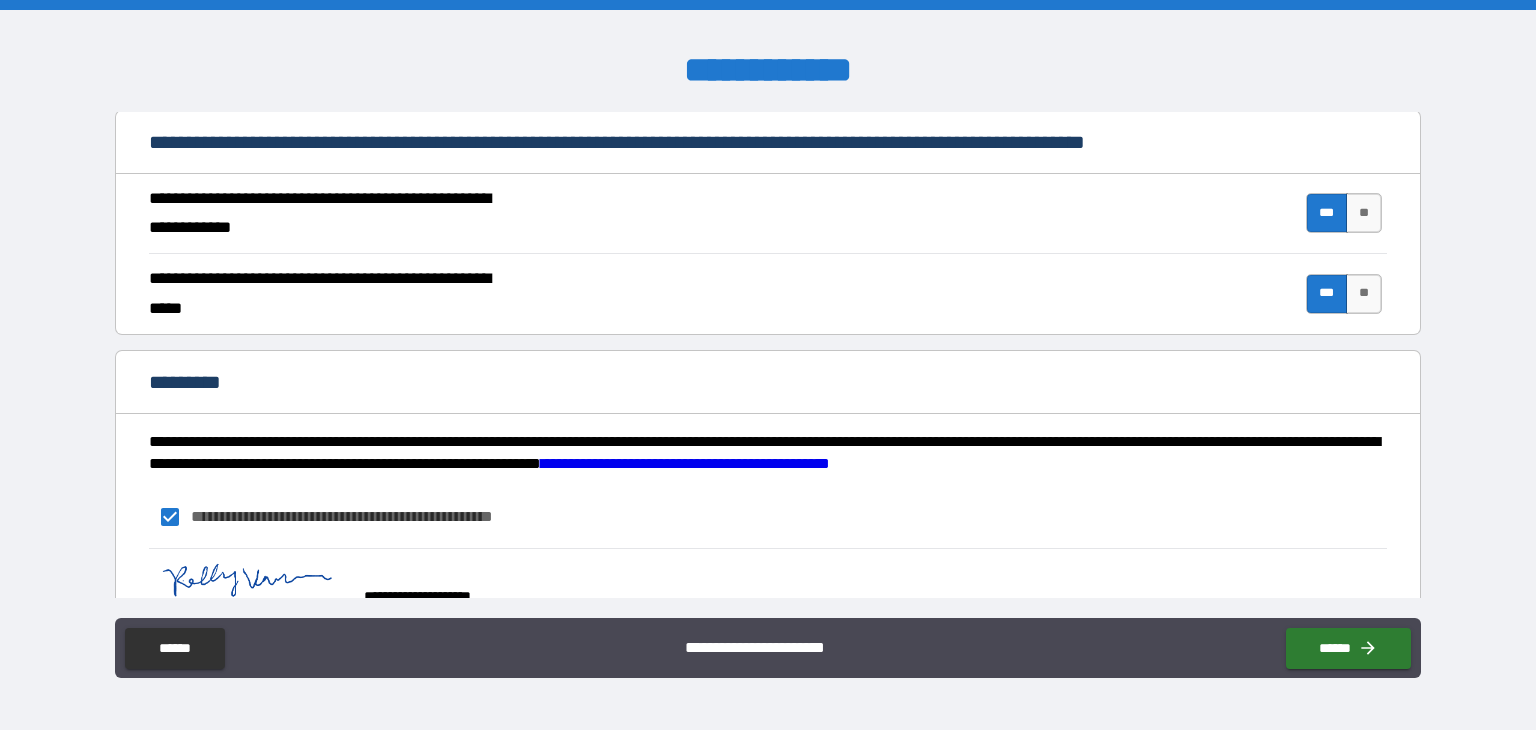 scroll, scrollTop: 1882, scrollLeft: 0, axis: vertical 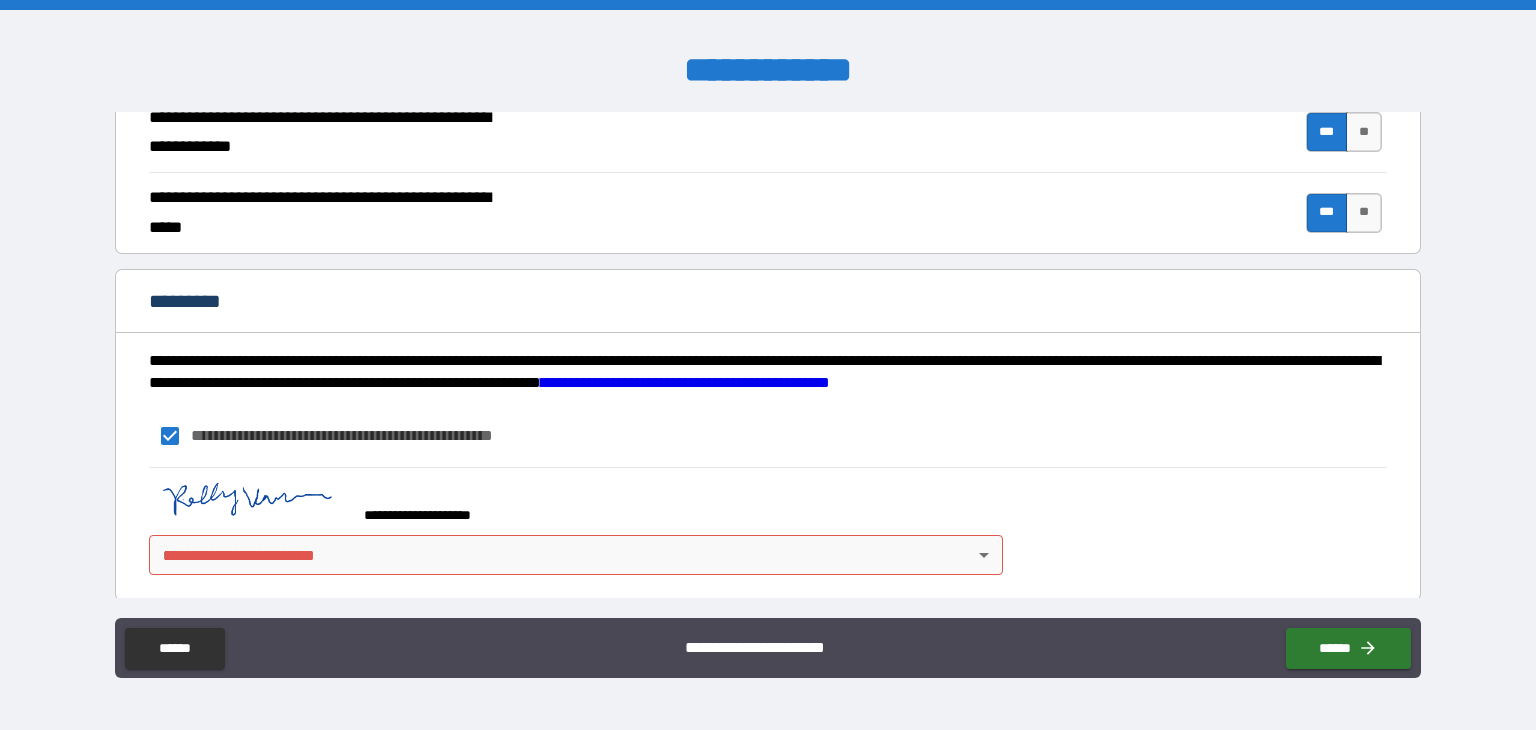 click on "**********" at bounding box center (768, 365) 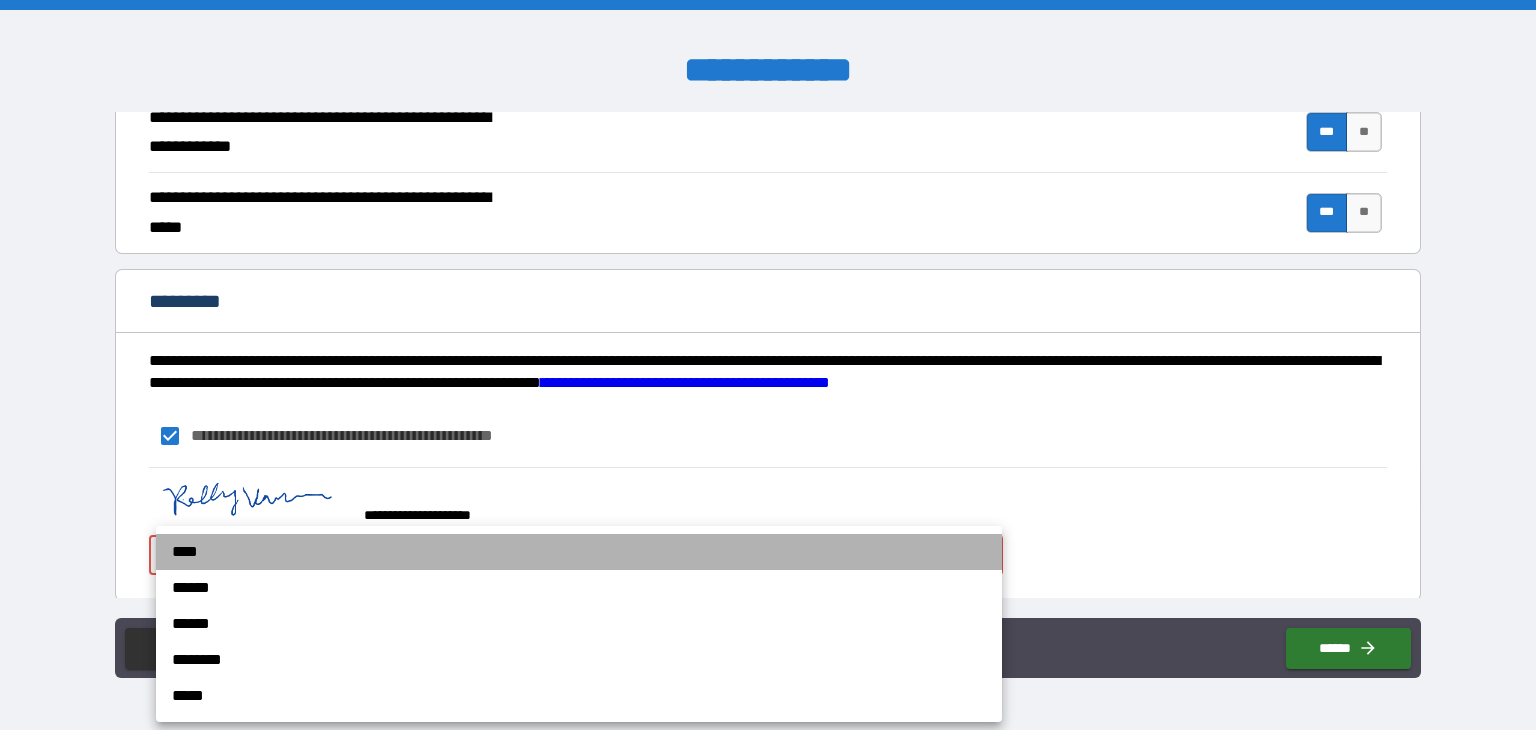 click on "****" at bounding box center [579, 552] 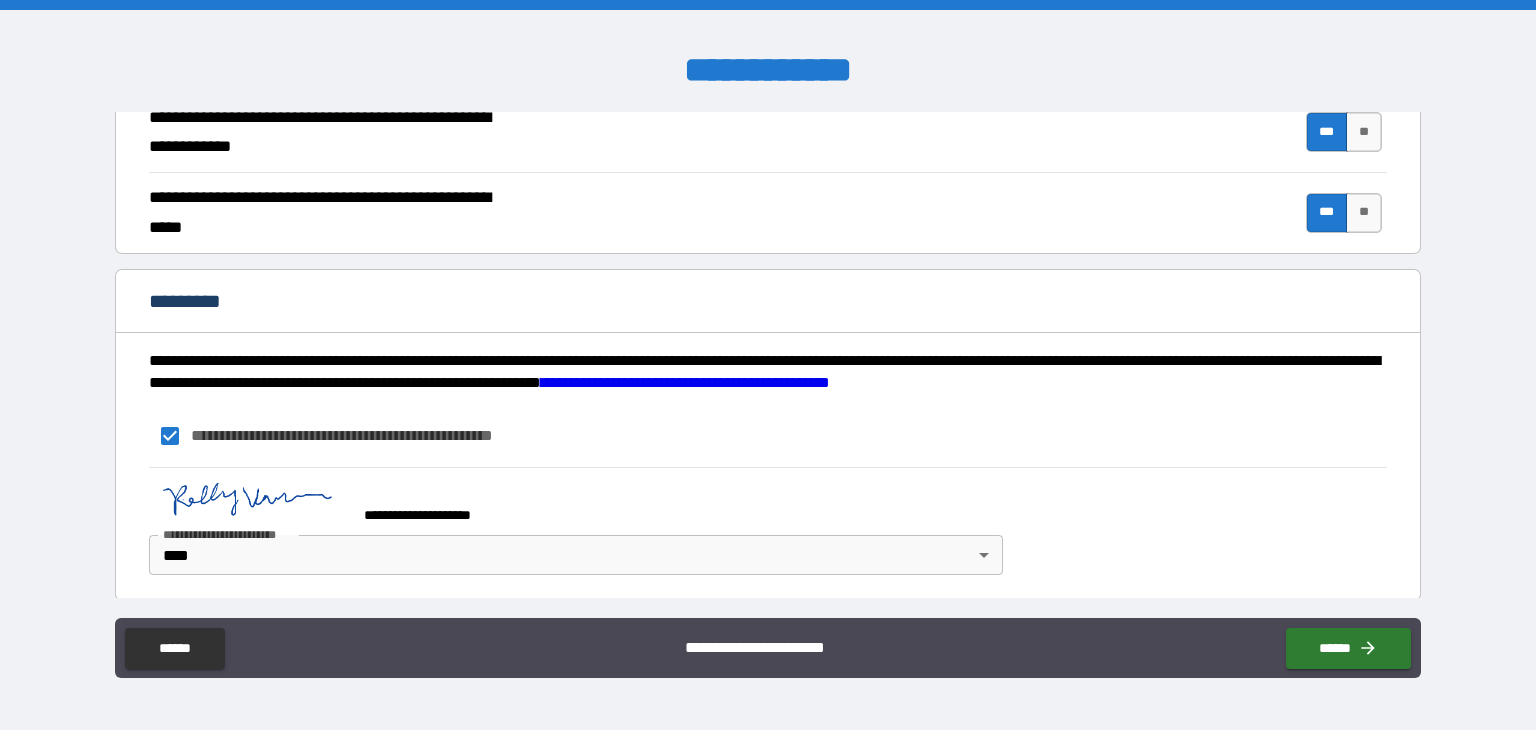 click on "******" at bounding box center [1344, 644] 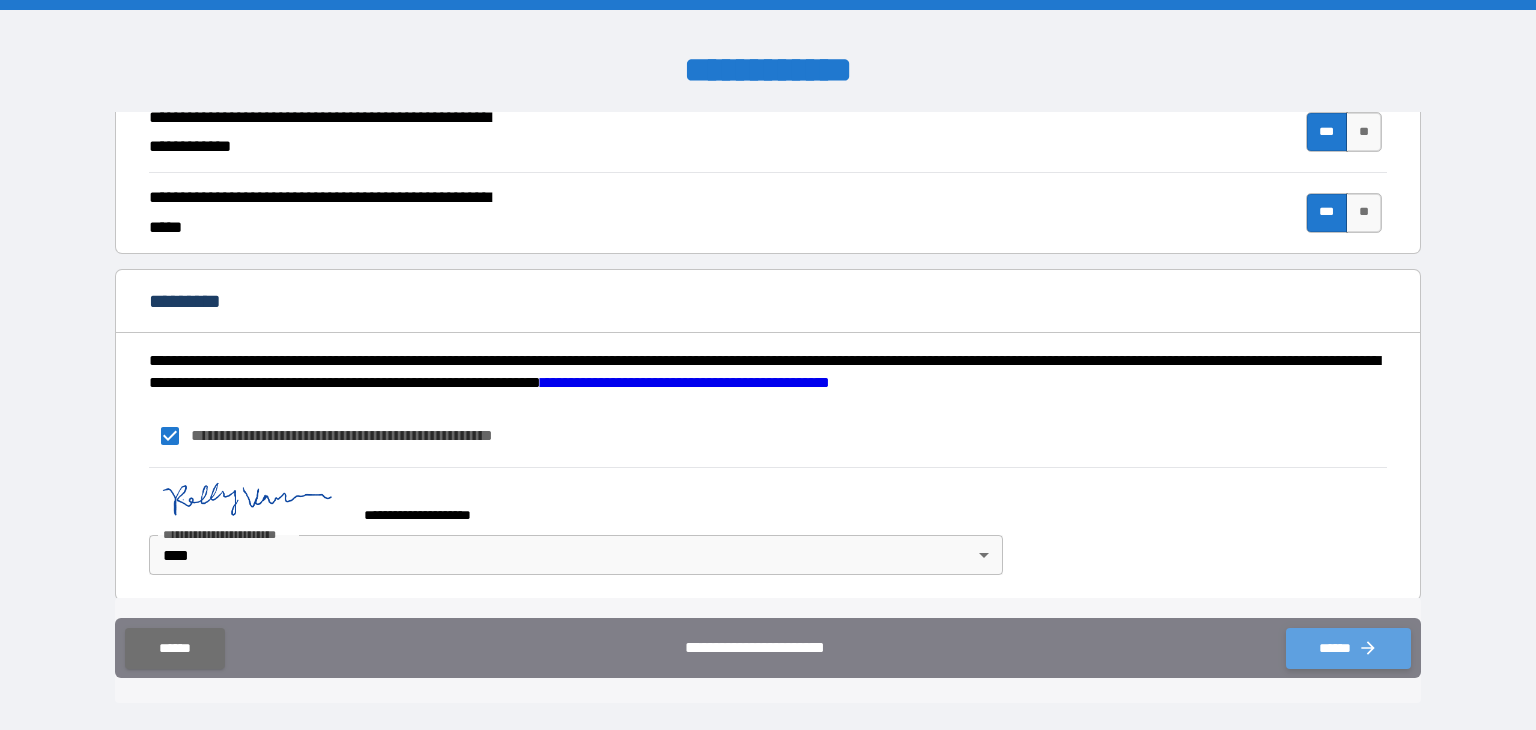 click on "******" at bounding box center [1348, 648] 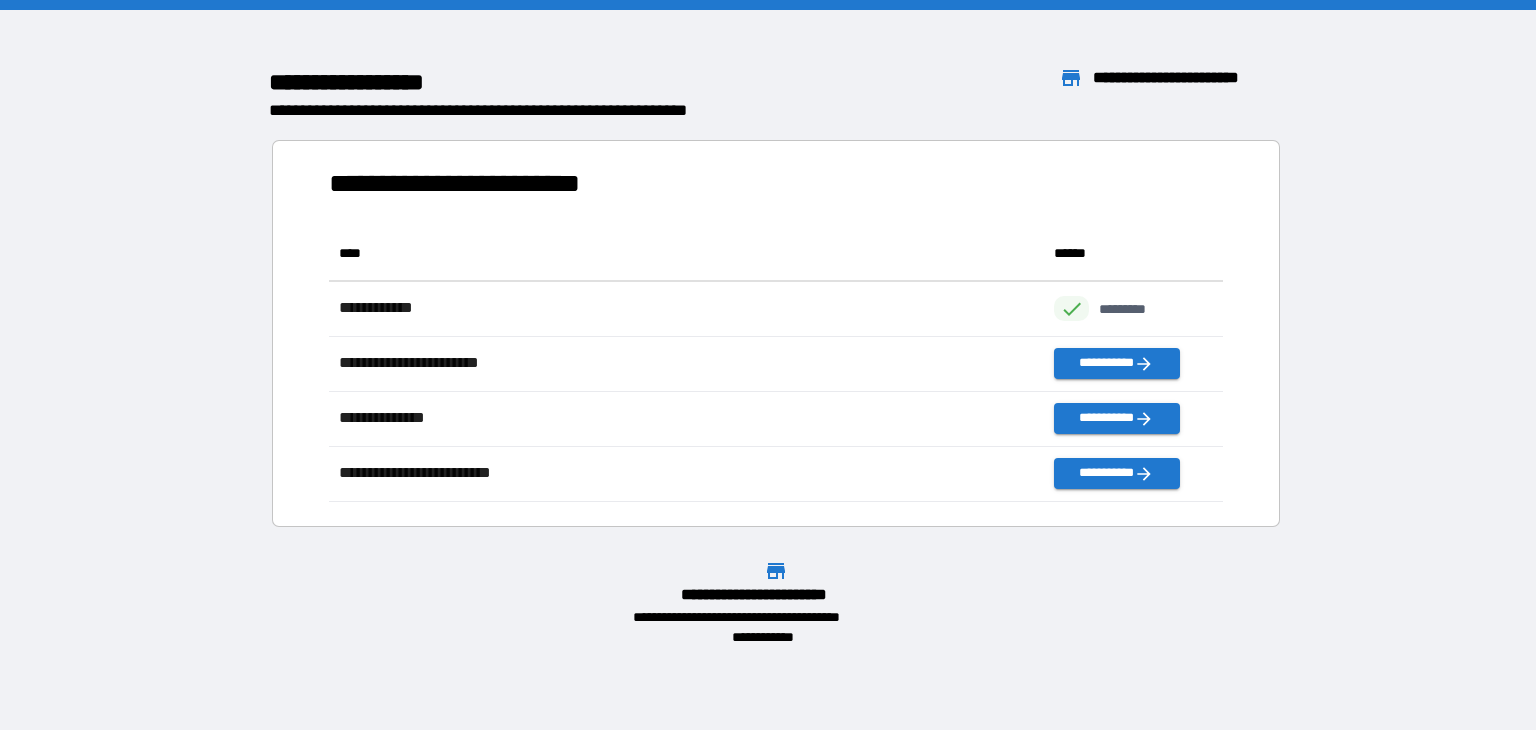 scroll, scrollTop: 16, scrollLeft: 16, axis: both 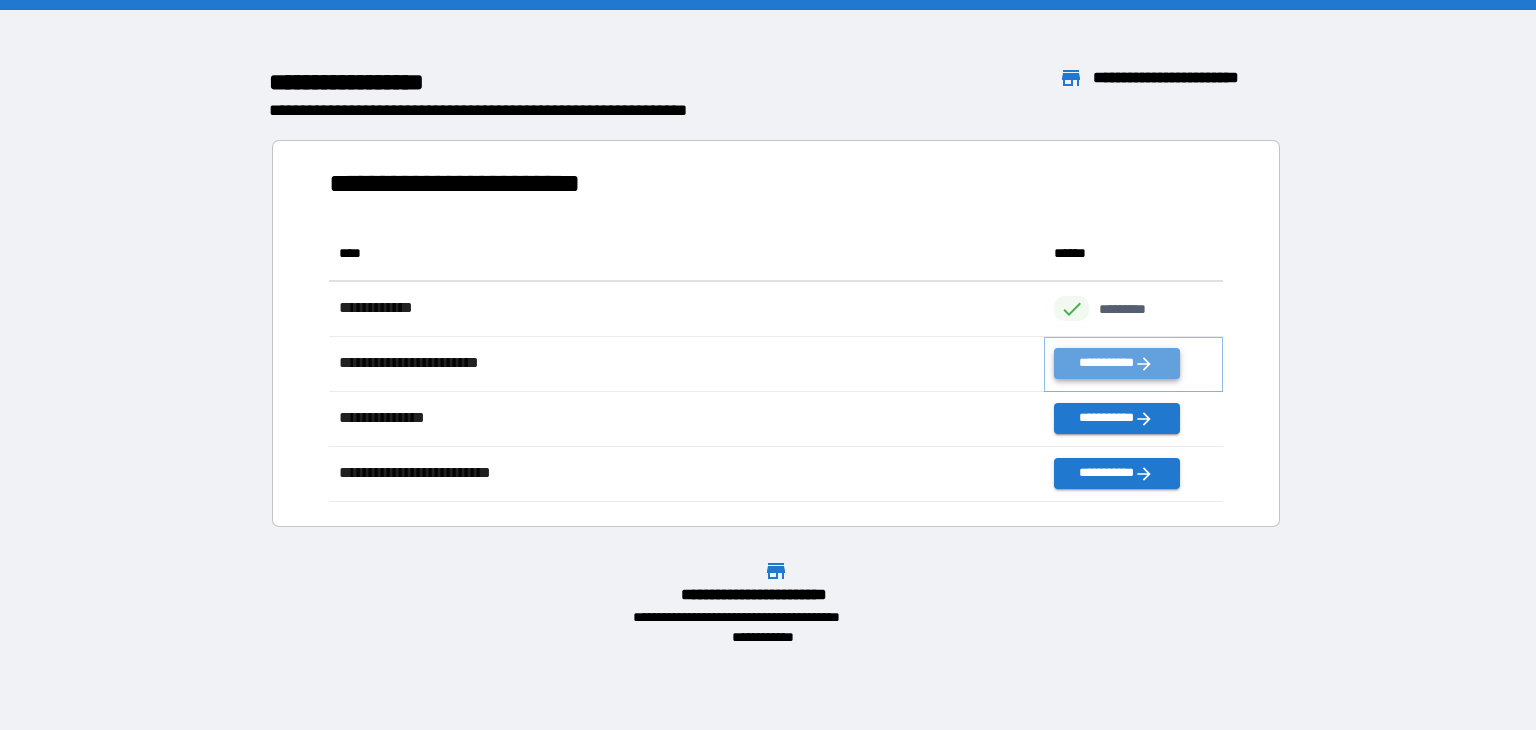 click on "**********" at bounding box center (1116, 363) 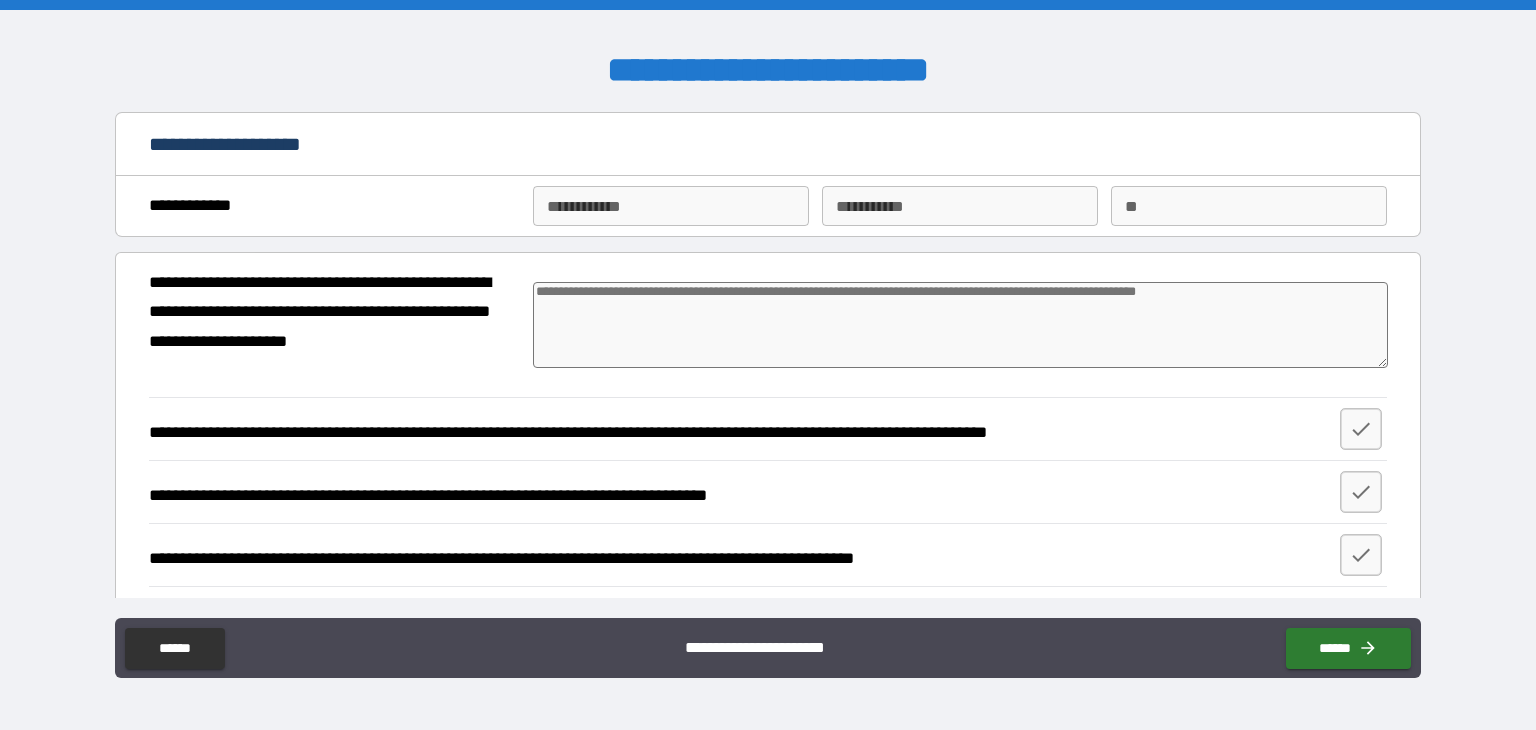 type on "*" 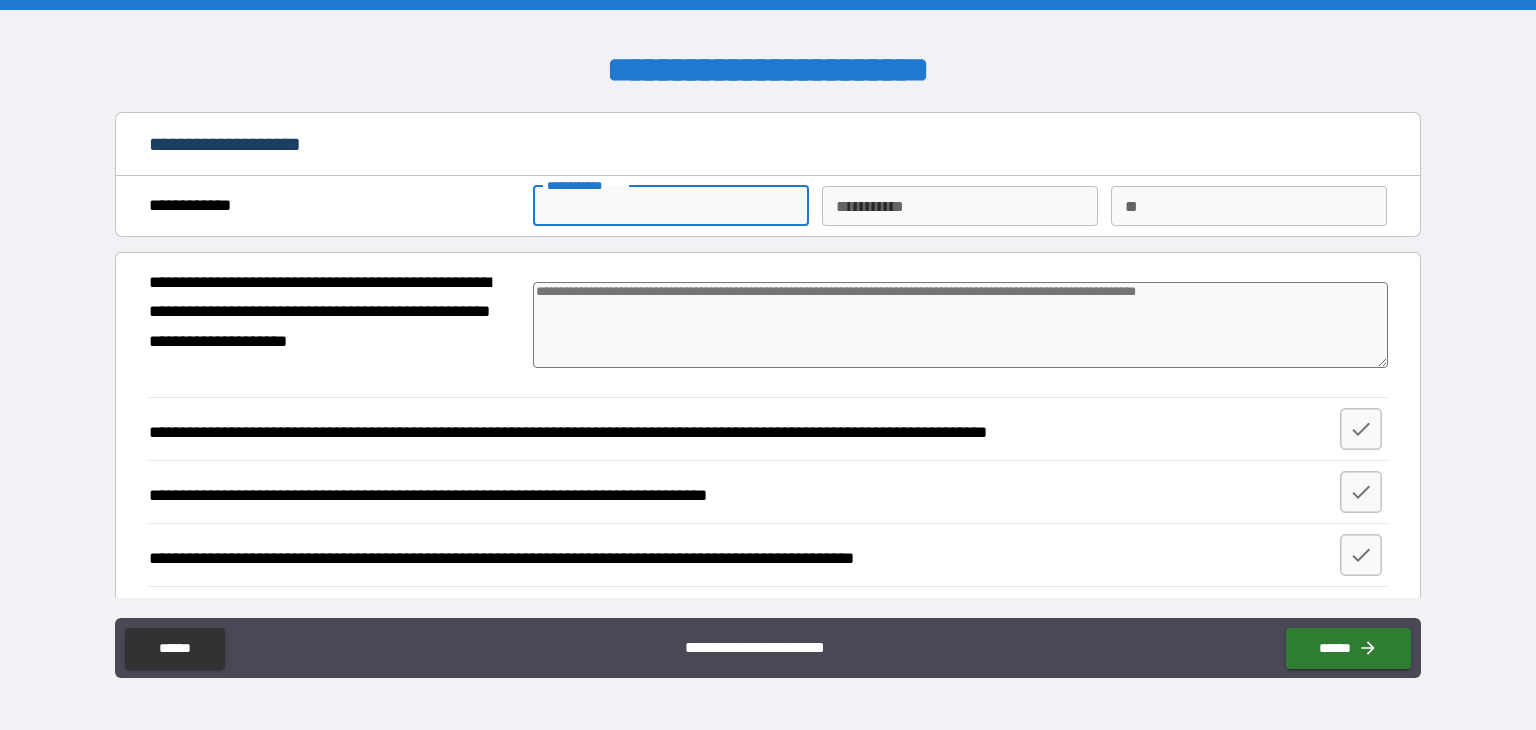 type on "*" 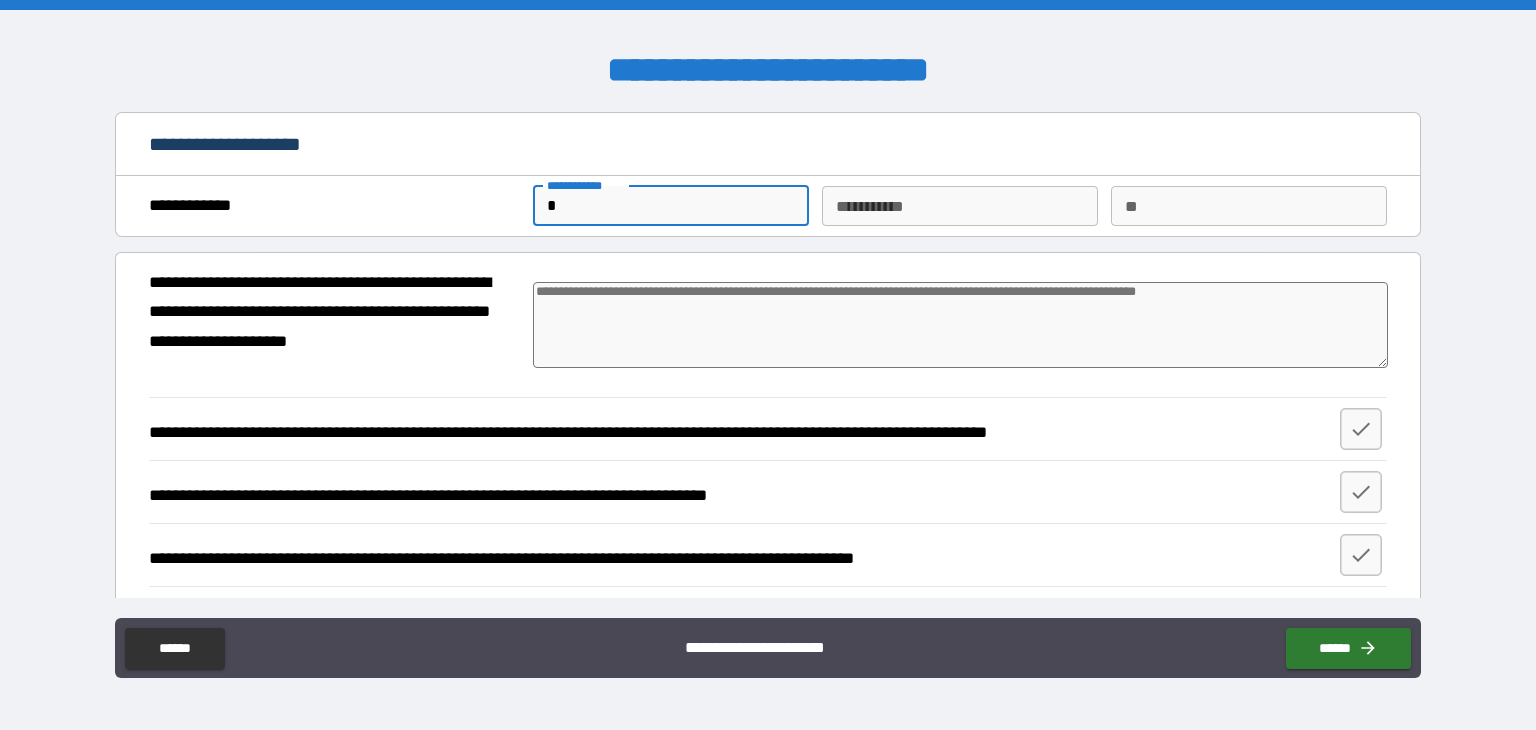 type on "*" 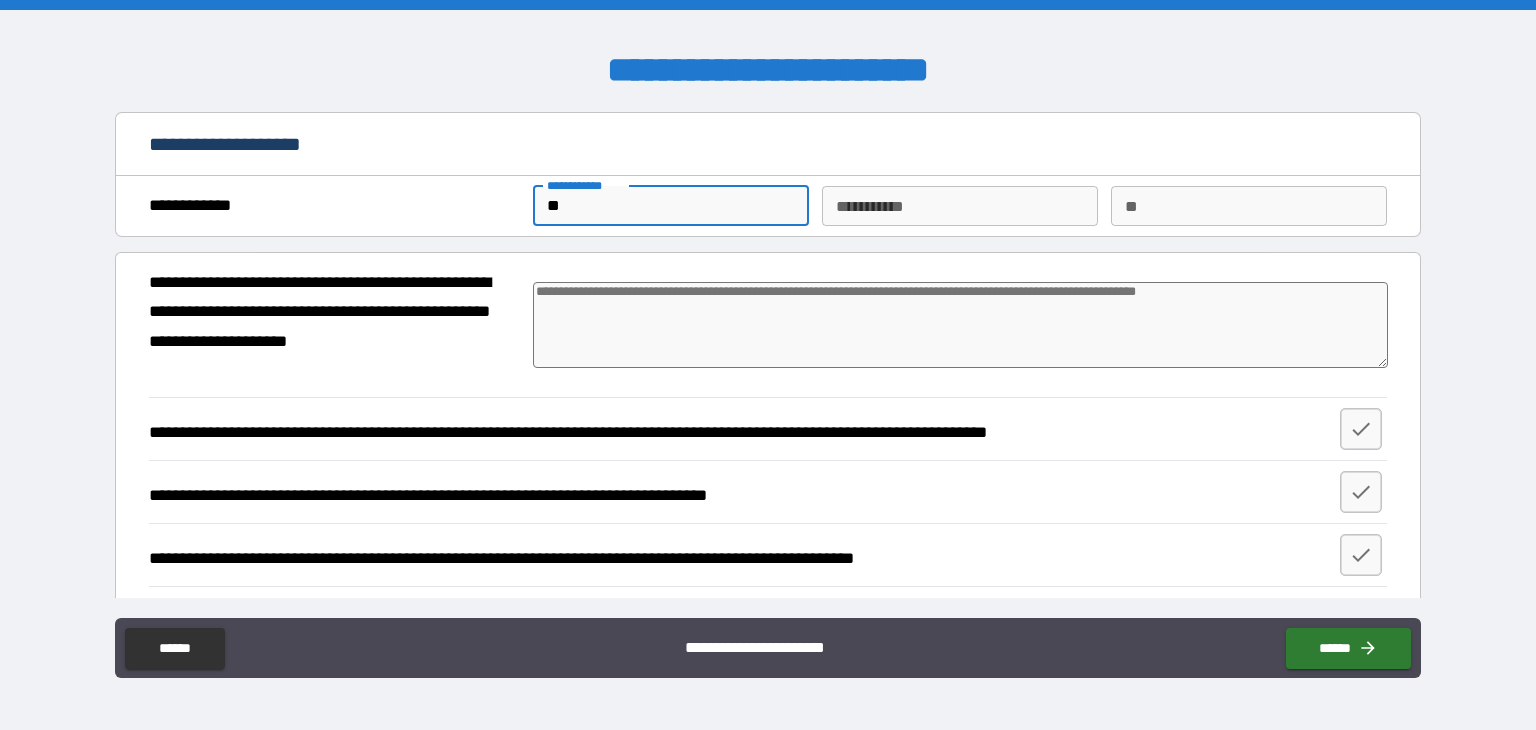 type on "*" 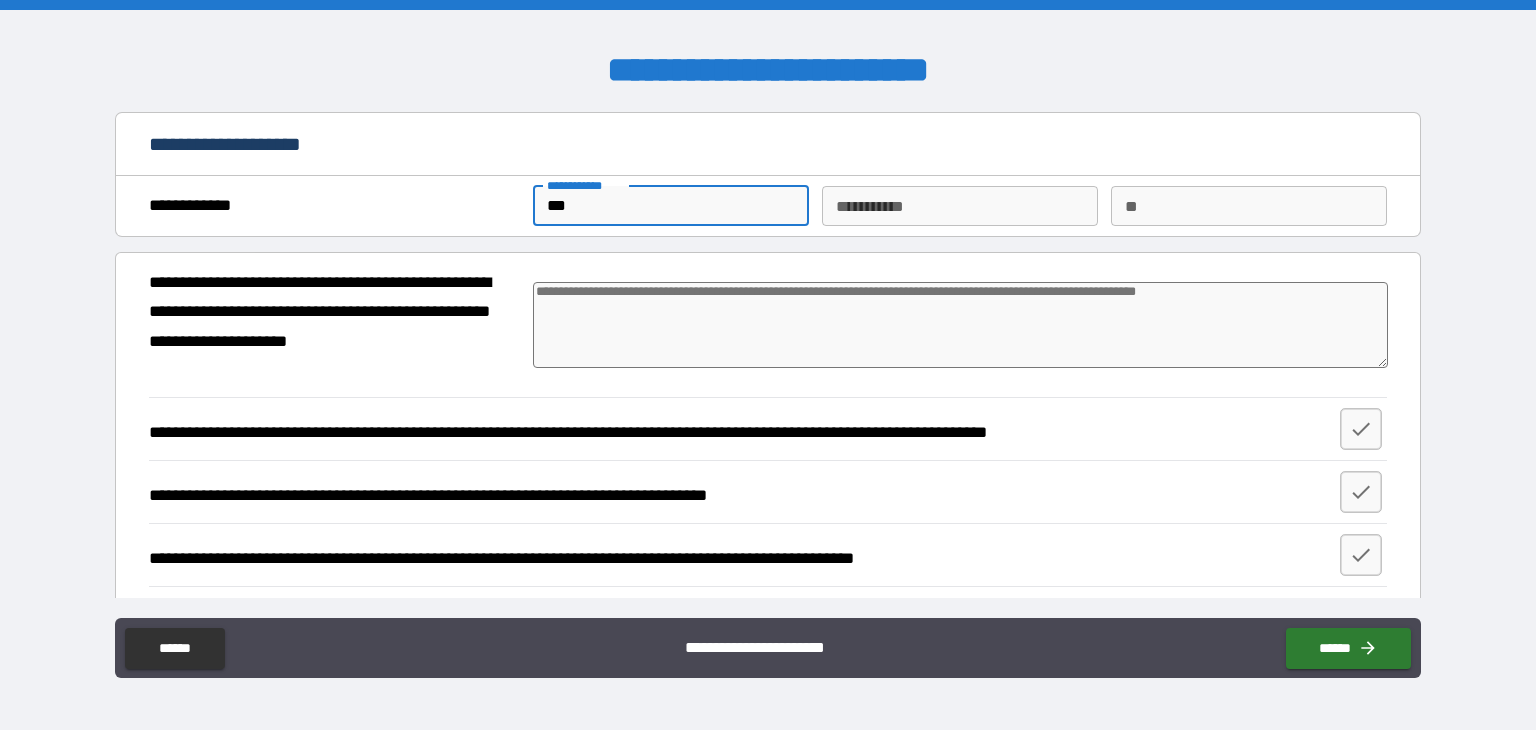 type on "*" 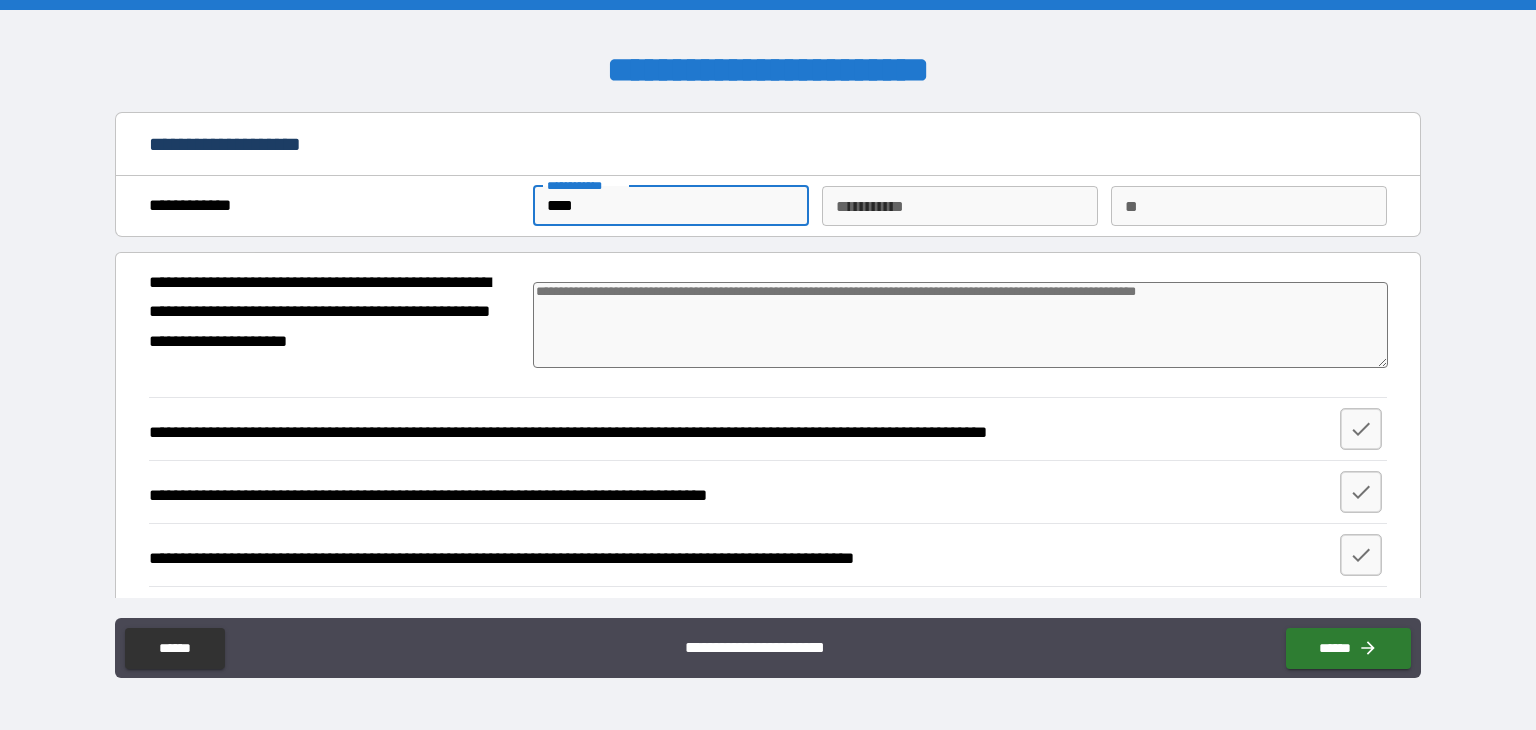 type on "*****" 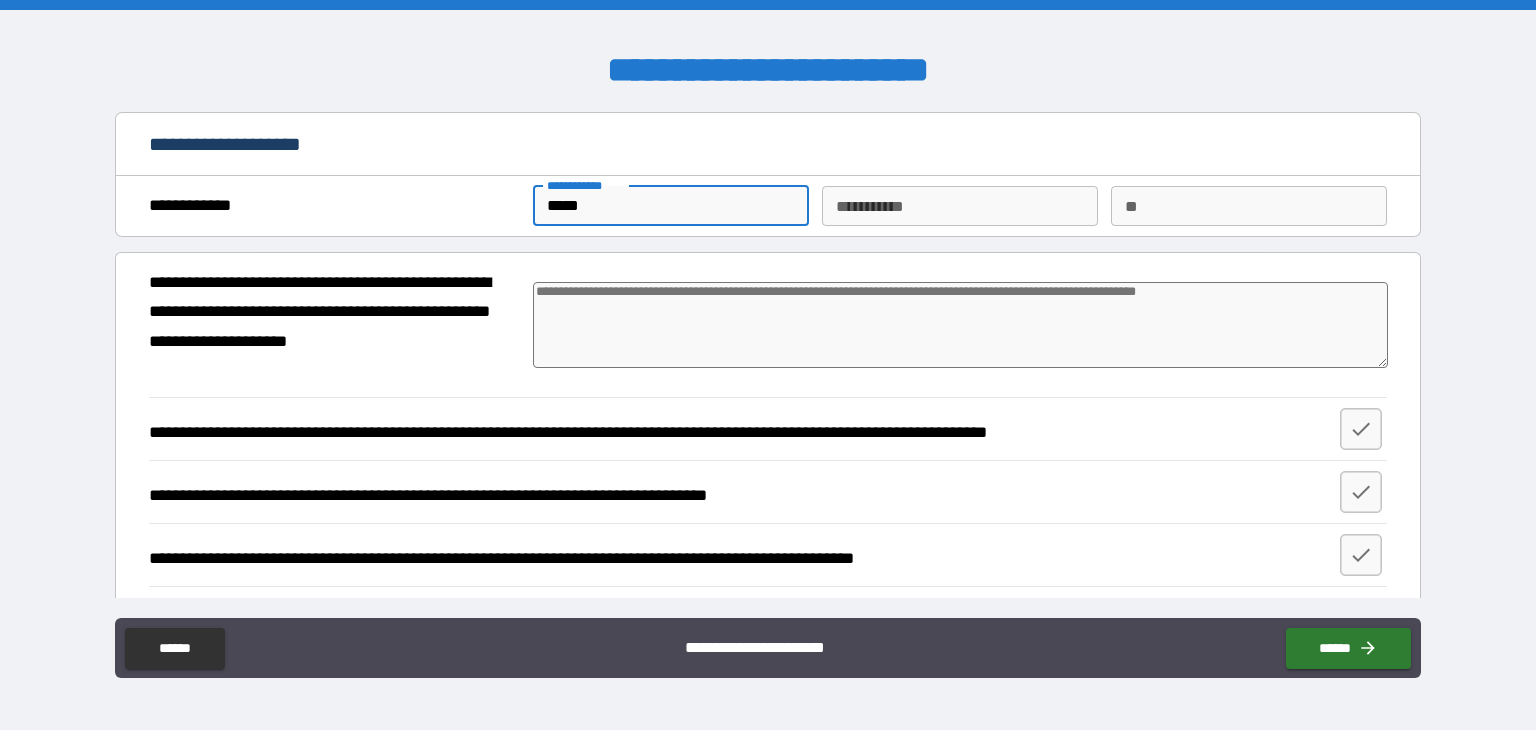 type on "*" 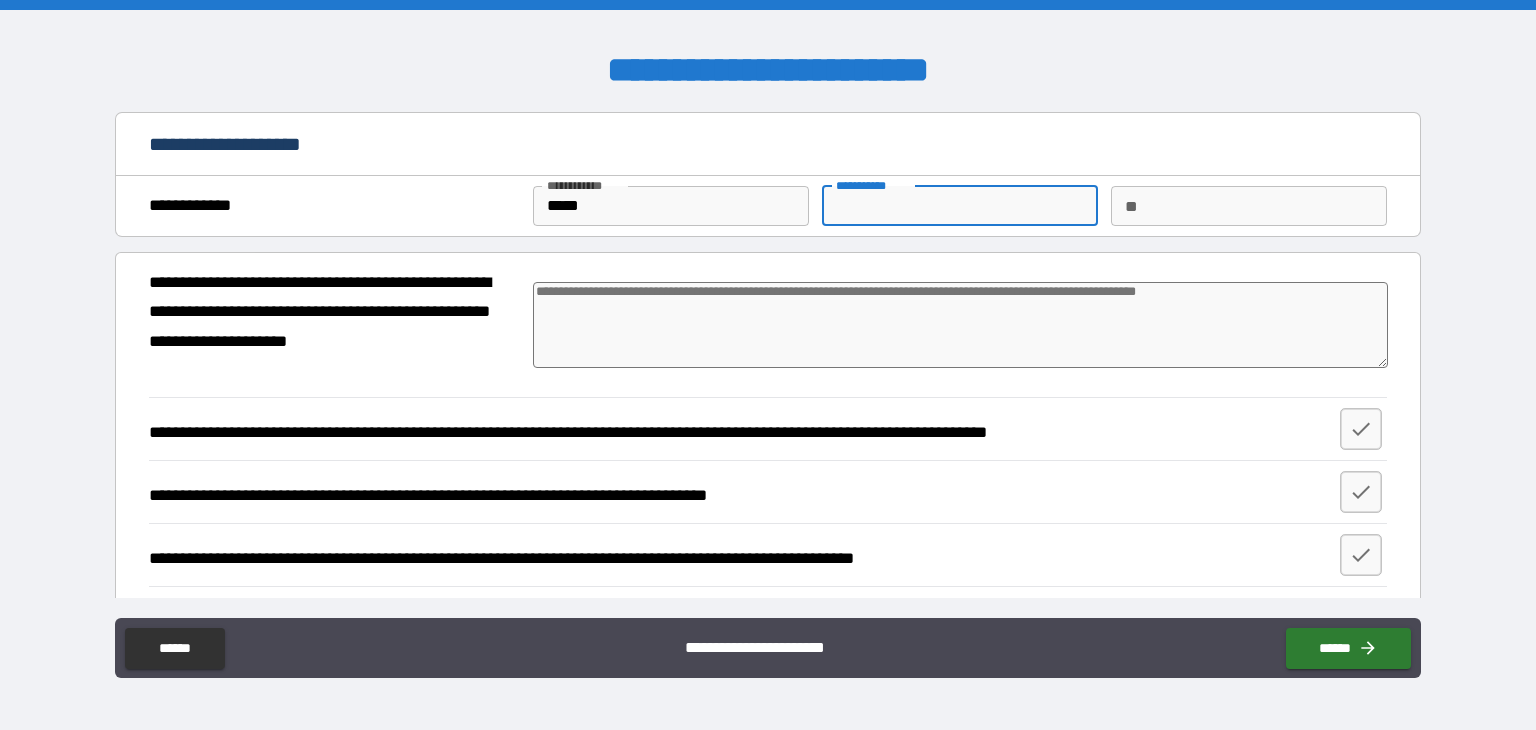 type on "*" 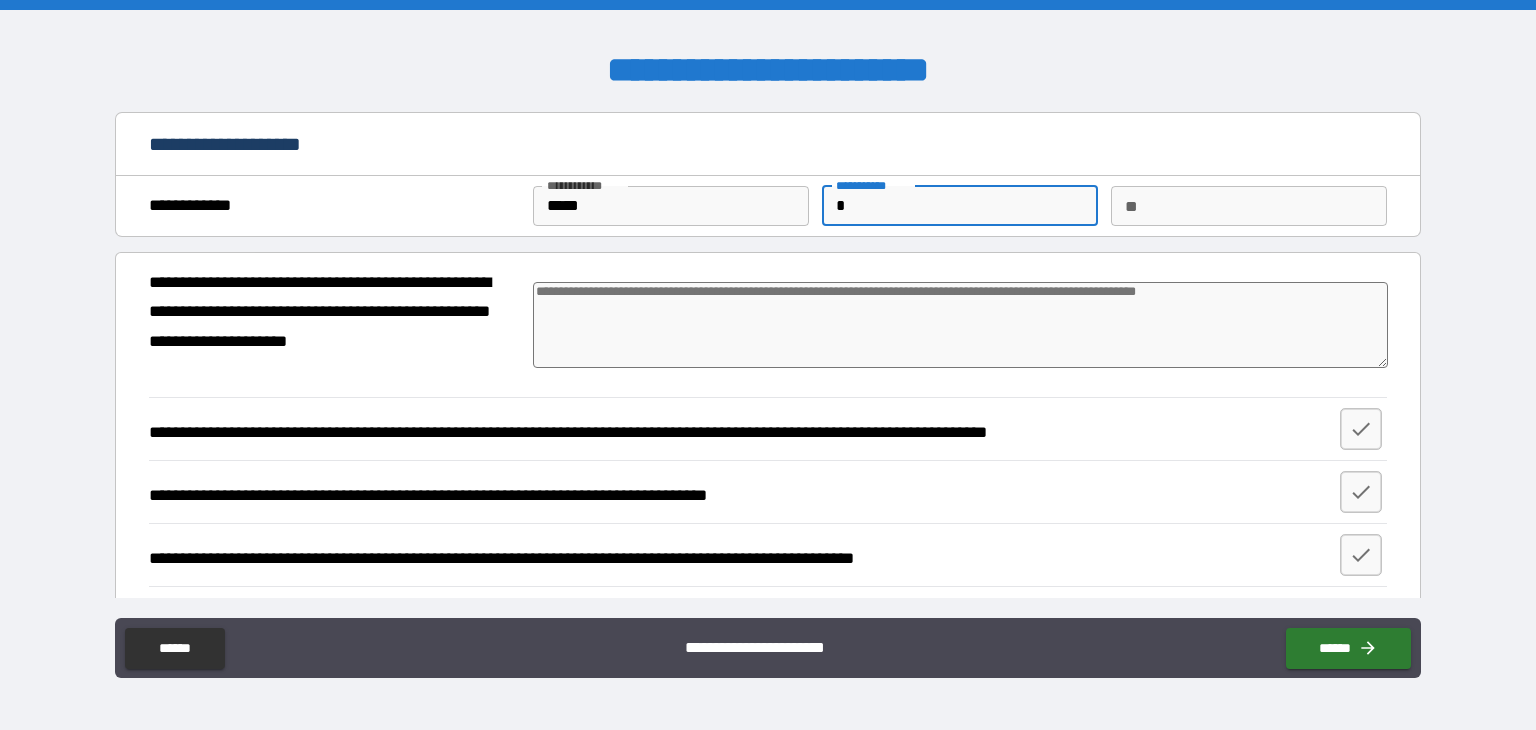 type on "*" 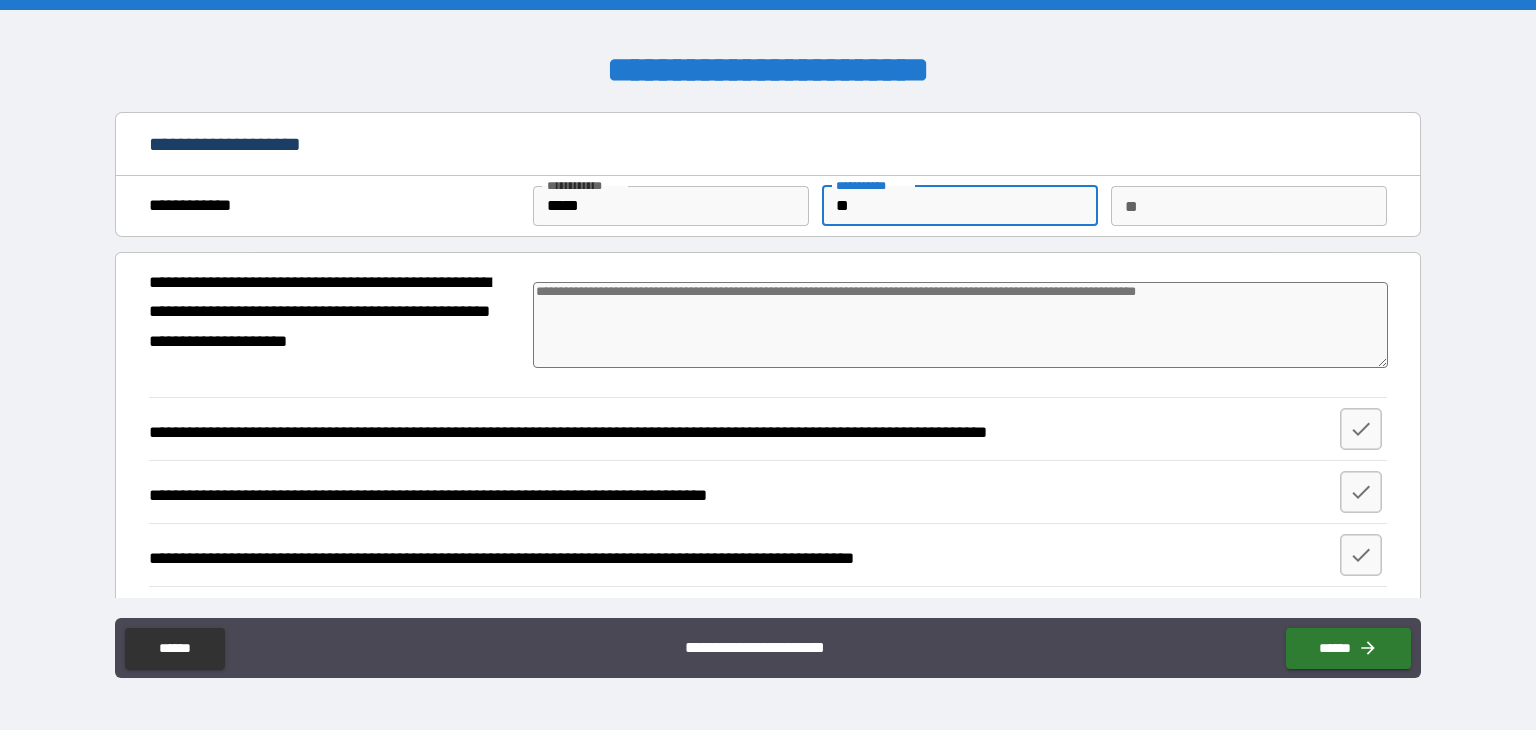 type on "*" 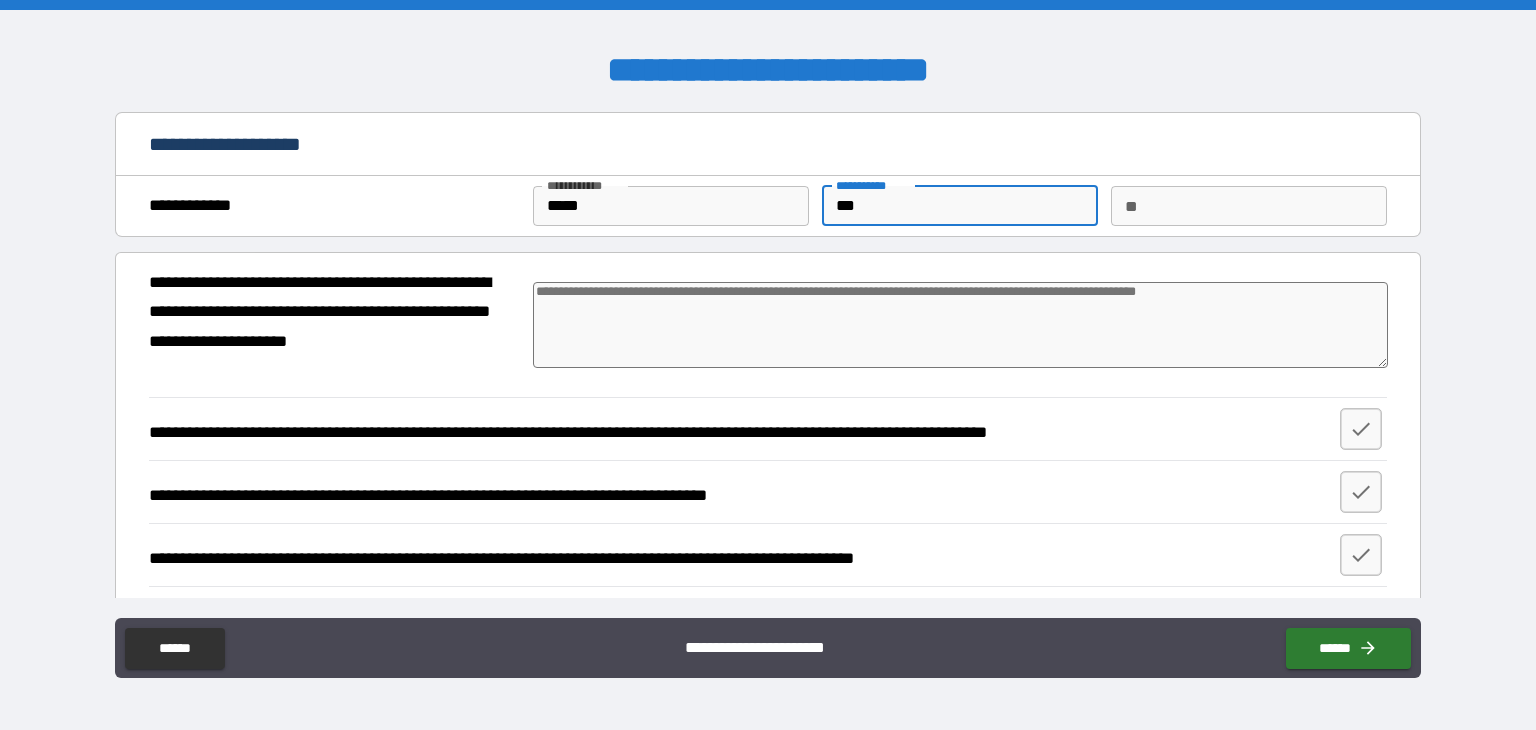 type on "****" 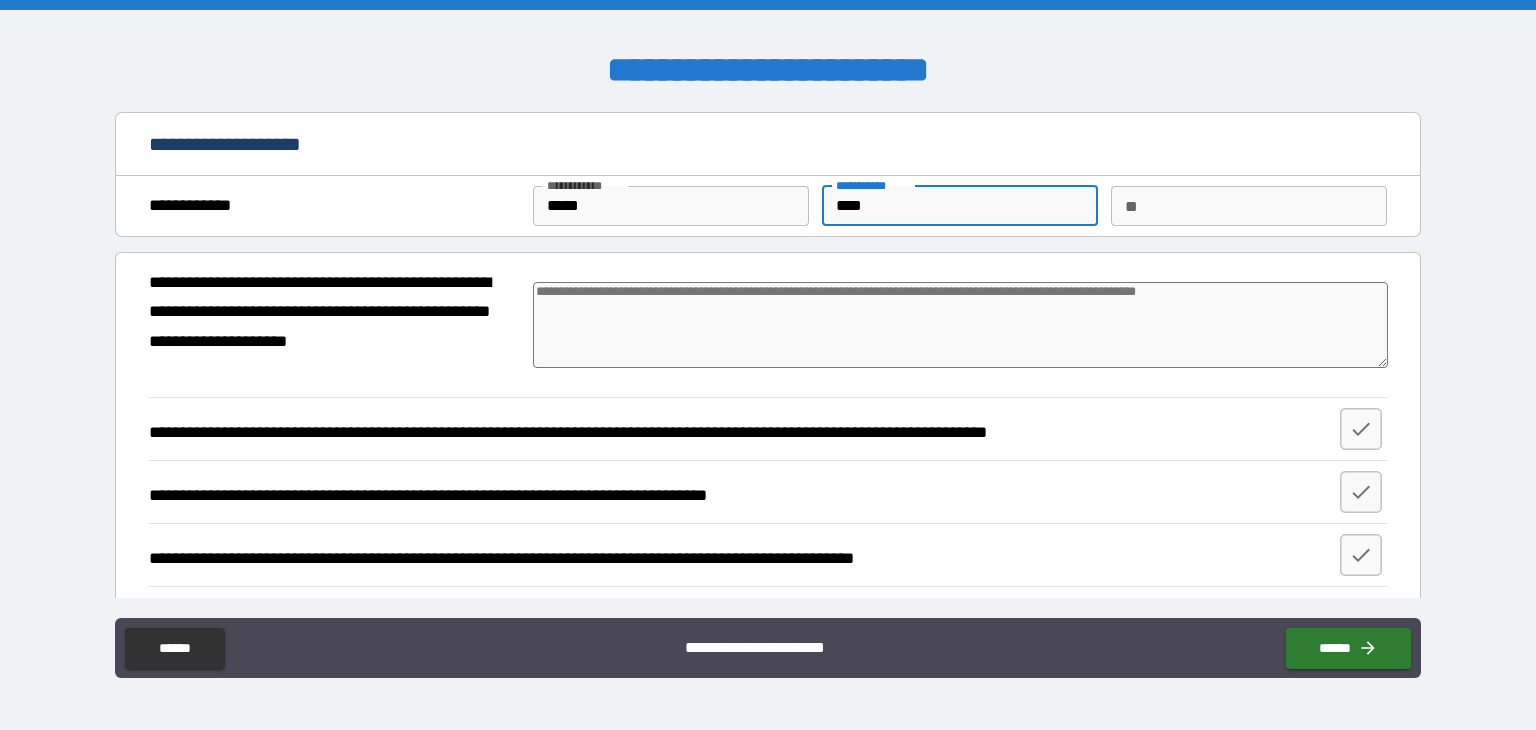 type on "*" 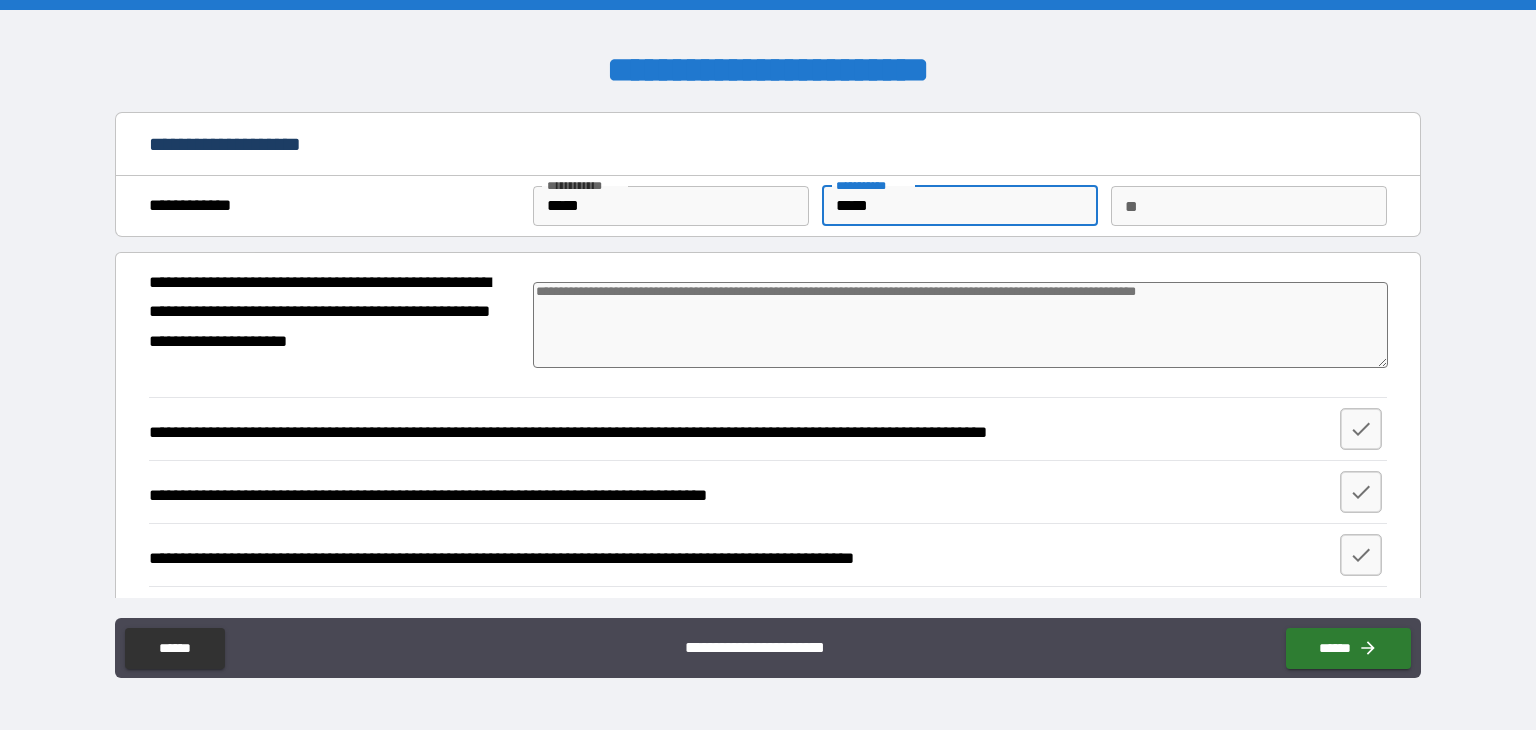 type on "*" 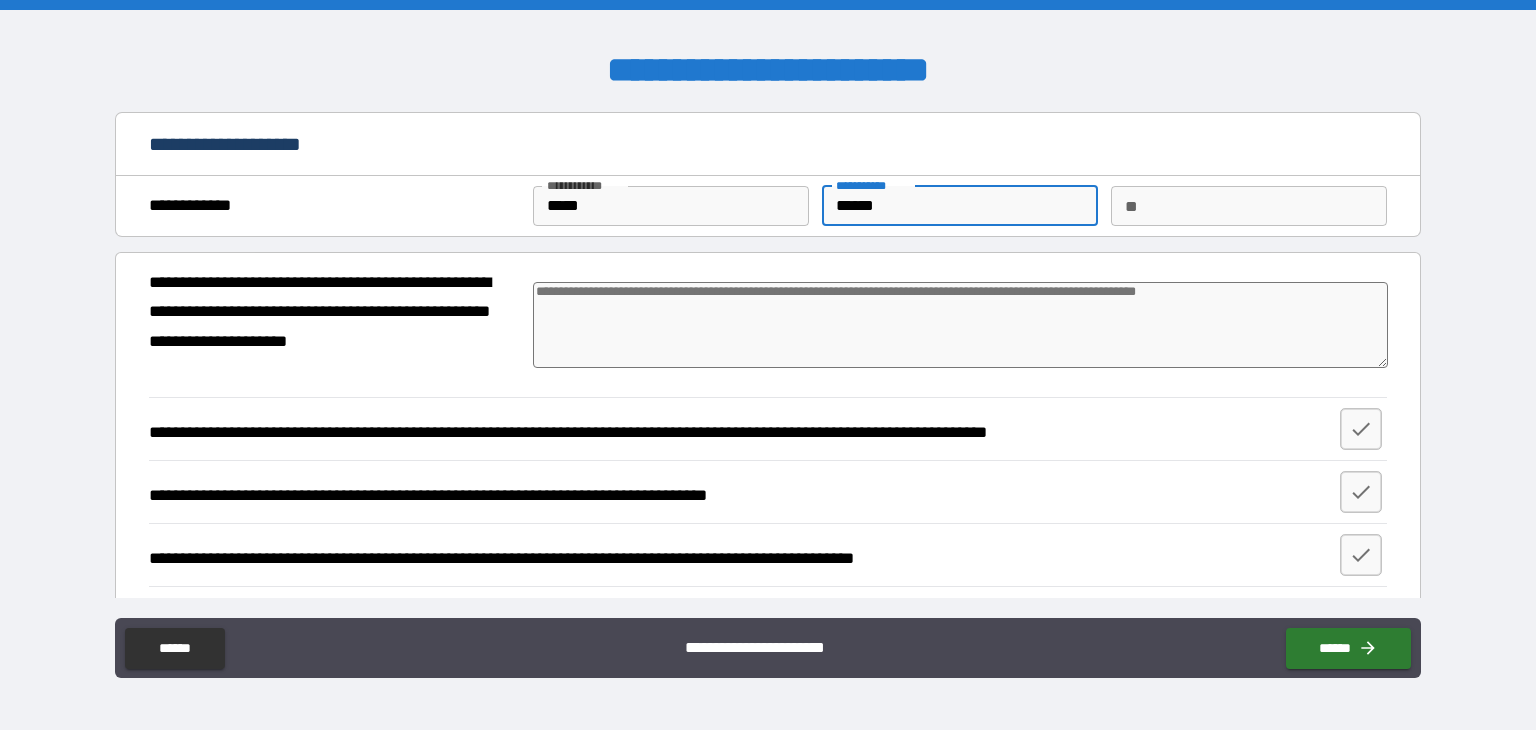 type on "*" 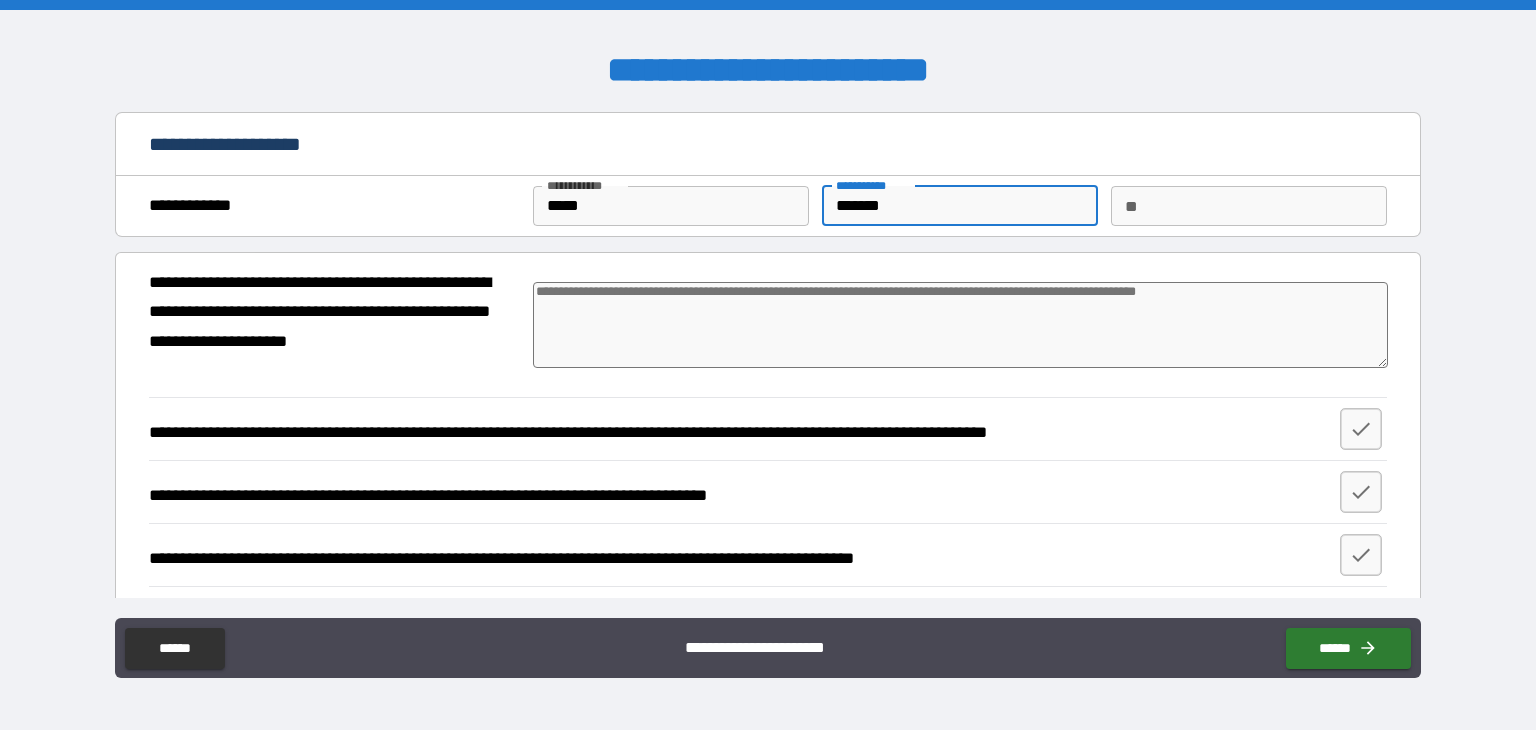 type on "*" 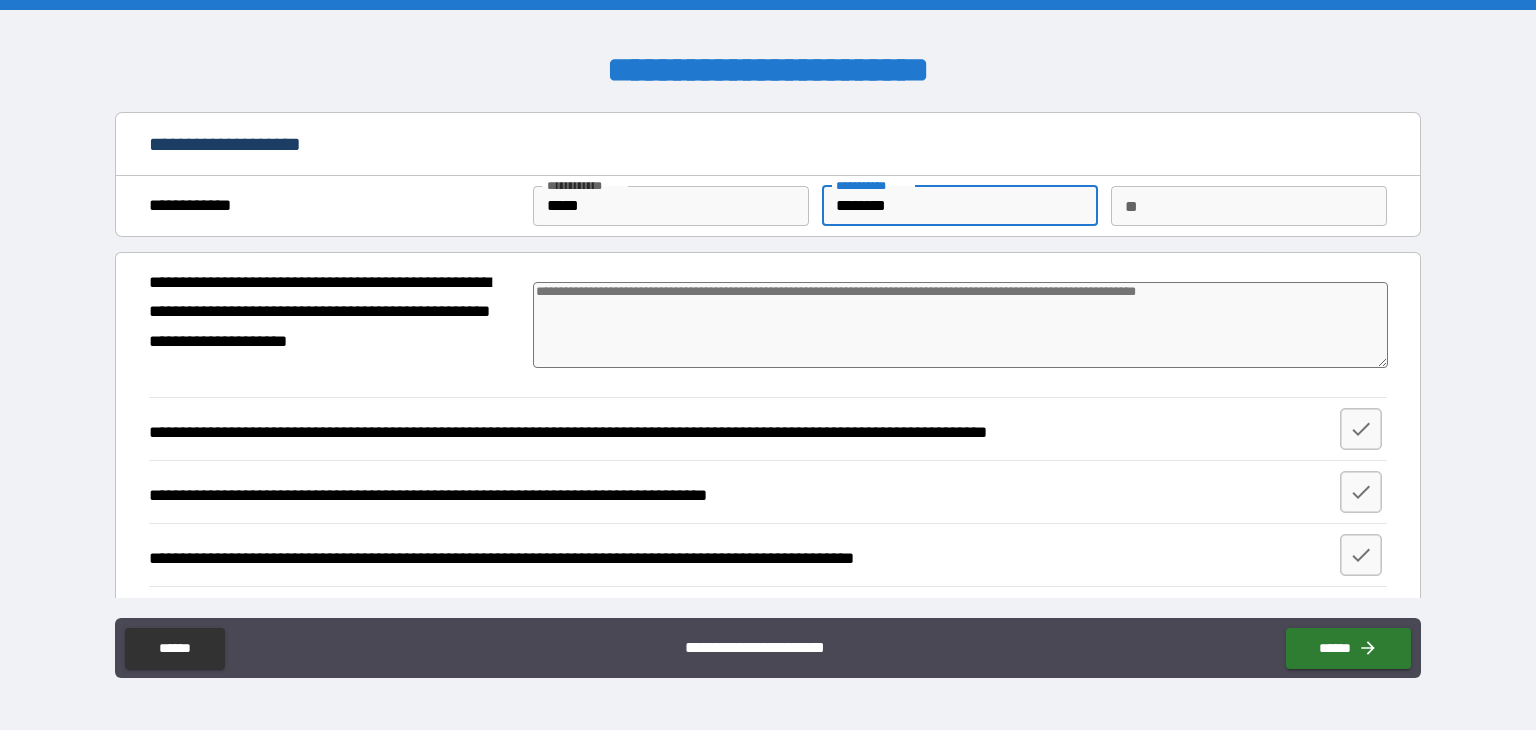 type on "*********" 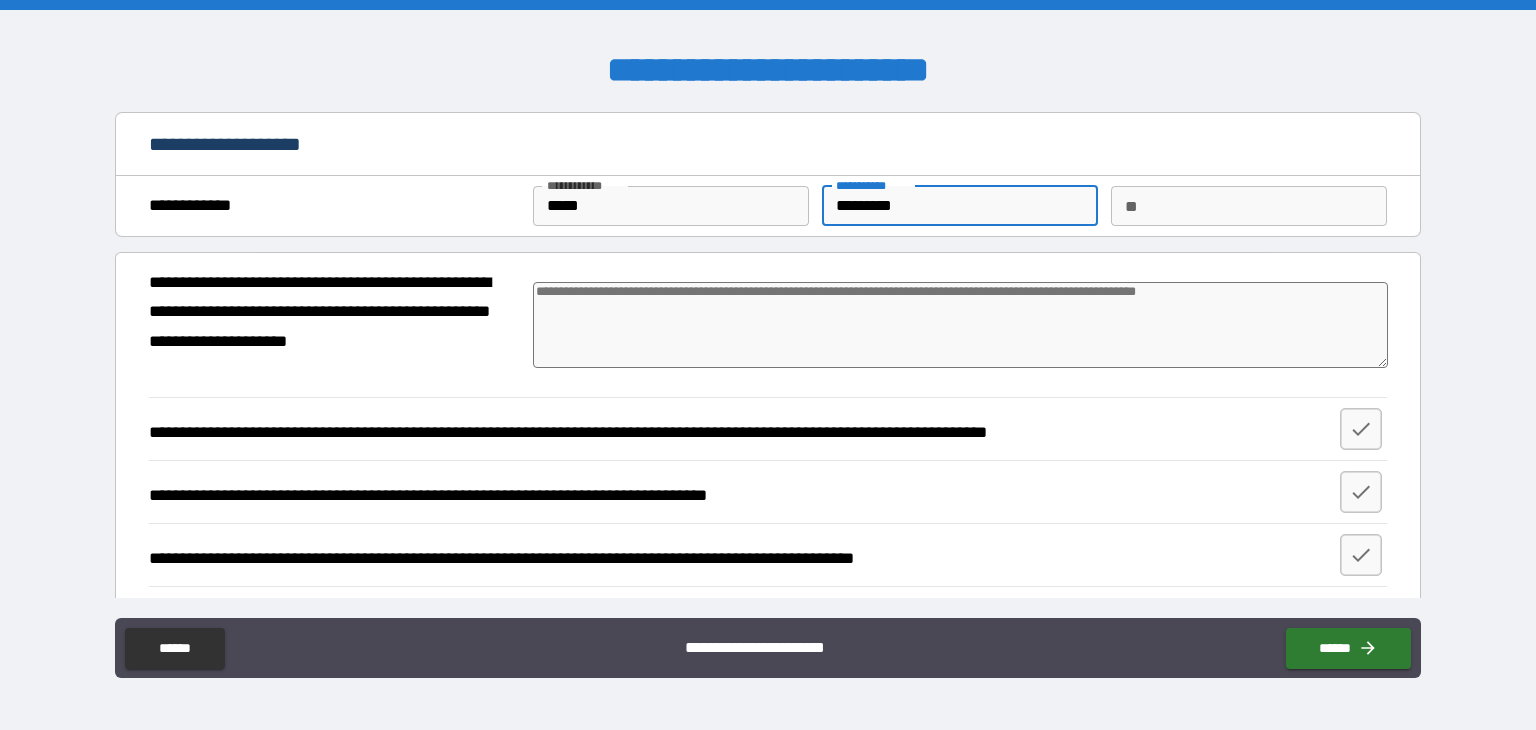 type on "*" 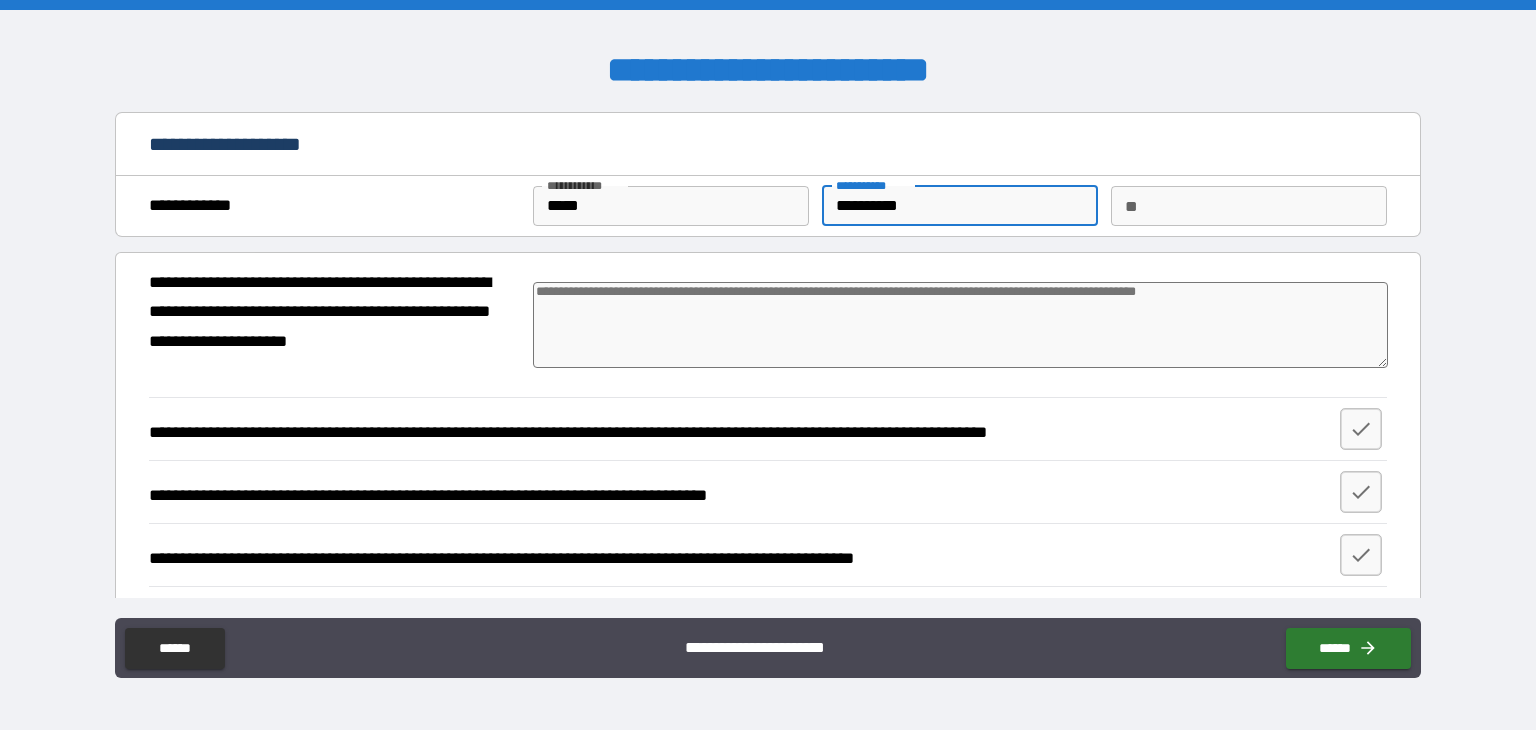 type on "**********" 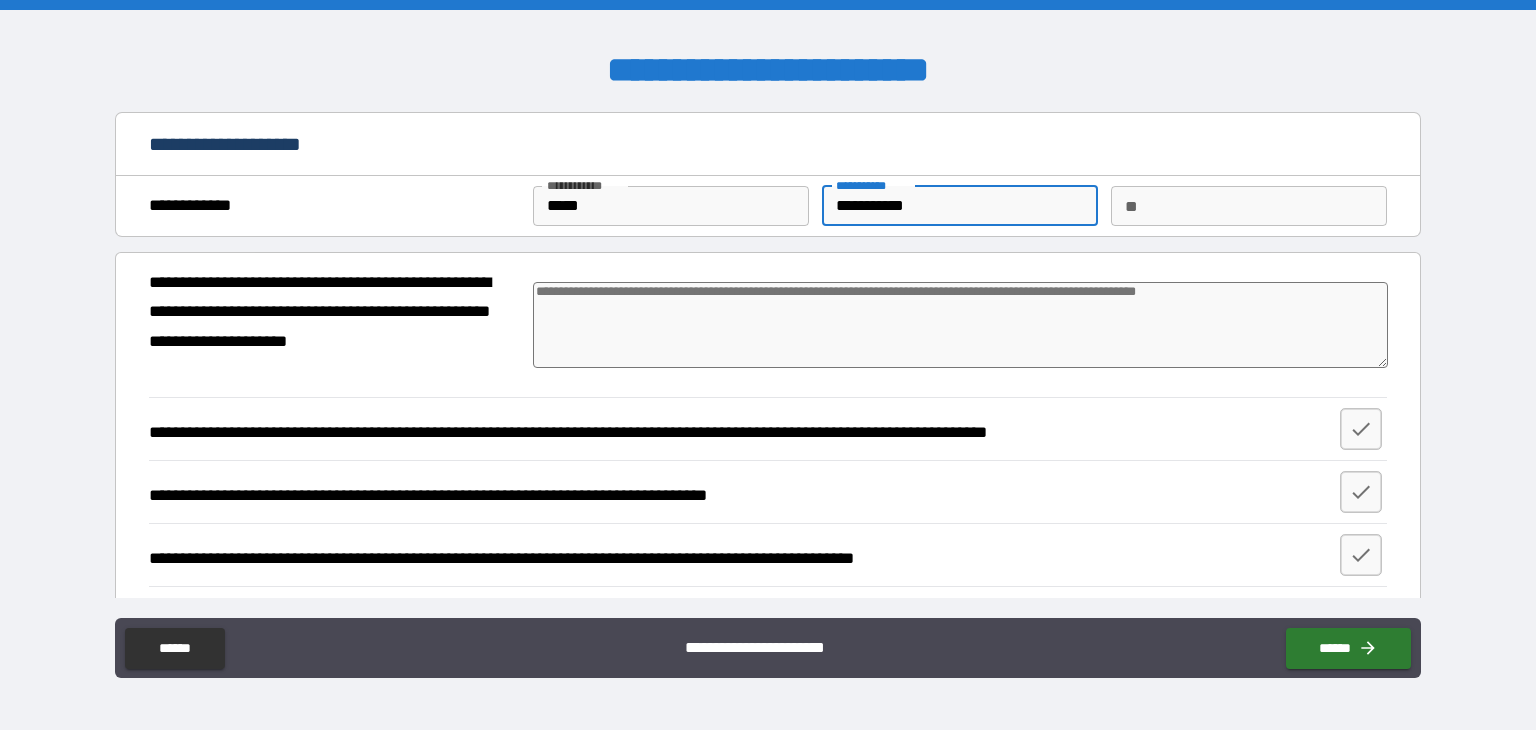type on "**********" 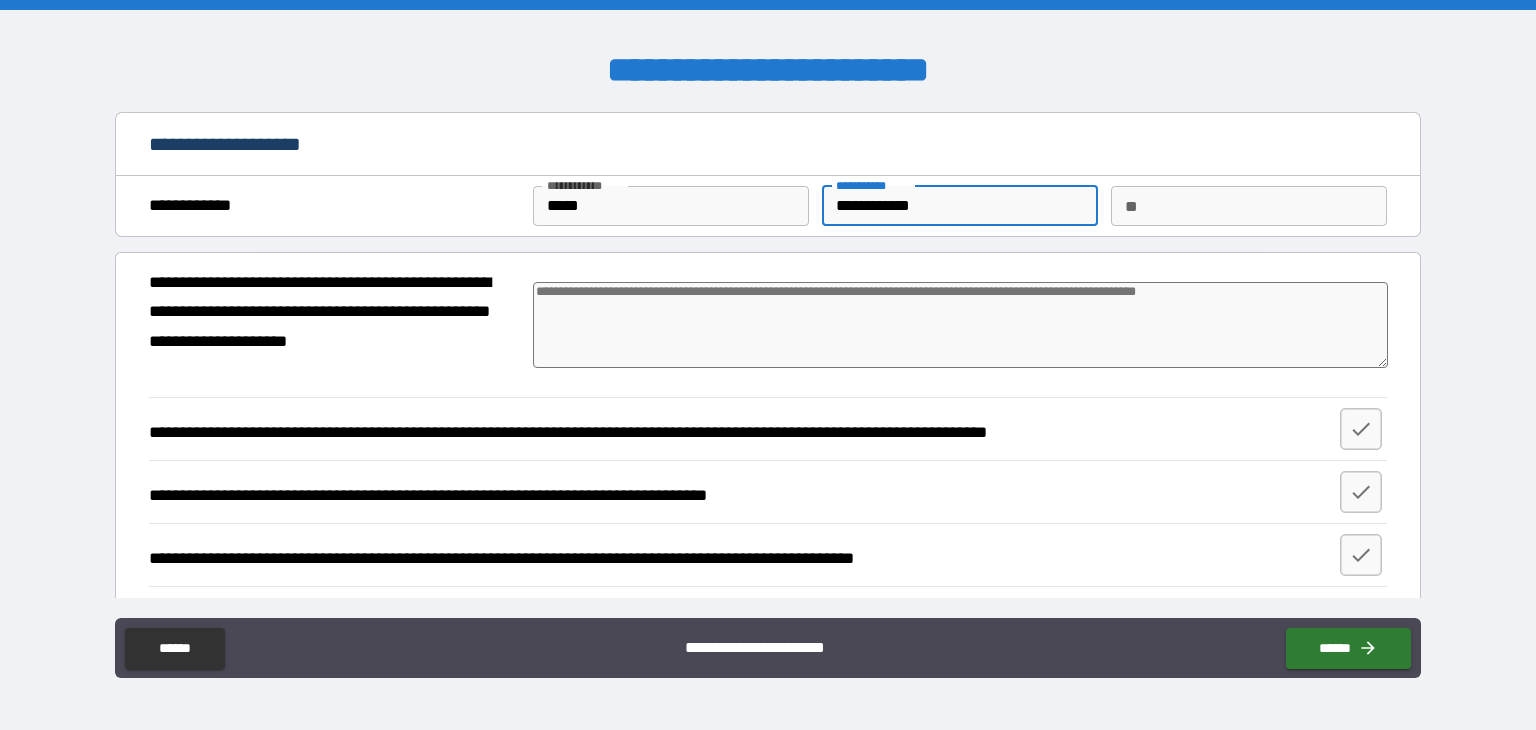 type on "**********" 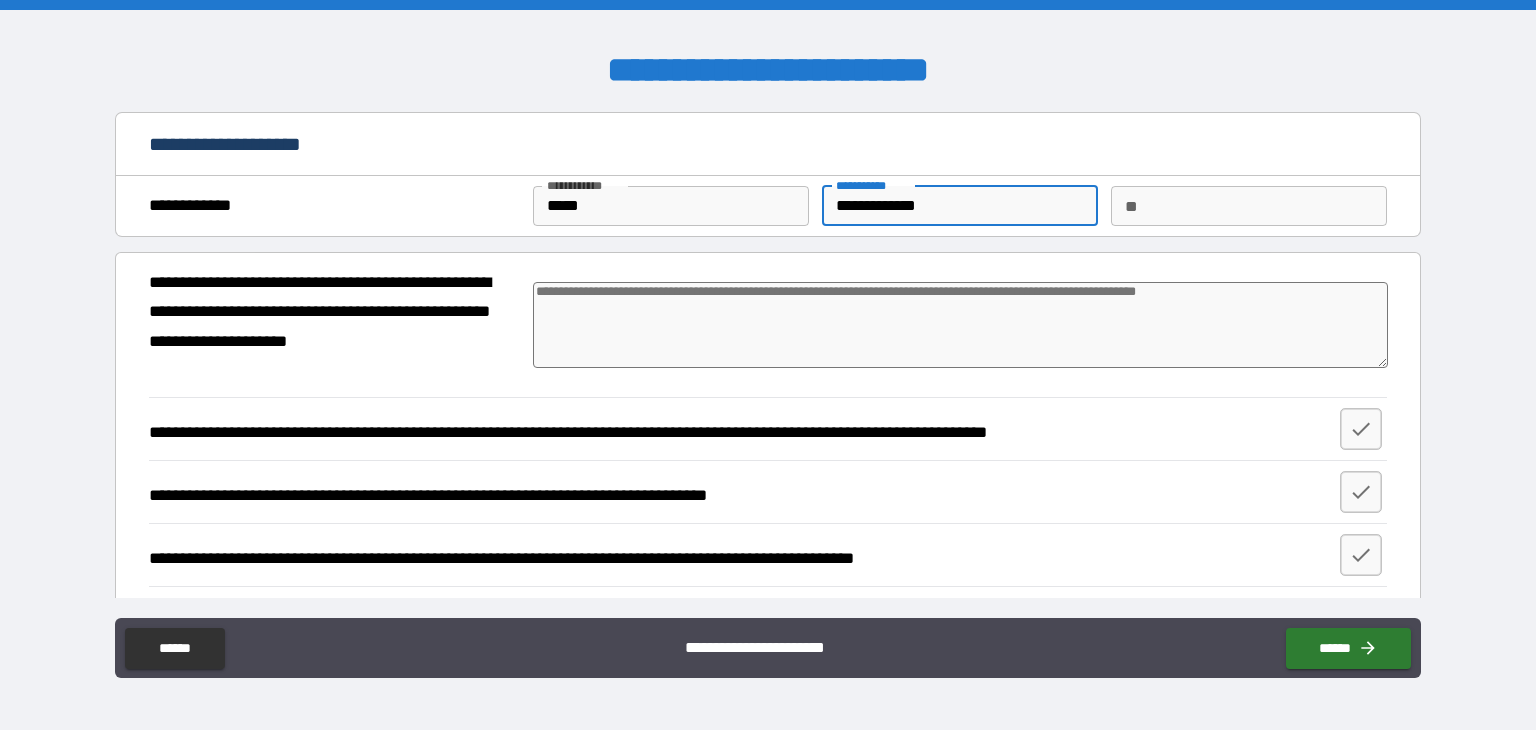 type on "*" 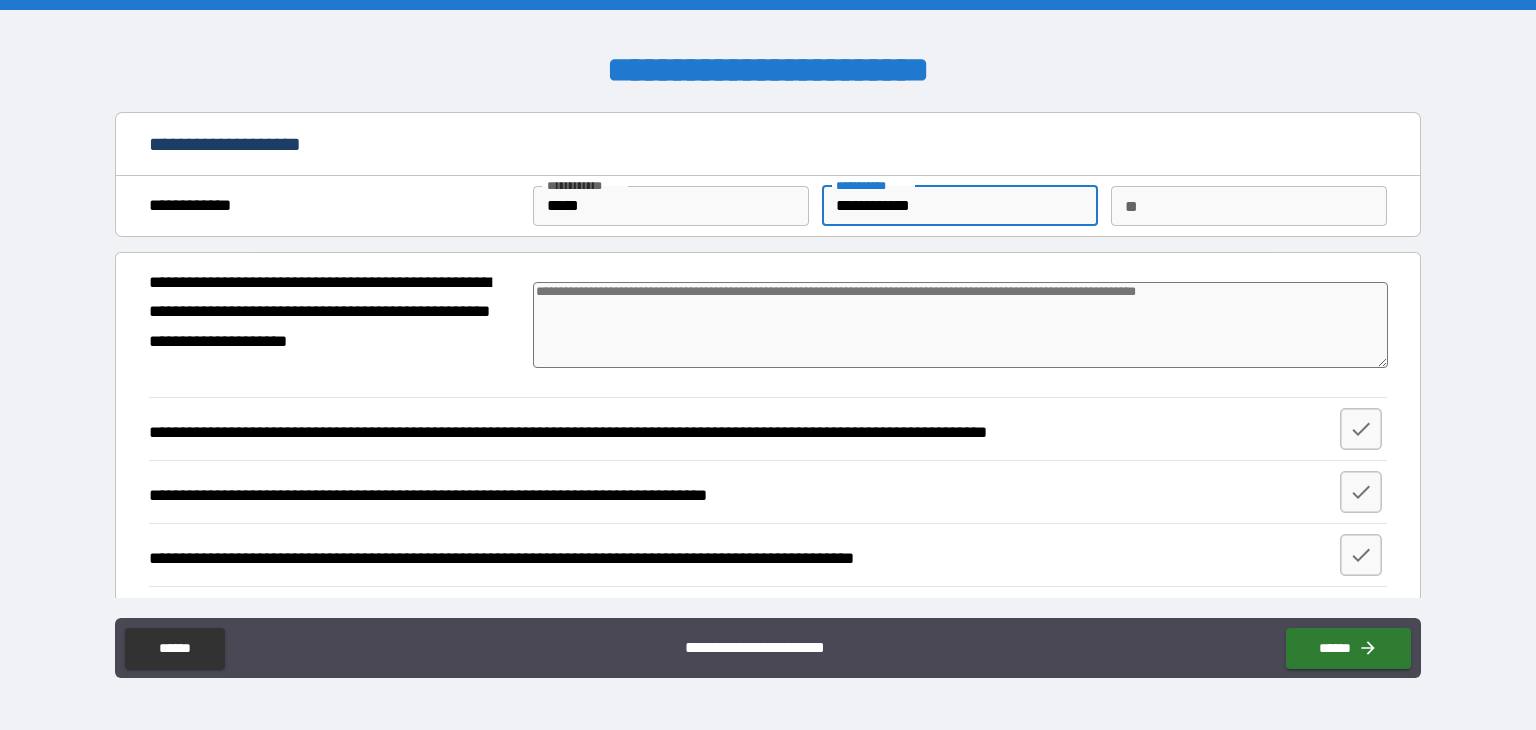 type on "**********" 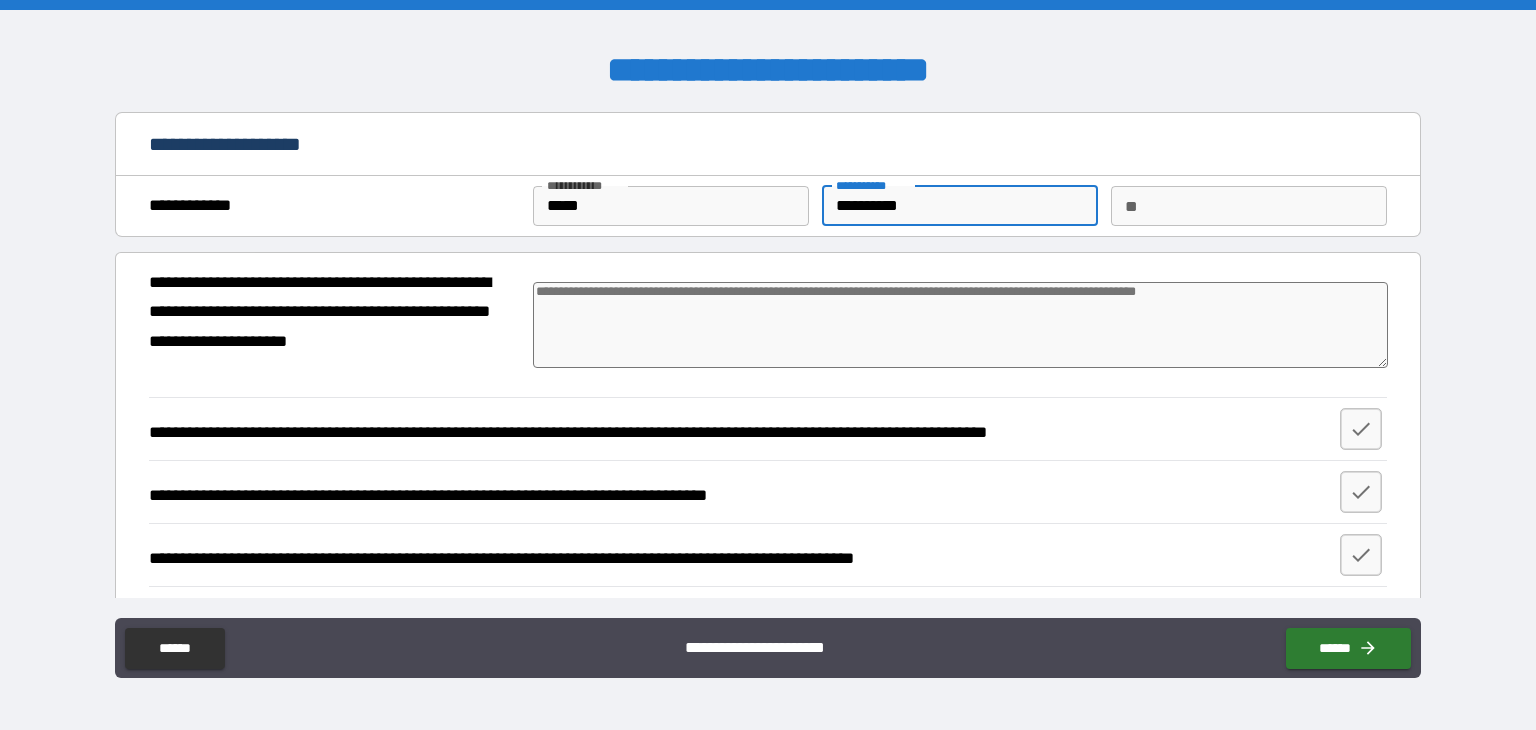 type on "*********" 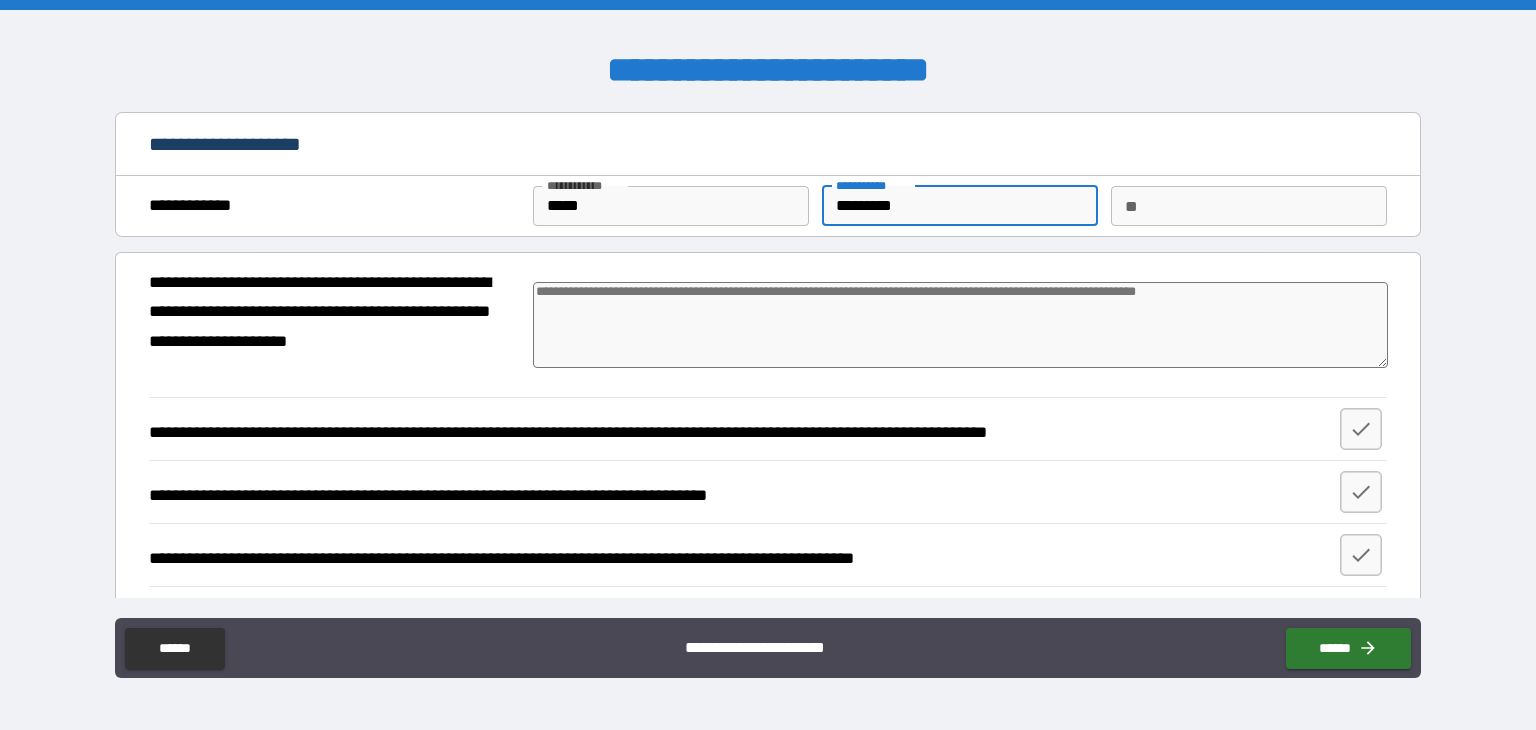 type on "*" 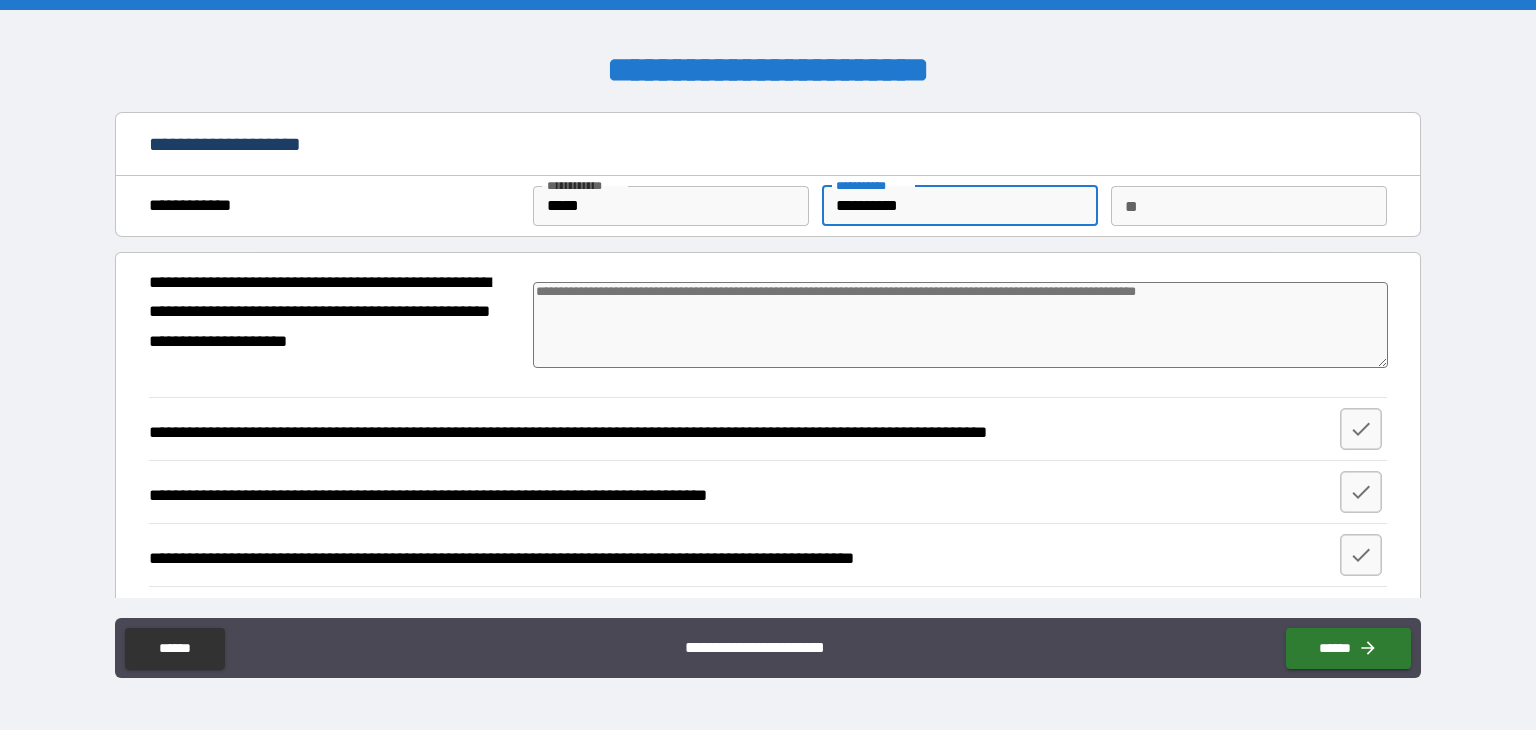 type on "**********" 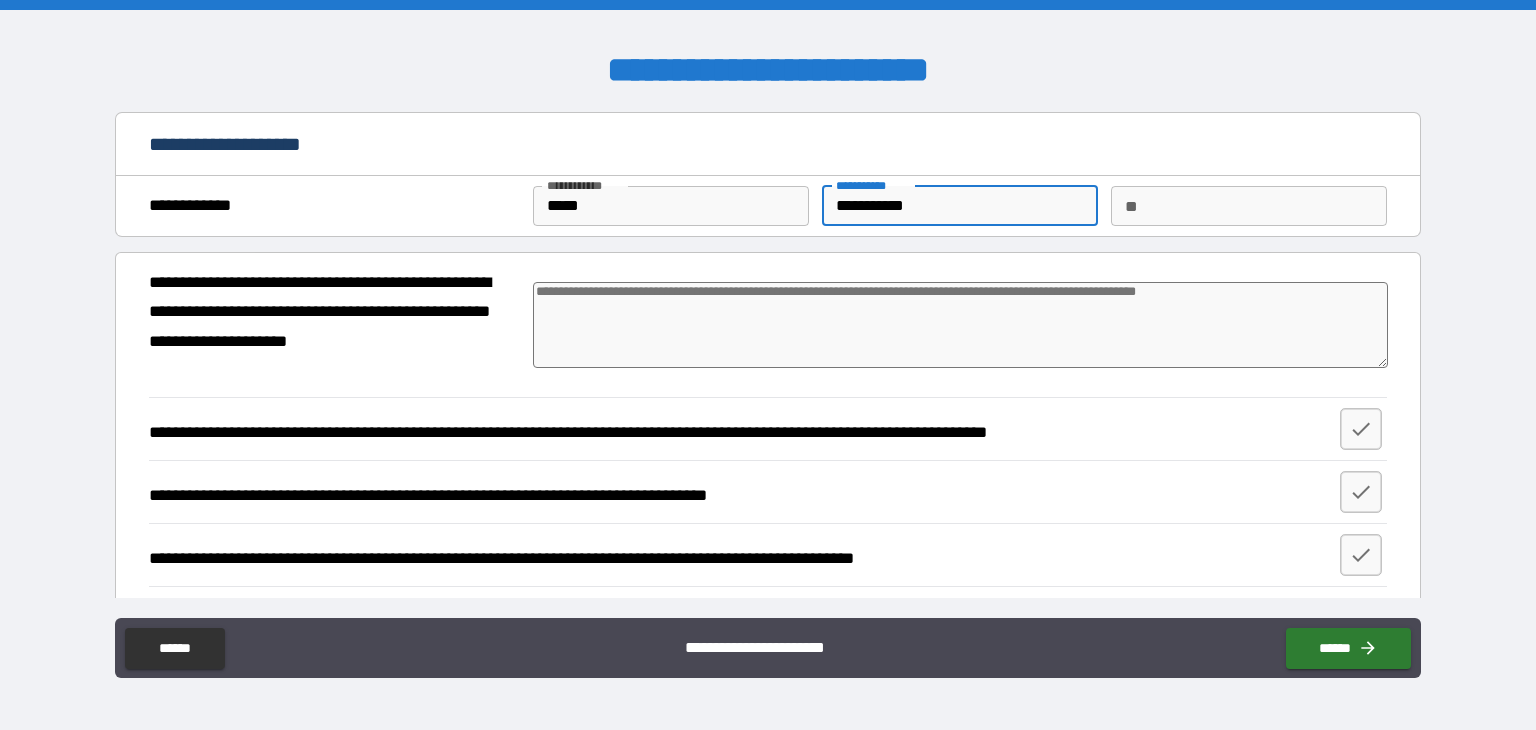 type on "**********" 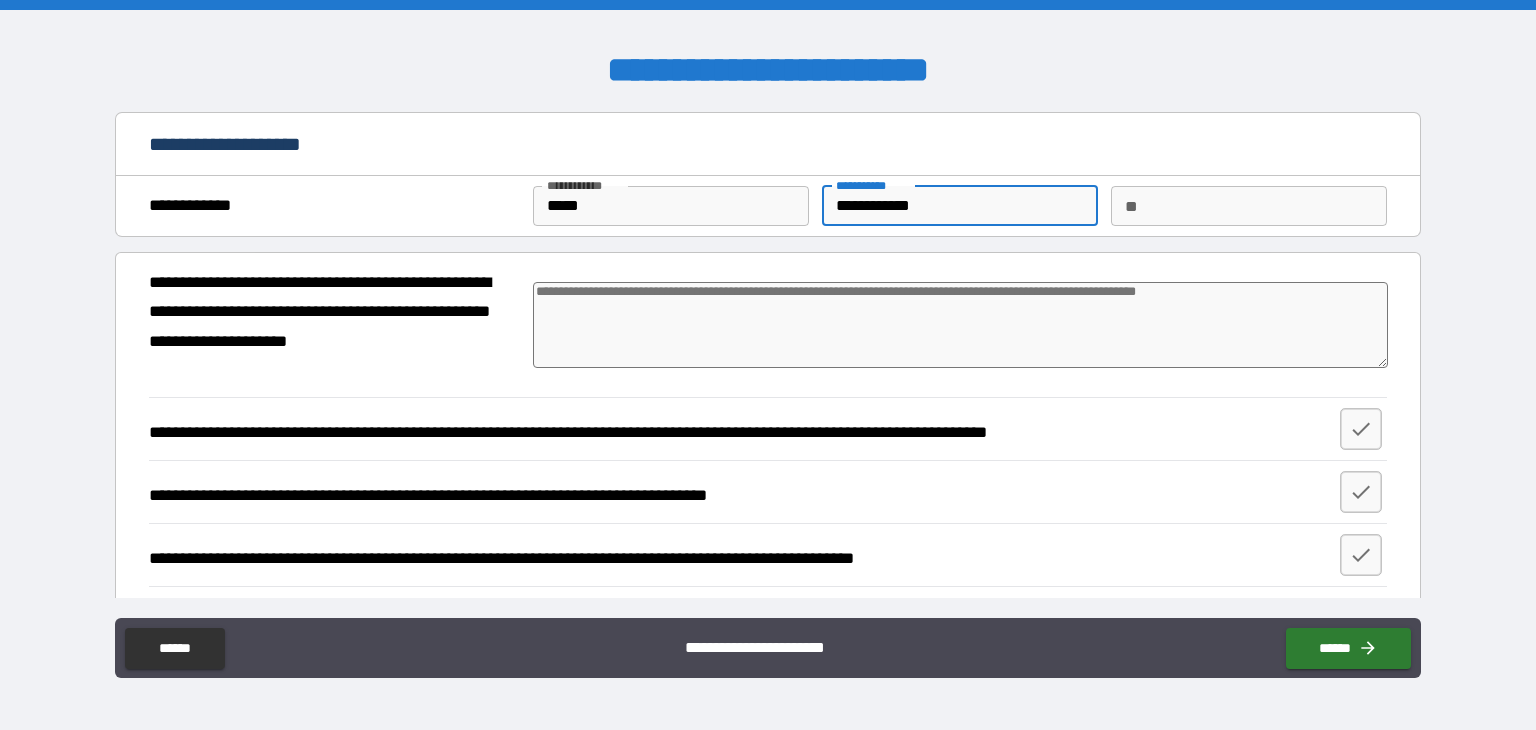 type on "**********" 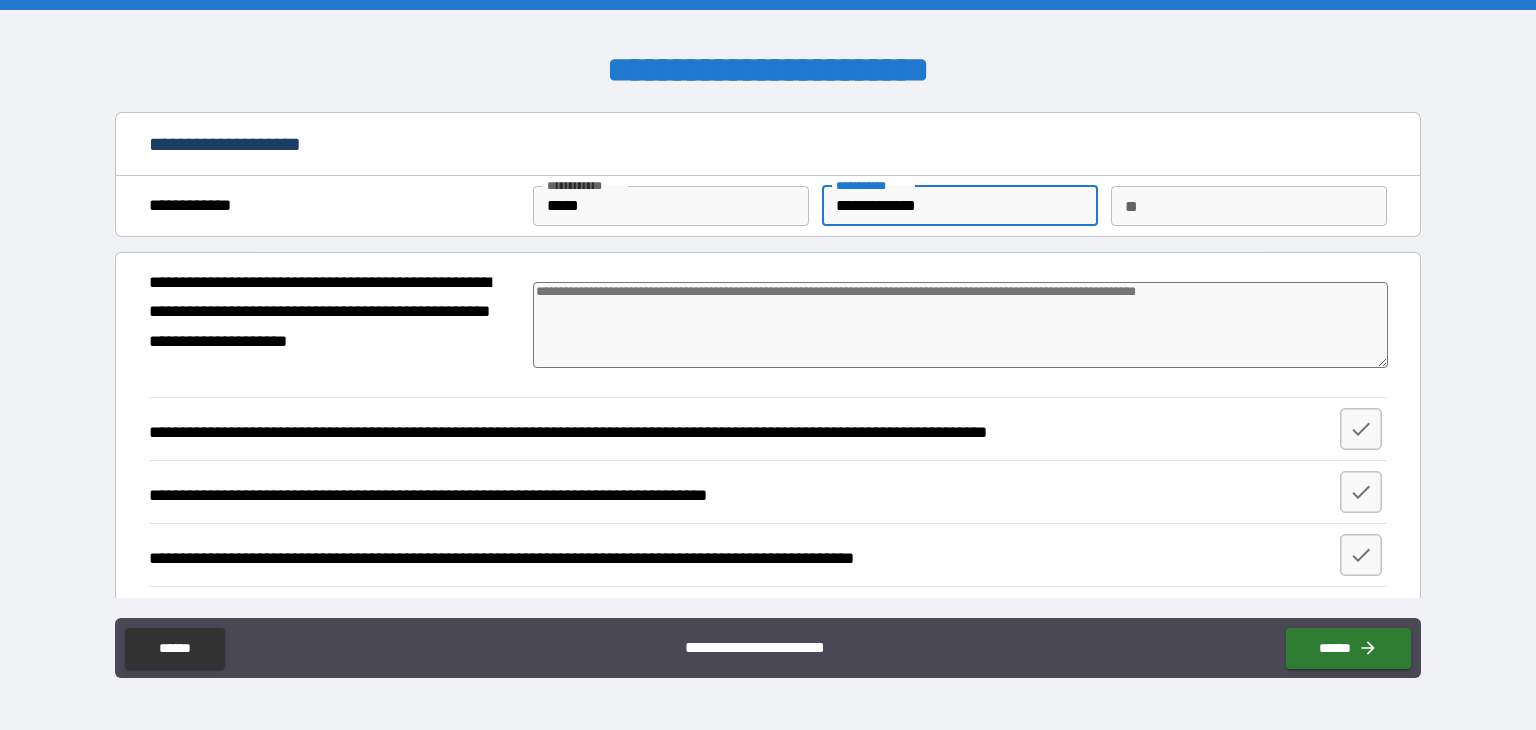 type on "**********" 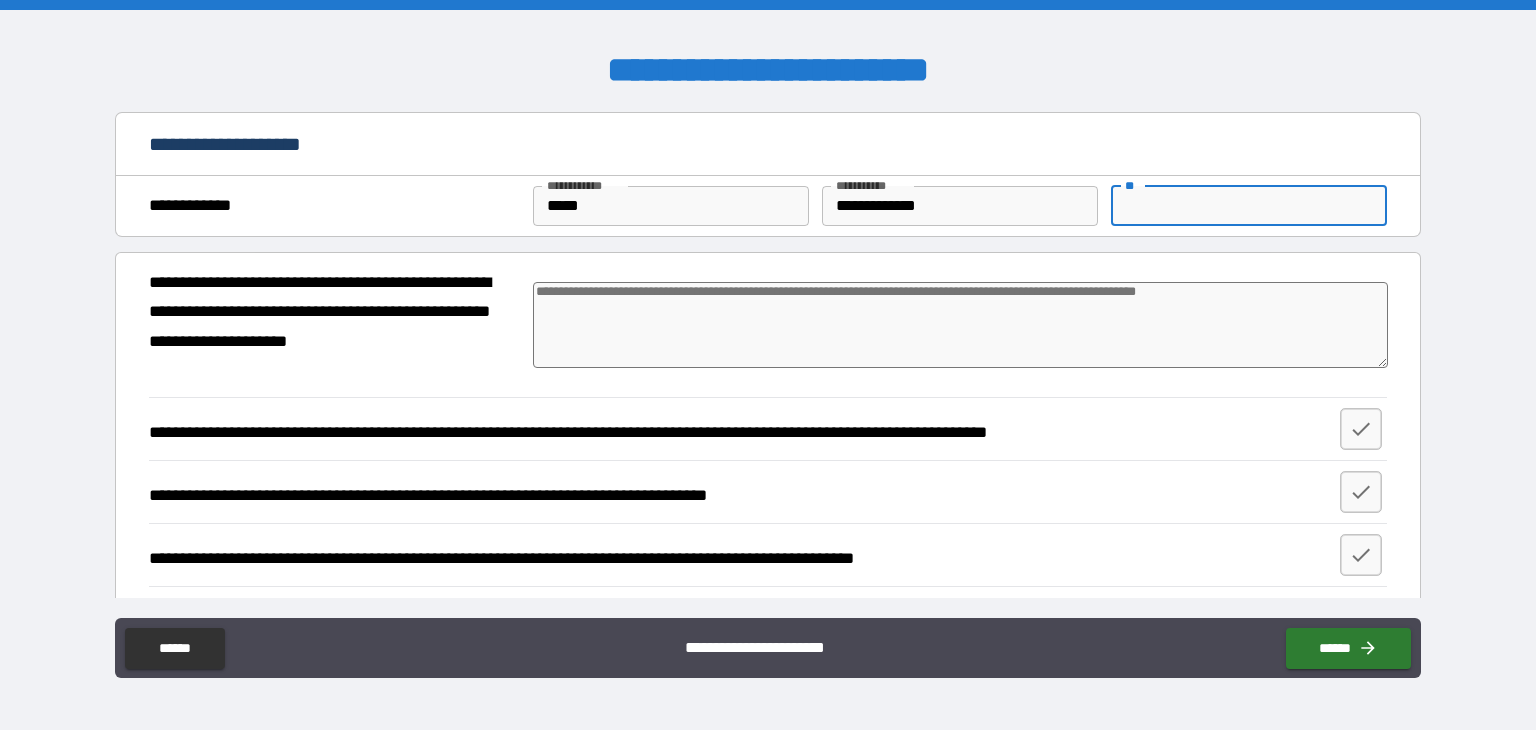 type on "*" 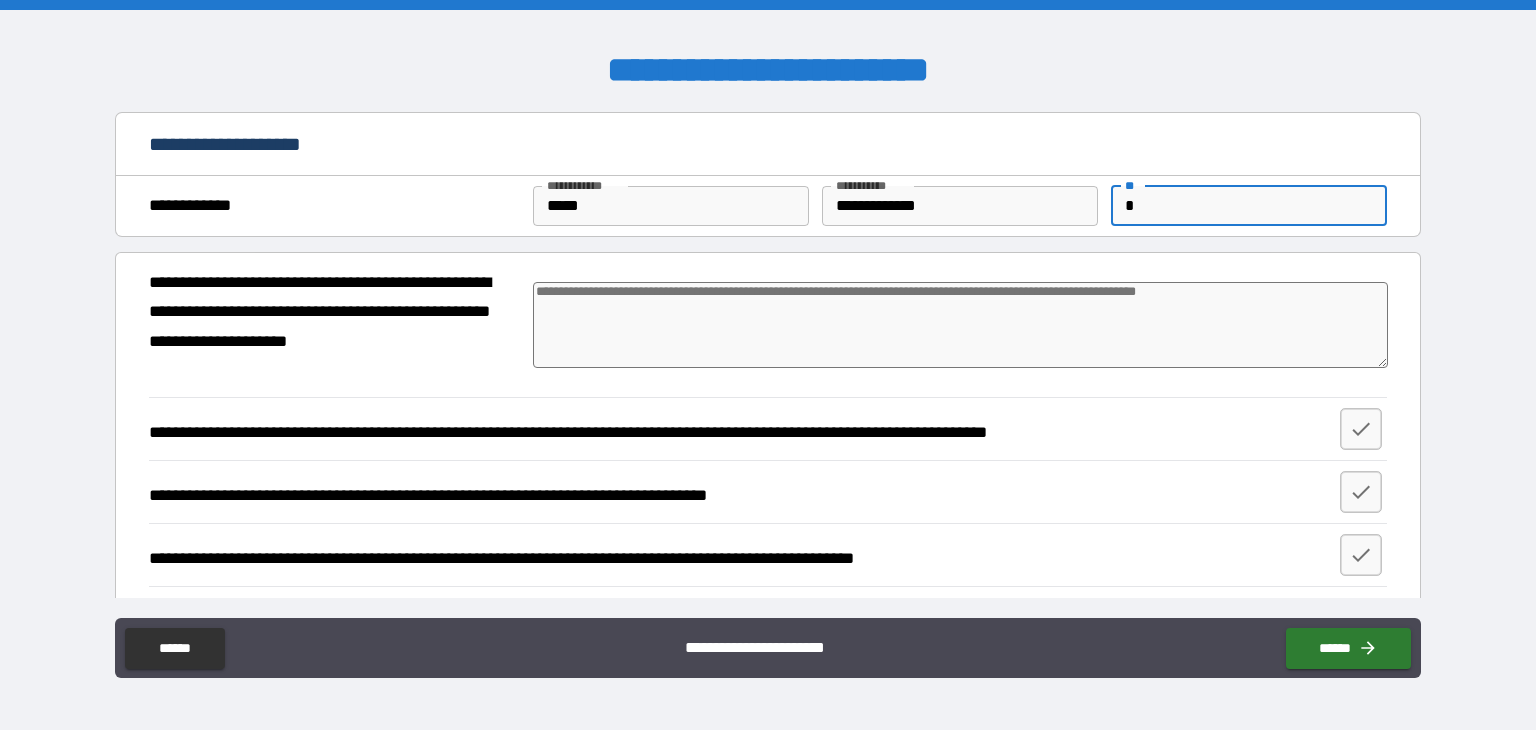type on "*" 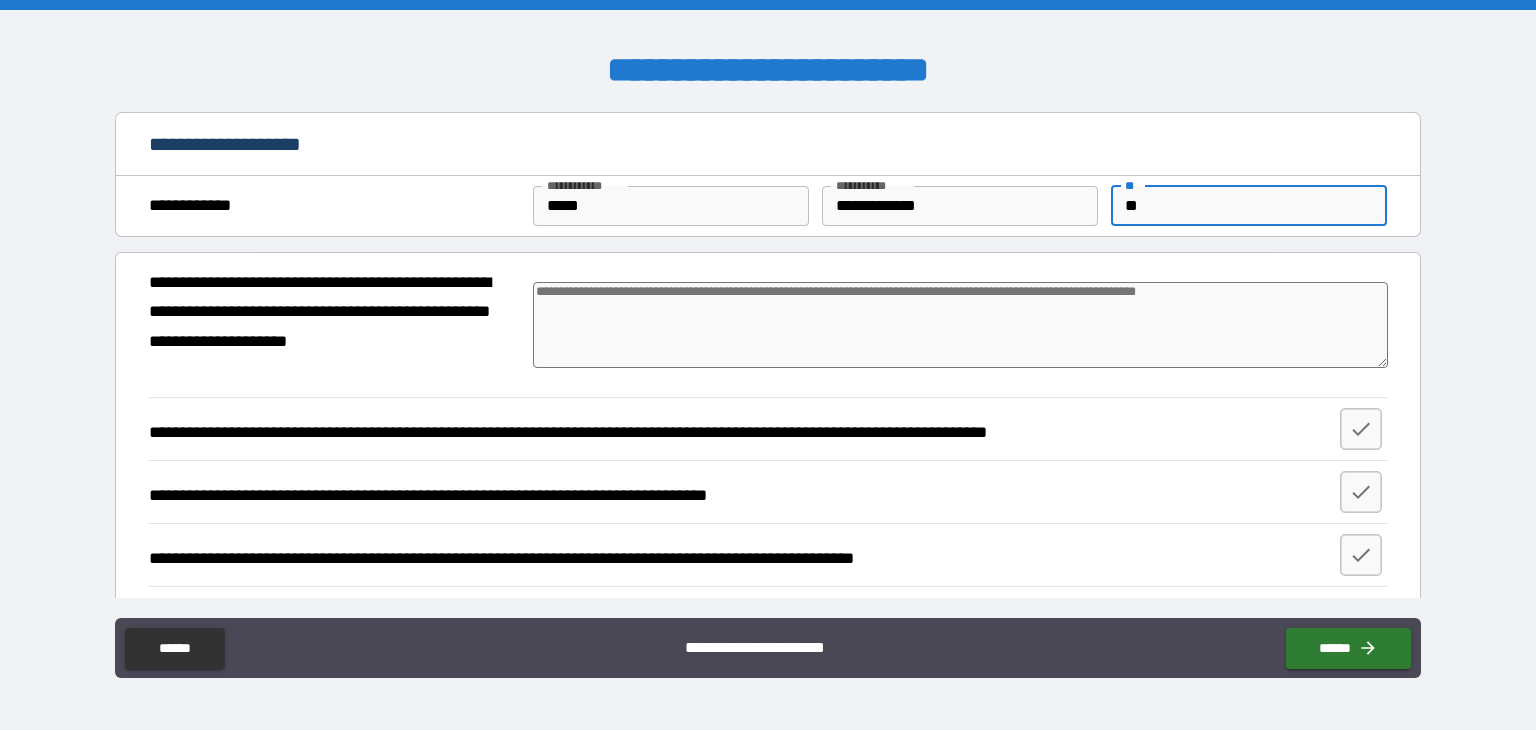 type on "*" 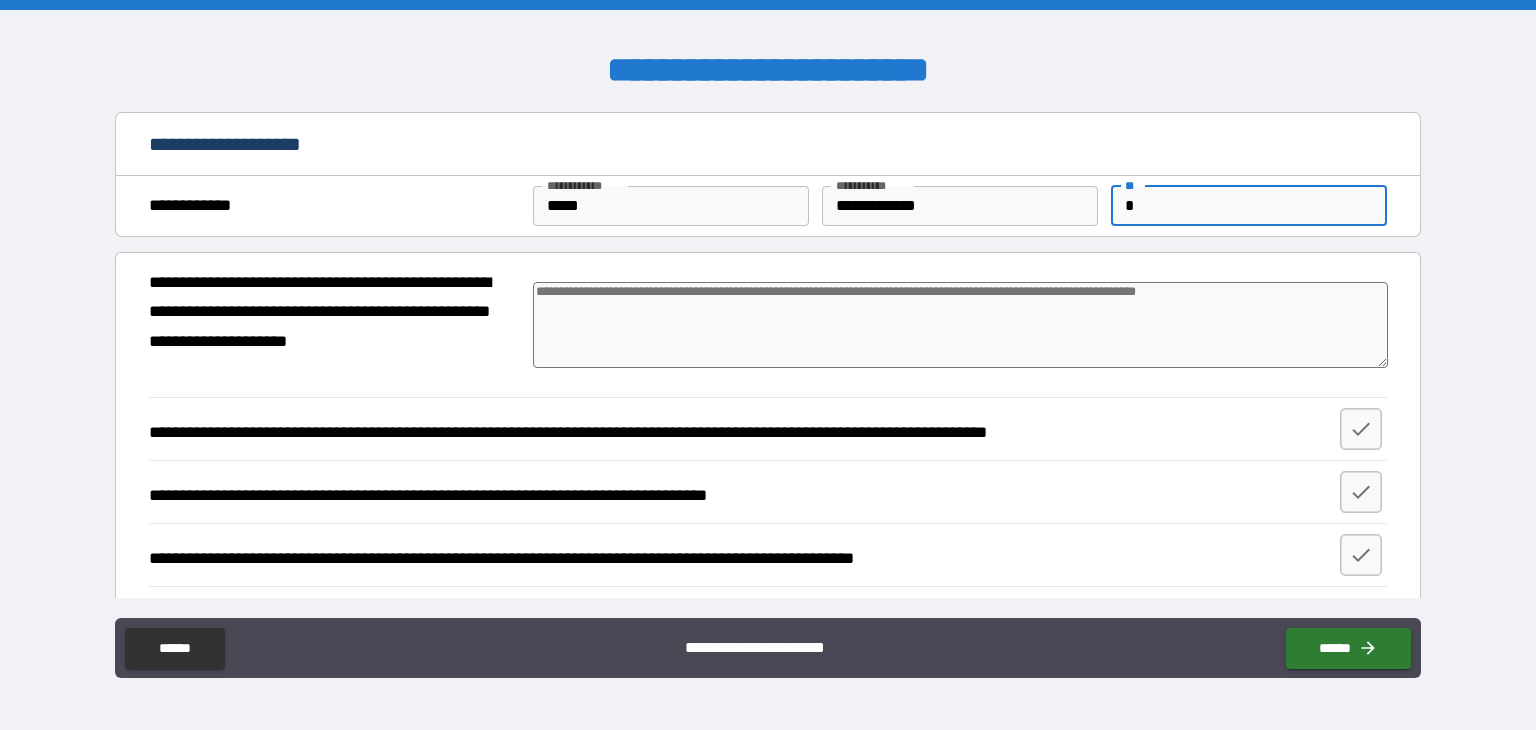 type on "*" 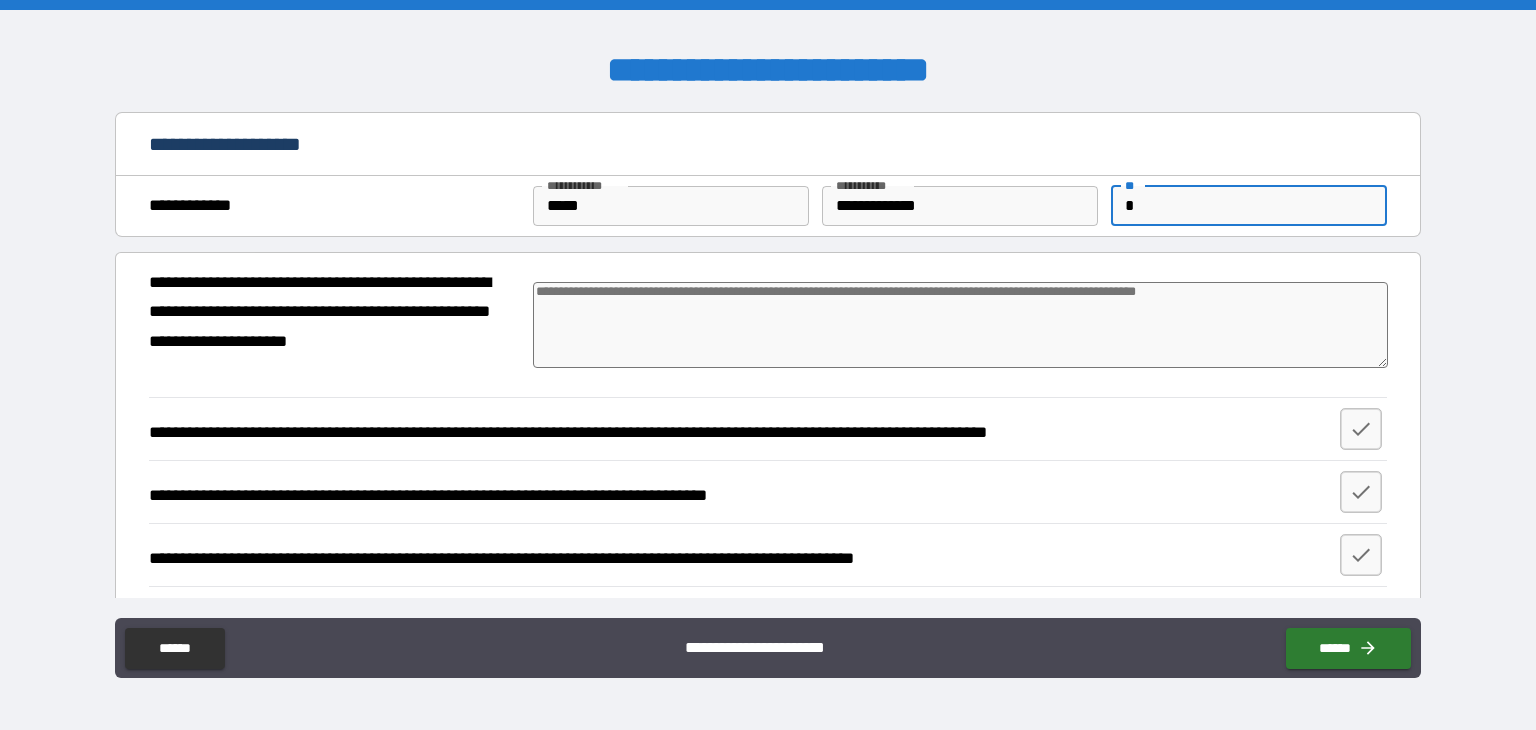 type on "*" 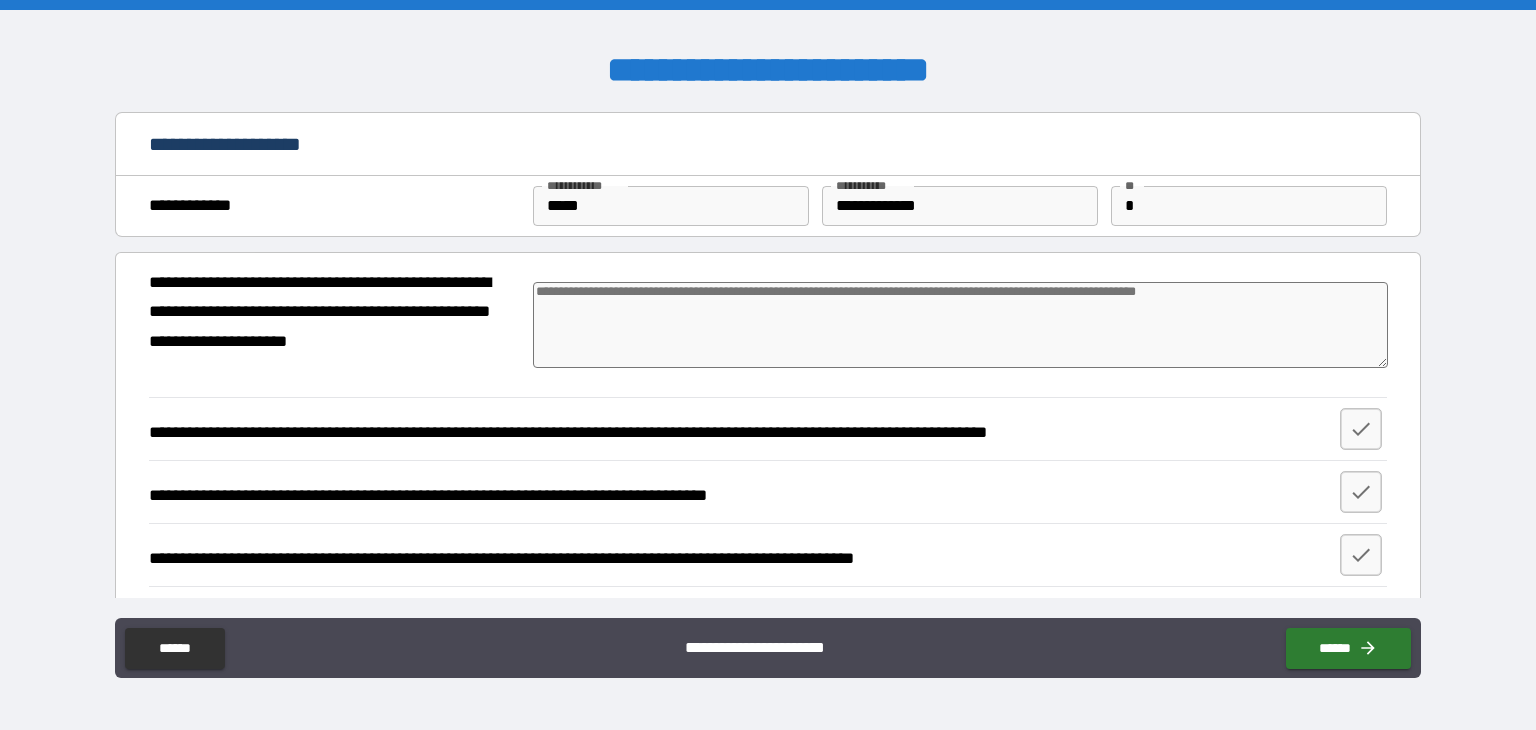 click at bounding box center [961, 325] 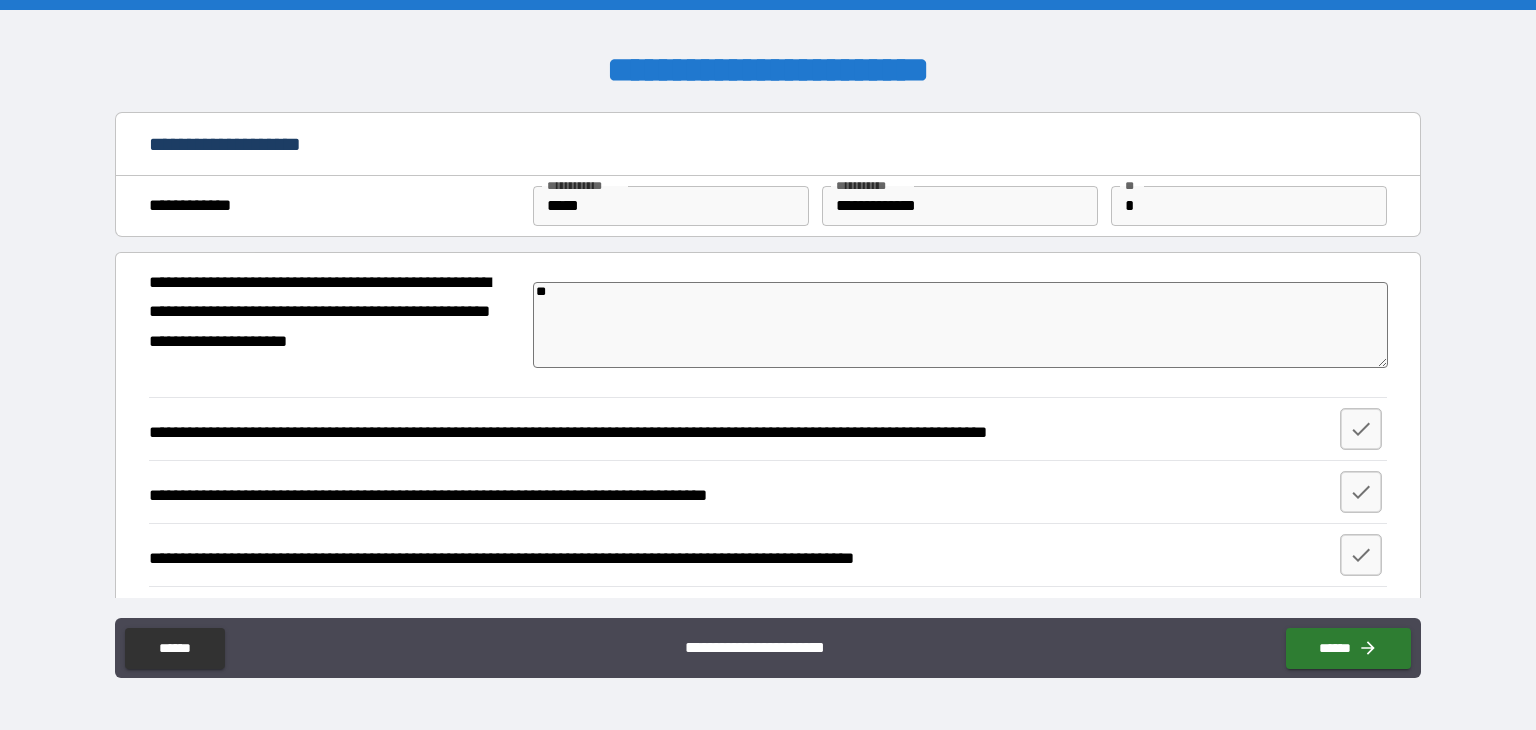 type on "***" 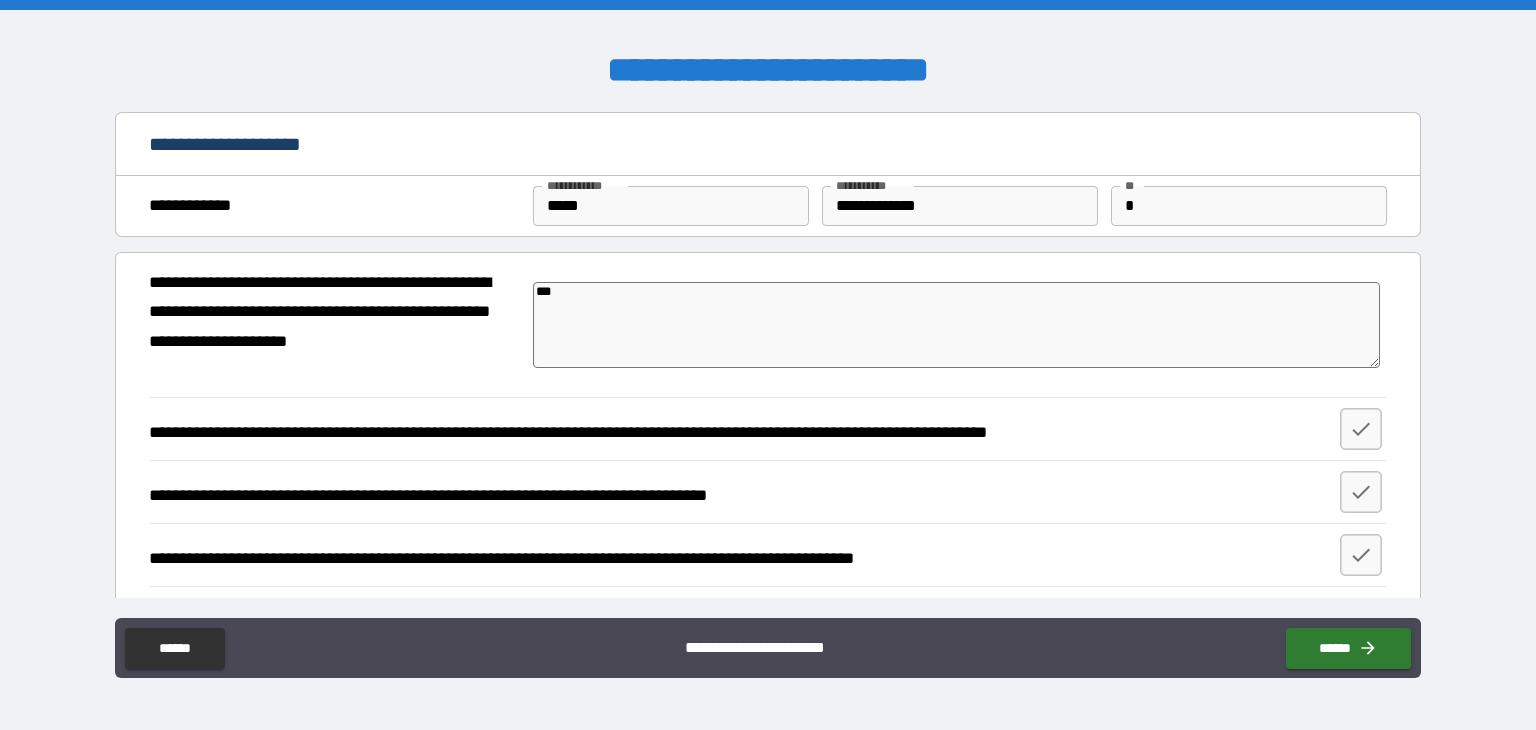type on "****" 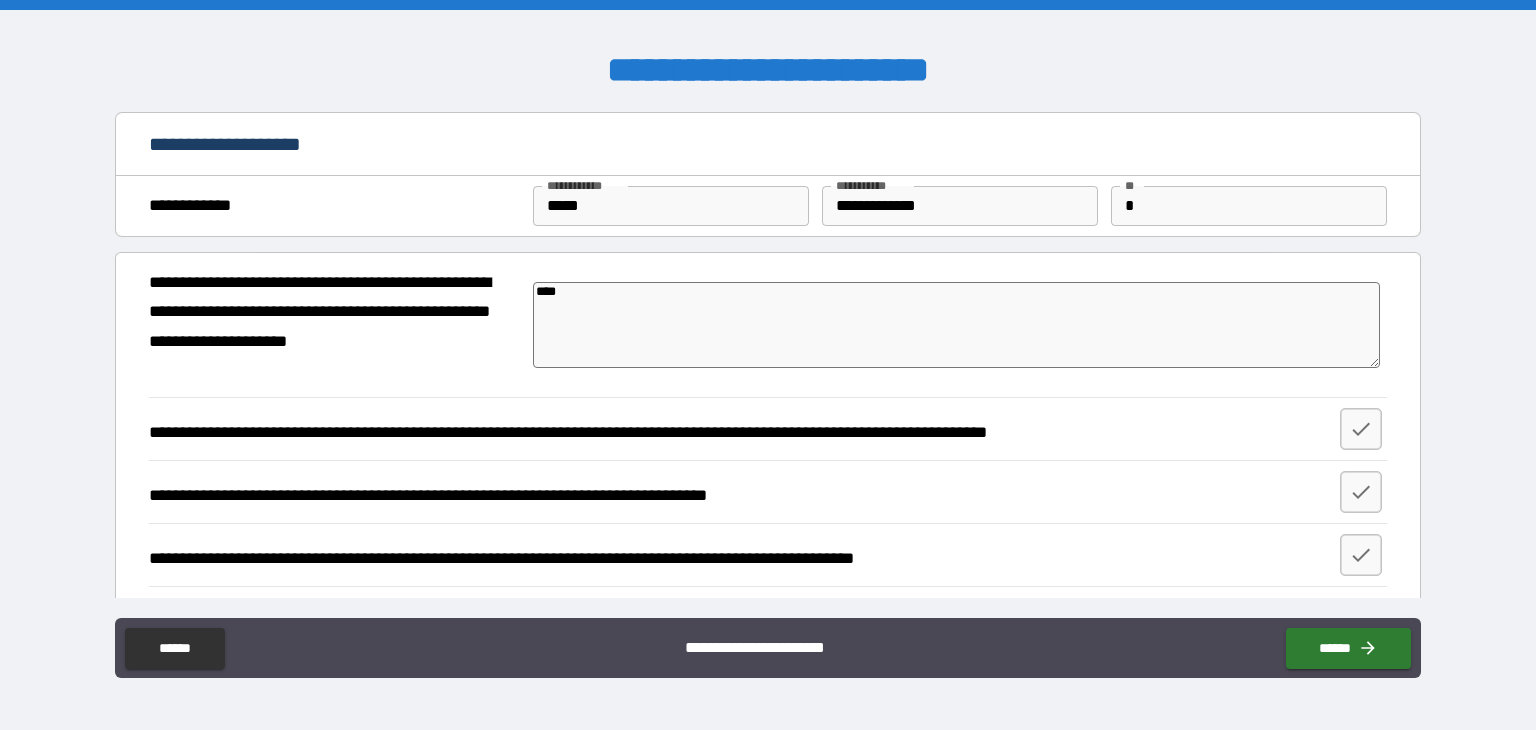 type on "*" 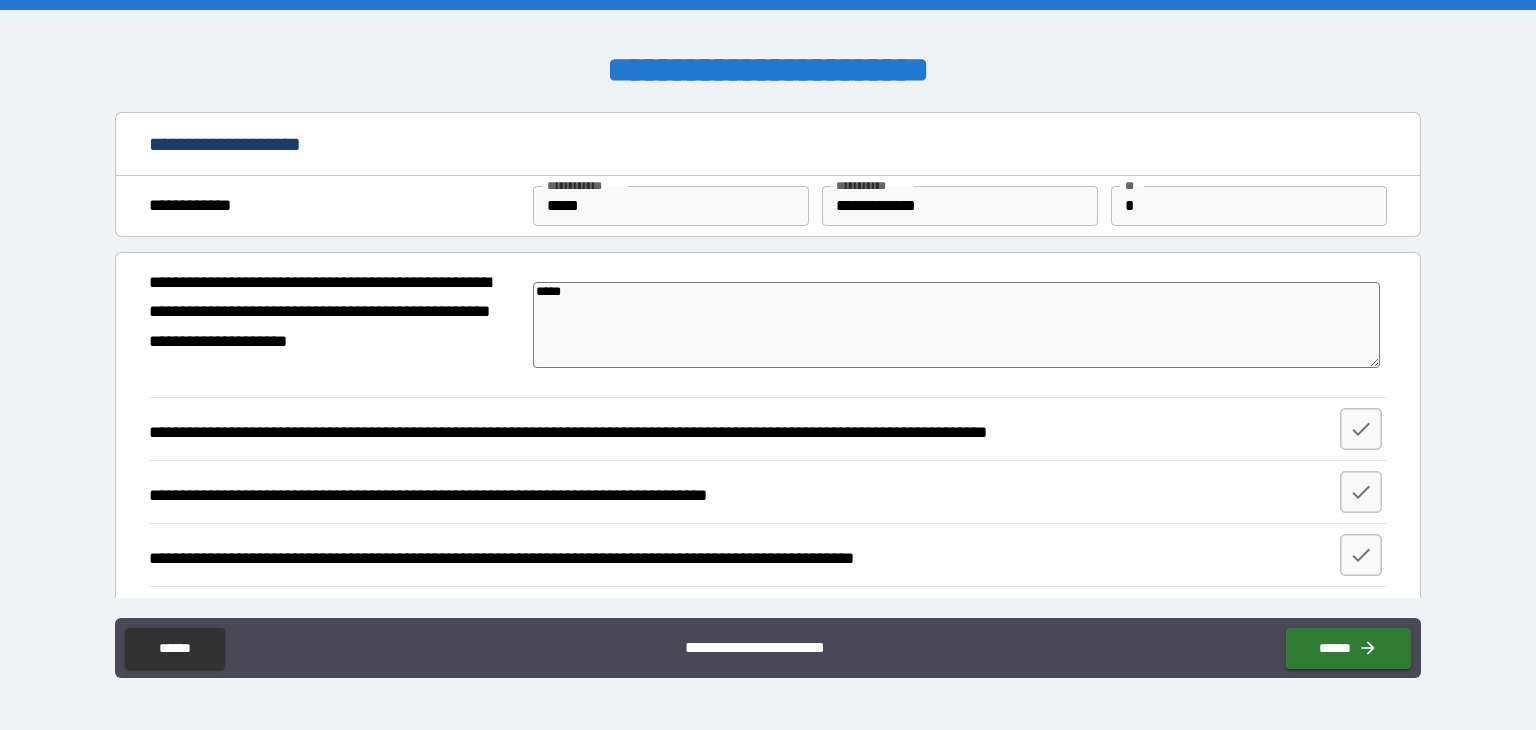 type on "******" 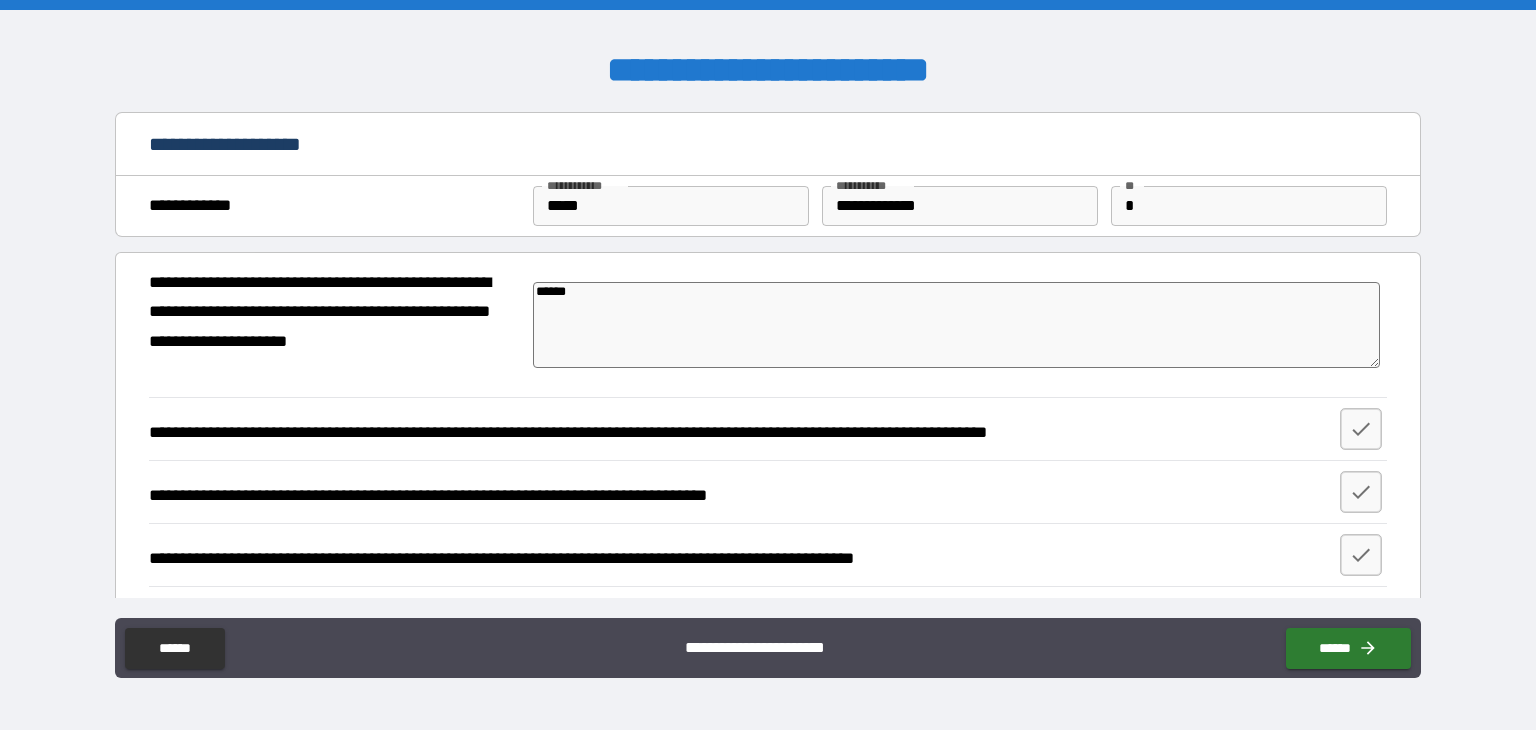 type on "******" 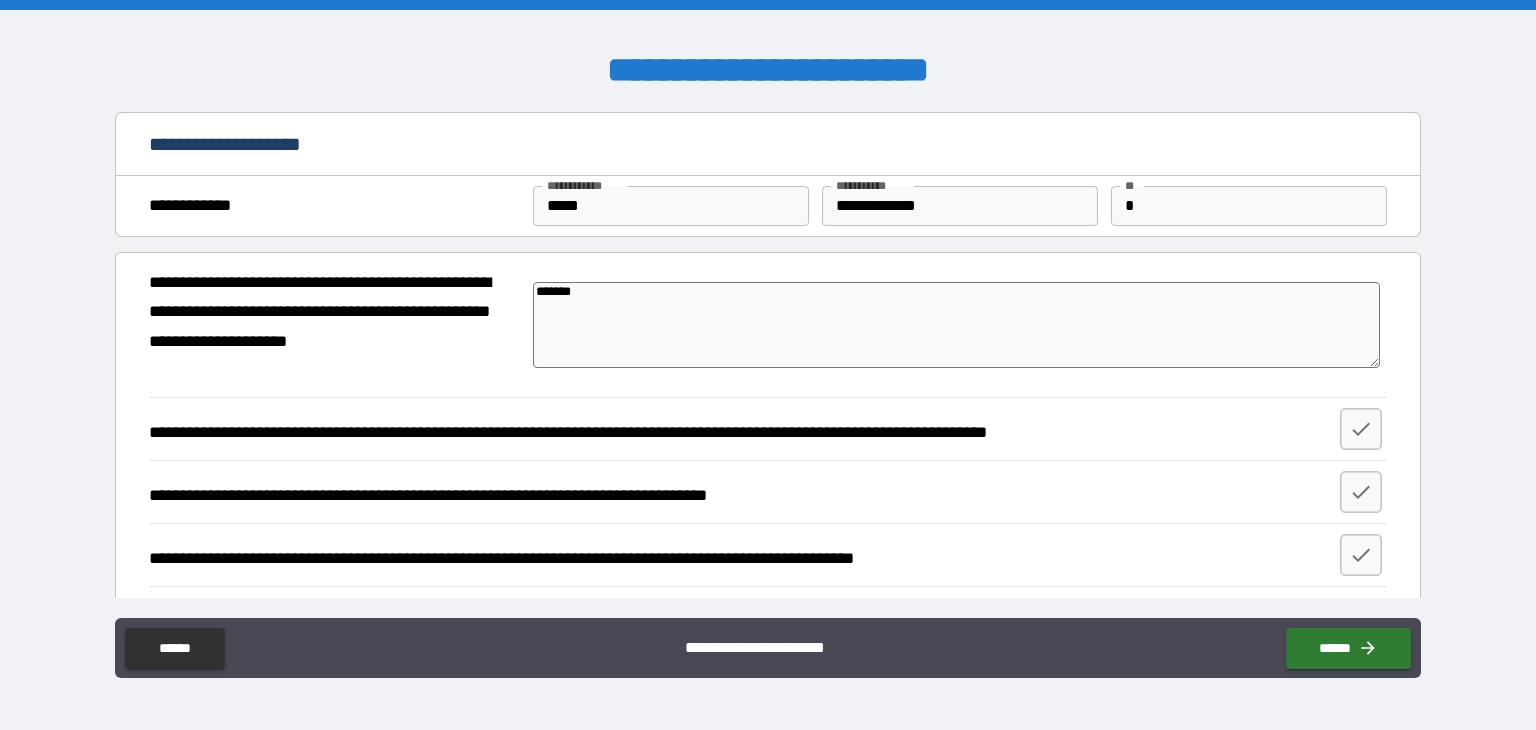 type on "*" 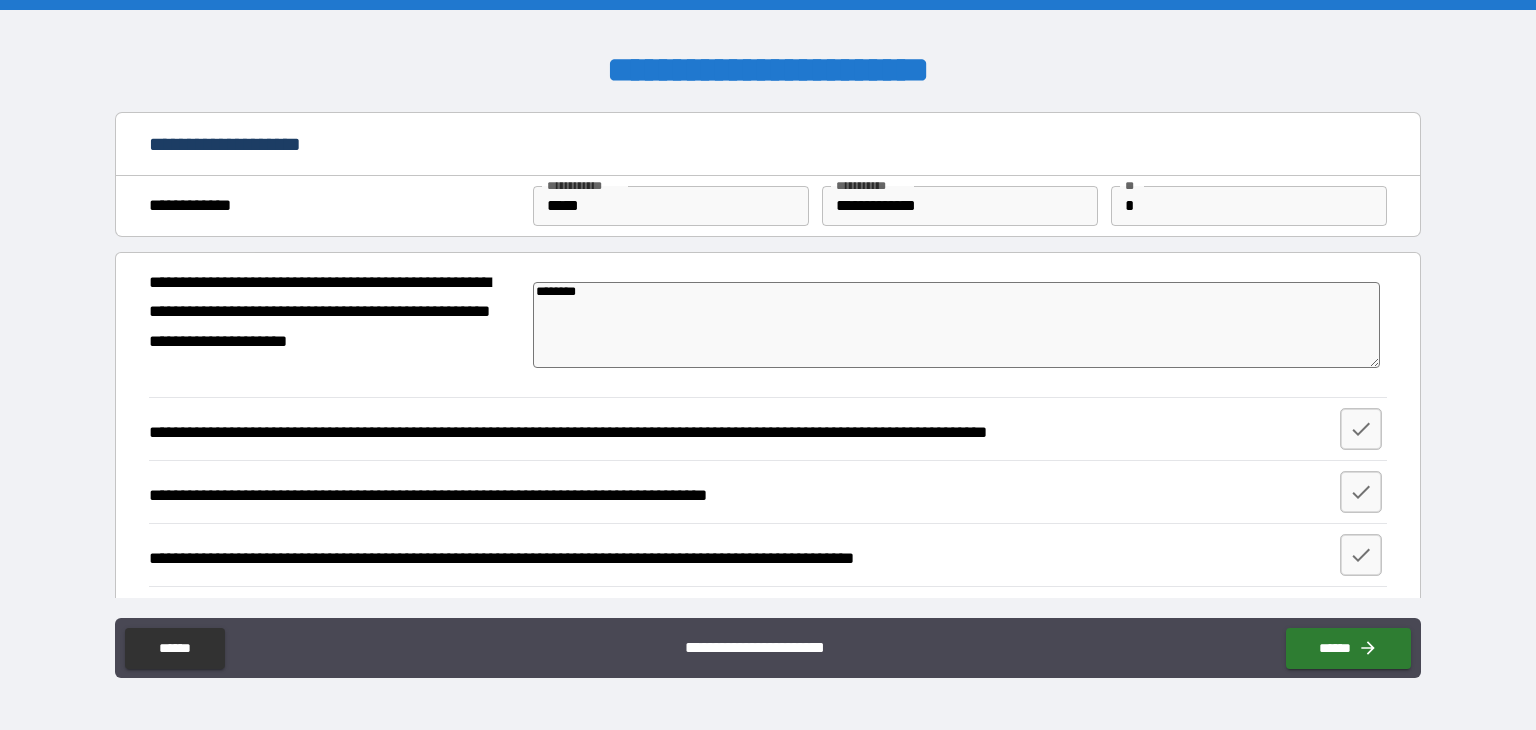 type on "*********" 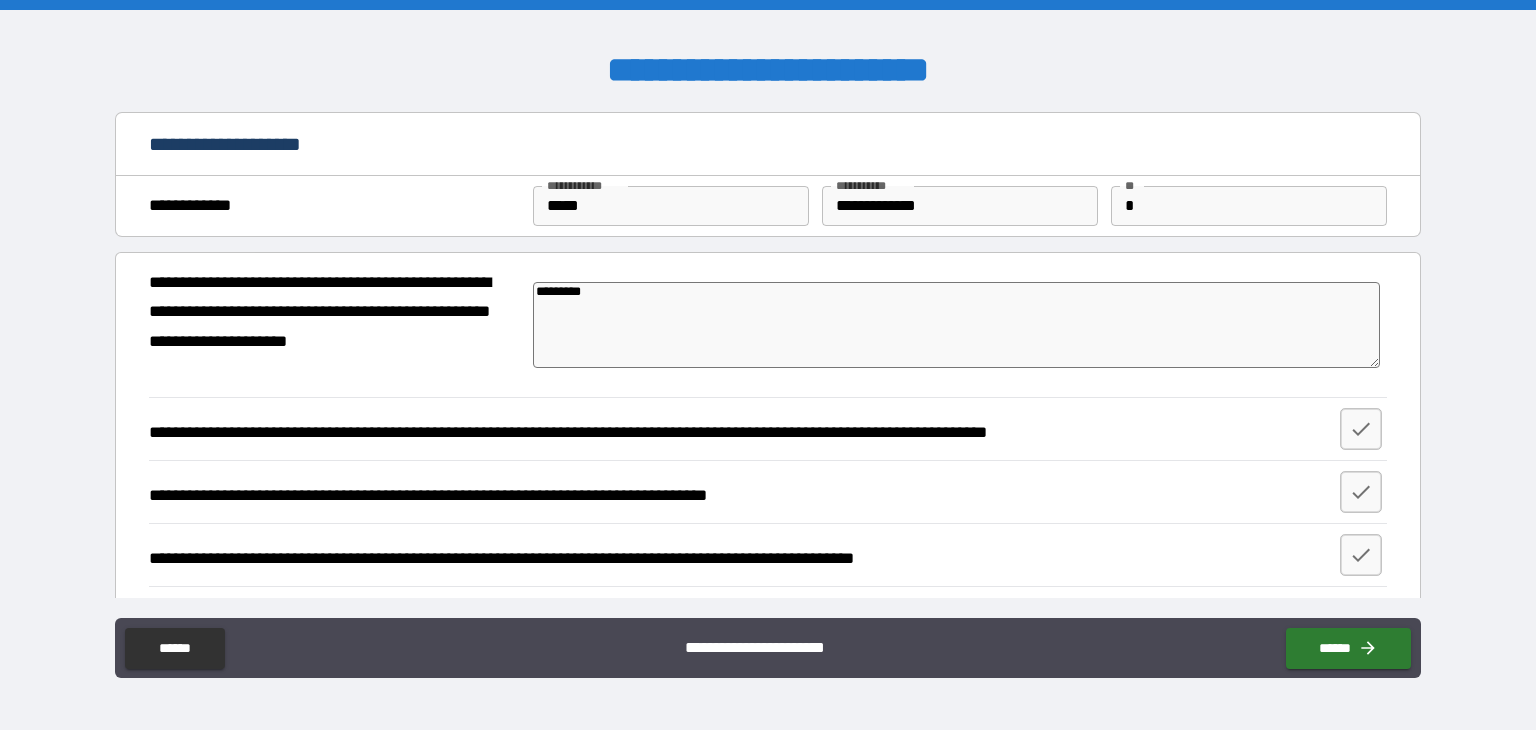 type on "*" 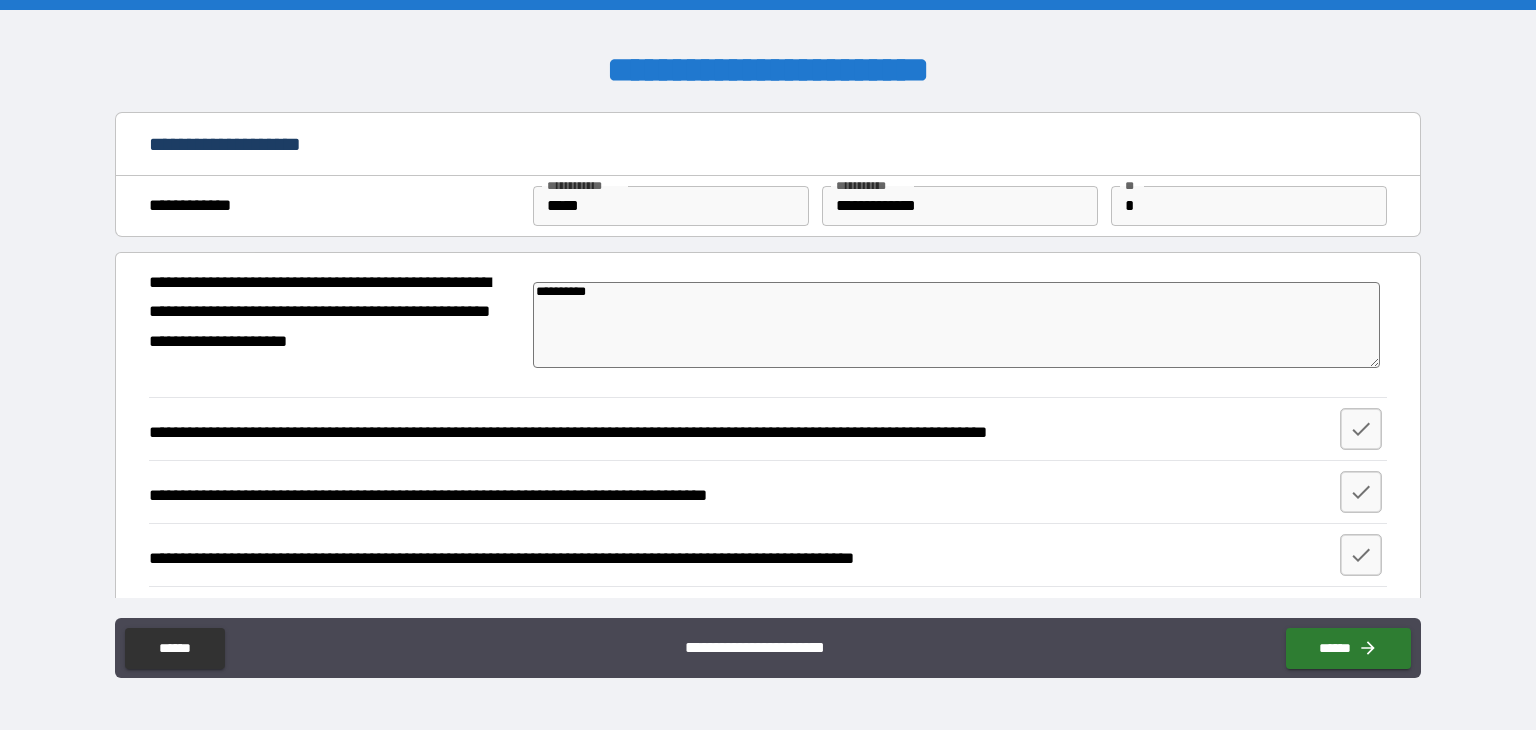 type on "*" 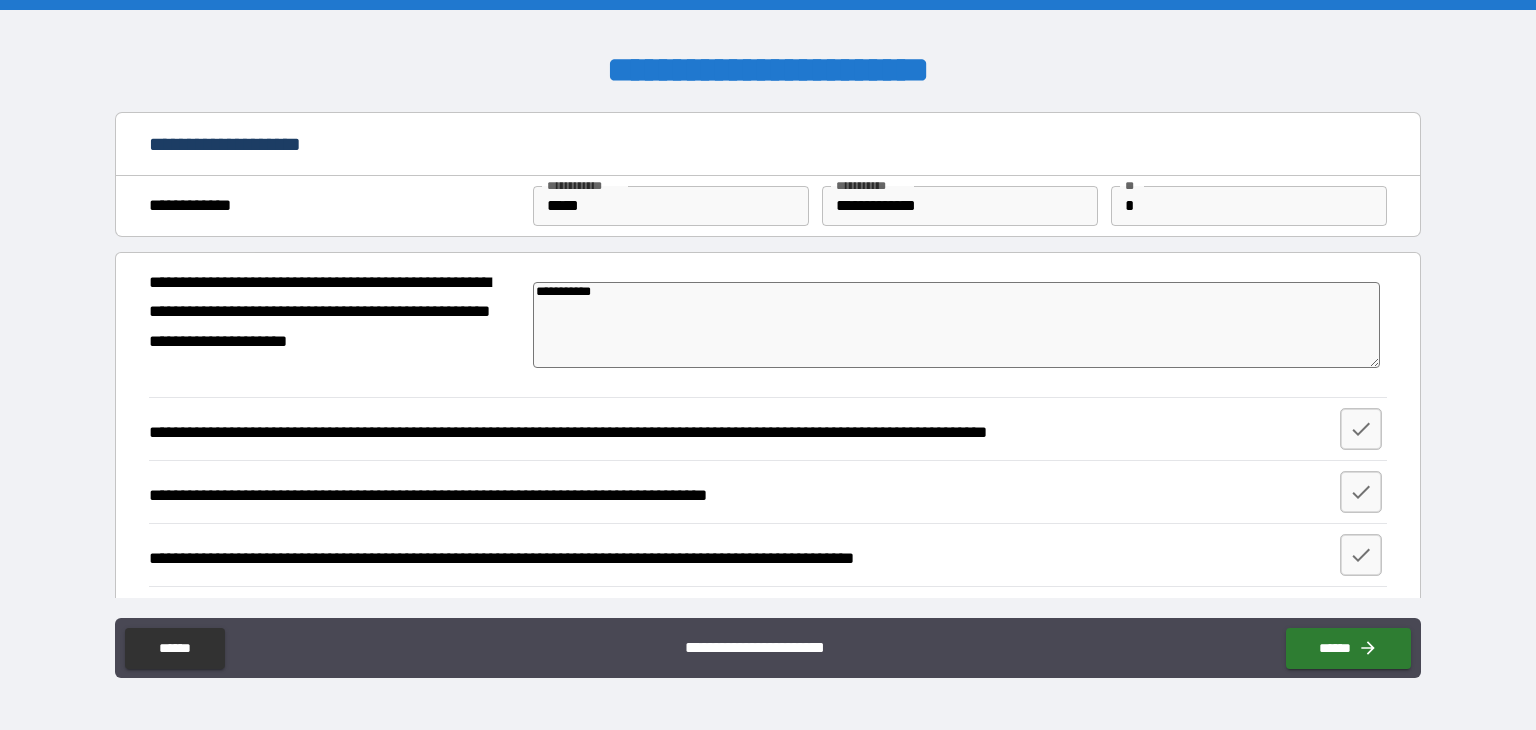 type on "**********" 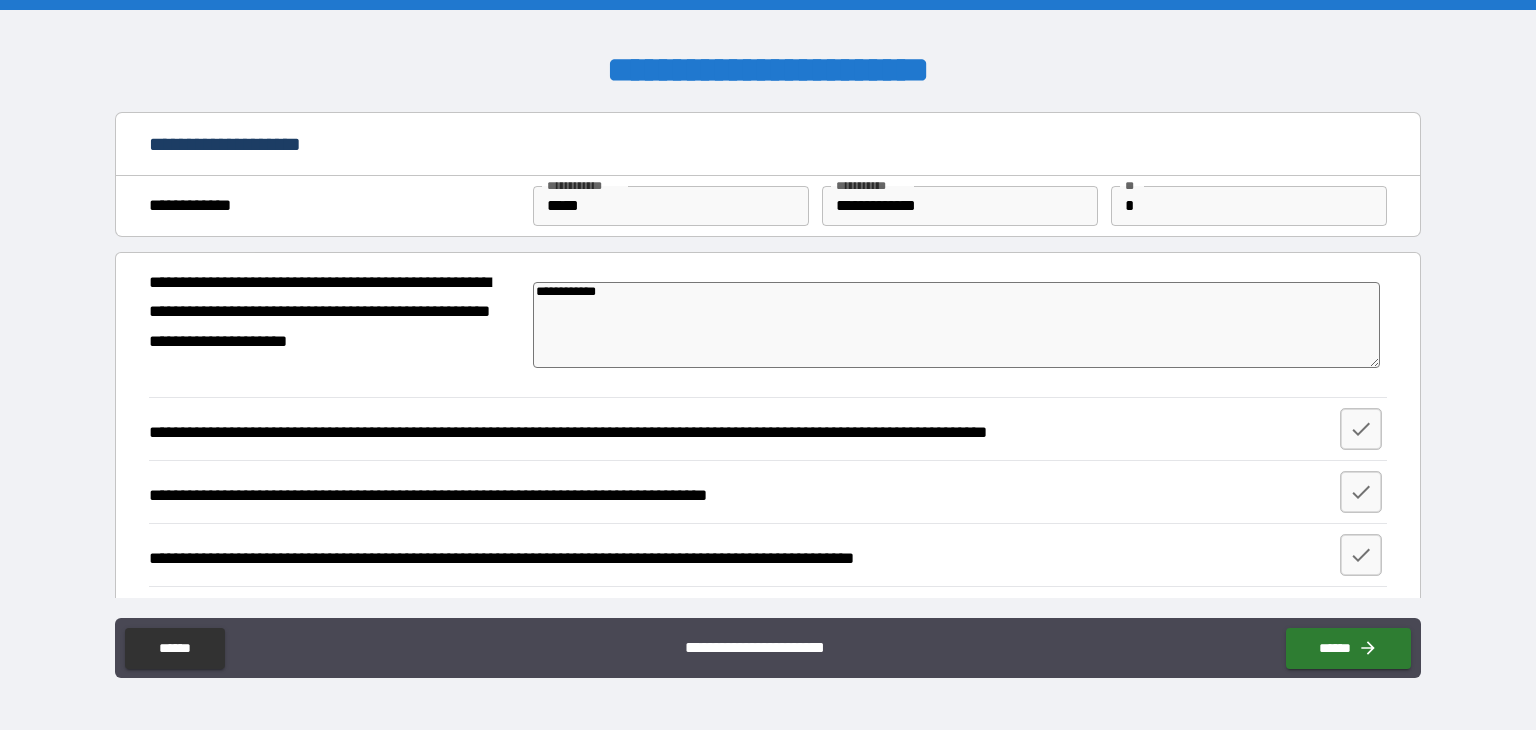 type on "**********" 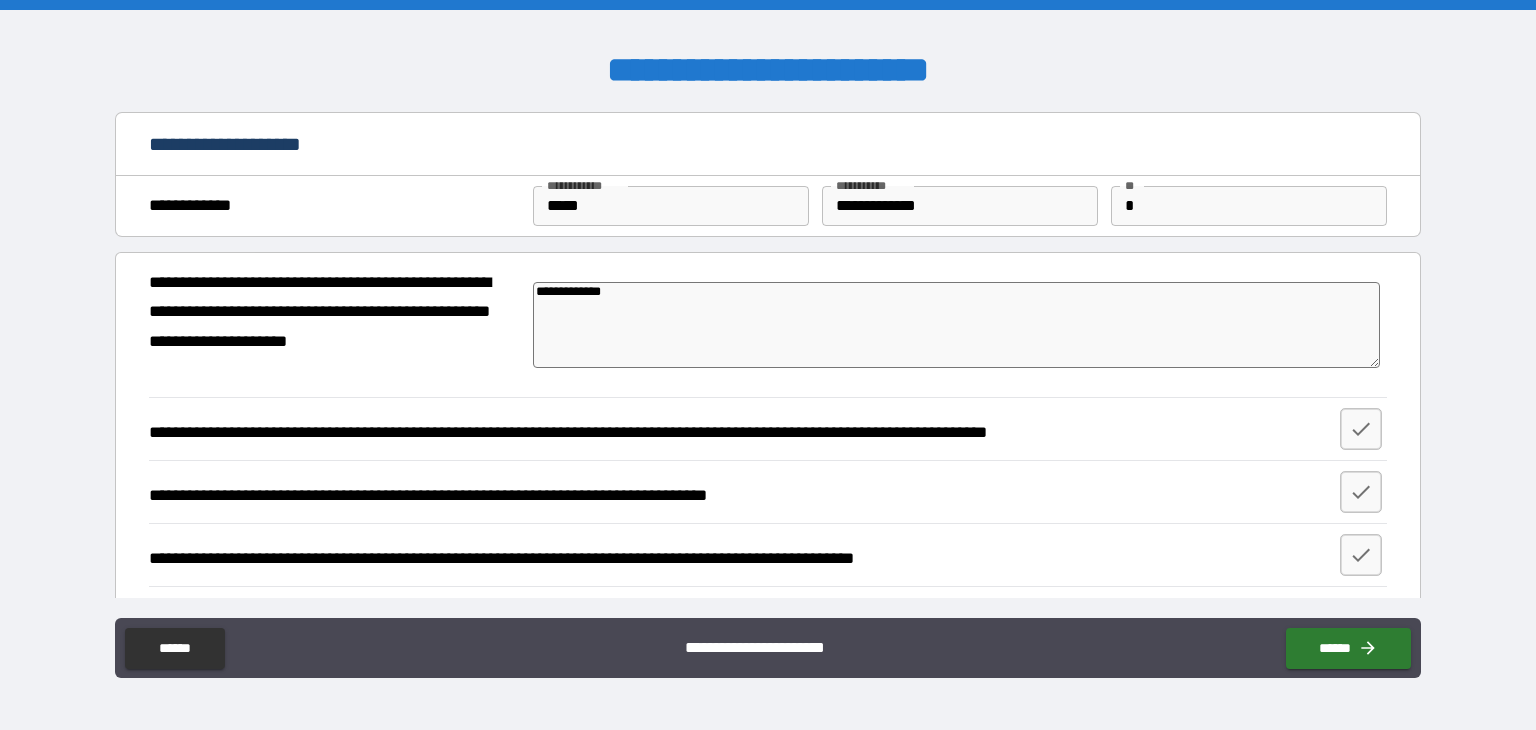 type on "*" 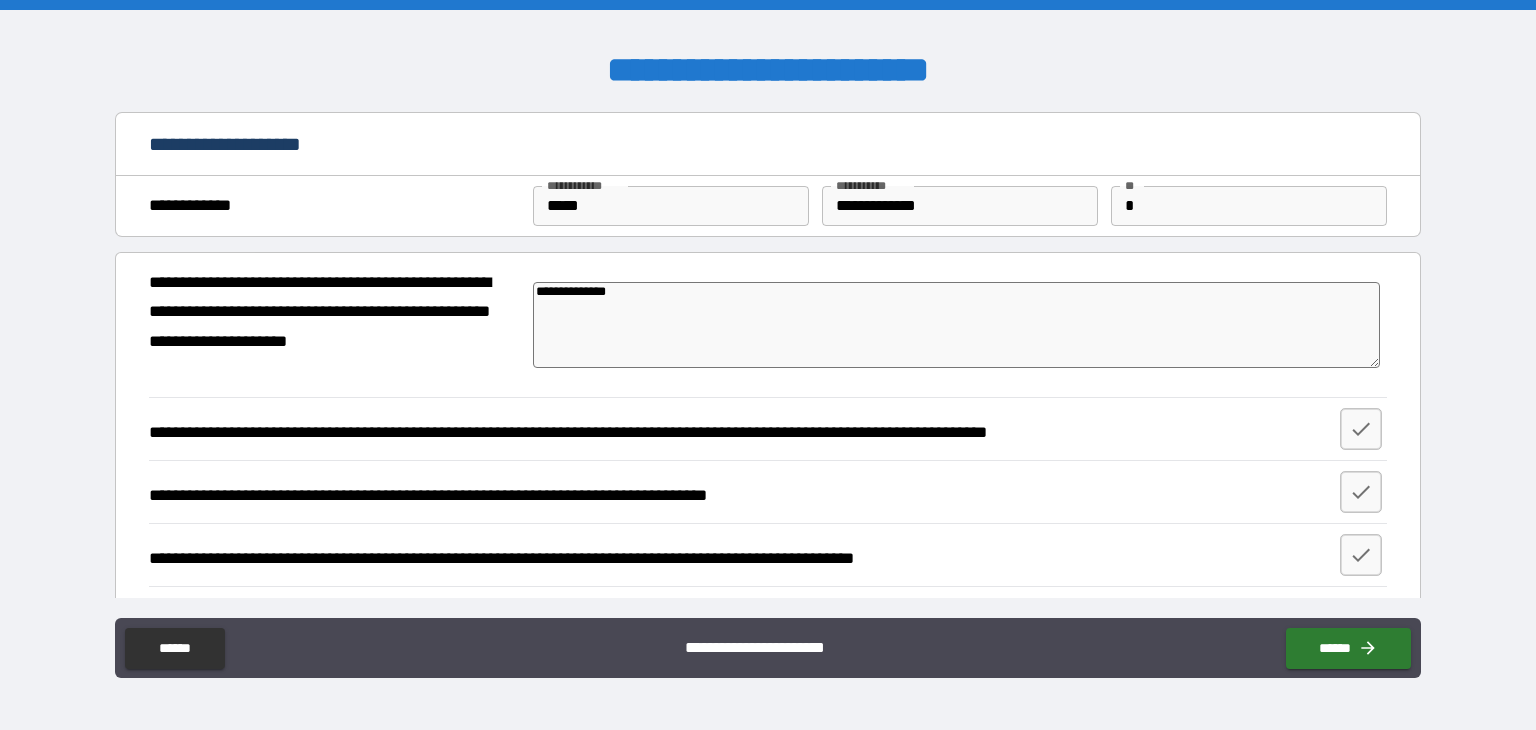 type on "**********" 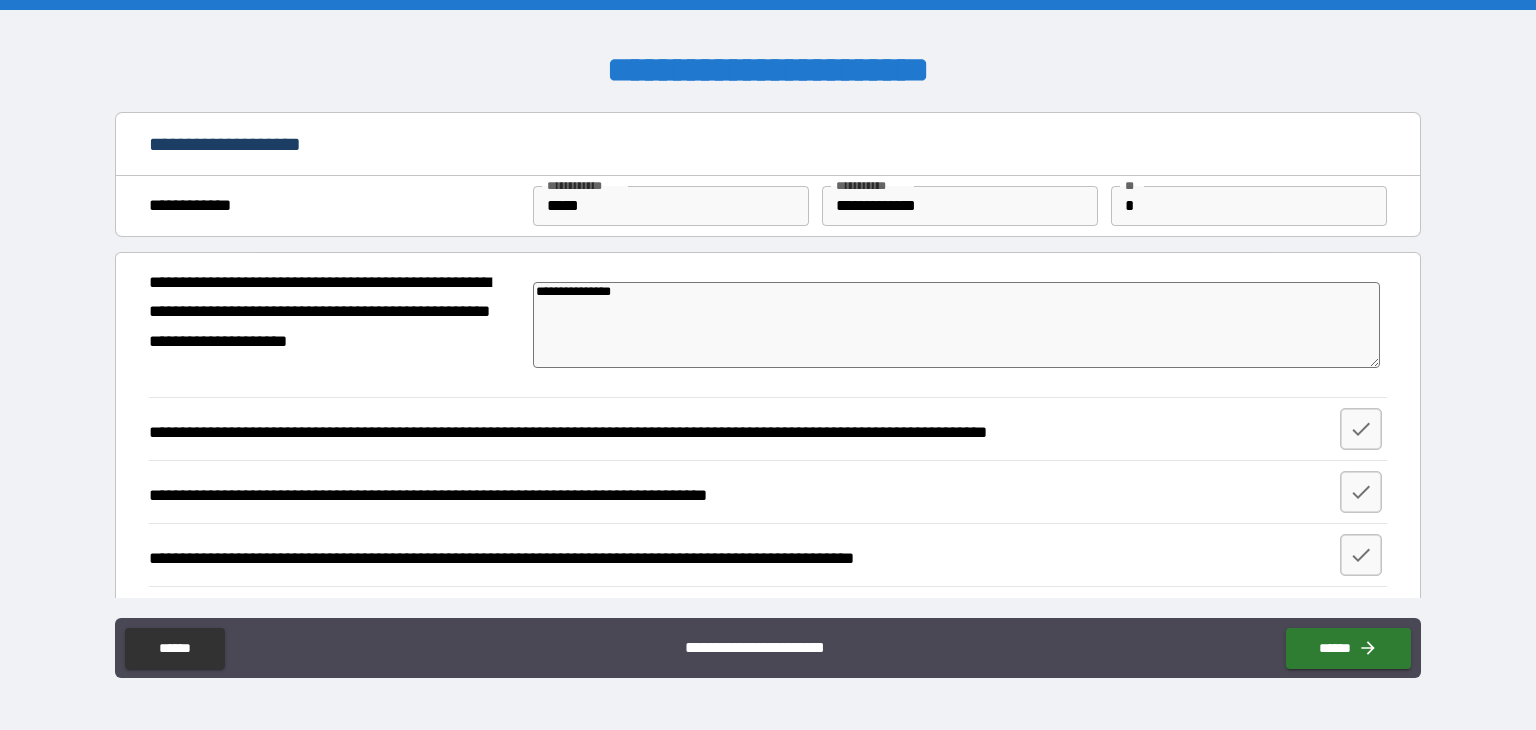 type on "**********" 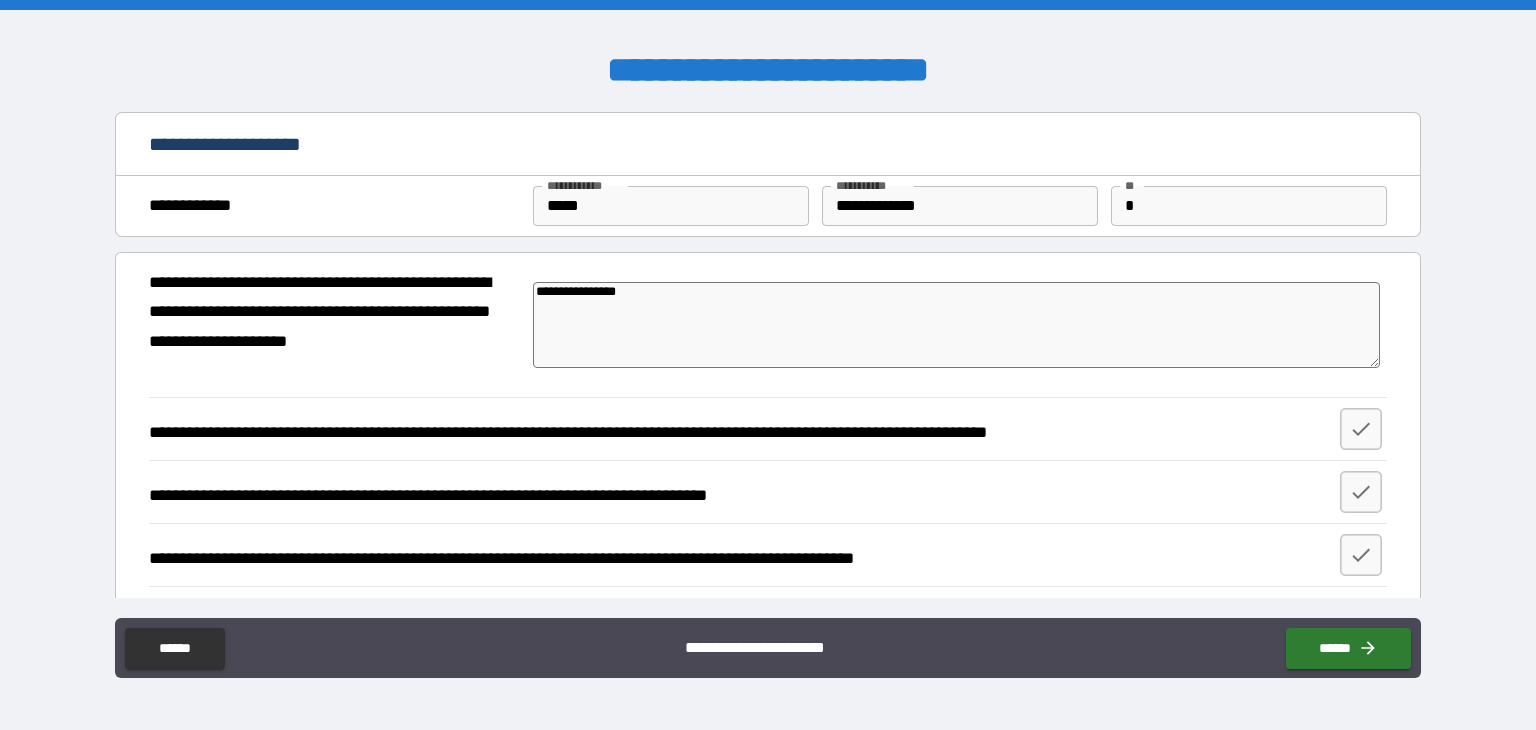 type on "*" 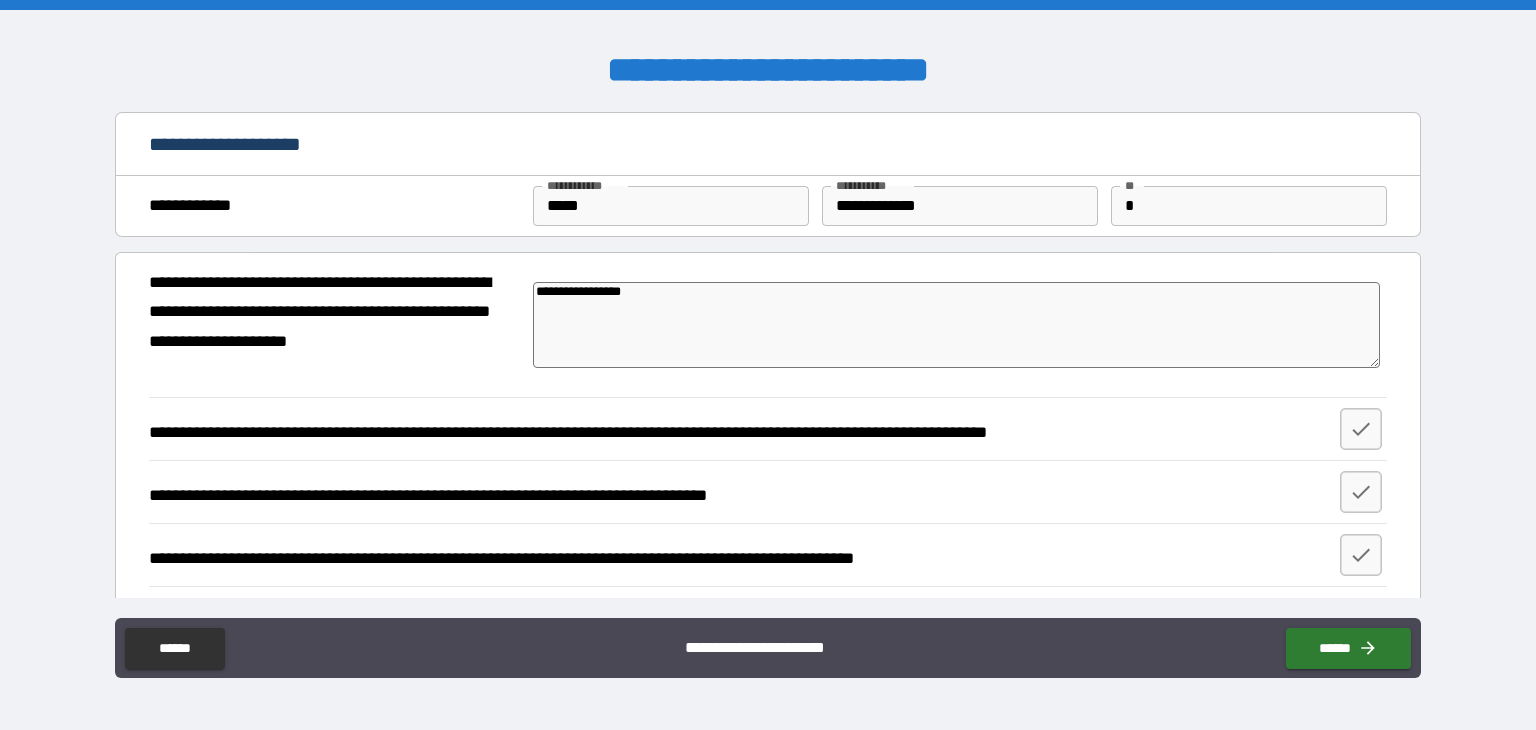 type on "**********" 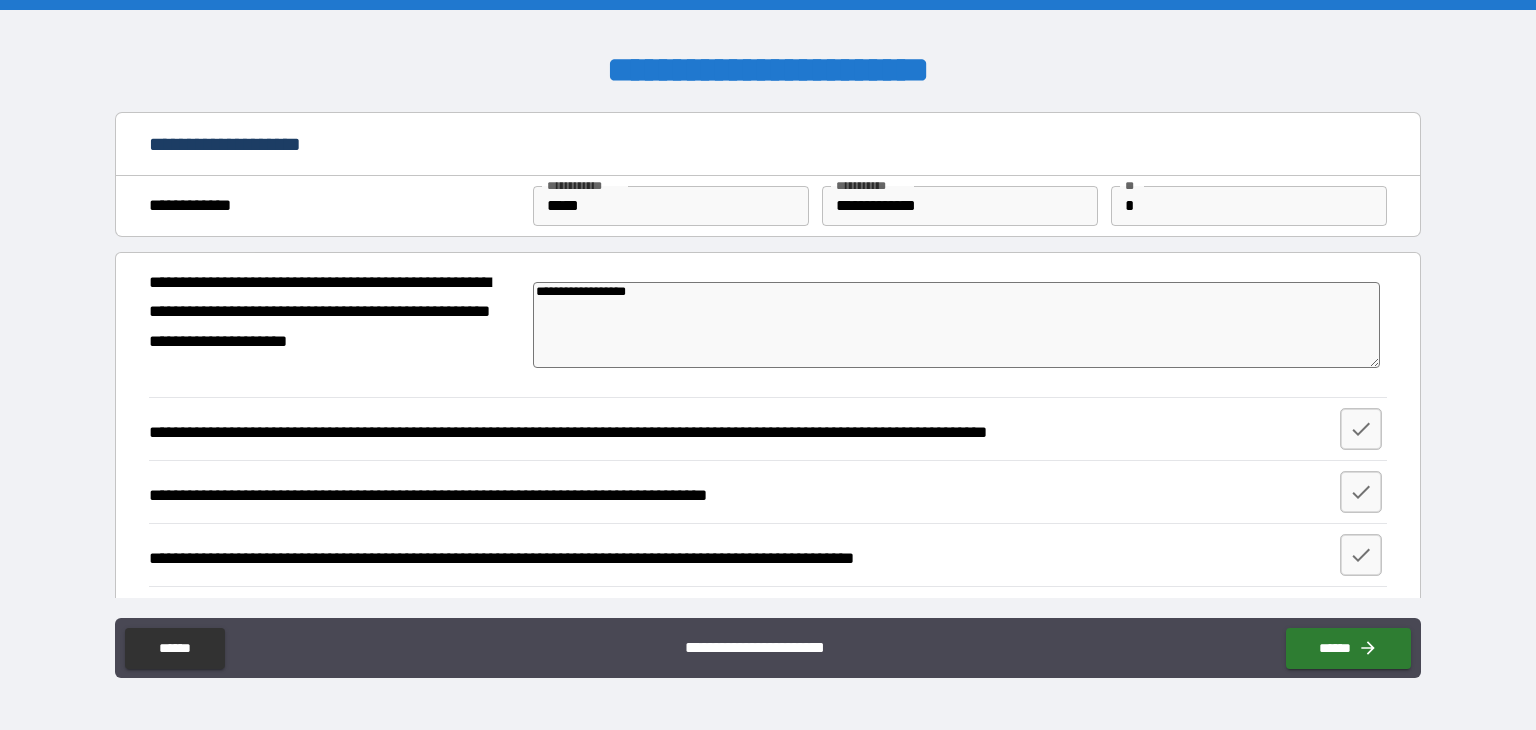 type on "*" 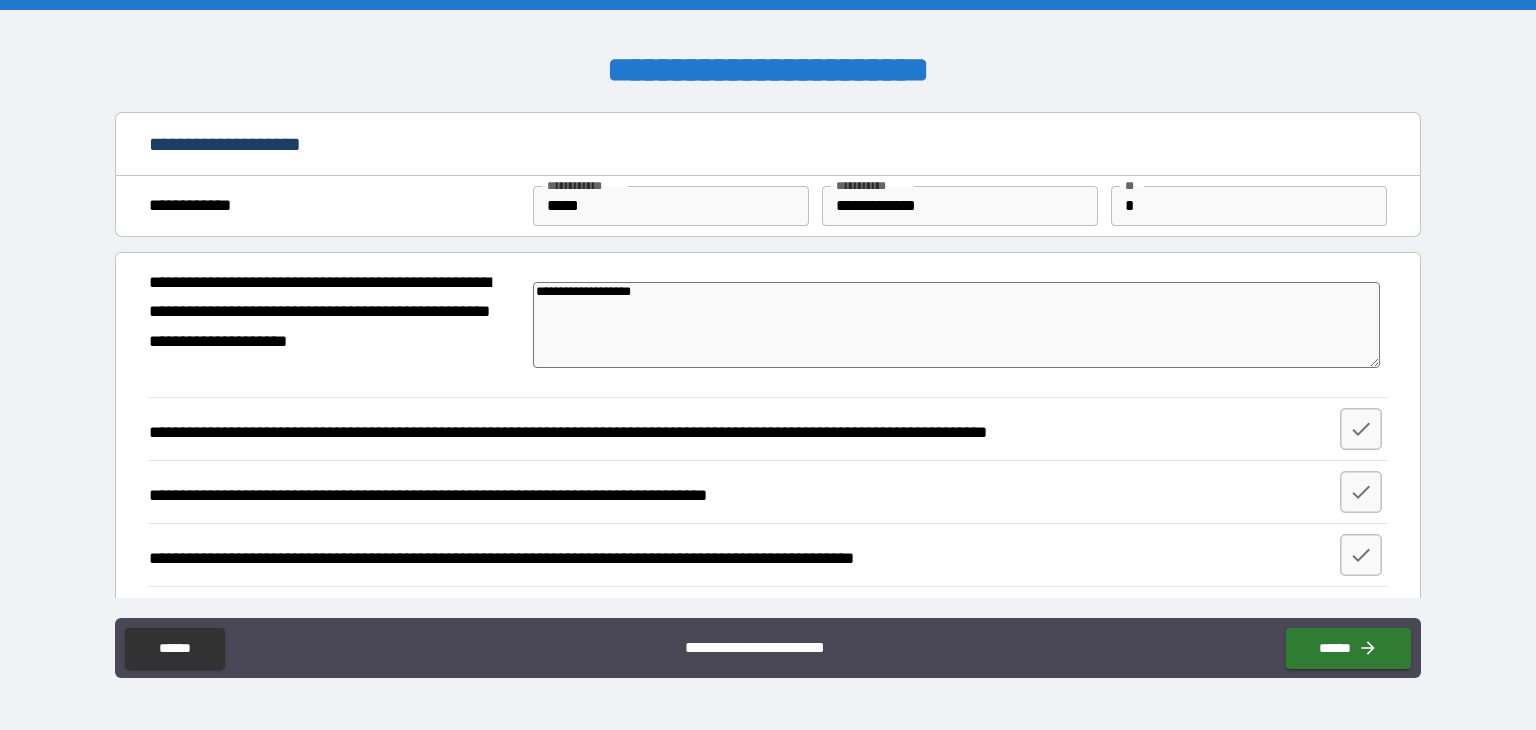 type on "*" 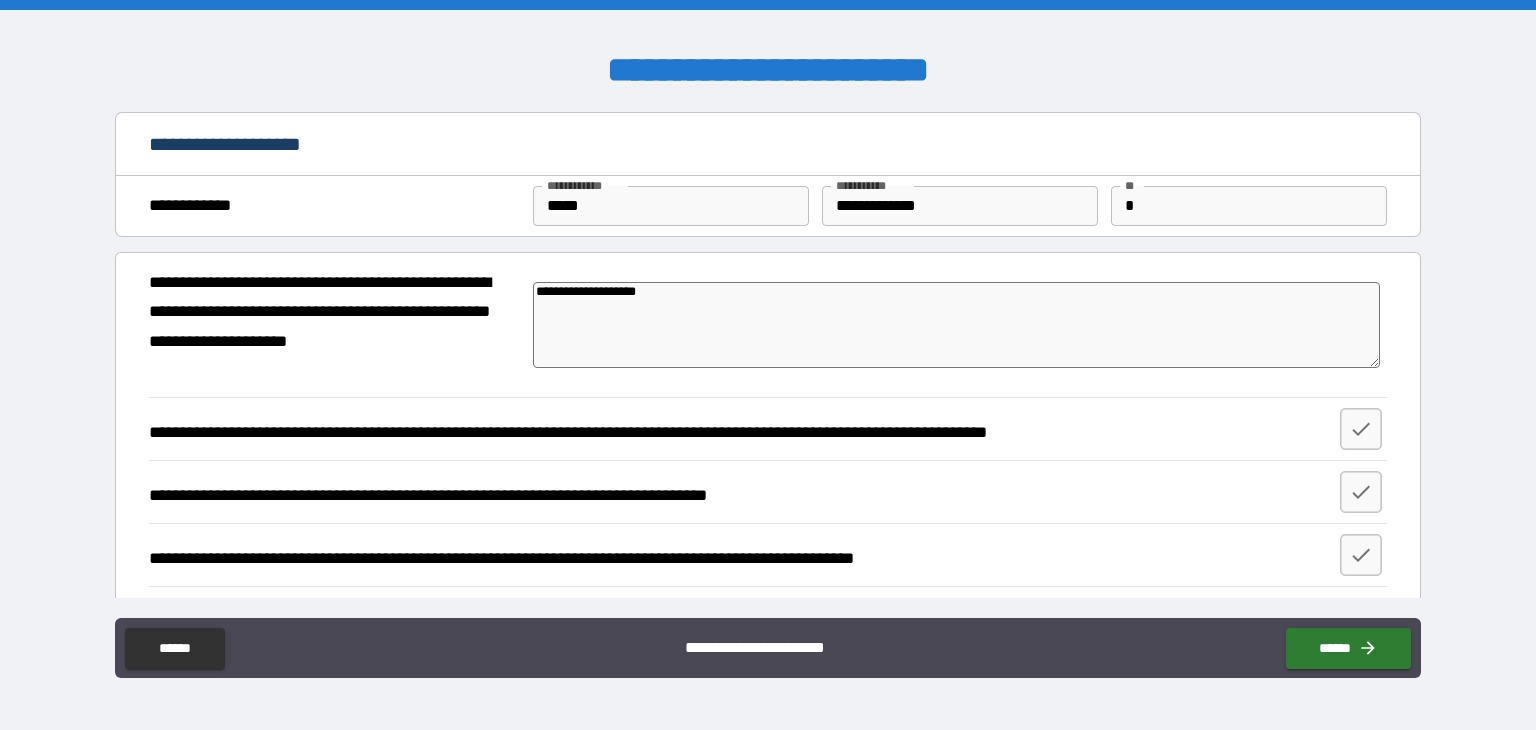 type on "**********" 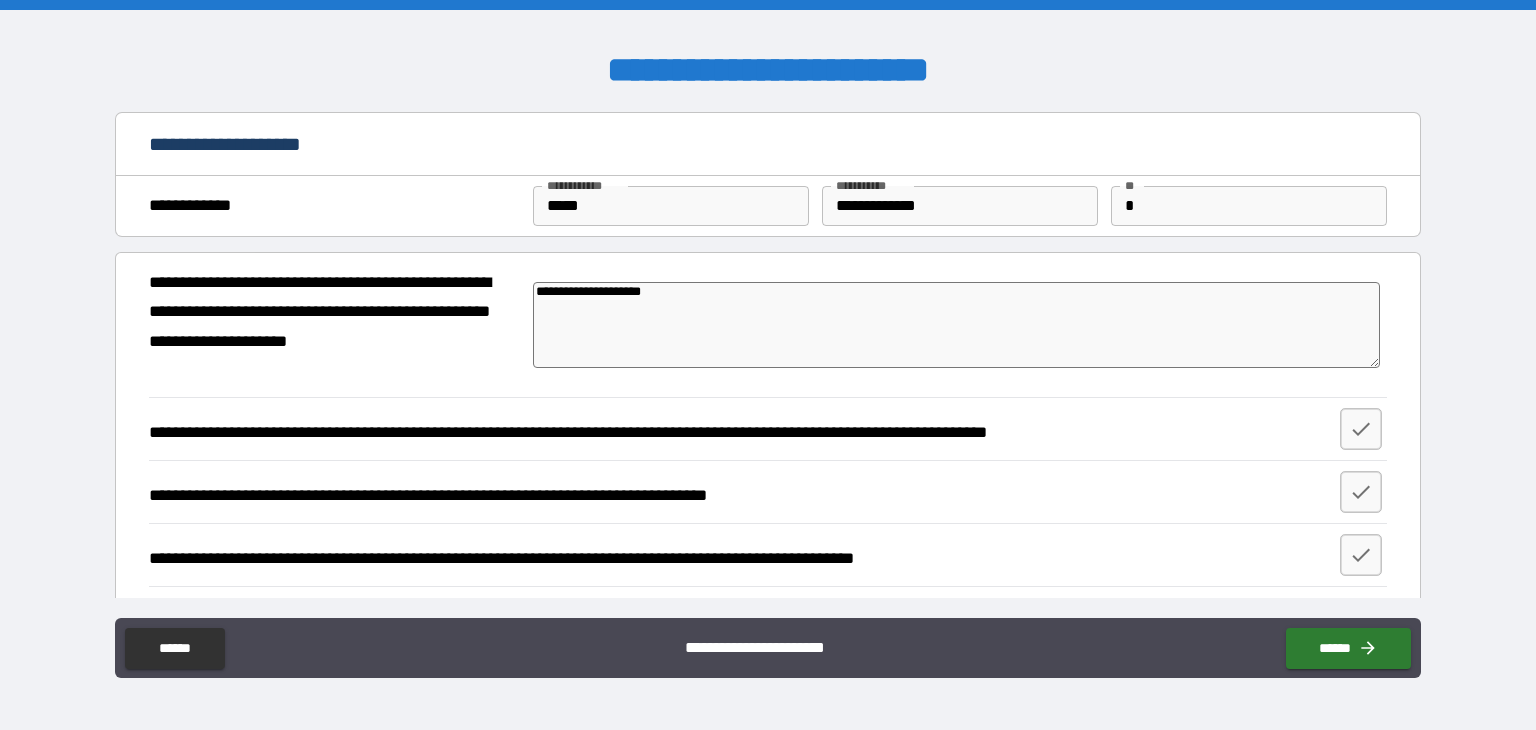 type on "**********" 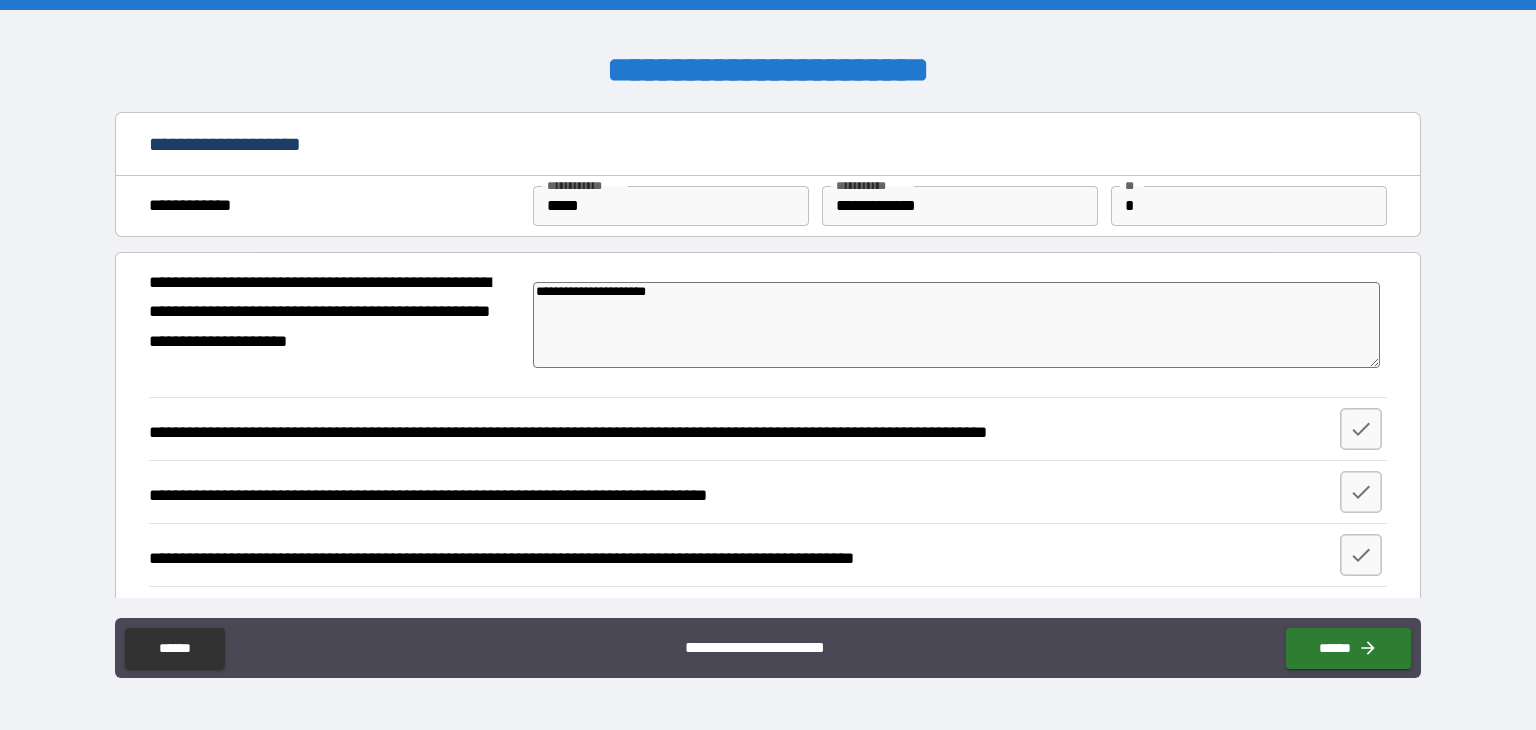 type on "*" 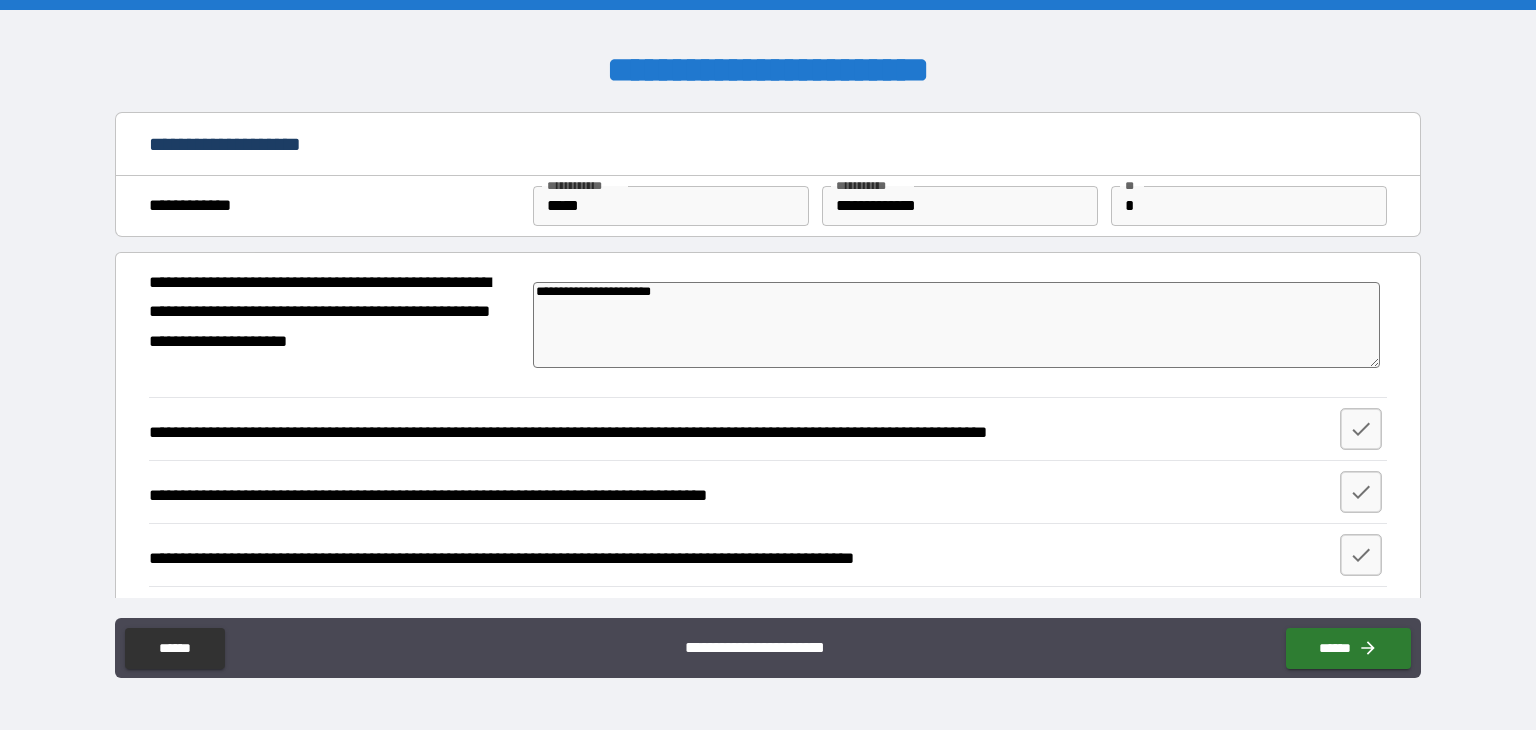 type on "*" 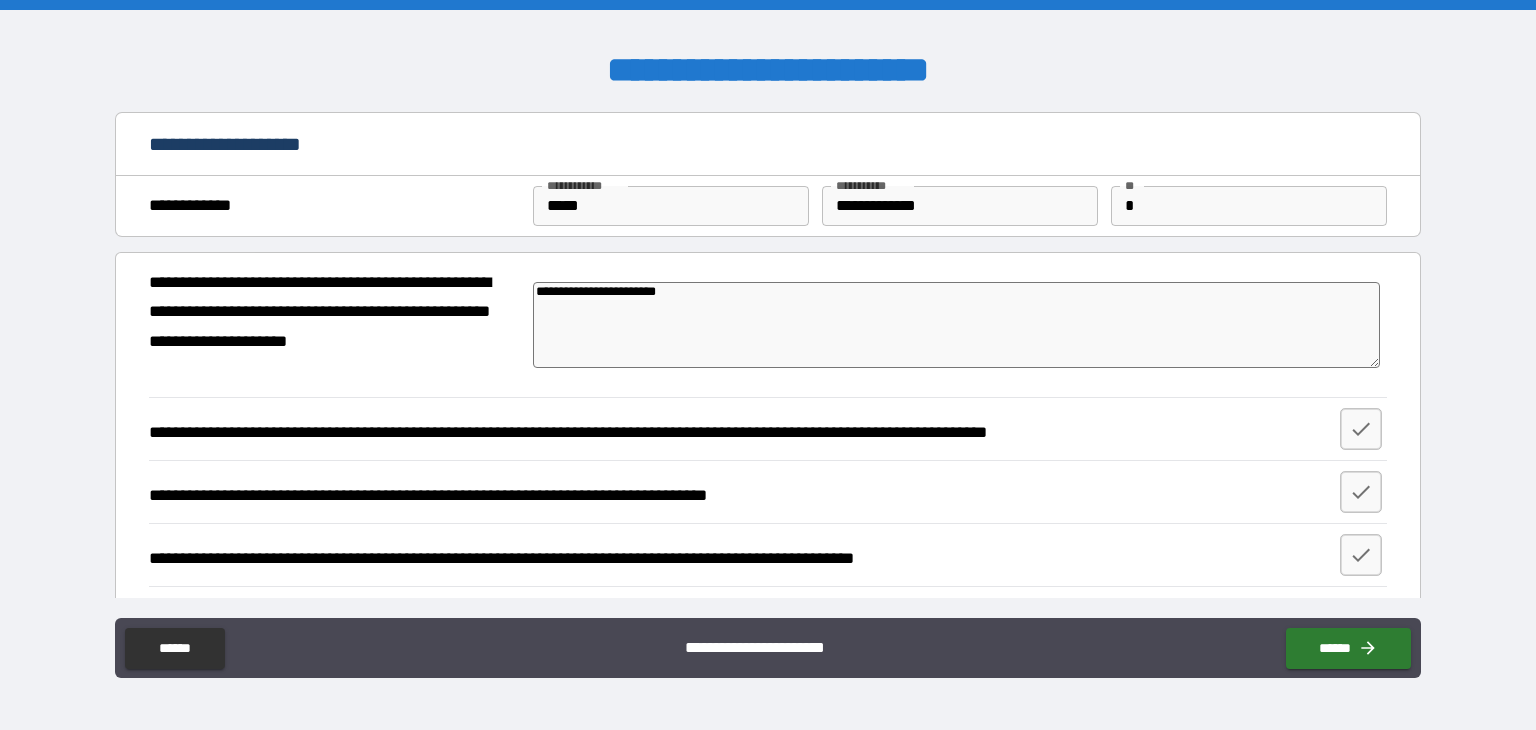 type on "**********" 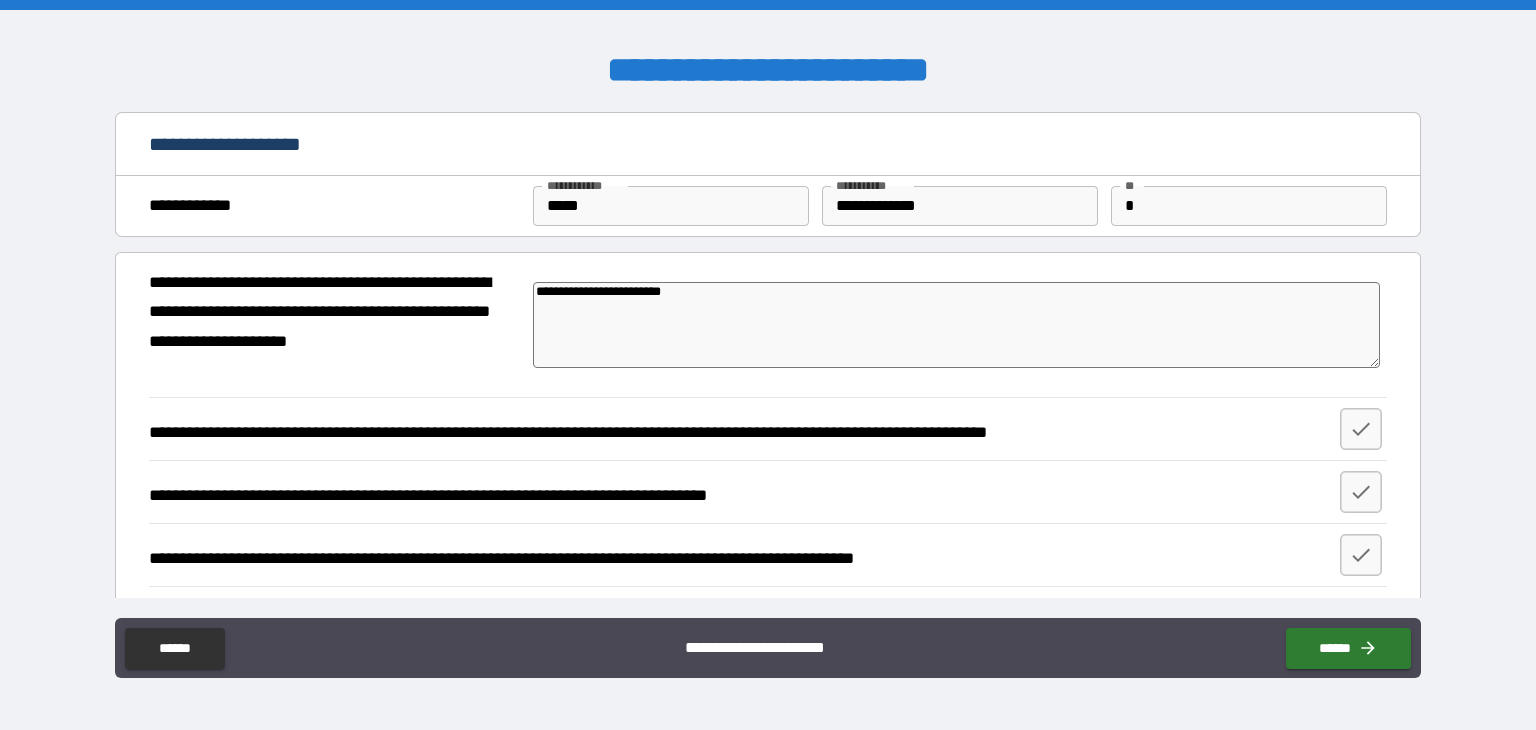 type on "*" 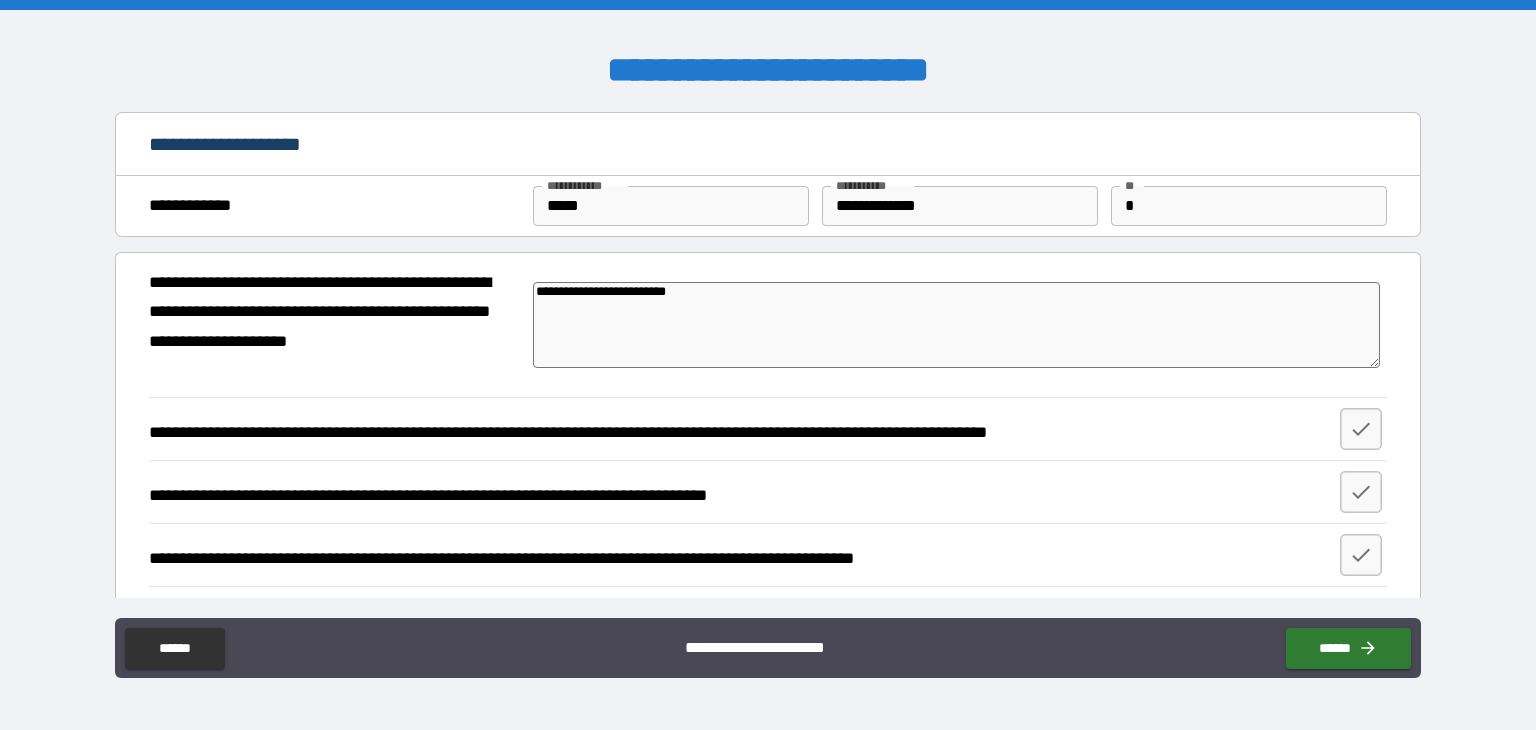 type on "*" 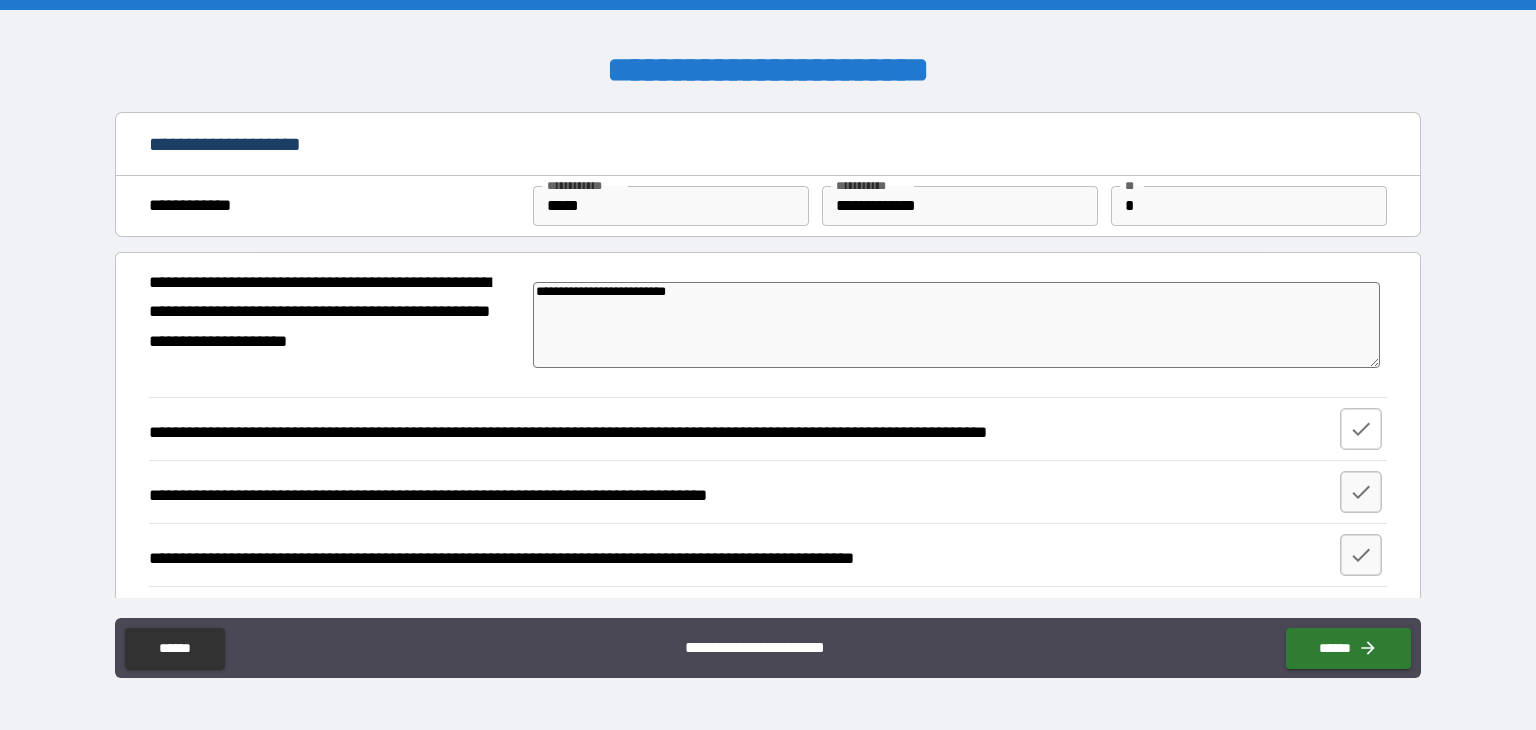 type on "**********" 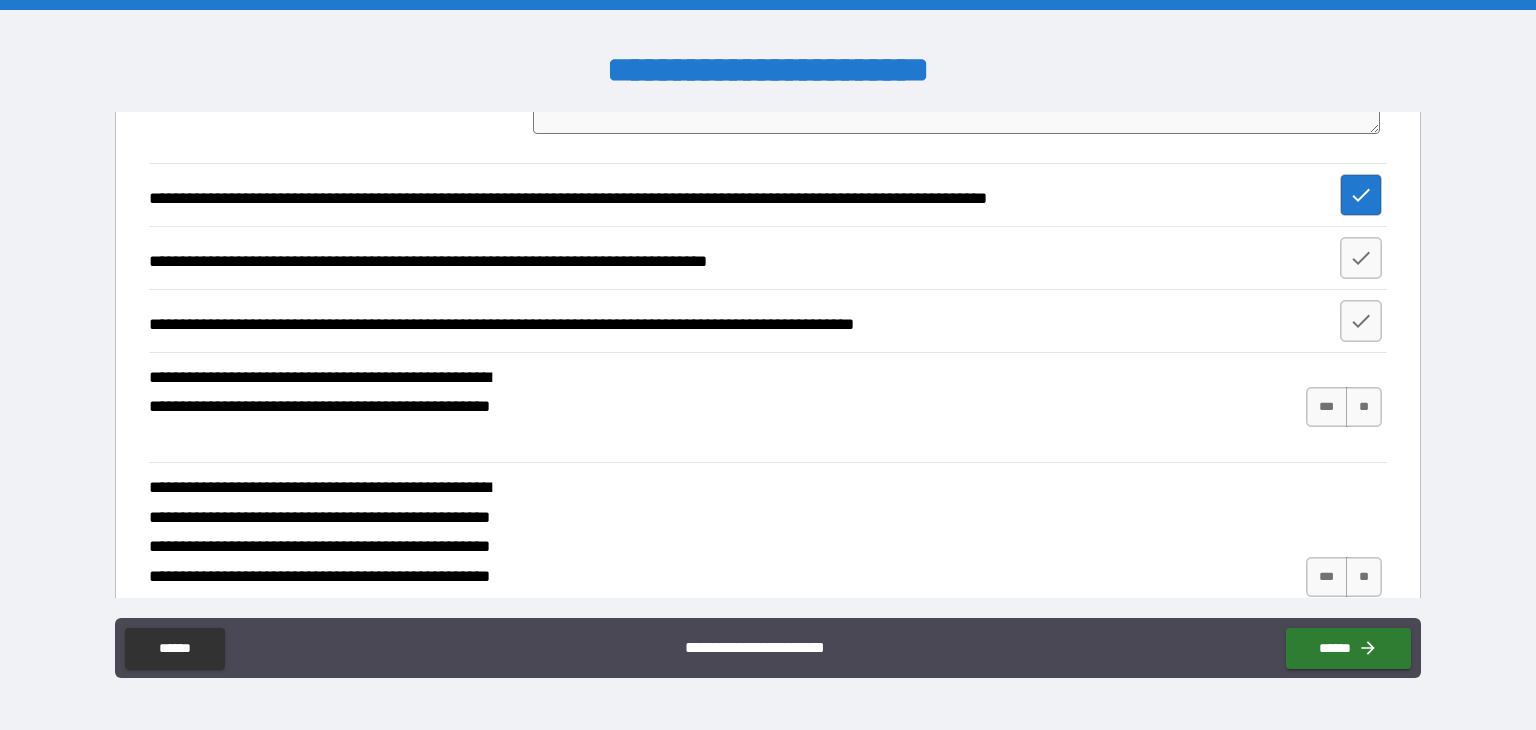 scroll, scrollTop: 237, scrollLeft: 0, axis: vertical 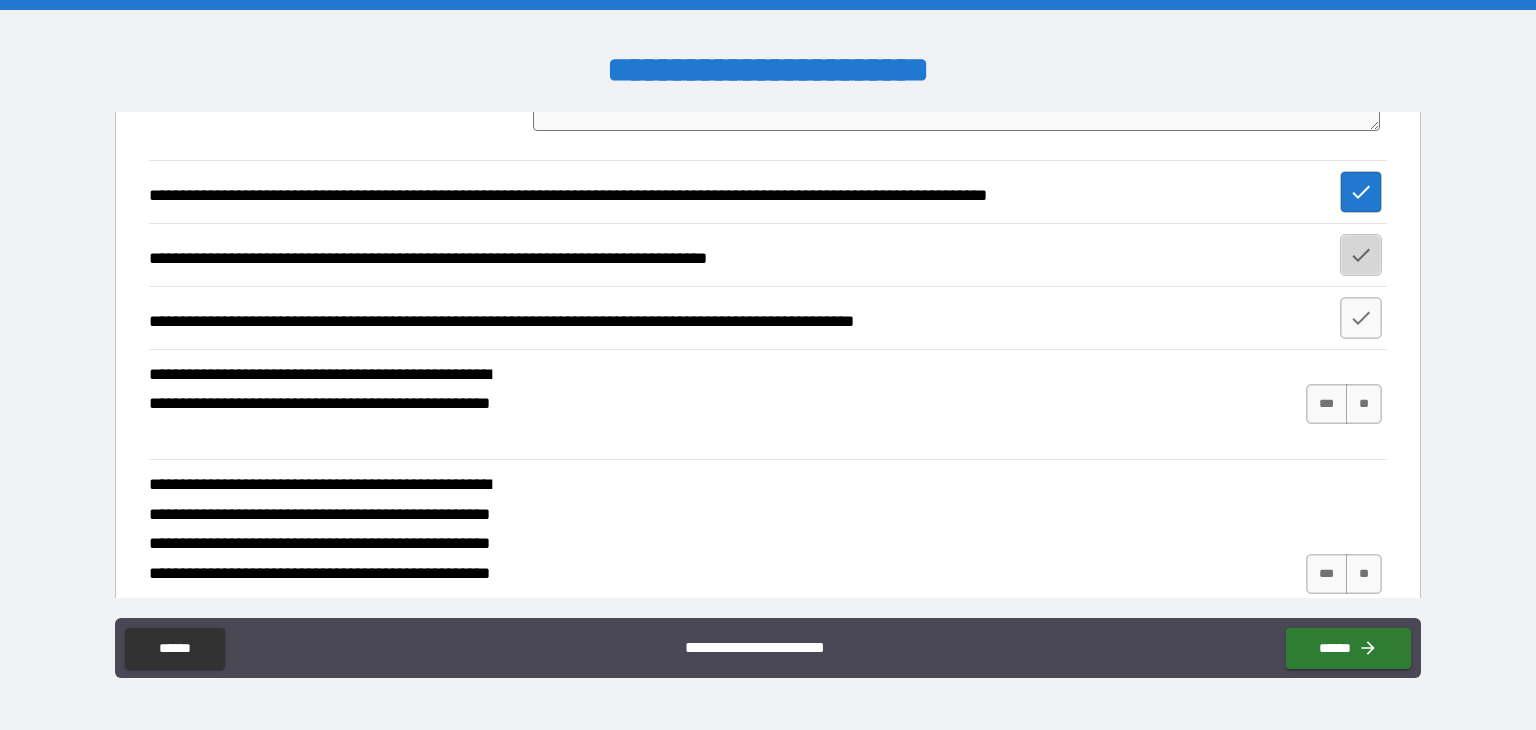 click 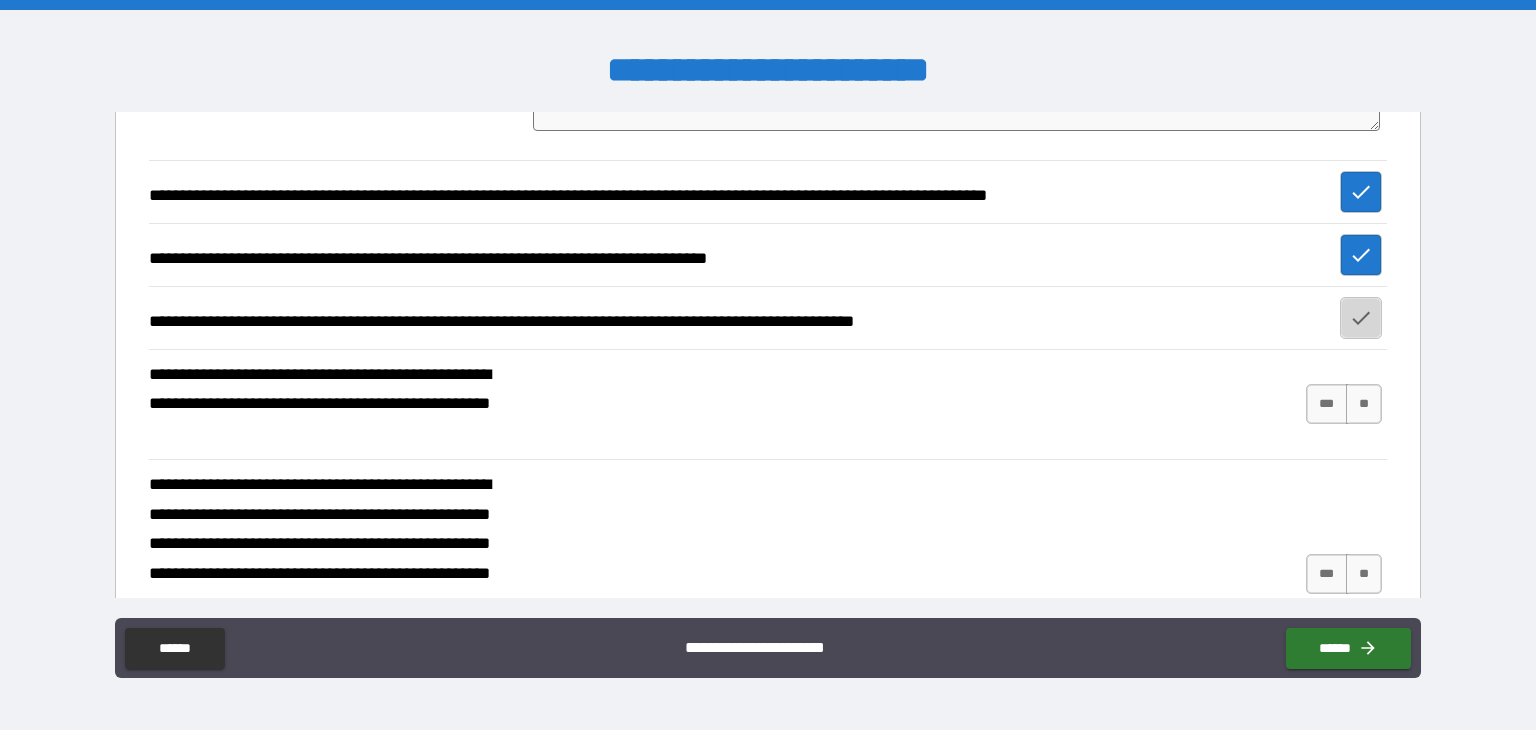click at bounding box center [1361, 318] 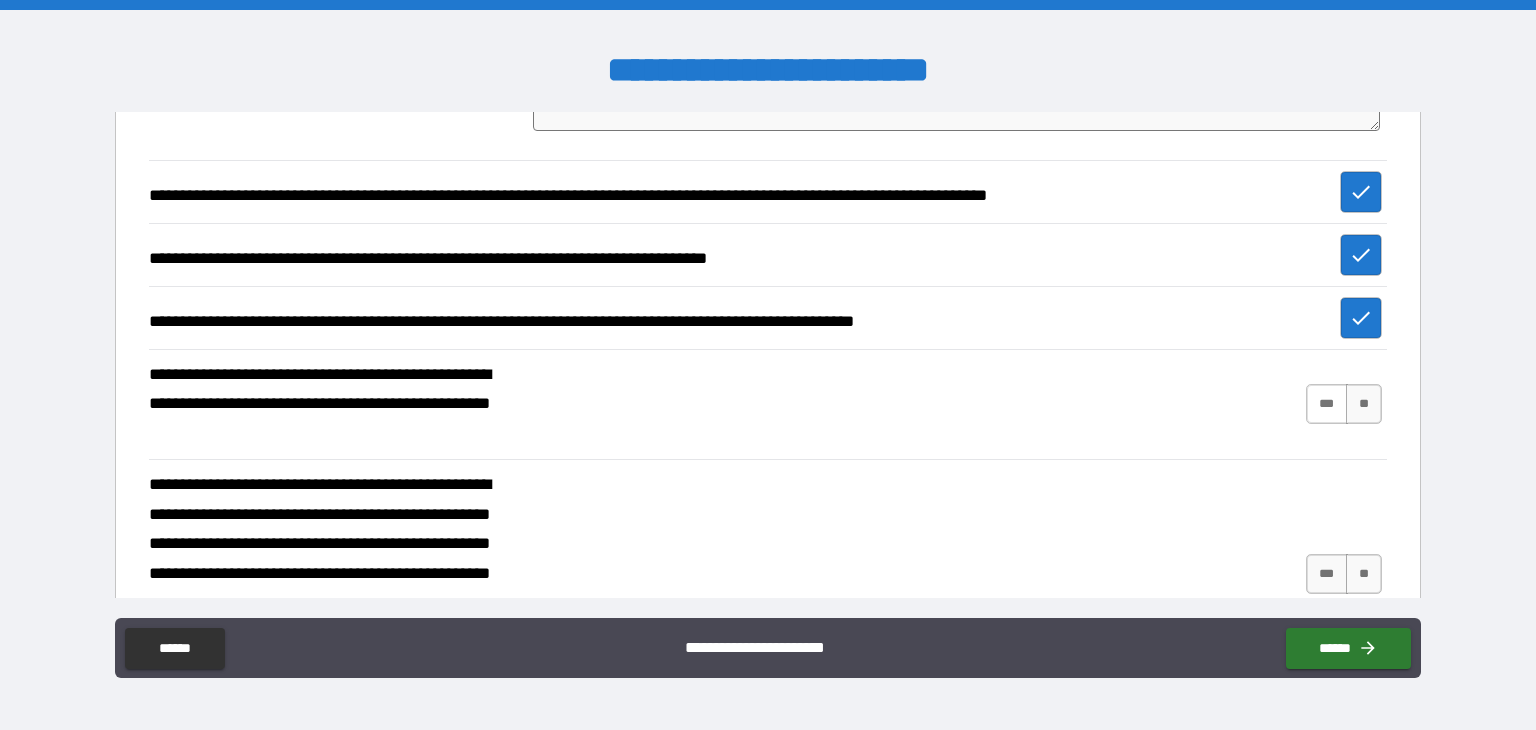 click on "***" at bounding box center [1327, 404] 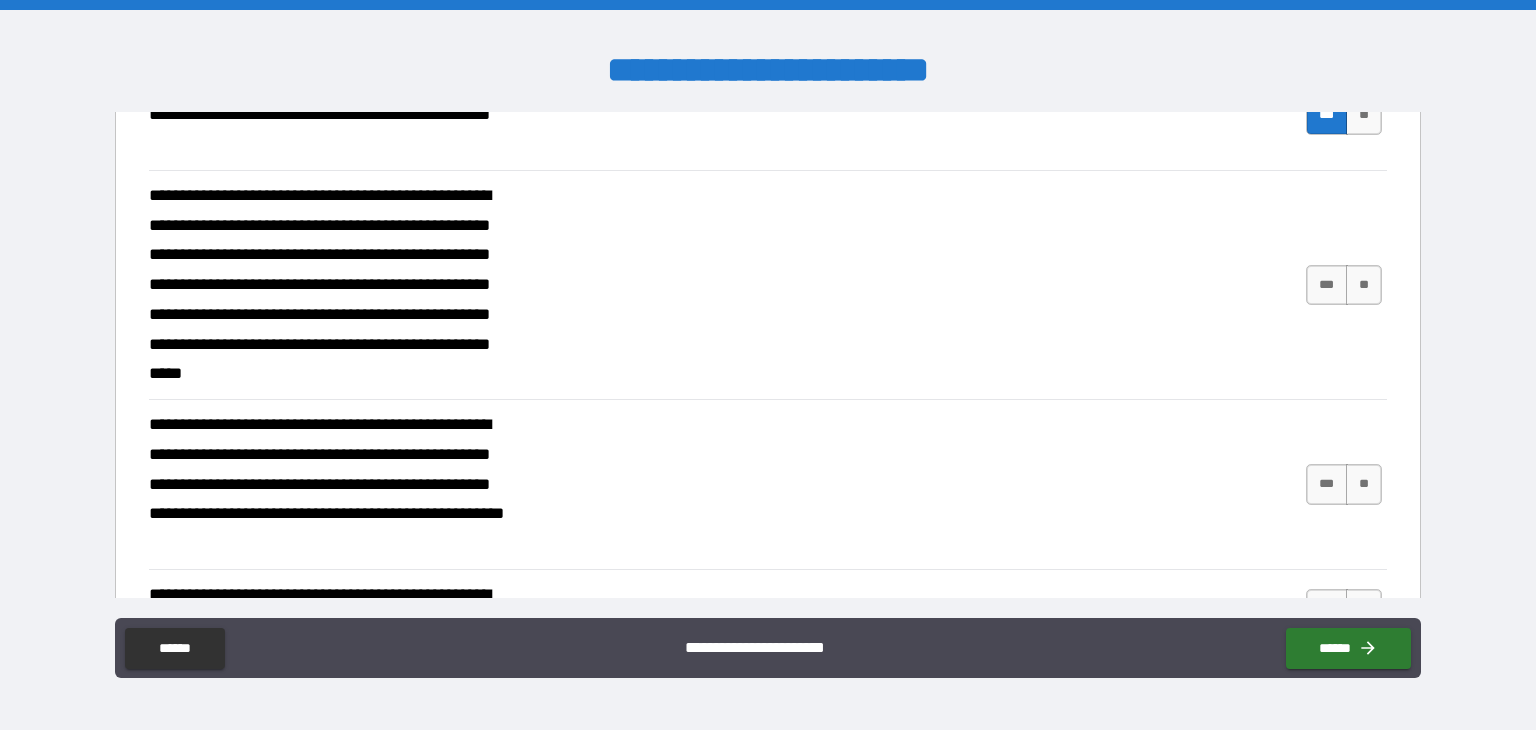 scroll, scrollTop: 539, scrollLeft: 0, axis: vertical 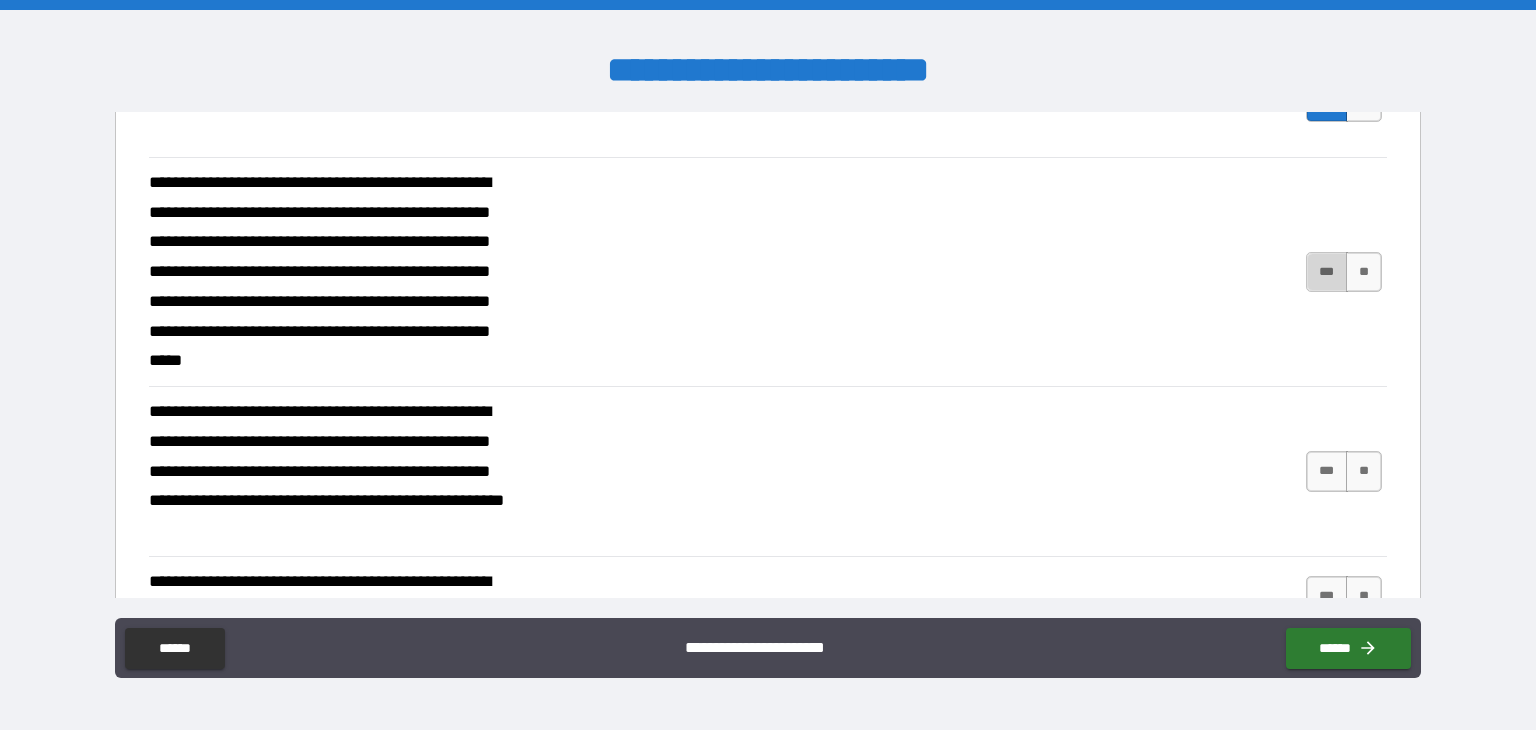 click on "***" at bounding box center [1327, 272] 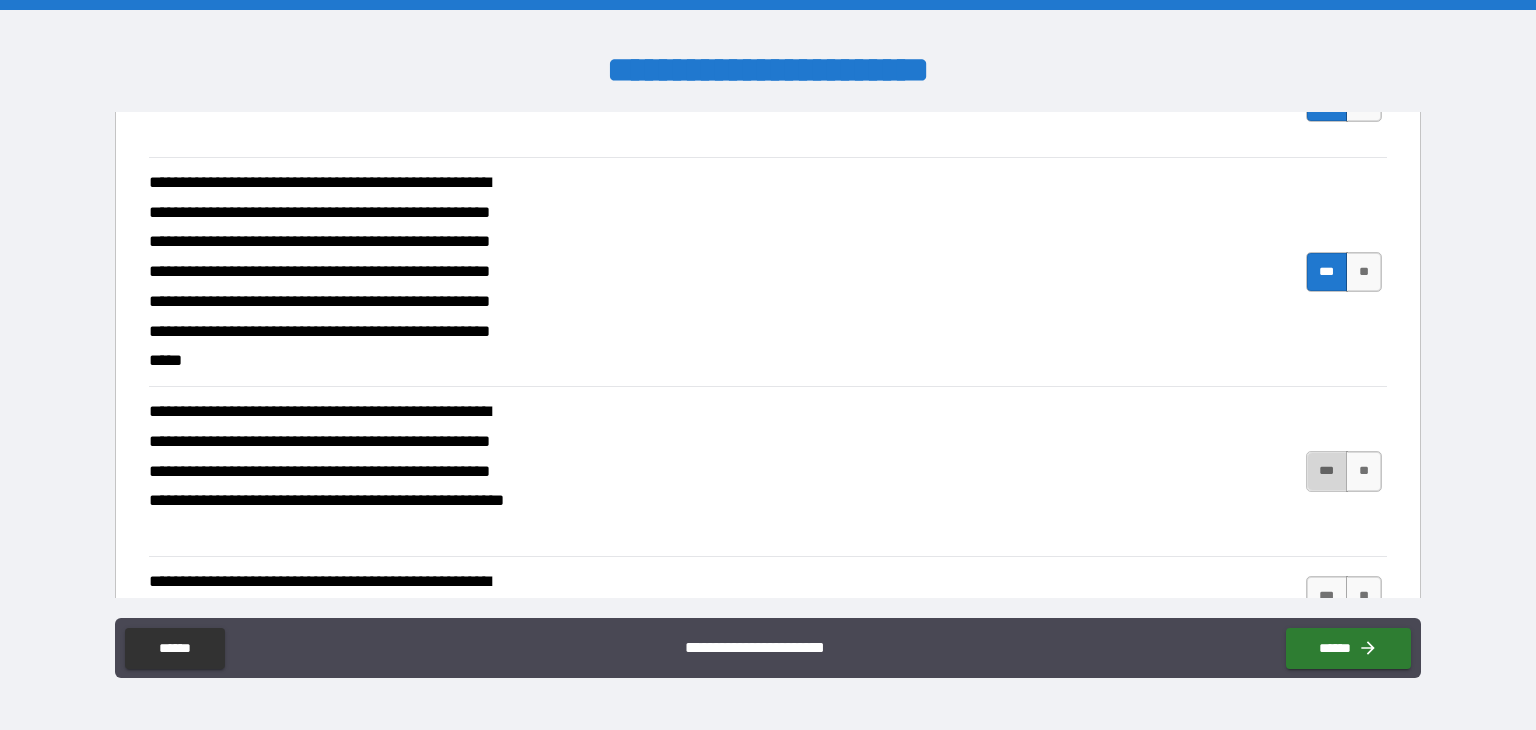 click on "***" at bounding box center [1327, 471] 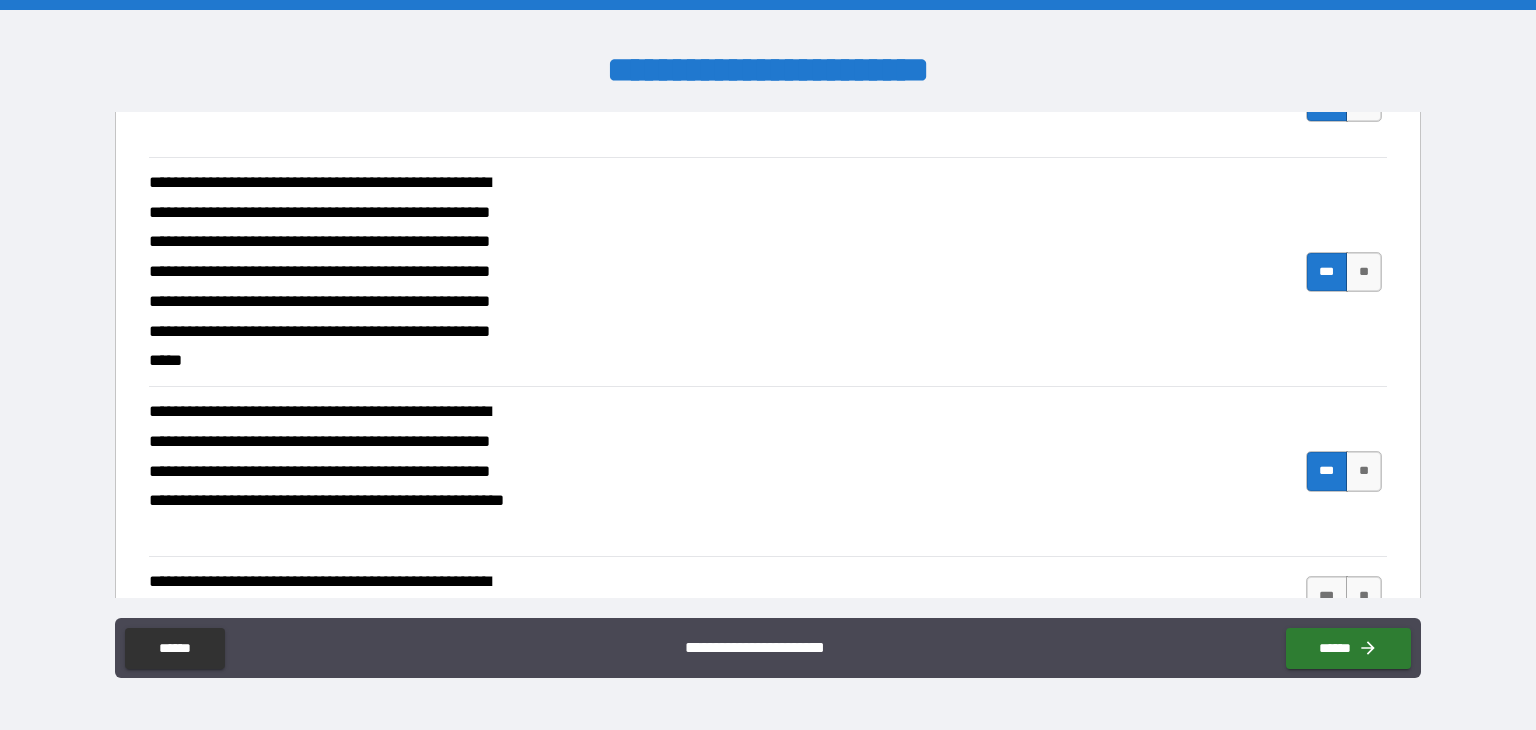 click on "**********" at bounding box center (768, 271) 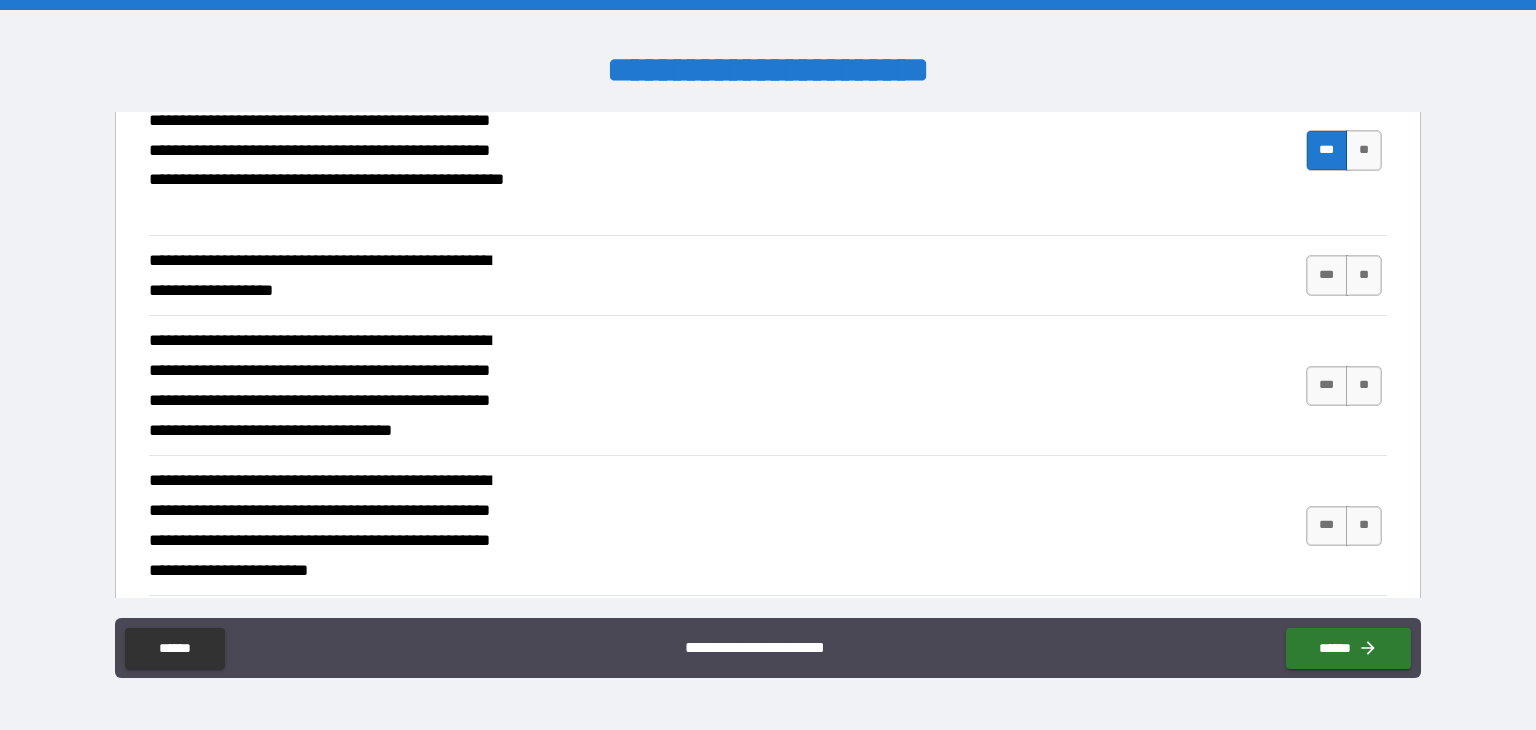 scroll, scrollTop: 912, scrollLeft: 0, axis: vertical 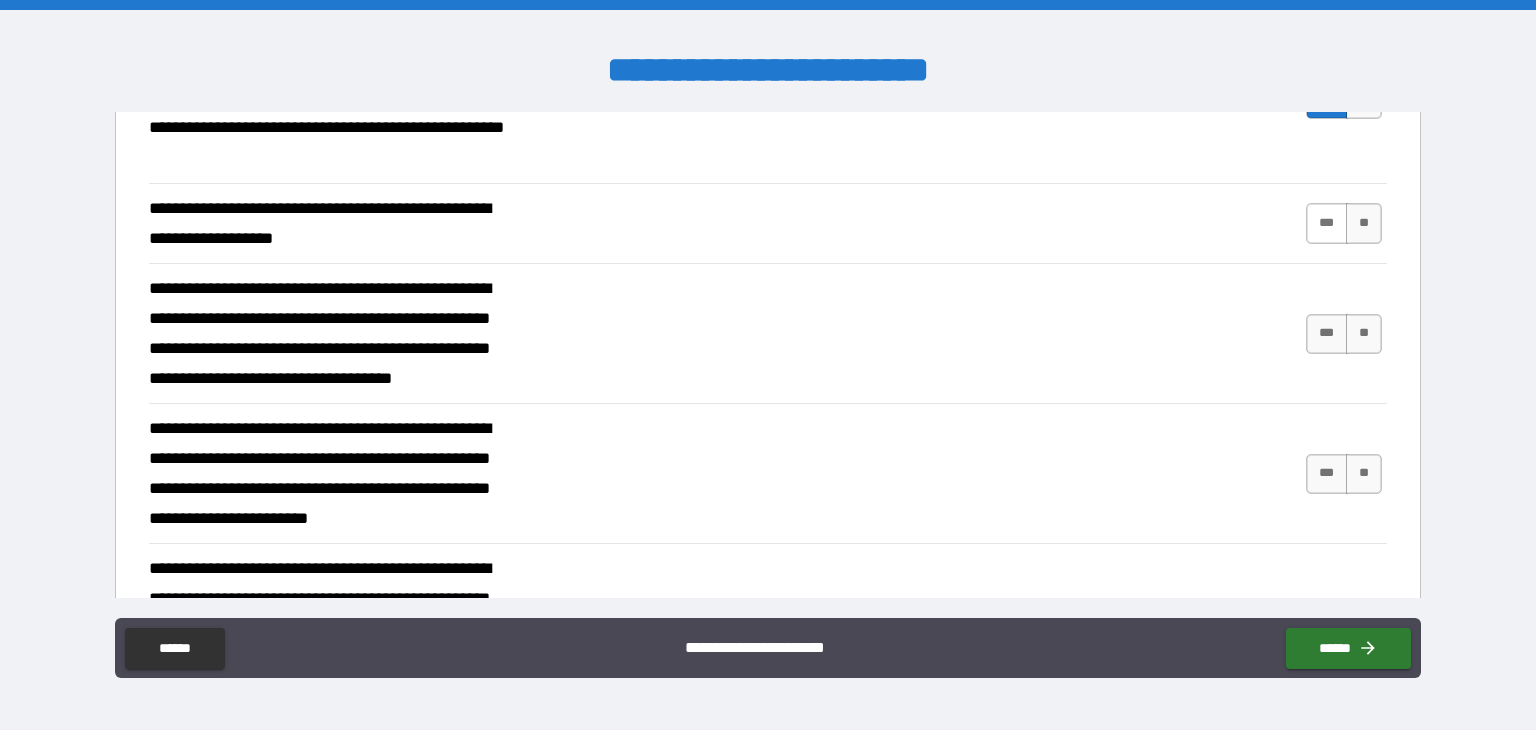 click on "***" at bounding box center (1327, 223) 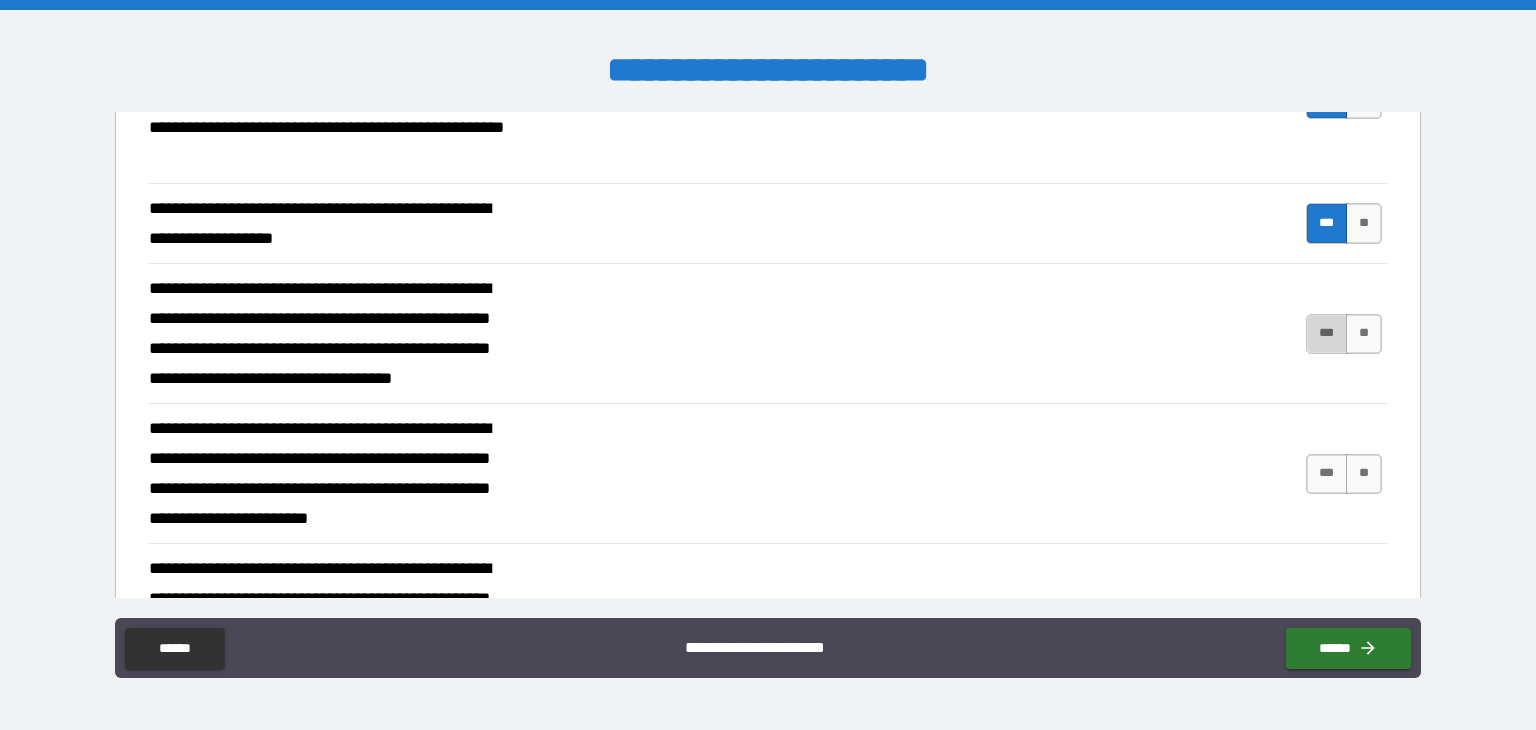 click on "***" at bounding box center [1327, 334] 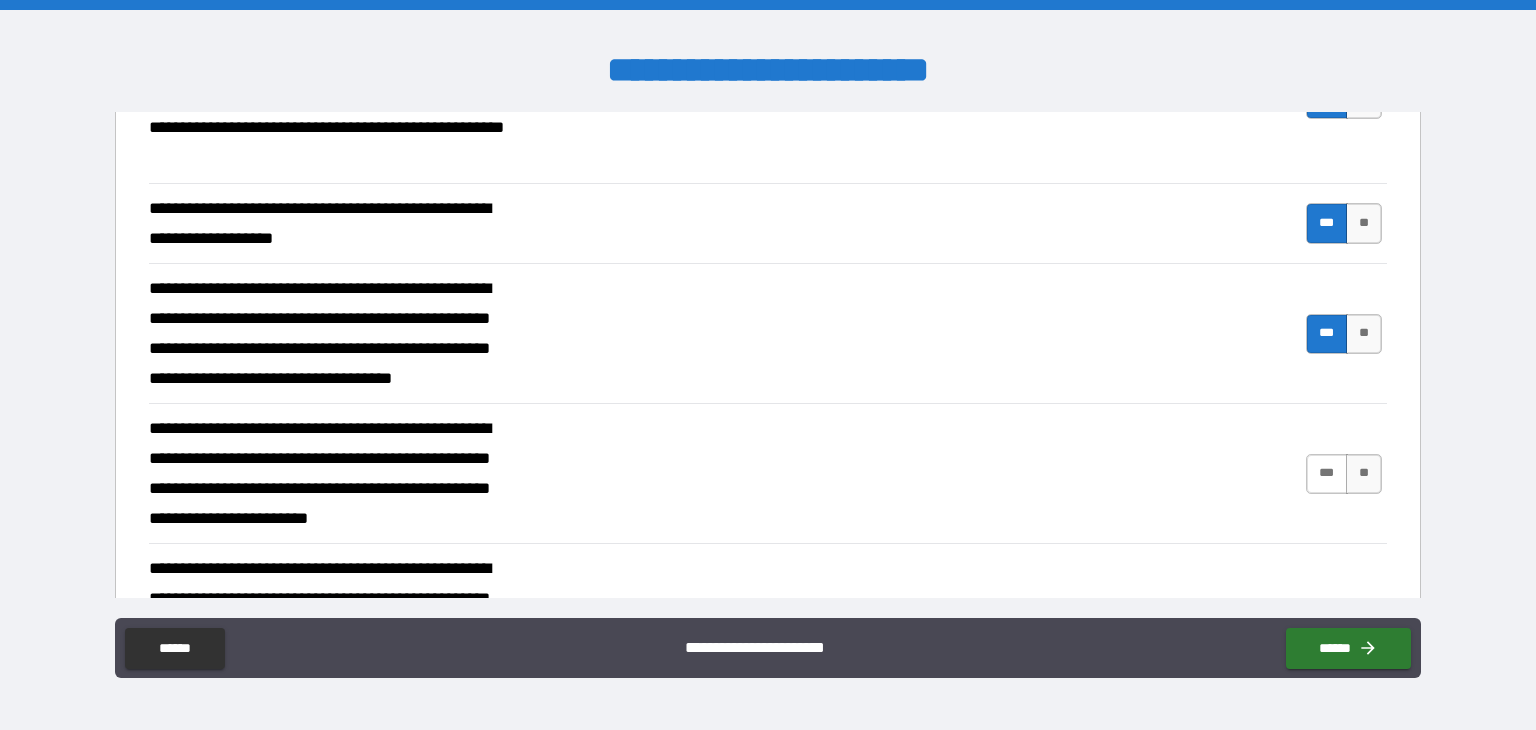 click on "***" at bounding box center [1327, 474] 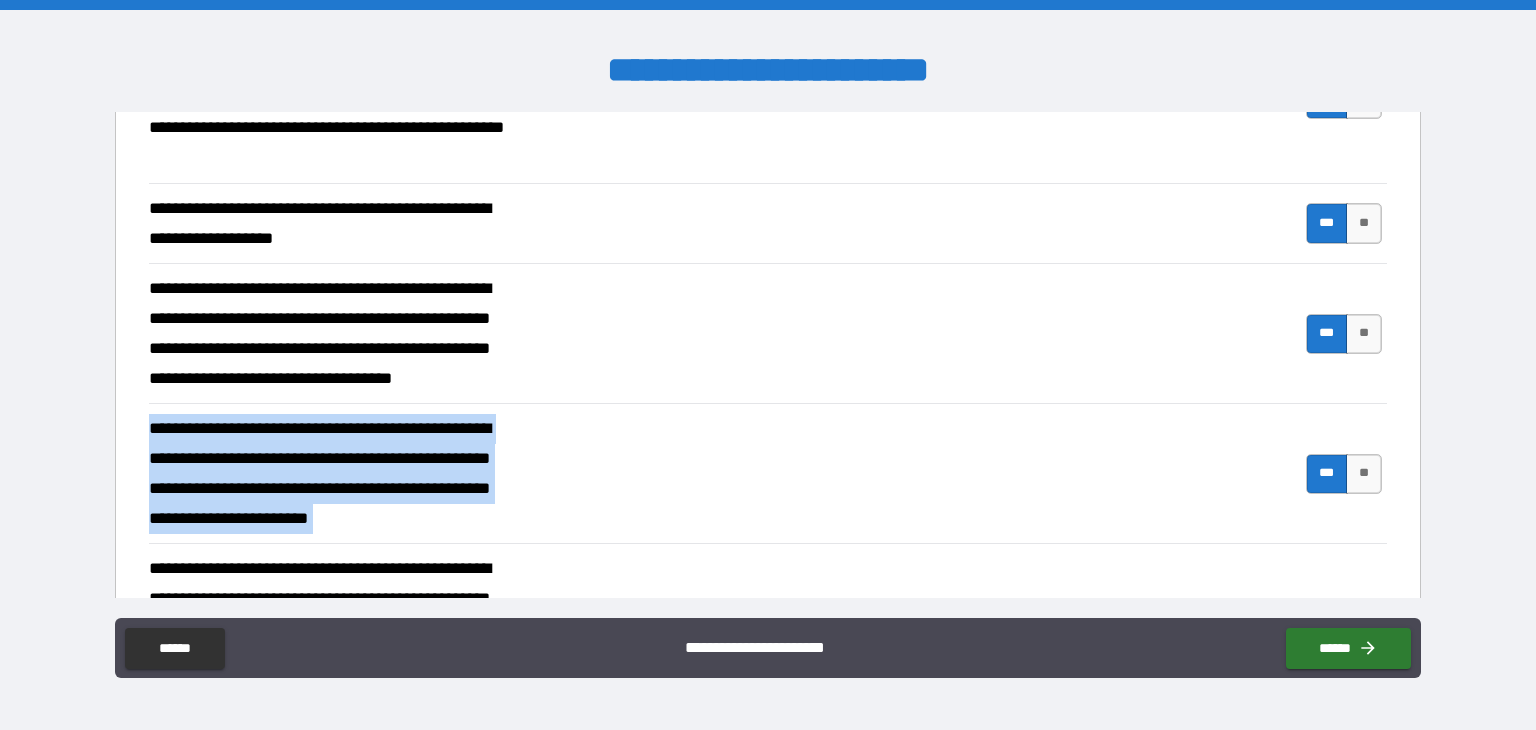 drag, startPoint x: 1405, startPoint y: 374, endPoint x: 1404, endPoint y: 424, distance: 50.01 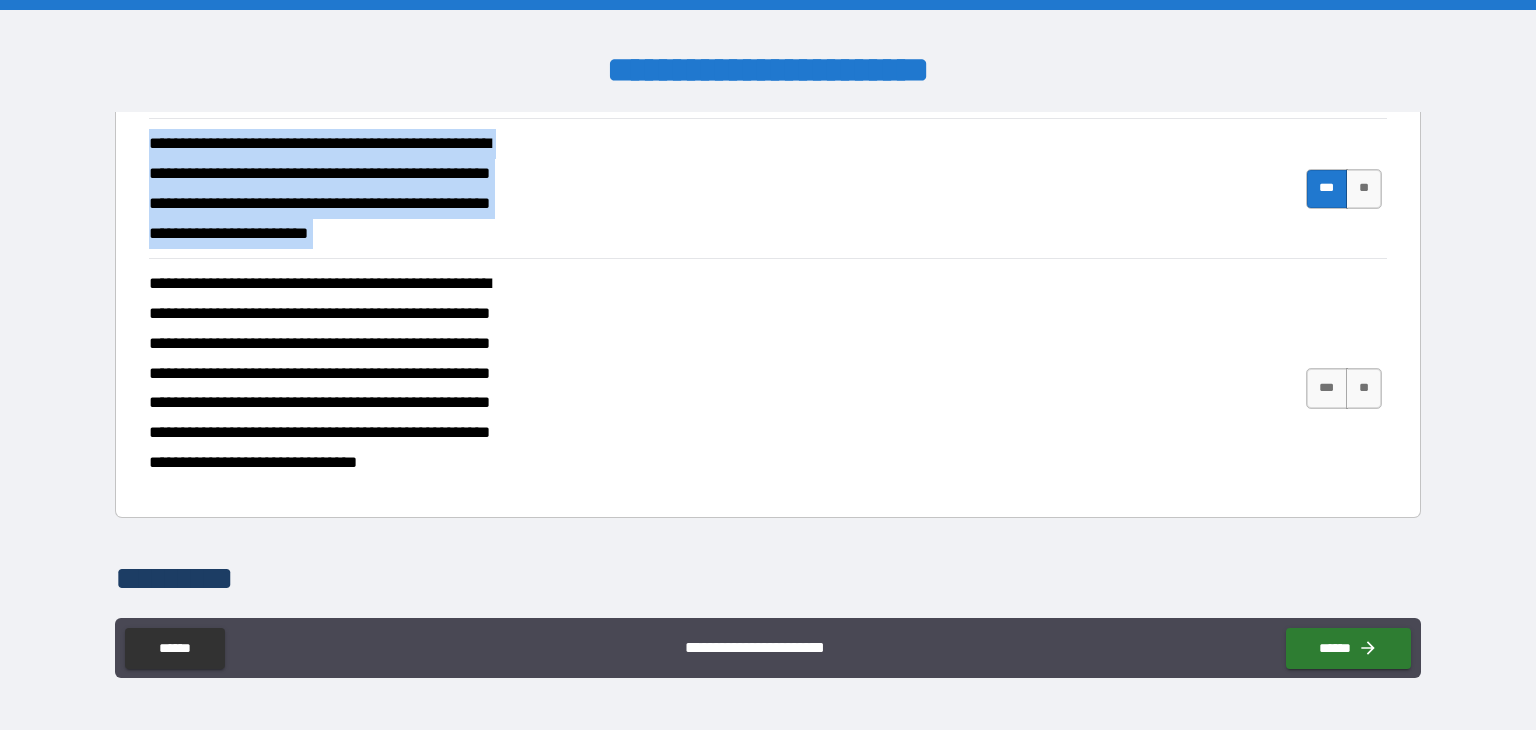 scroll, scrollTop: 1210, scrollLeft: 0, axis: vertical 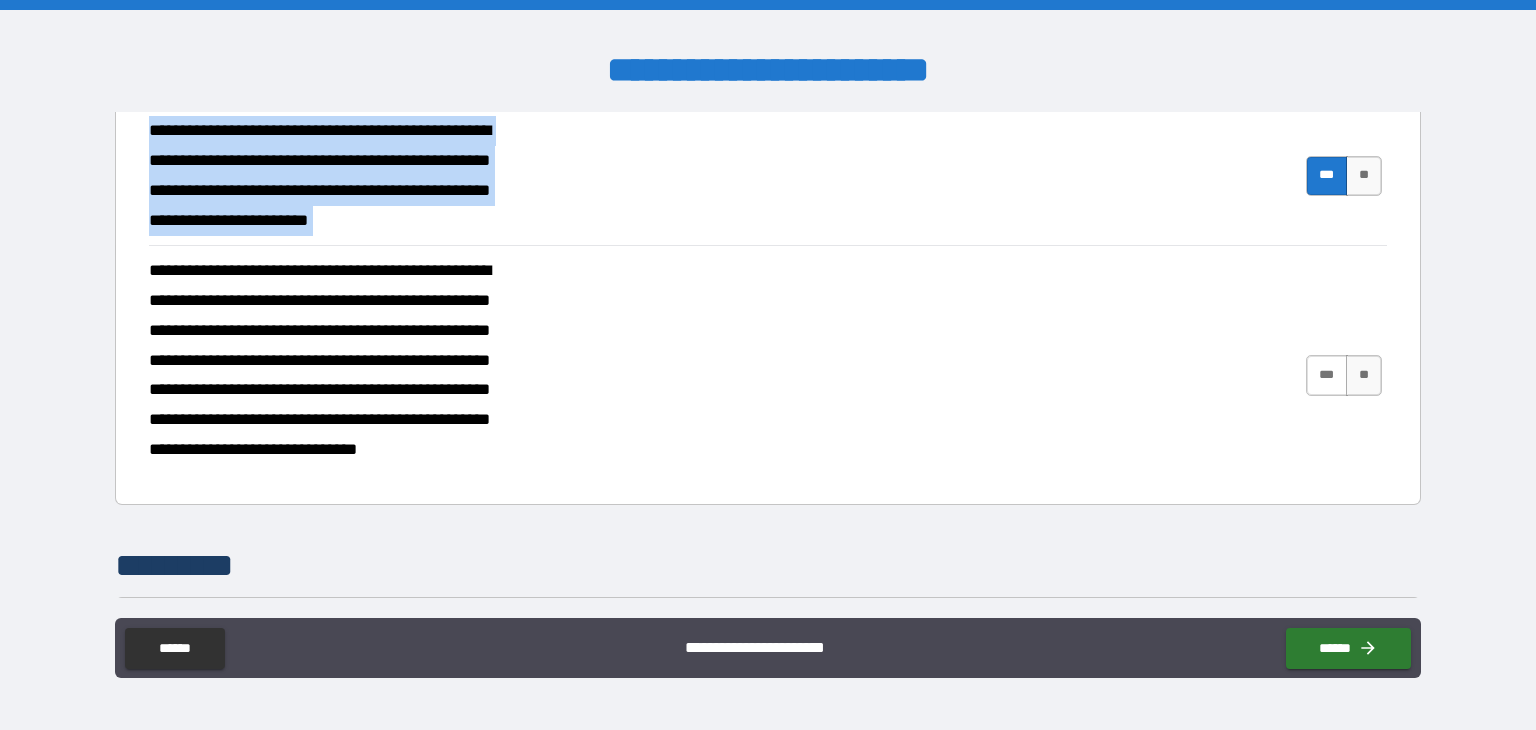 click on "***" at bounding box center [1327, 375] 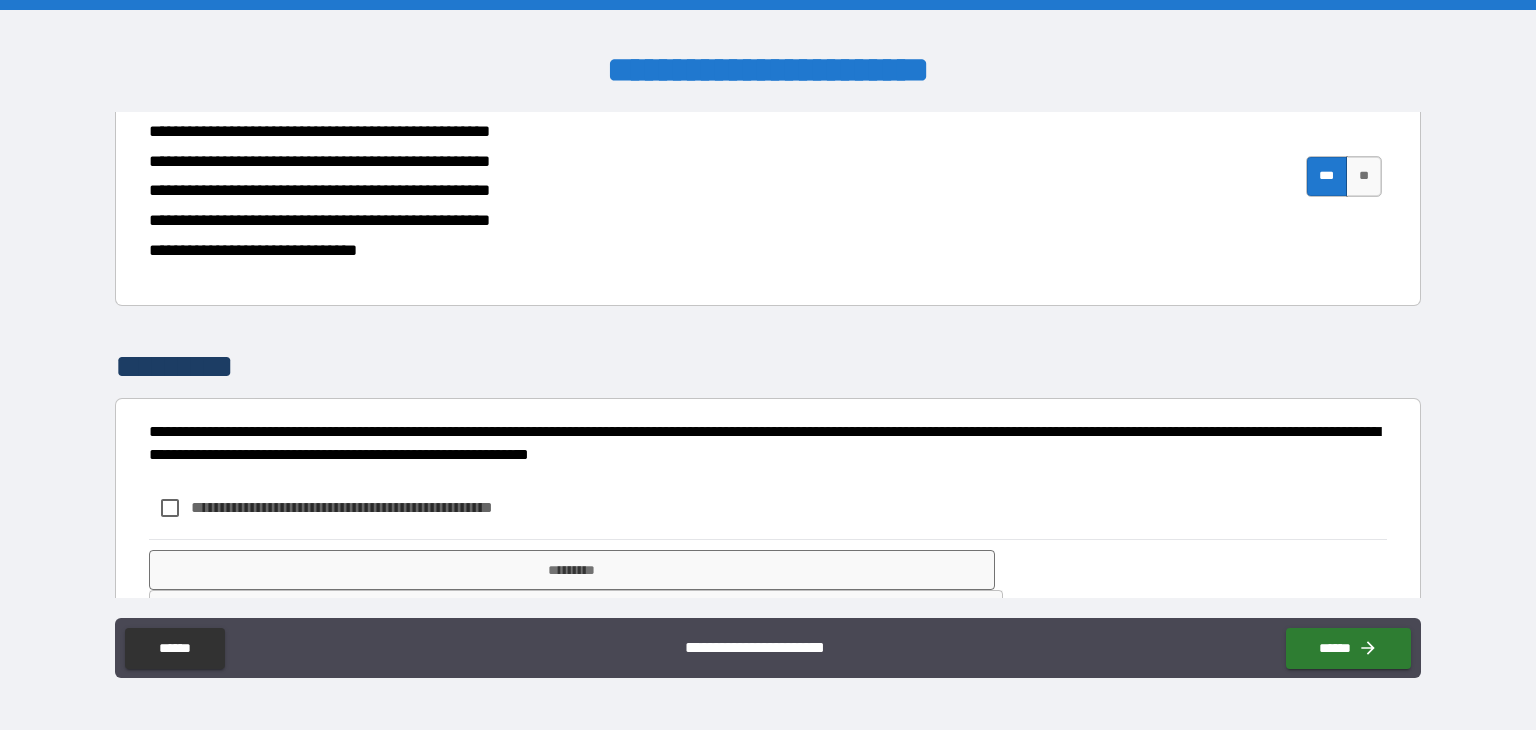 scroll, scrollTop: 1466, scrollLeft: 0, axis: vertical 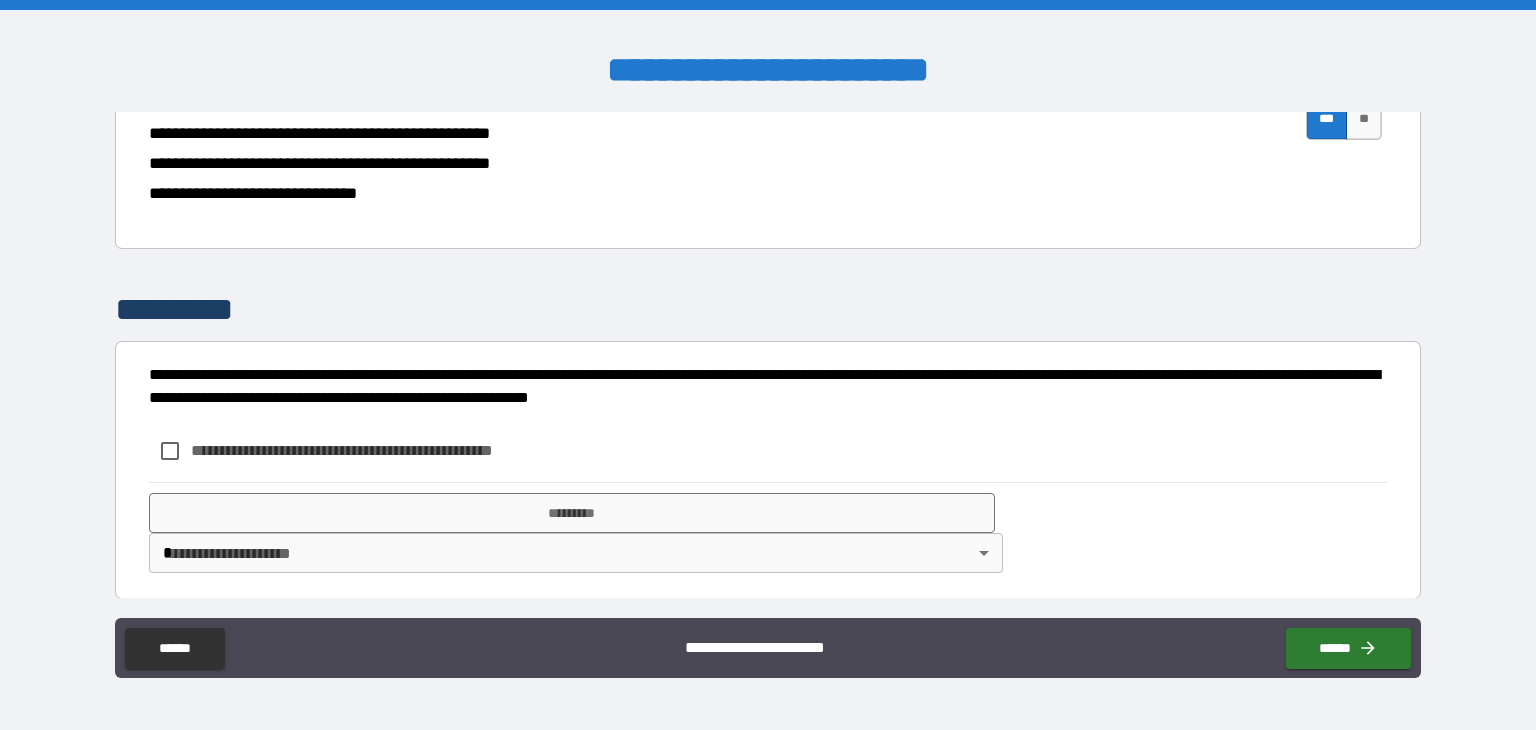 click on "**********" at bounding box center [375, 450] 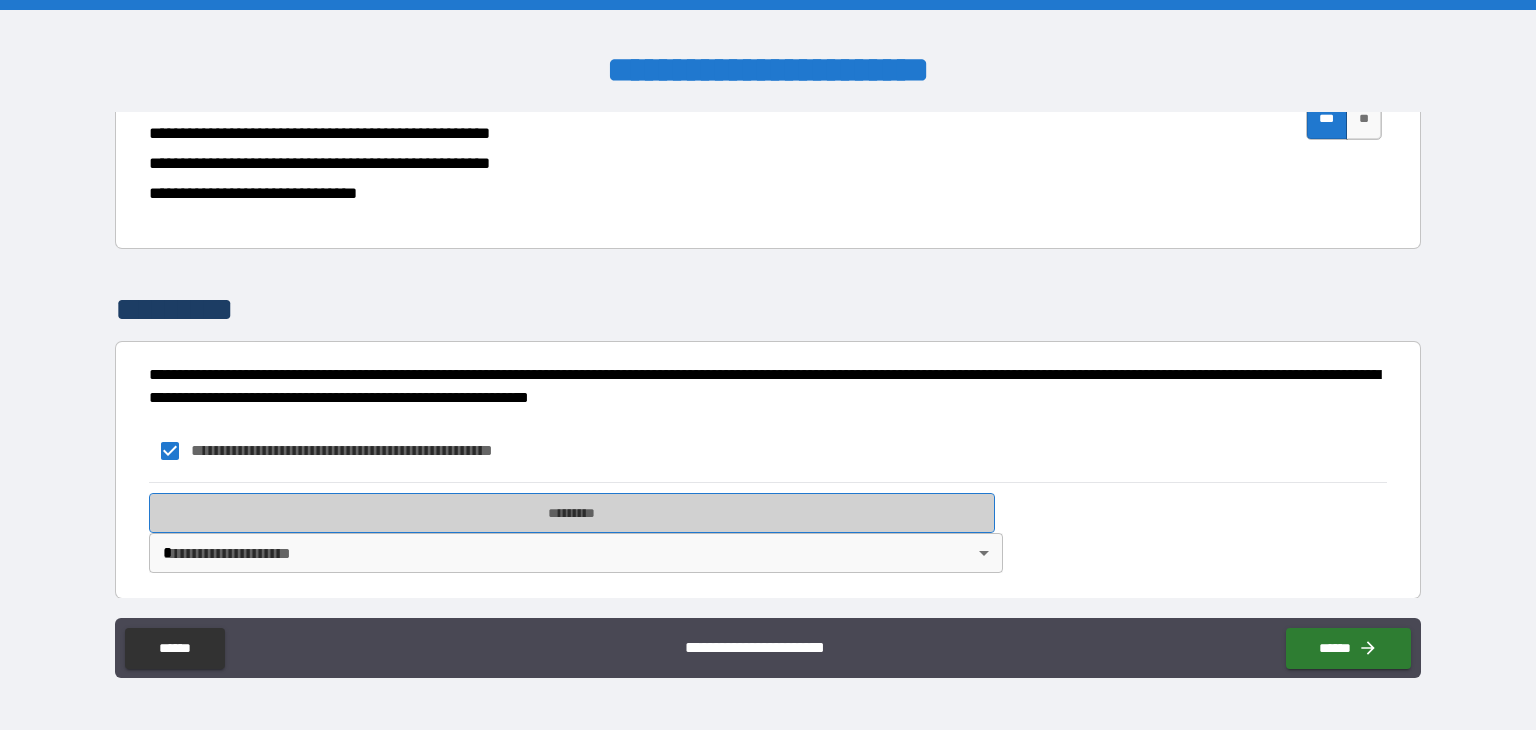 click on "*********" at bounding box center (572, 513) 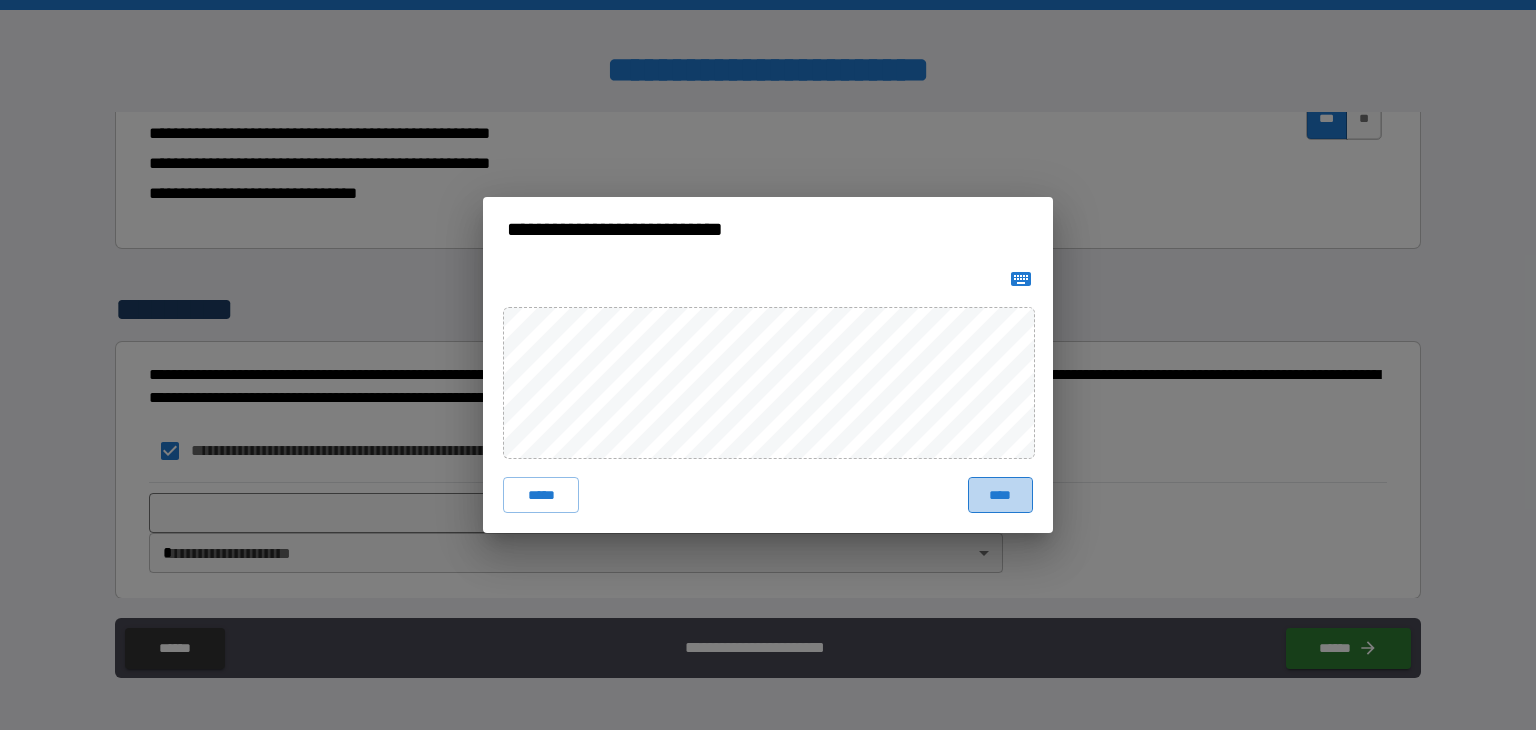 click on "****" at bounding box center [1000, 495] 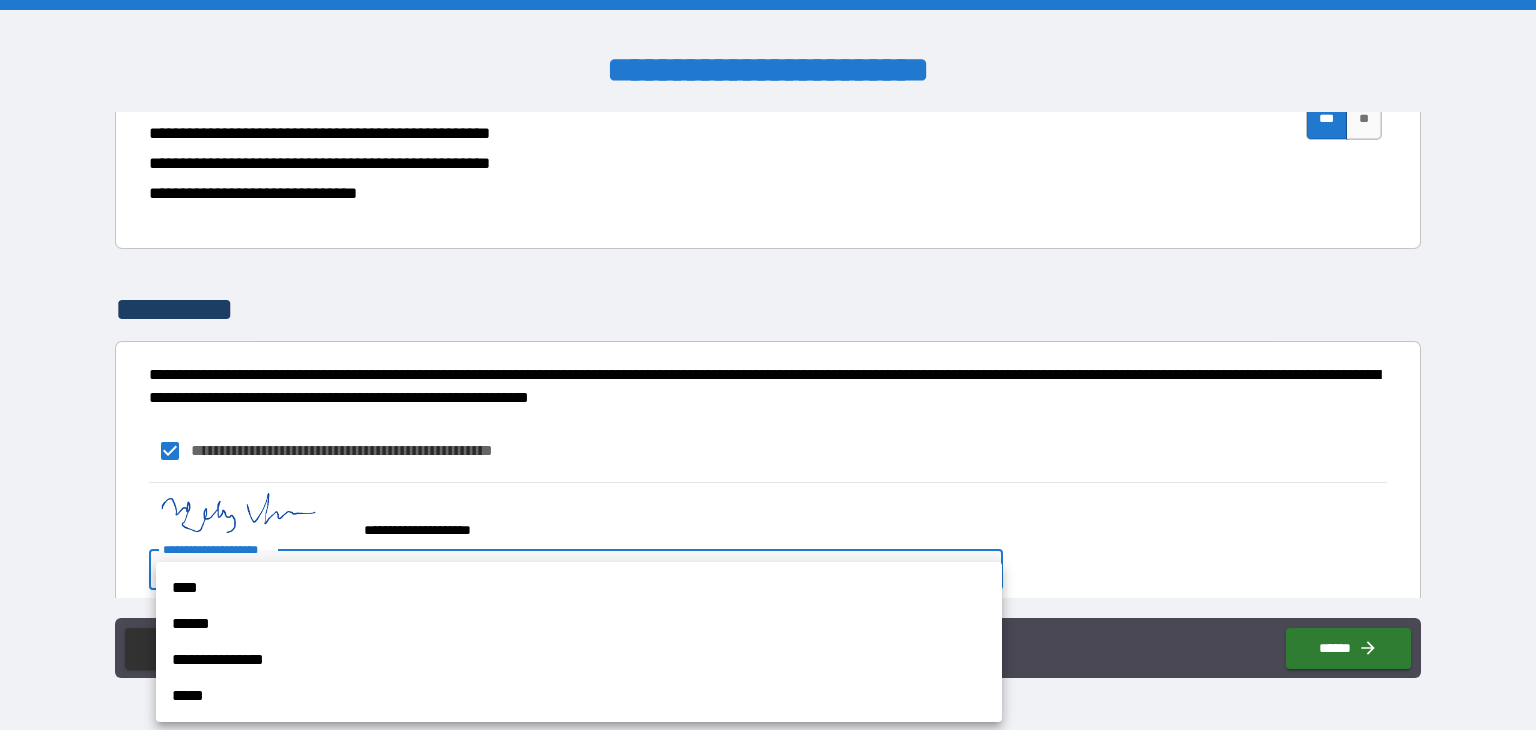 click on "**********" at bounding box center [768, 365] 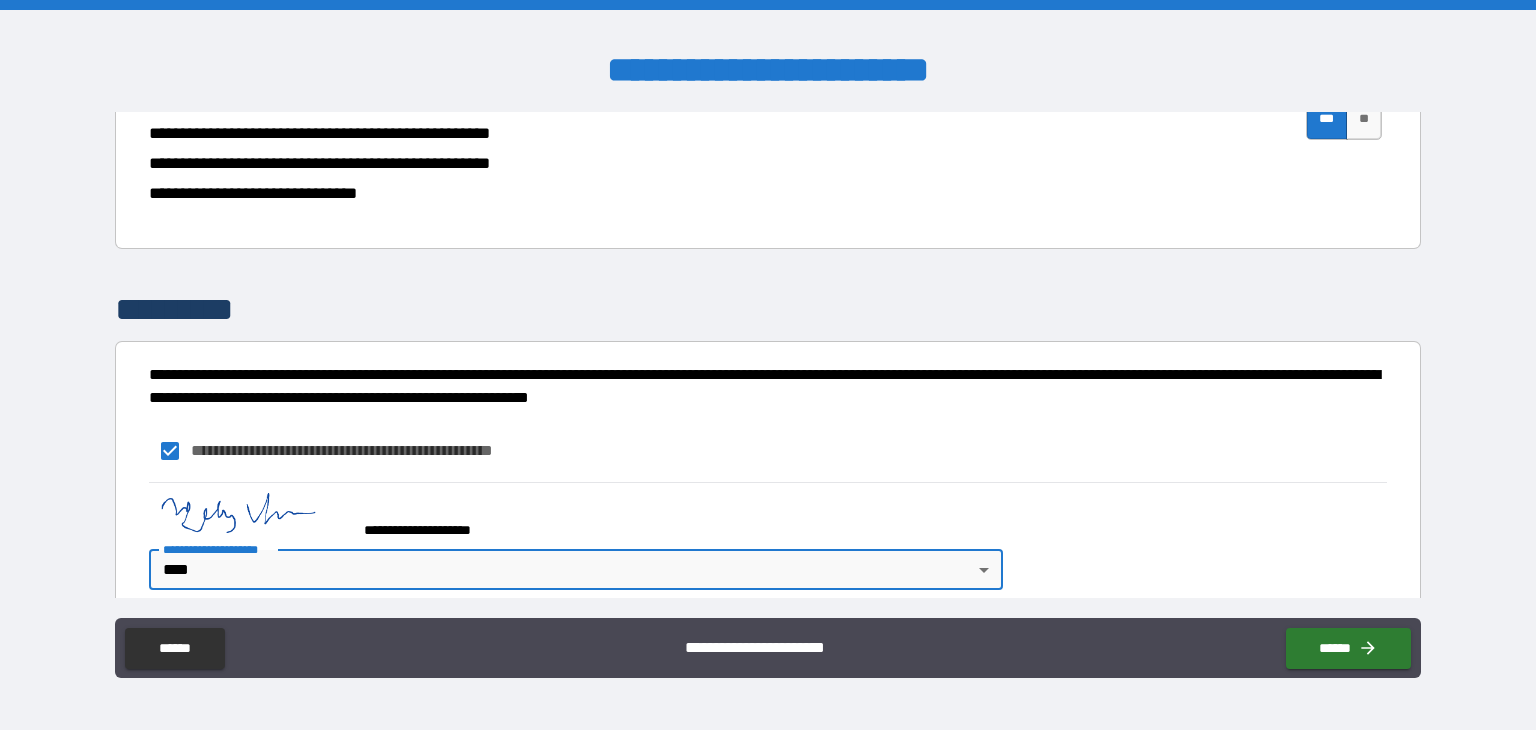 type on "*" 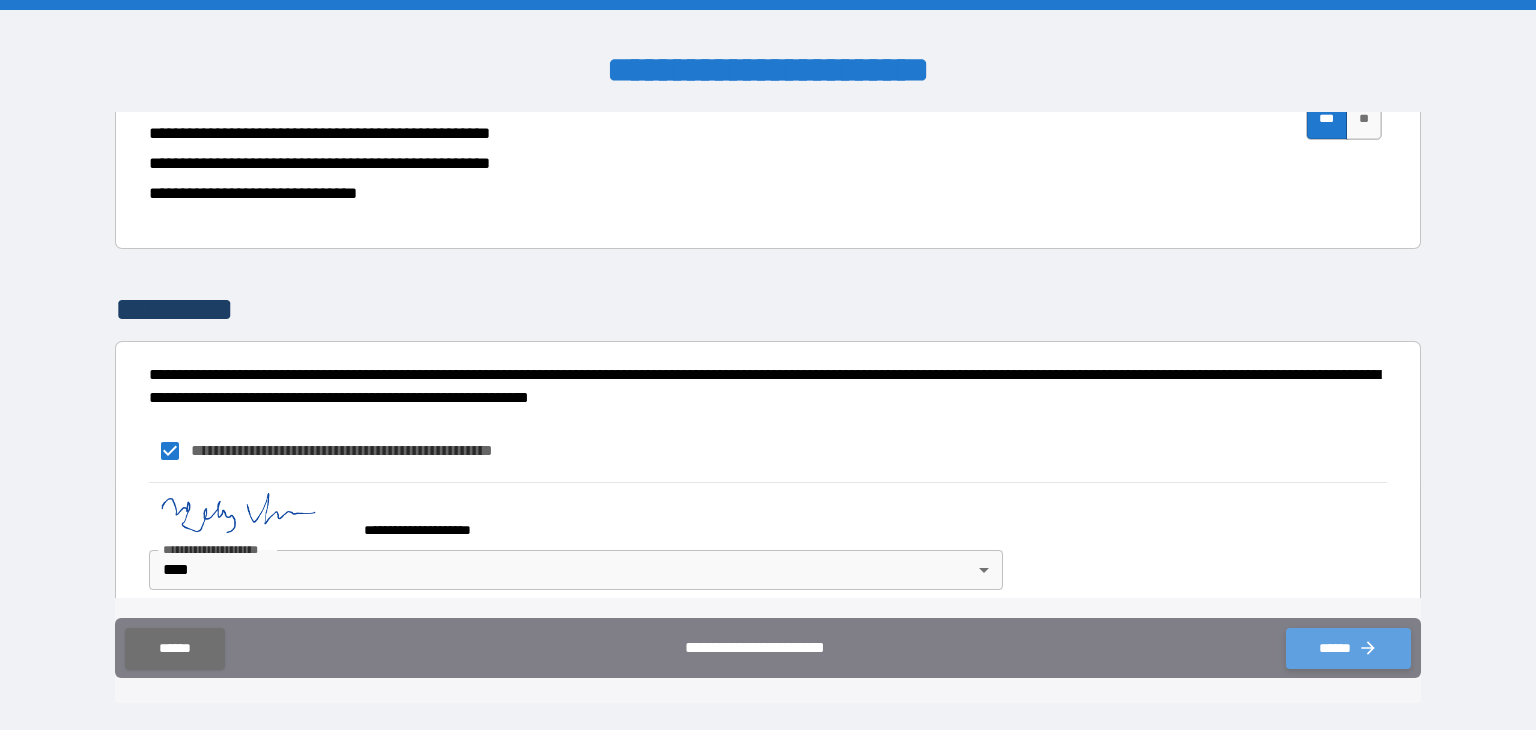click on "******" at bounding box center [1348, 648] 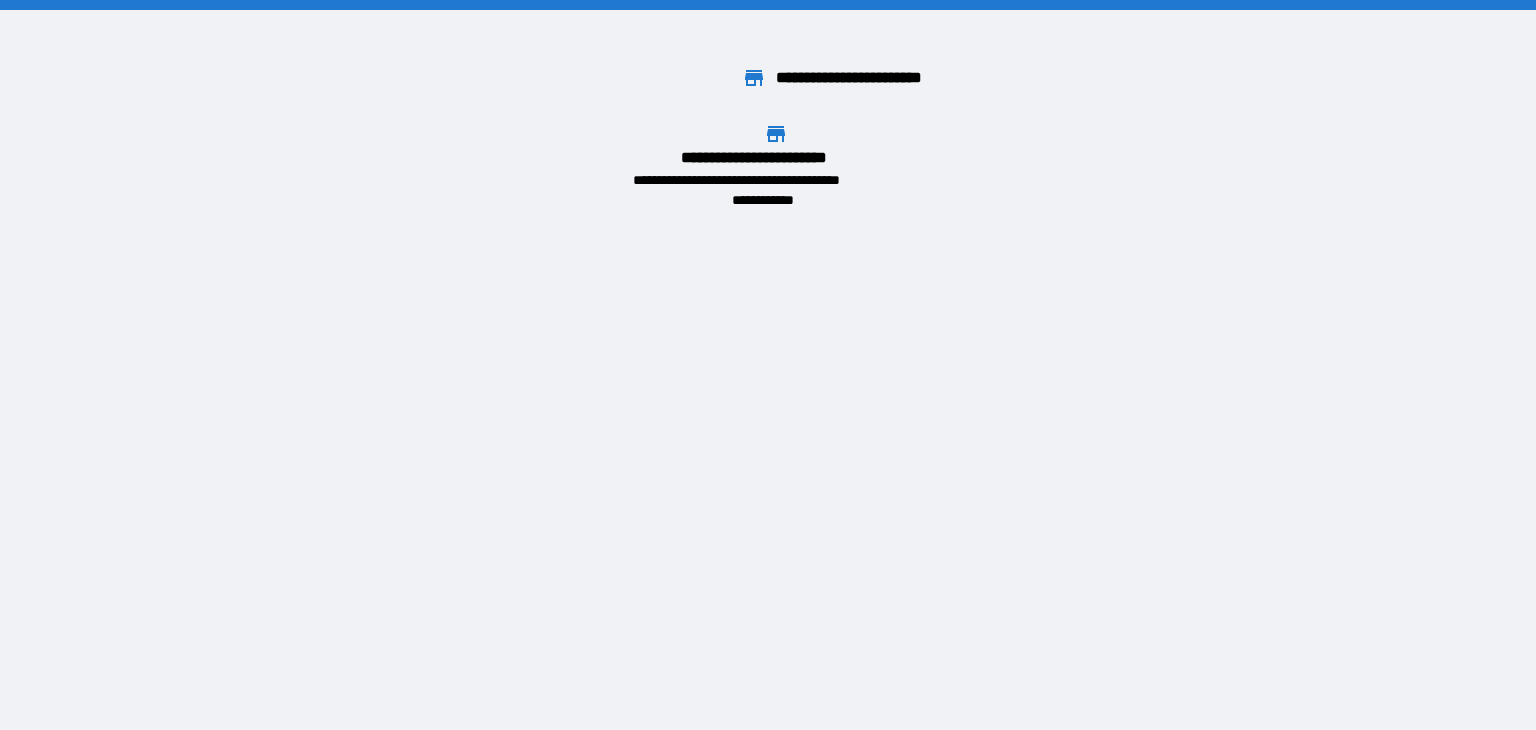 click 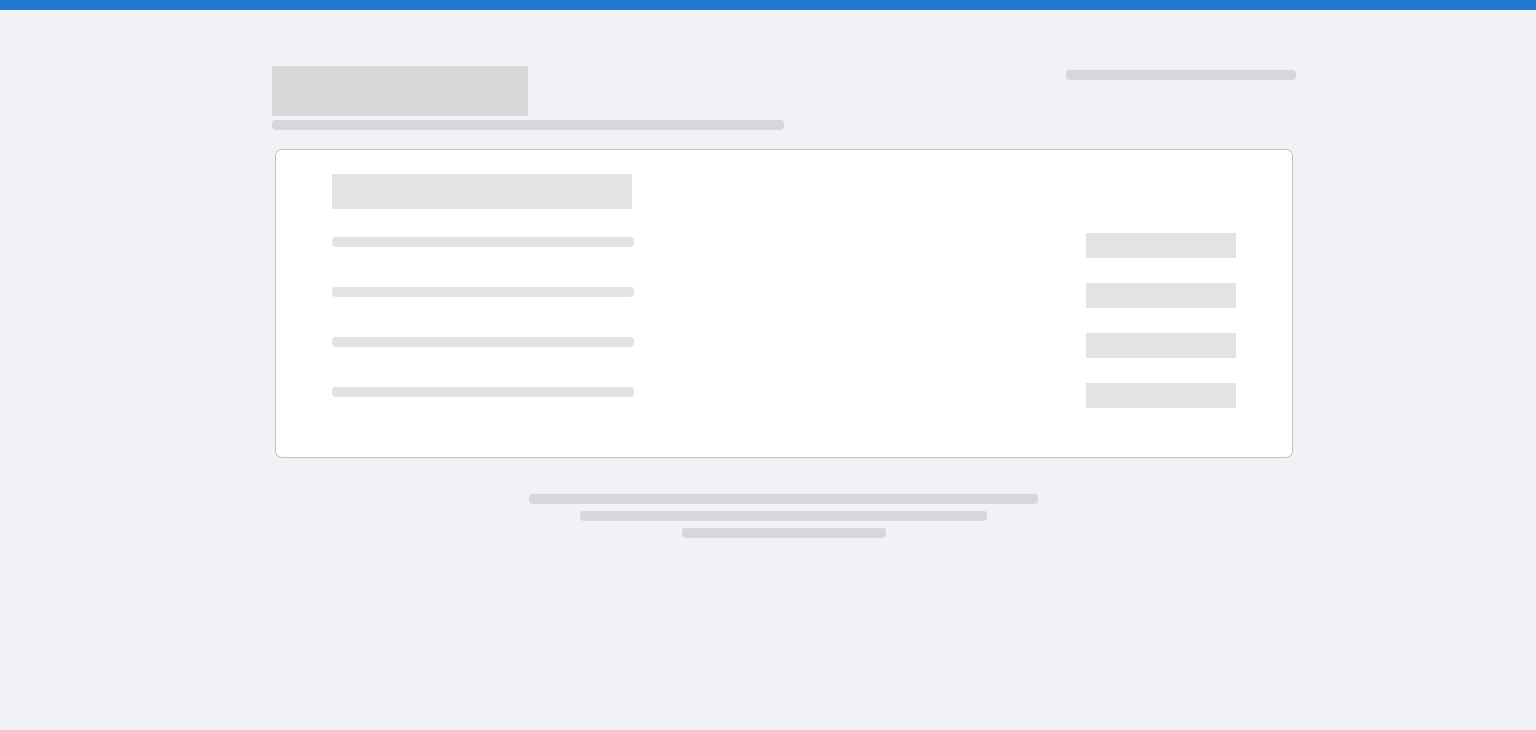 scroll, scrollTop: 0, scrollLeft: 0, axis: both 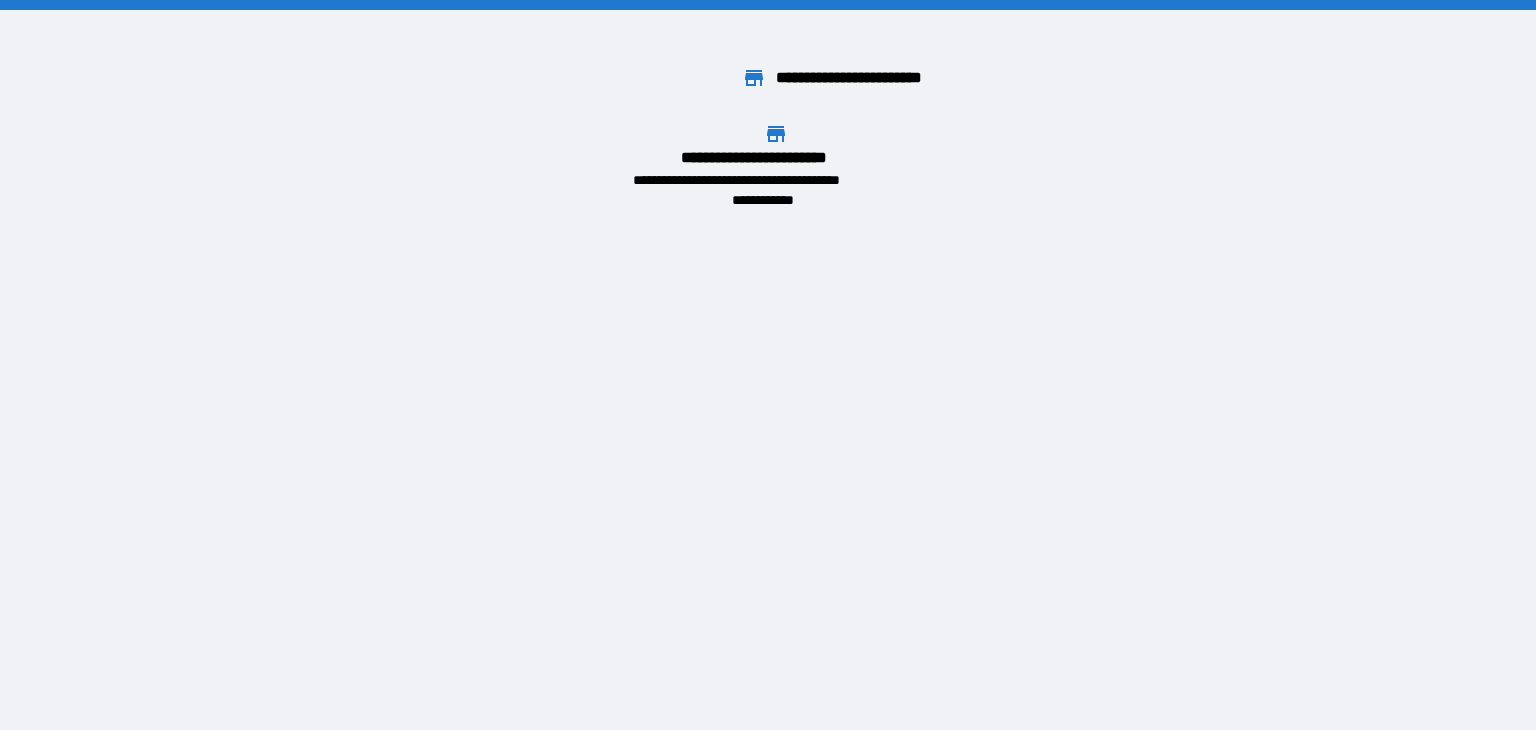 click on "[FIRST] [LAST]     [CITY]   [STATE] [ZIP]" at bounding box center (776, 166) 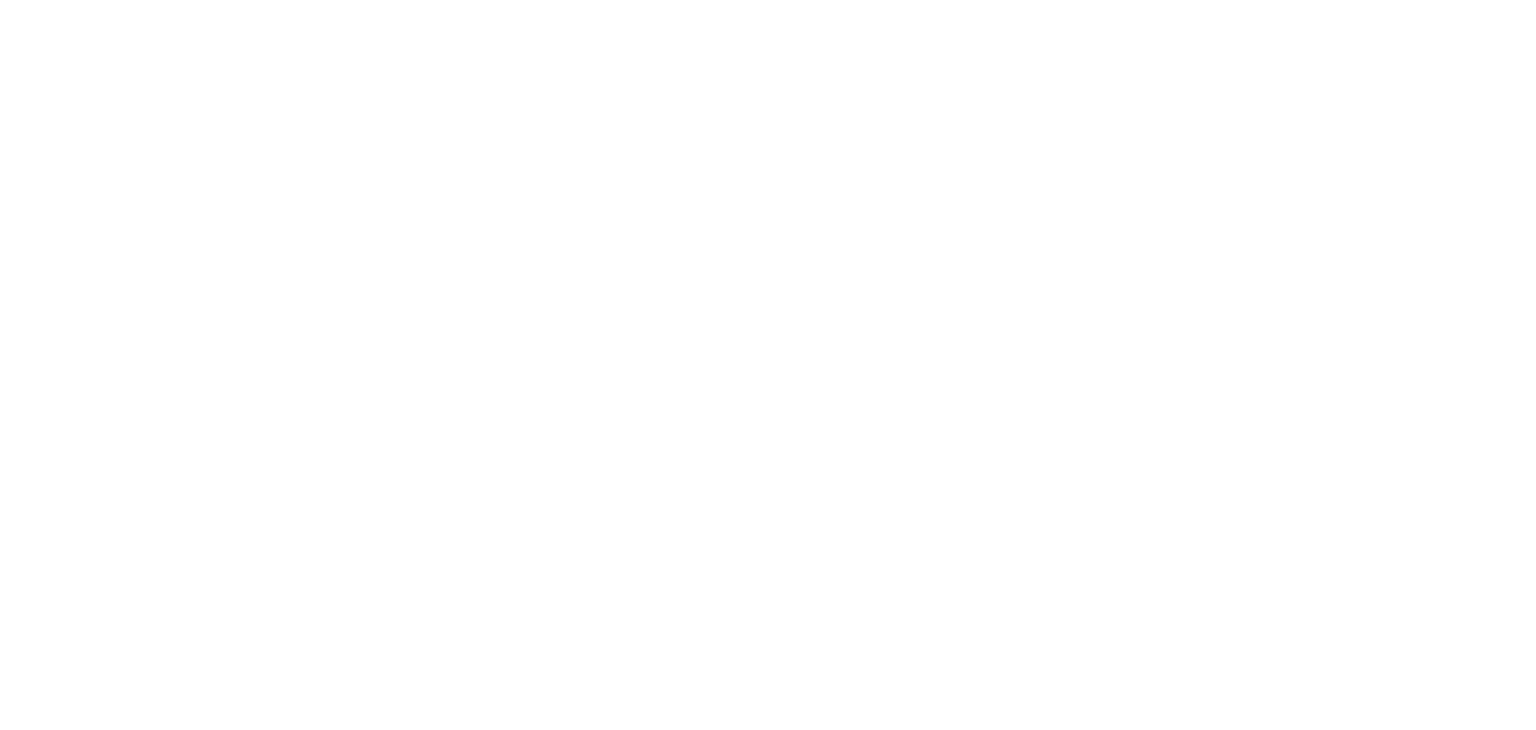scroll, scrollTop: 0, scrollLeft: 0, axis: both 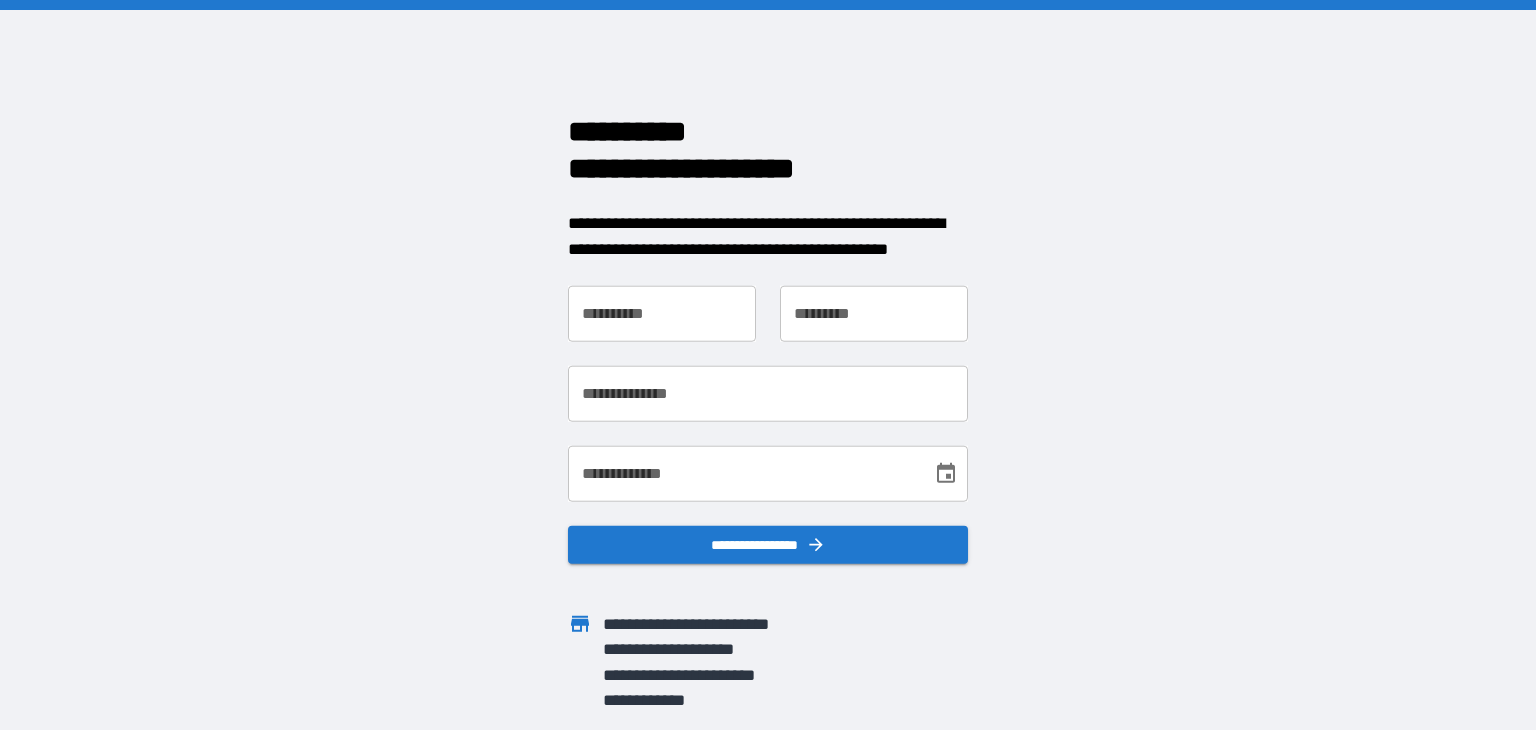 click on "**********" at bounding box center (768, 365) 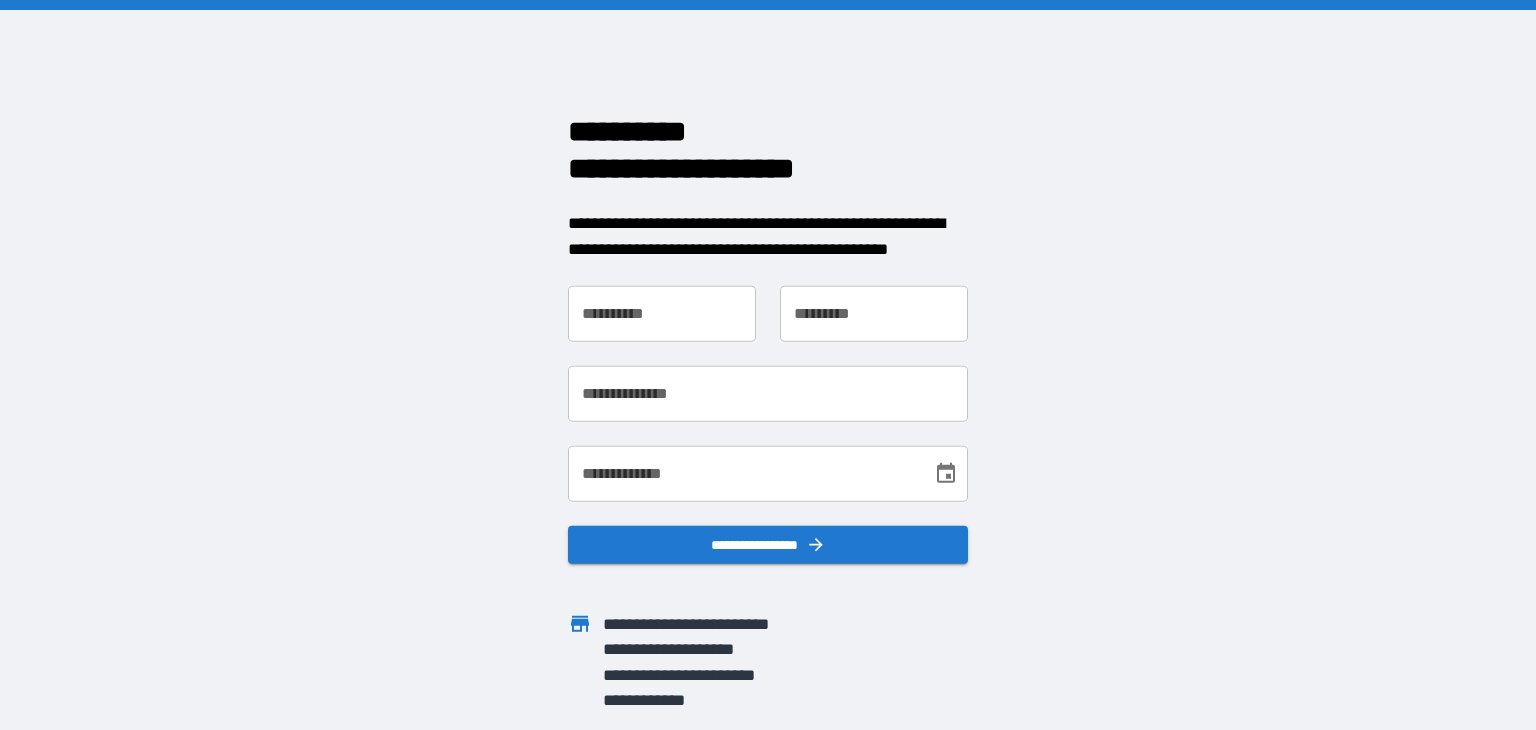 scroll, scrollTop: 0, scrollLeft: 0, axis: both 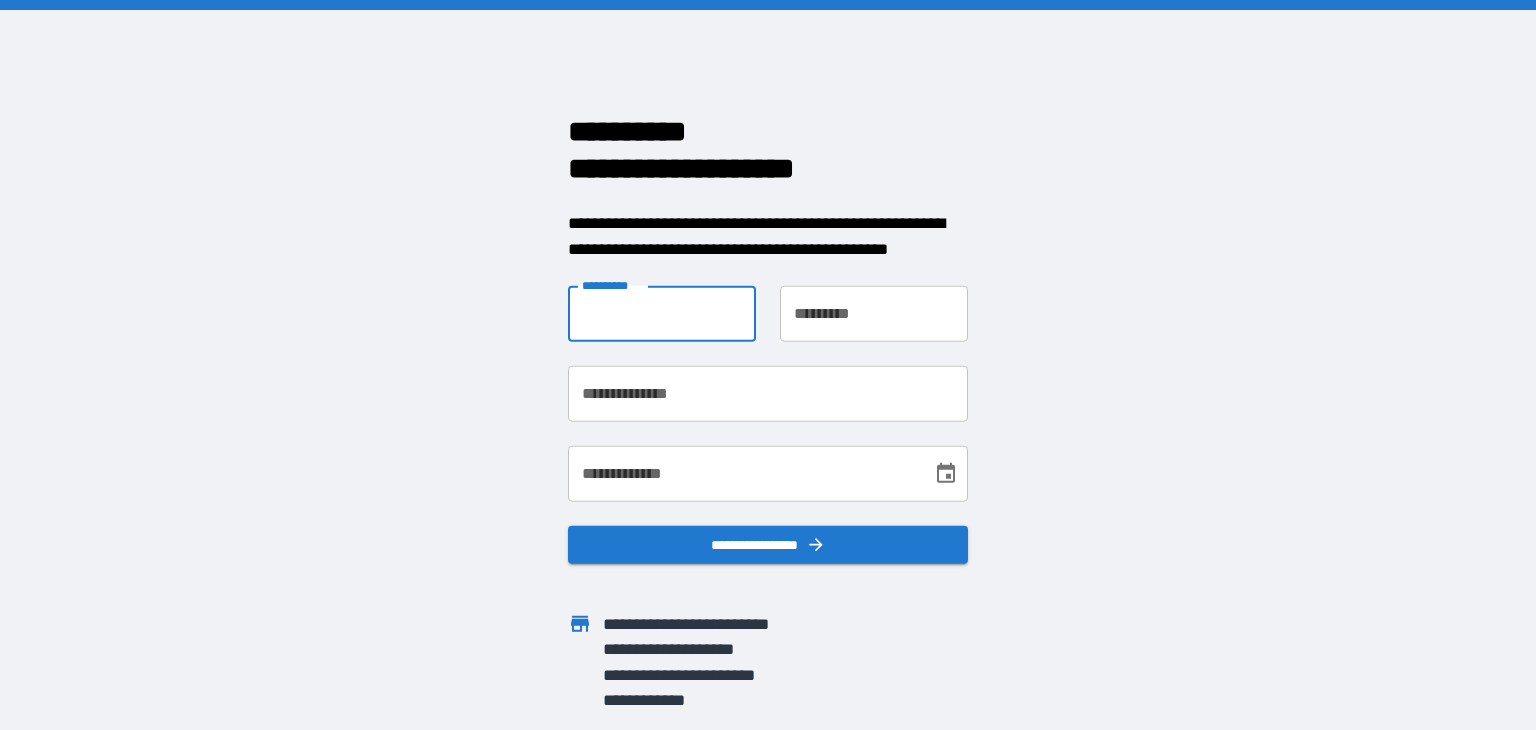 click on "**********" at bounding box center [662, 314] 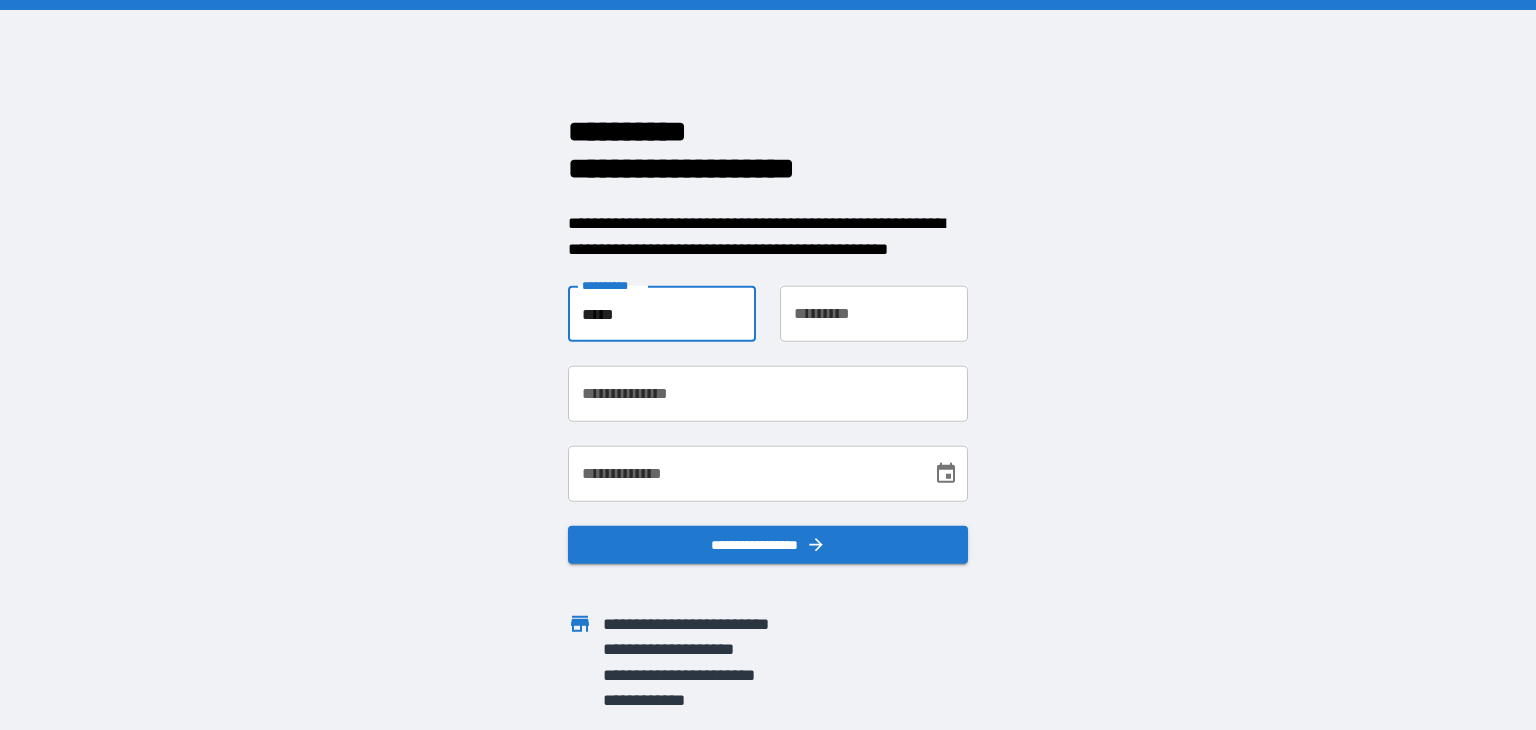 type on "*****" 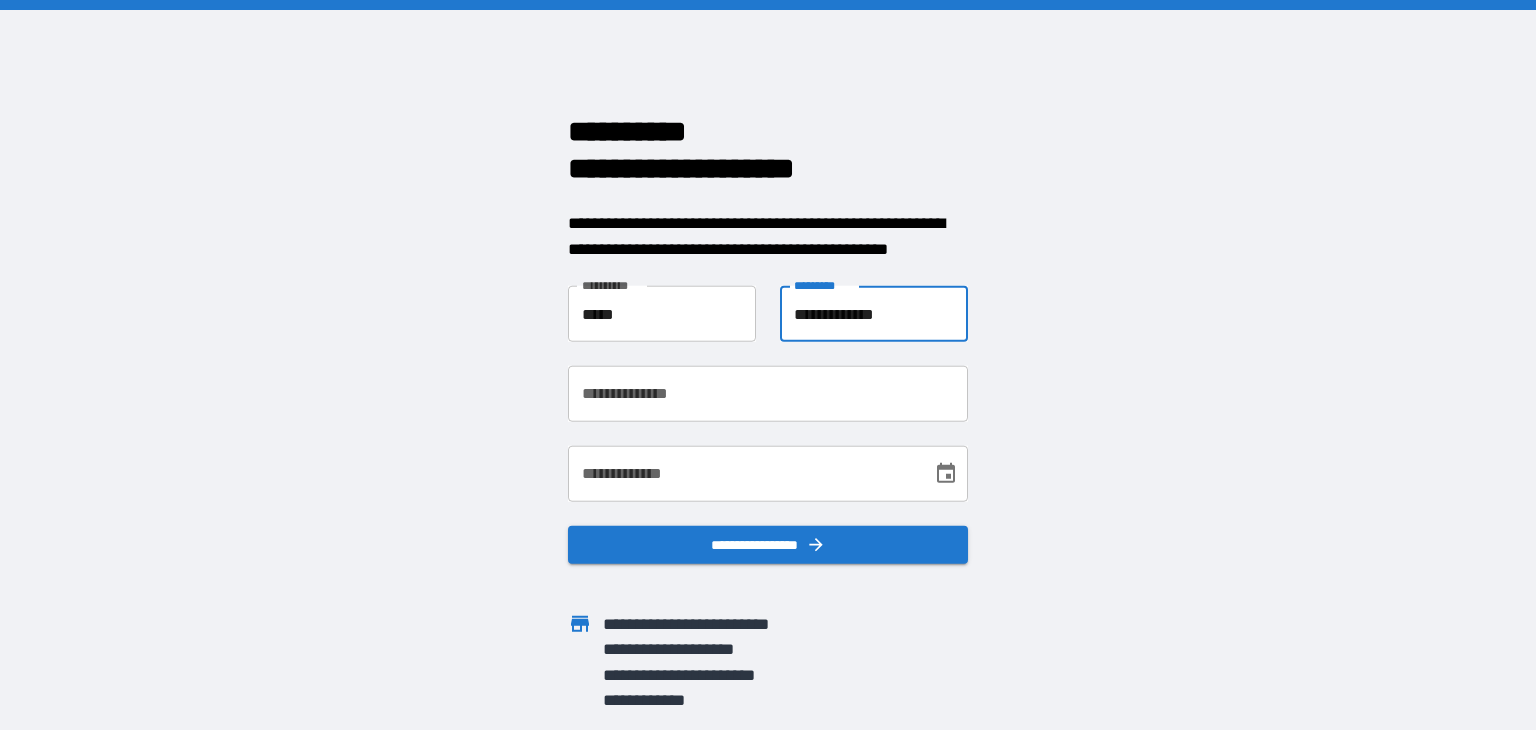 type on "**********" 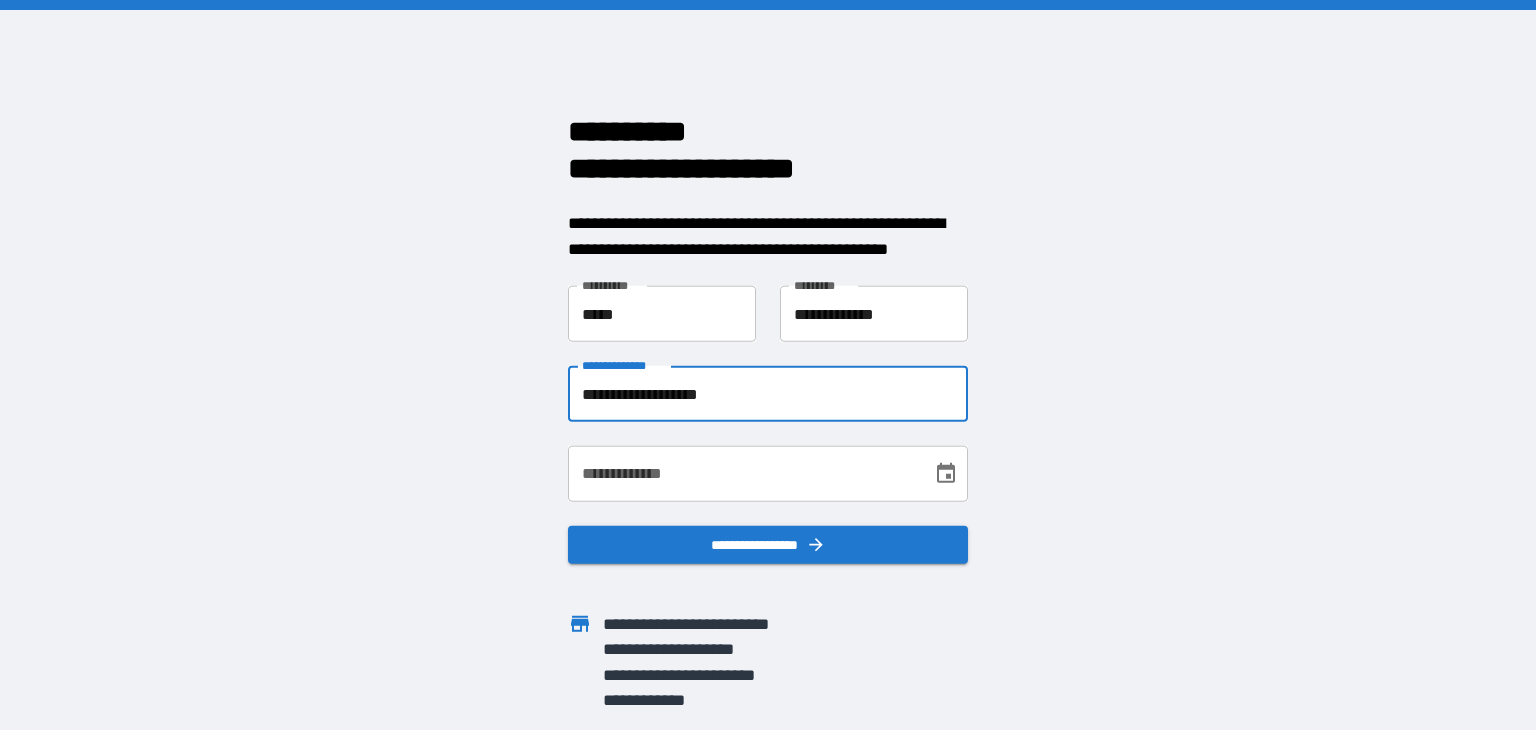 click on "**********" at bounding box center (768, 394) 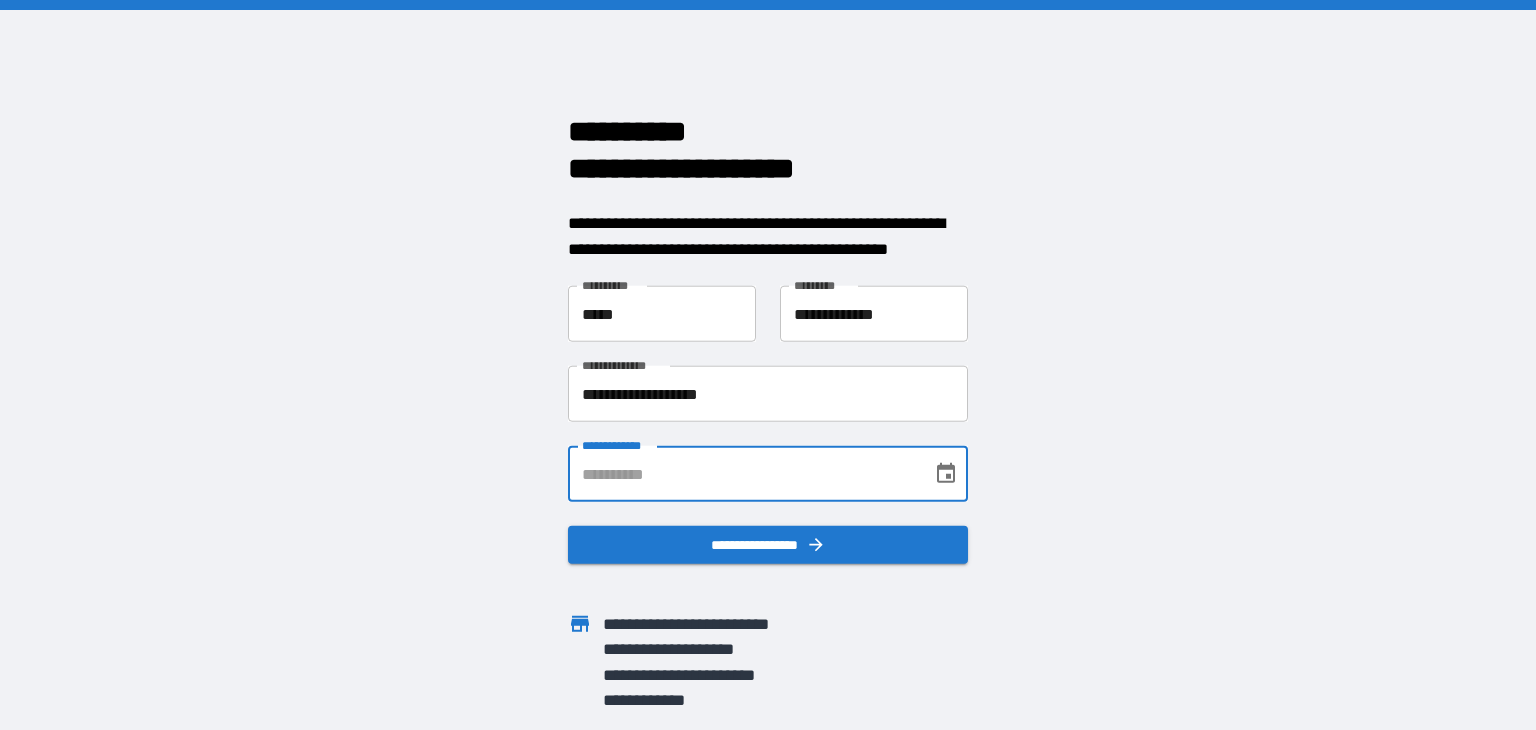click on "**********" at bounding box center [743, 474] 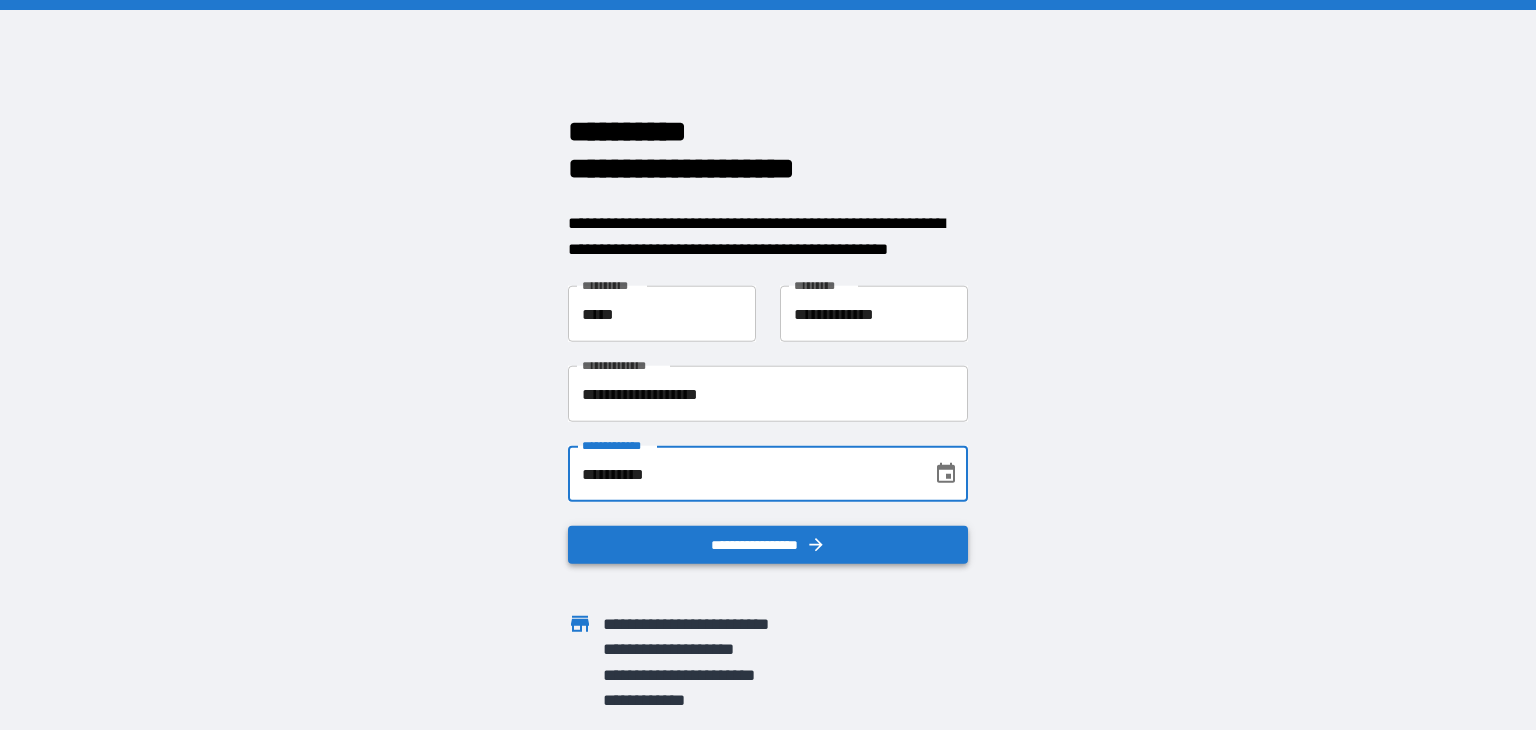 type on "**********" 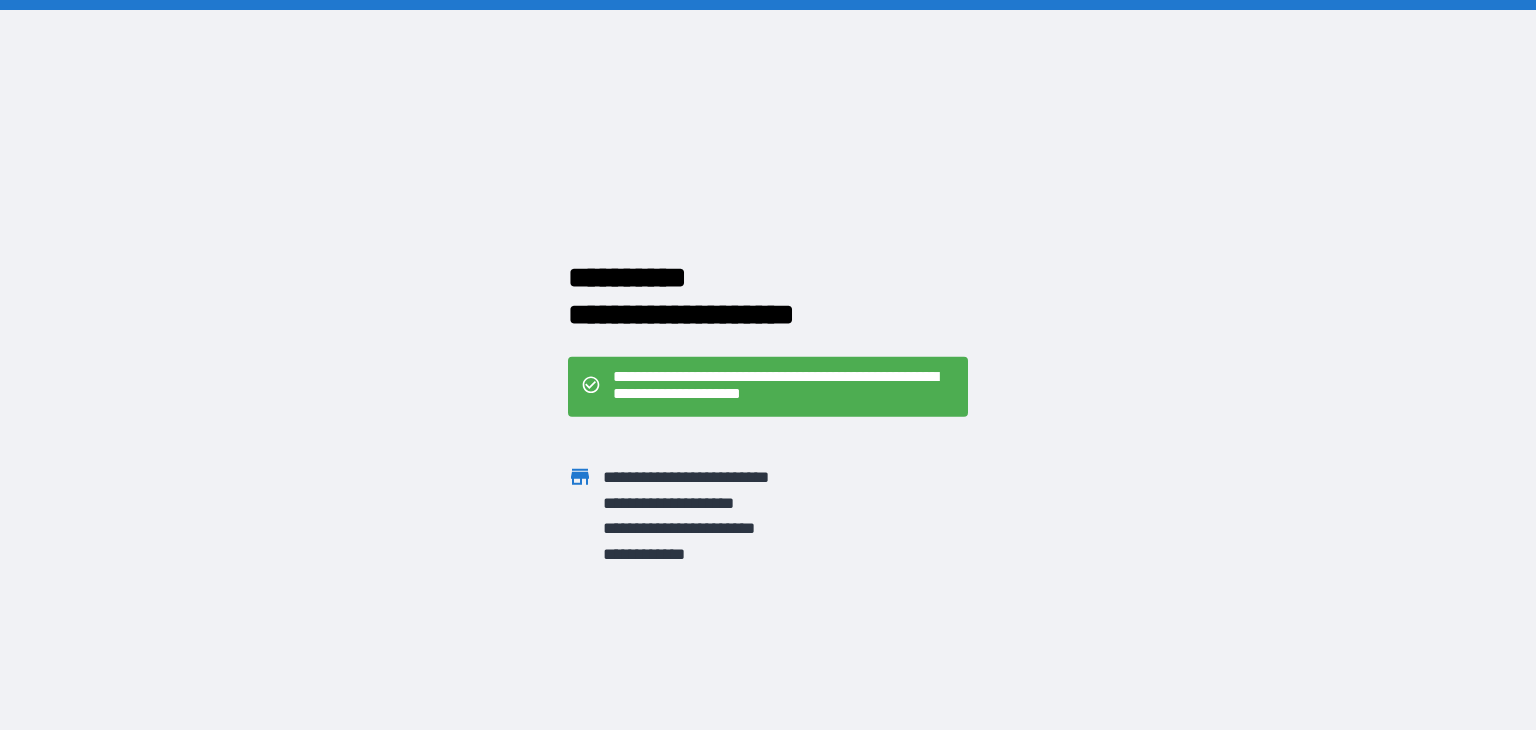 click on "**********" at bounding box center [768, 365] 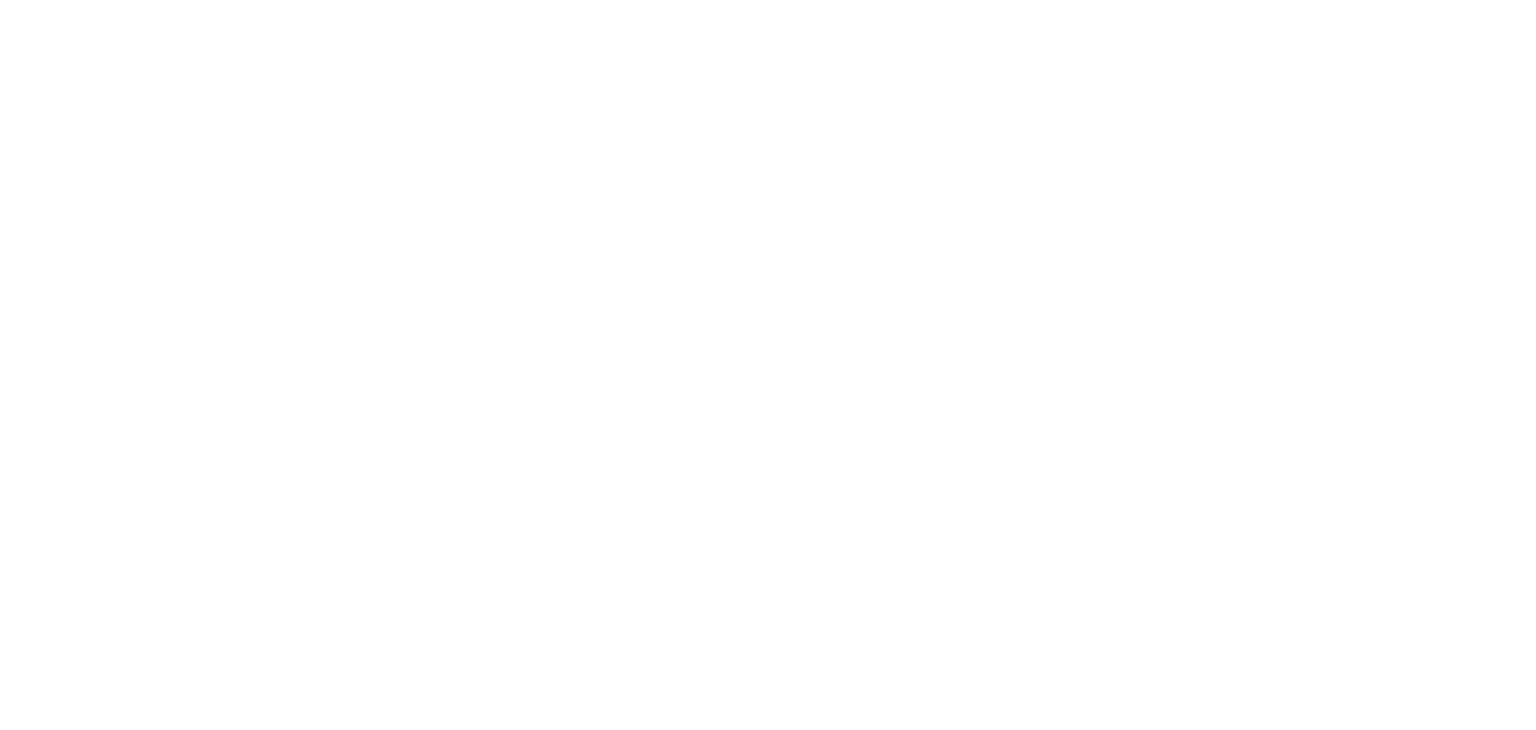 scroll, scrollTop: 0, scrollLeft: 0, axis: both 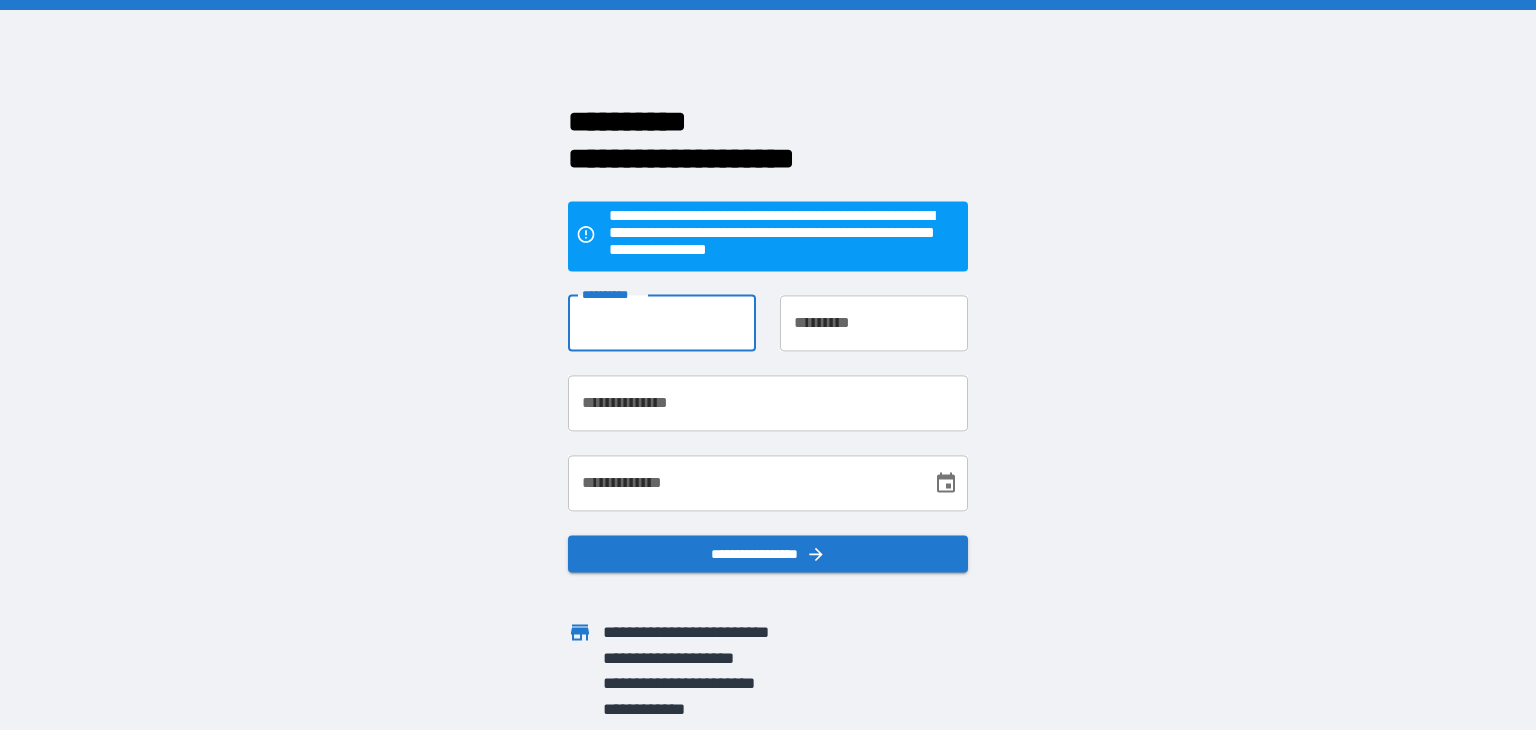 click on "**********" at bounding box center (662, 323) 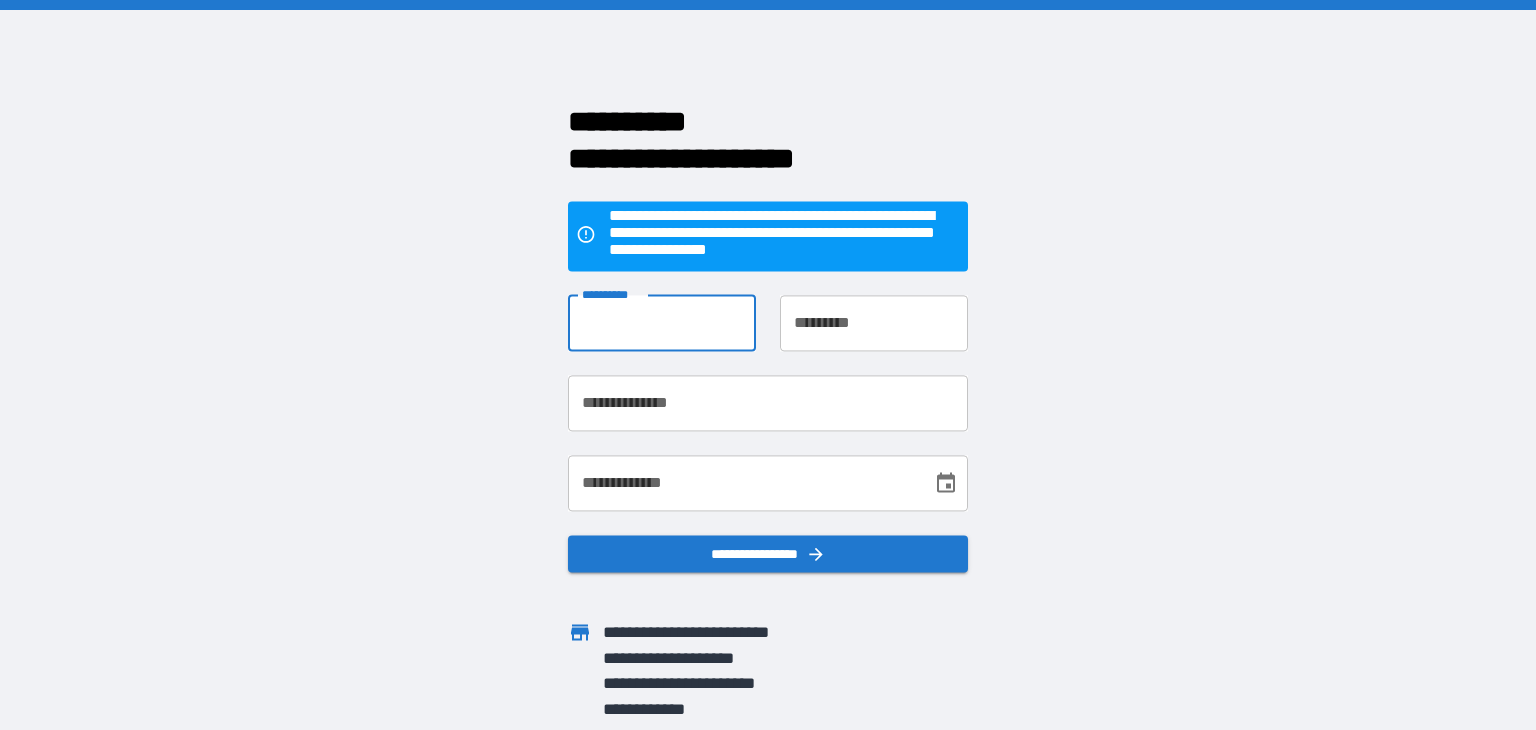 type on "******" 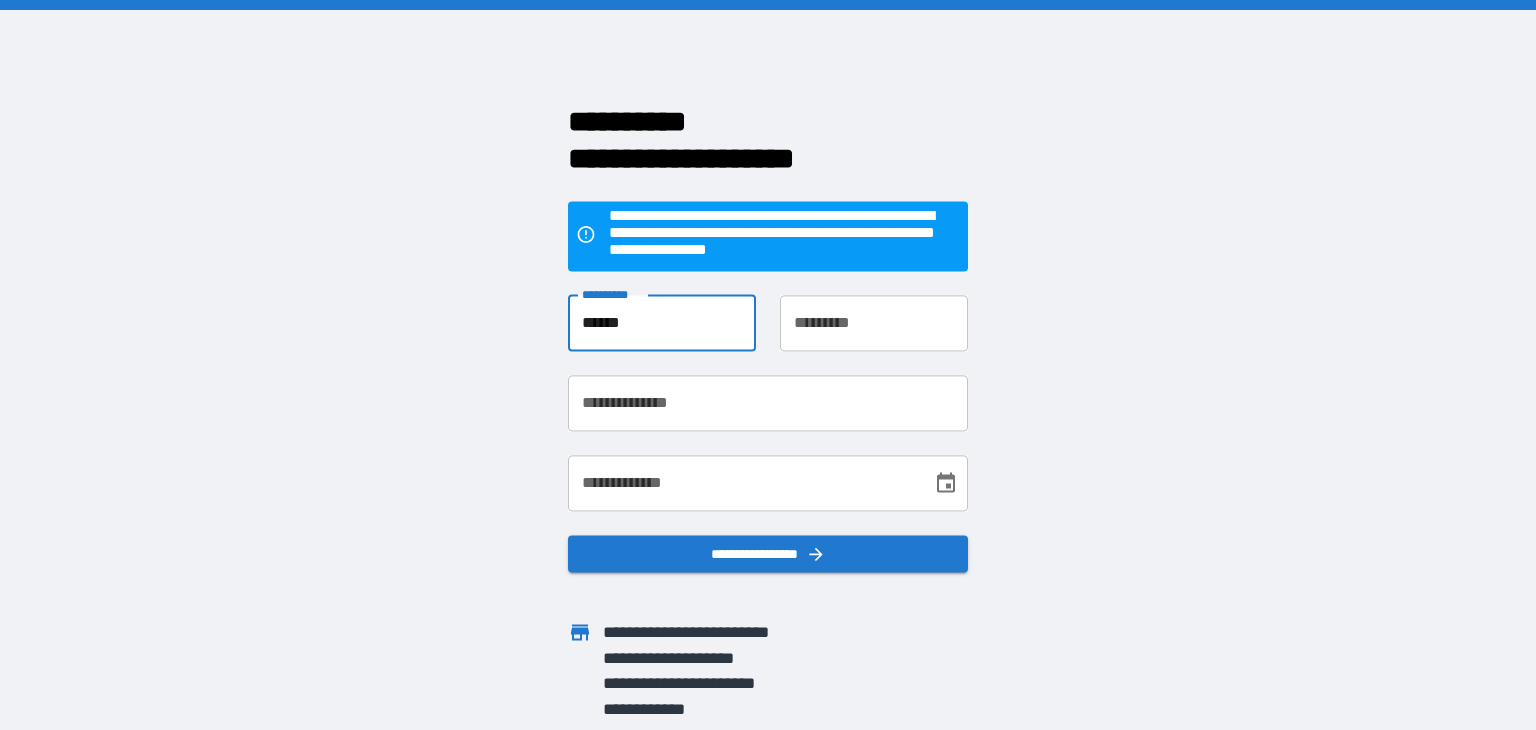 type on "**********" 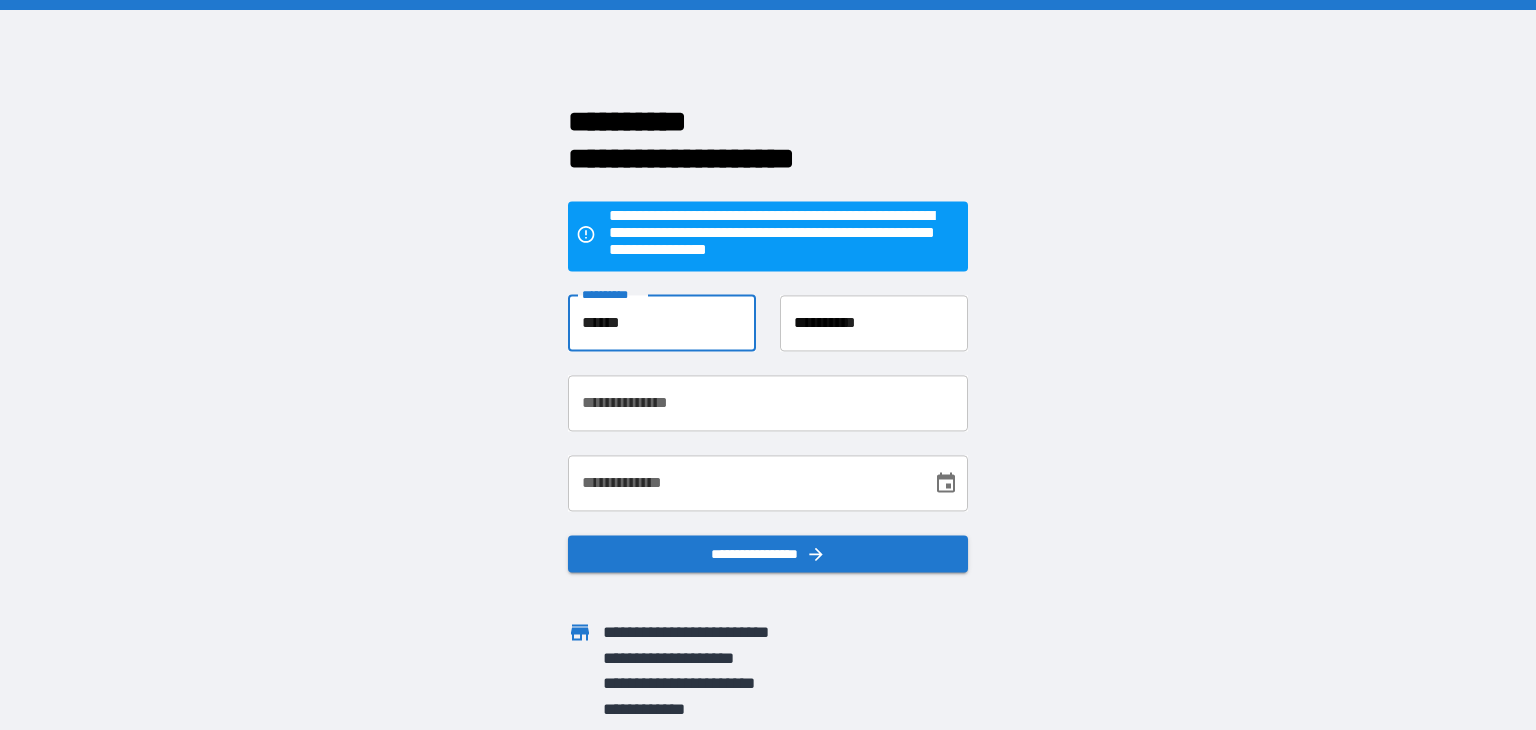 type on "**********" 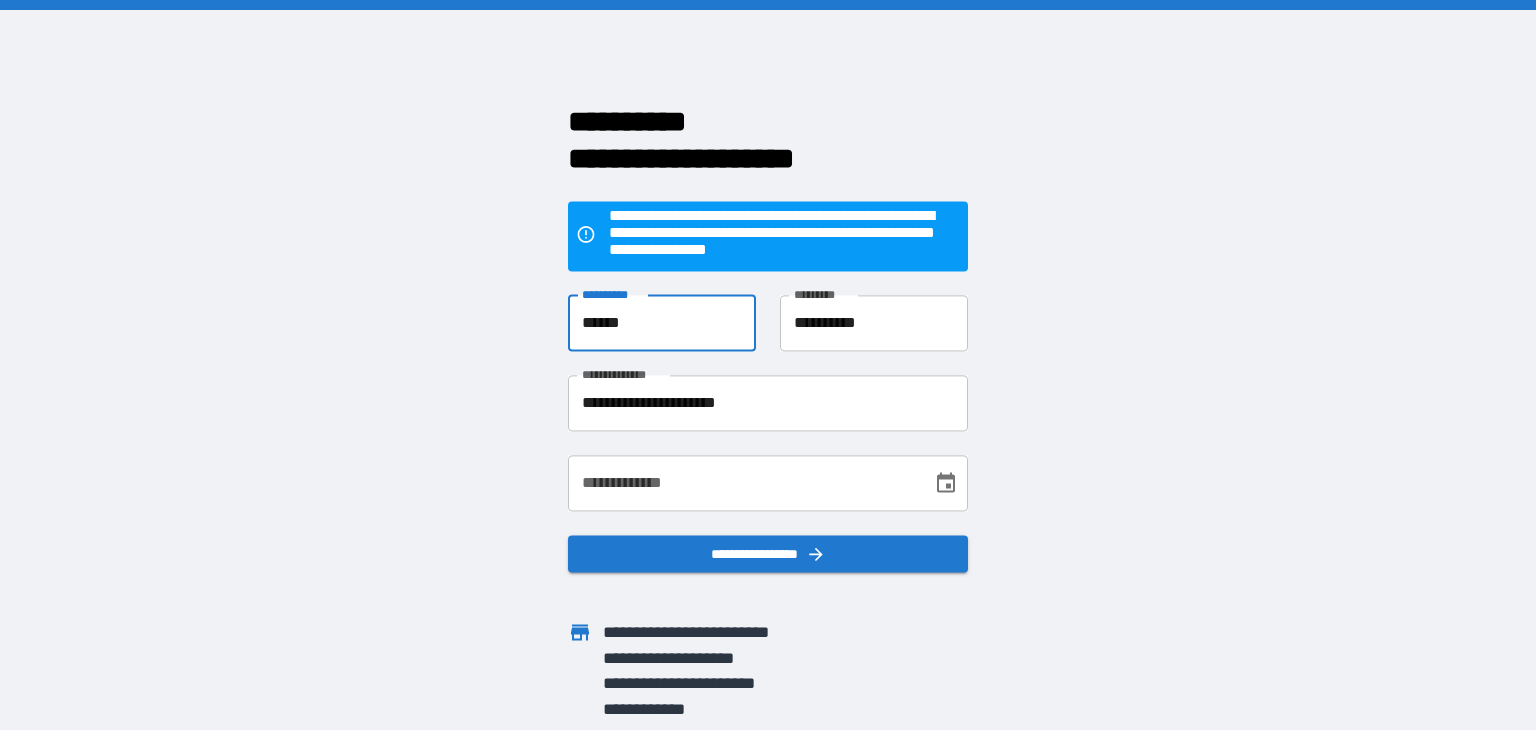 click on "**********" at bounding box center (743, 483) 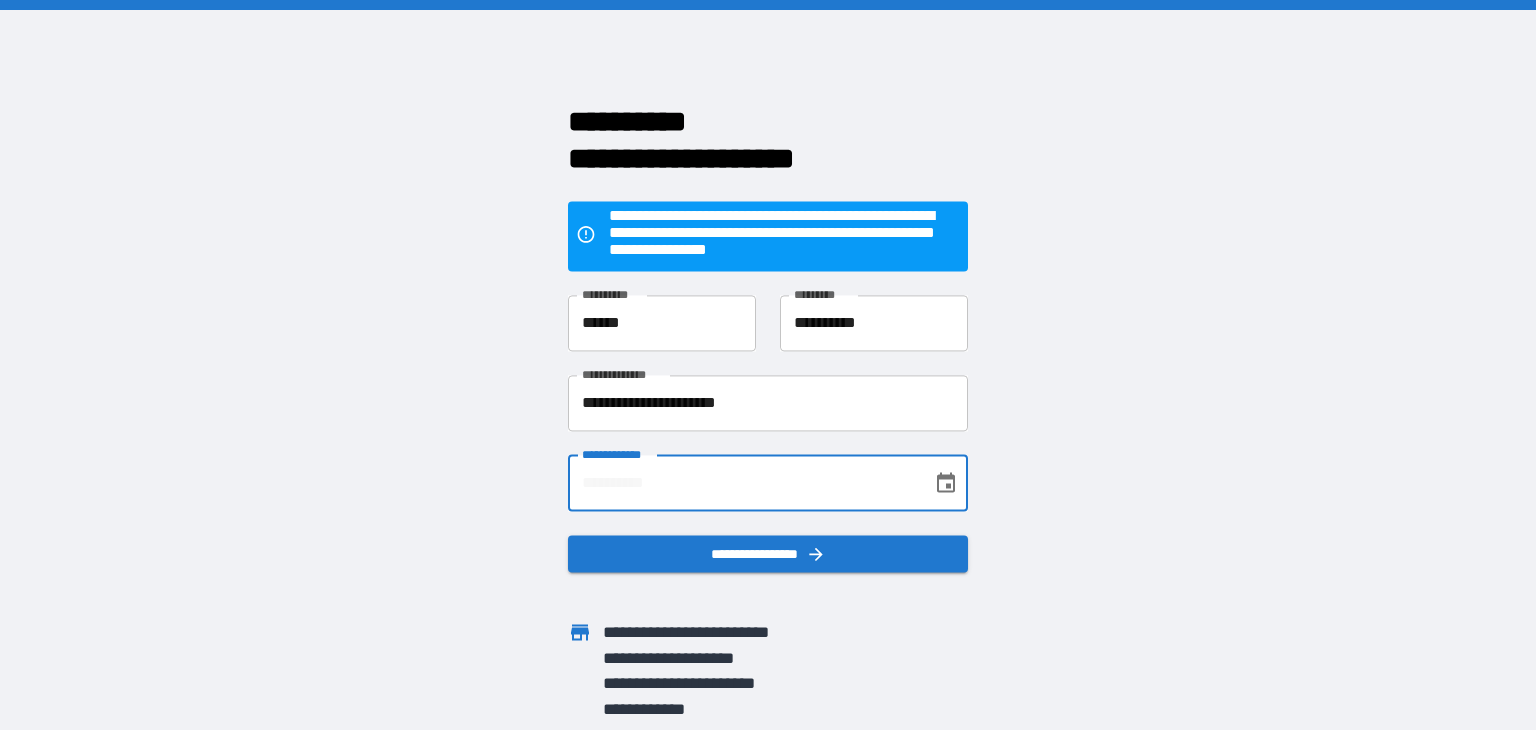 type on "**********" 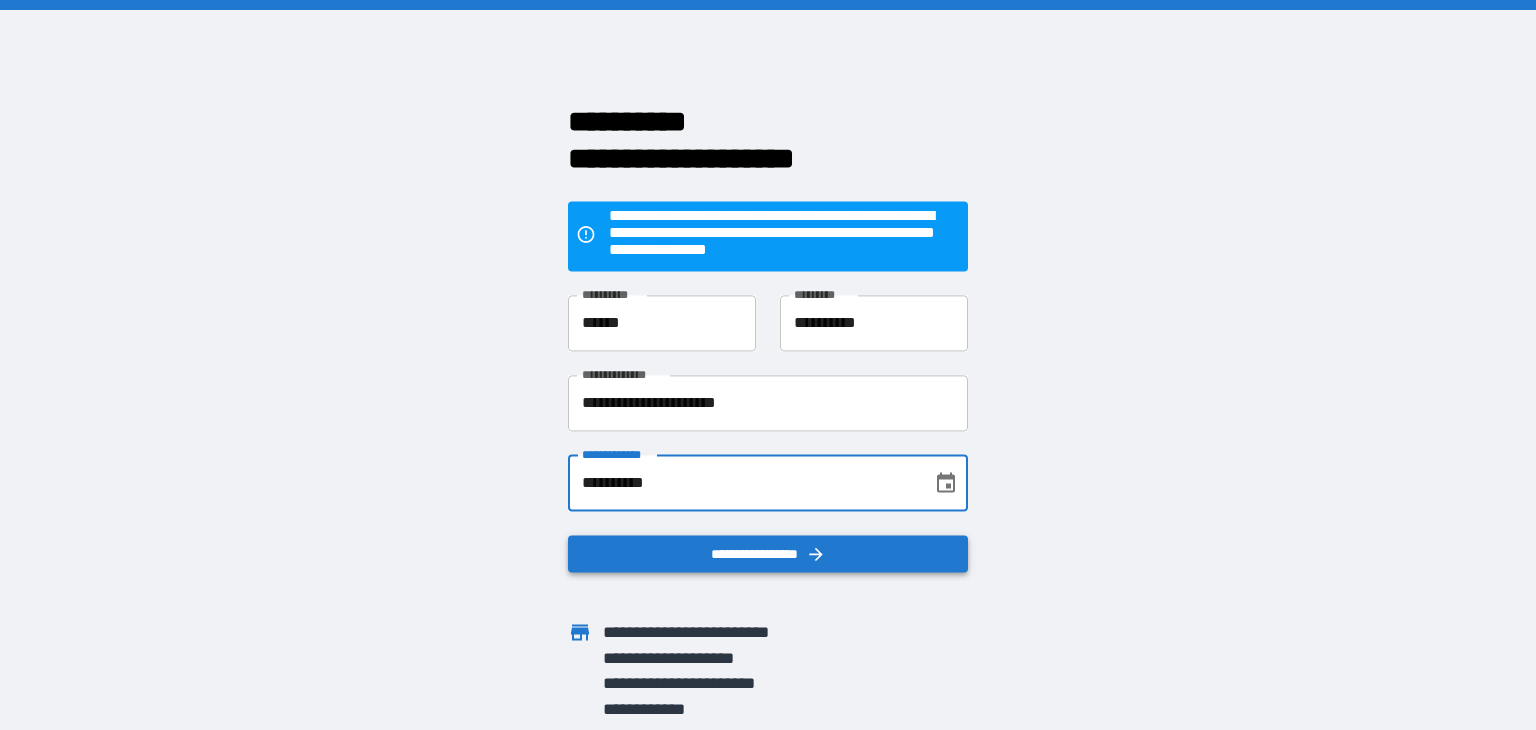 click on "**********" at bounding box center (768, 554) 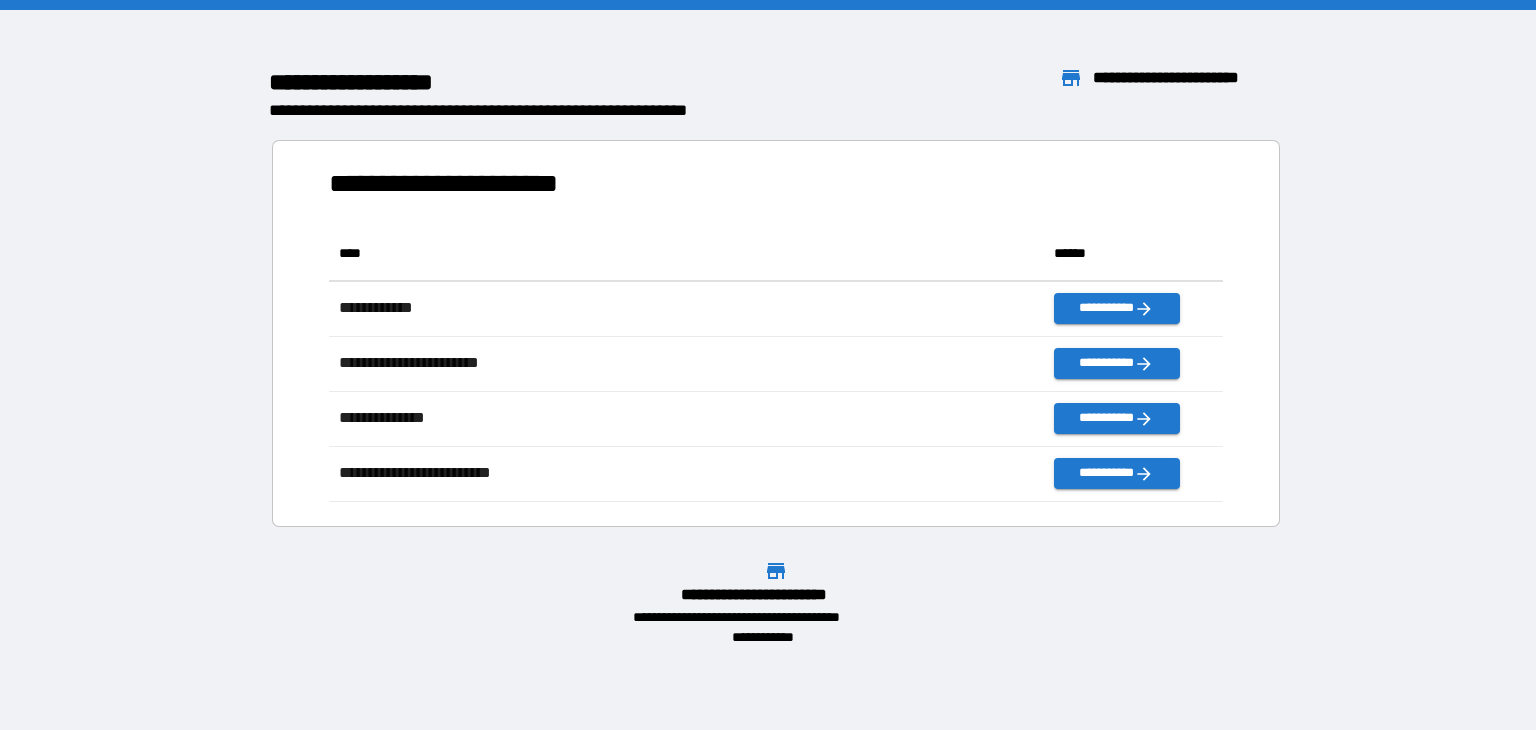 scroll, scrollTop: 16, scrollLeft: 16, axis: both 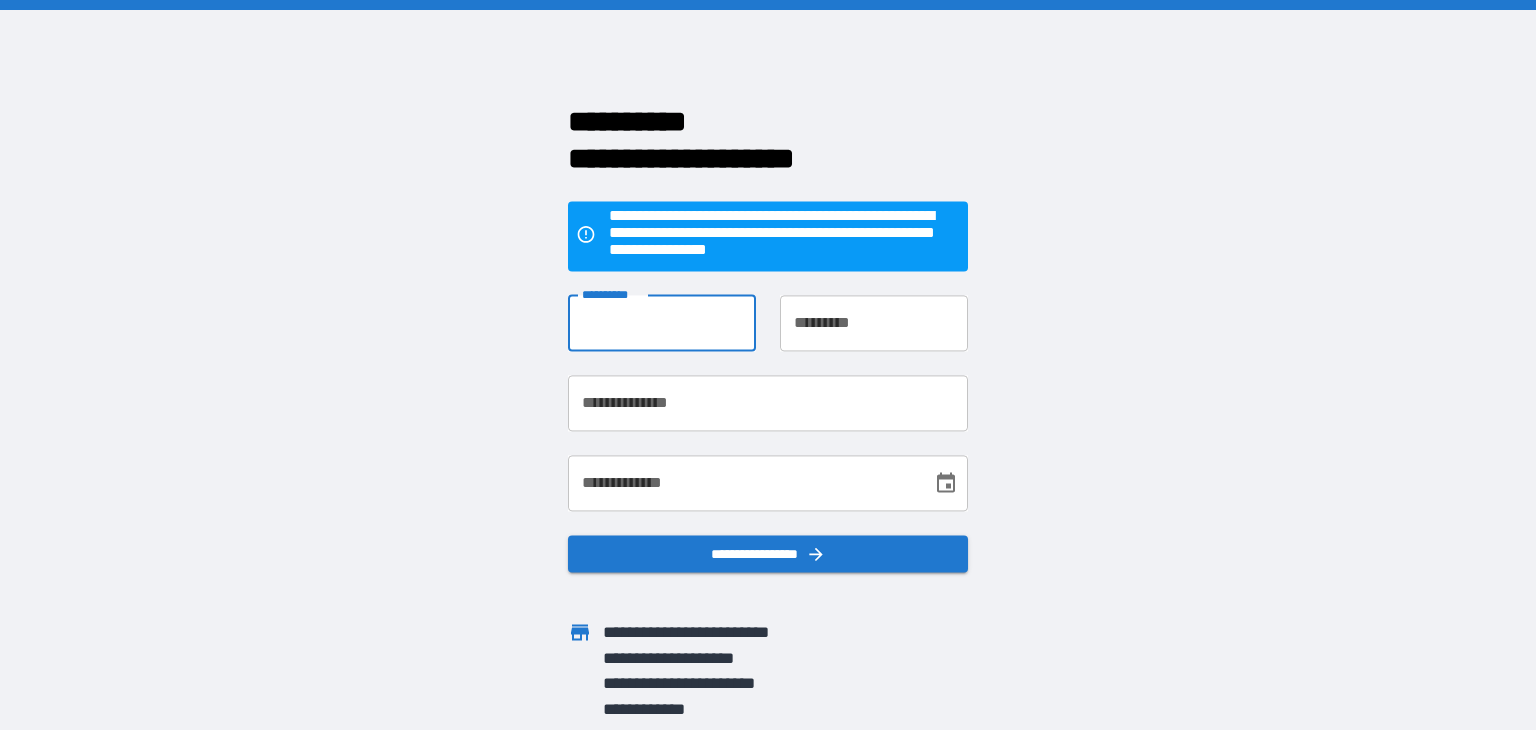 click on "**********" at bounding box center (662, 323) 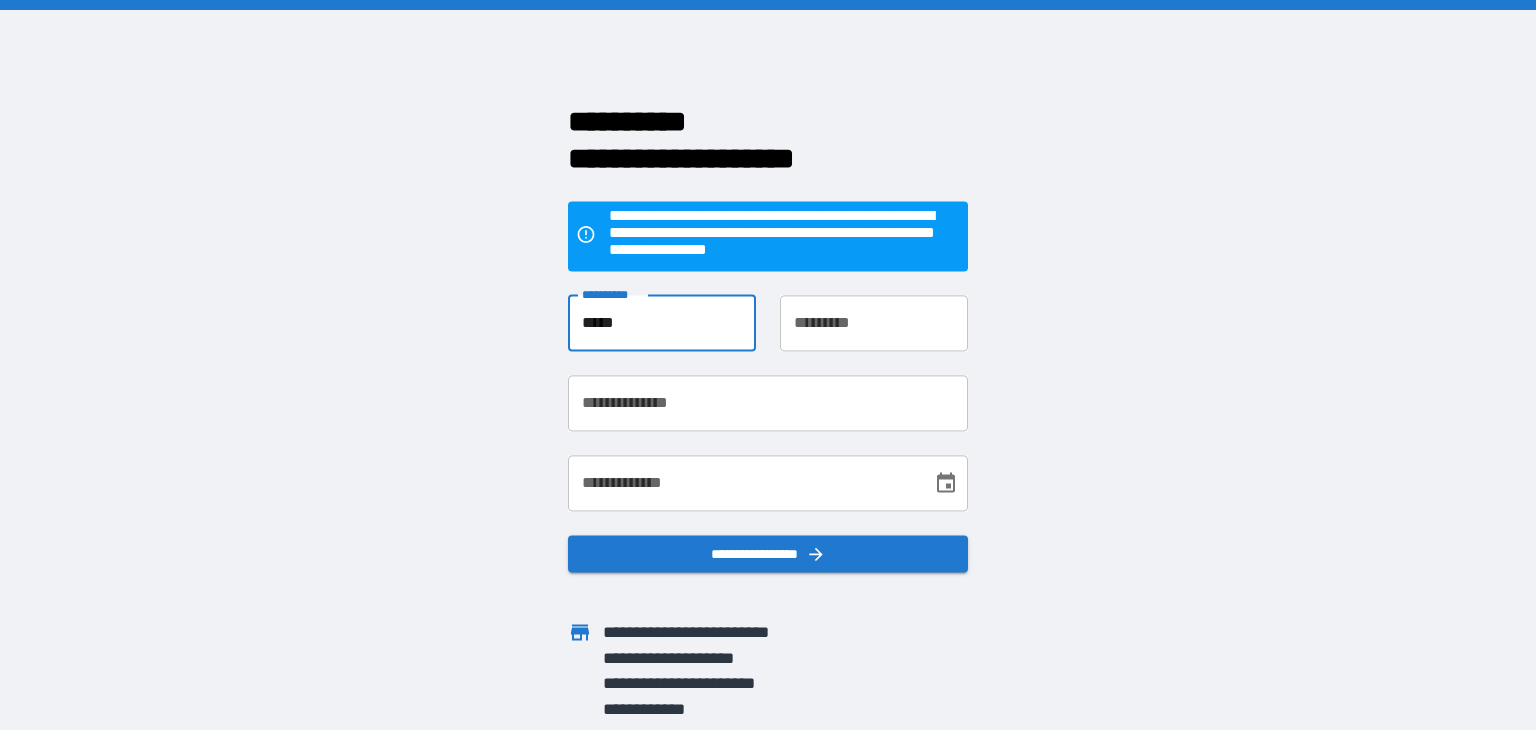 type on "*****" 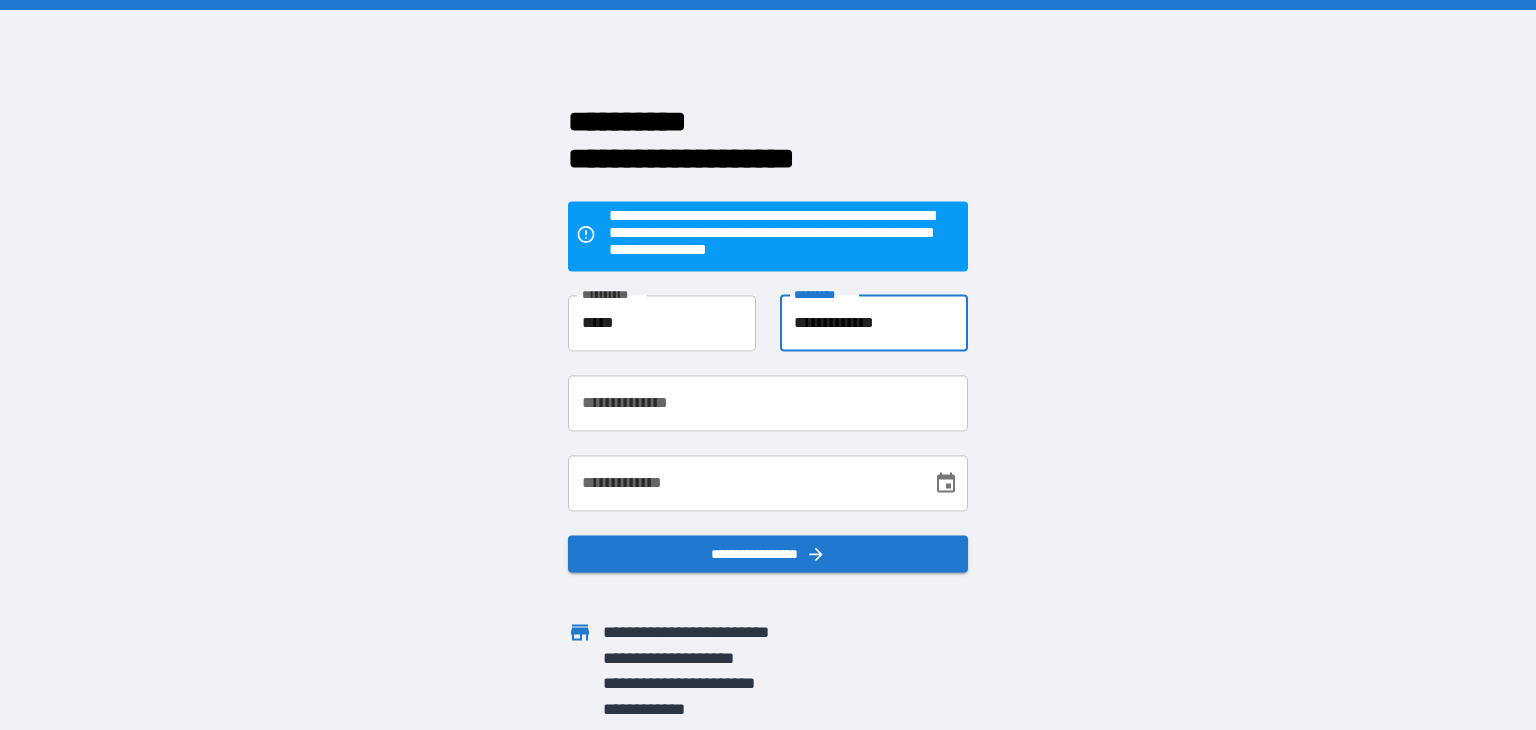 type on "**********" 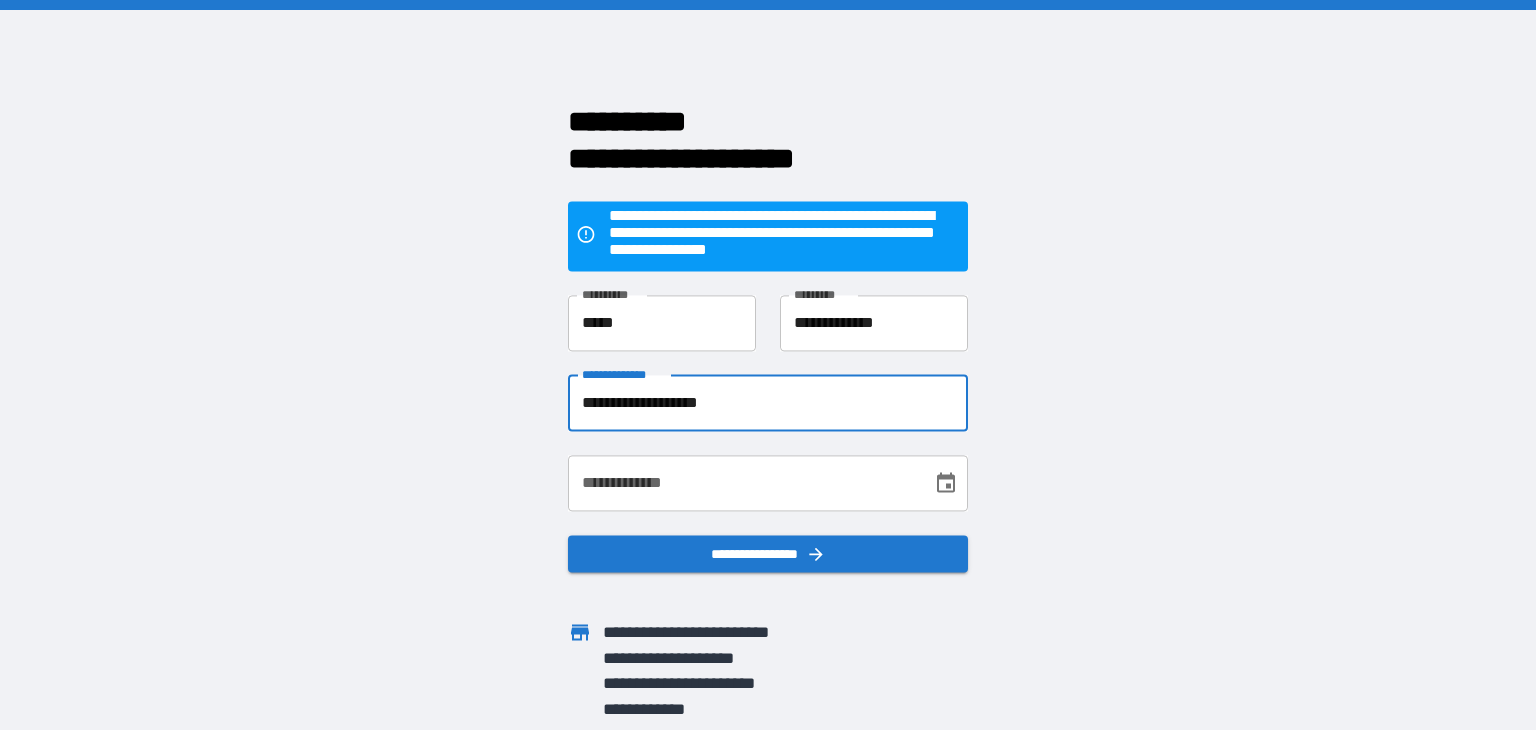 type on "**********" 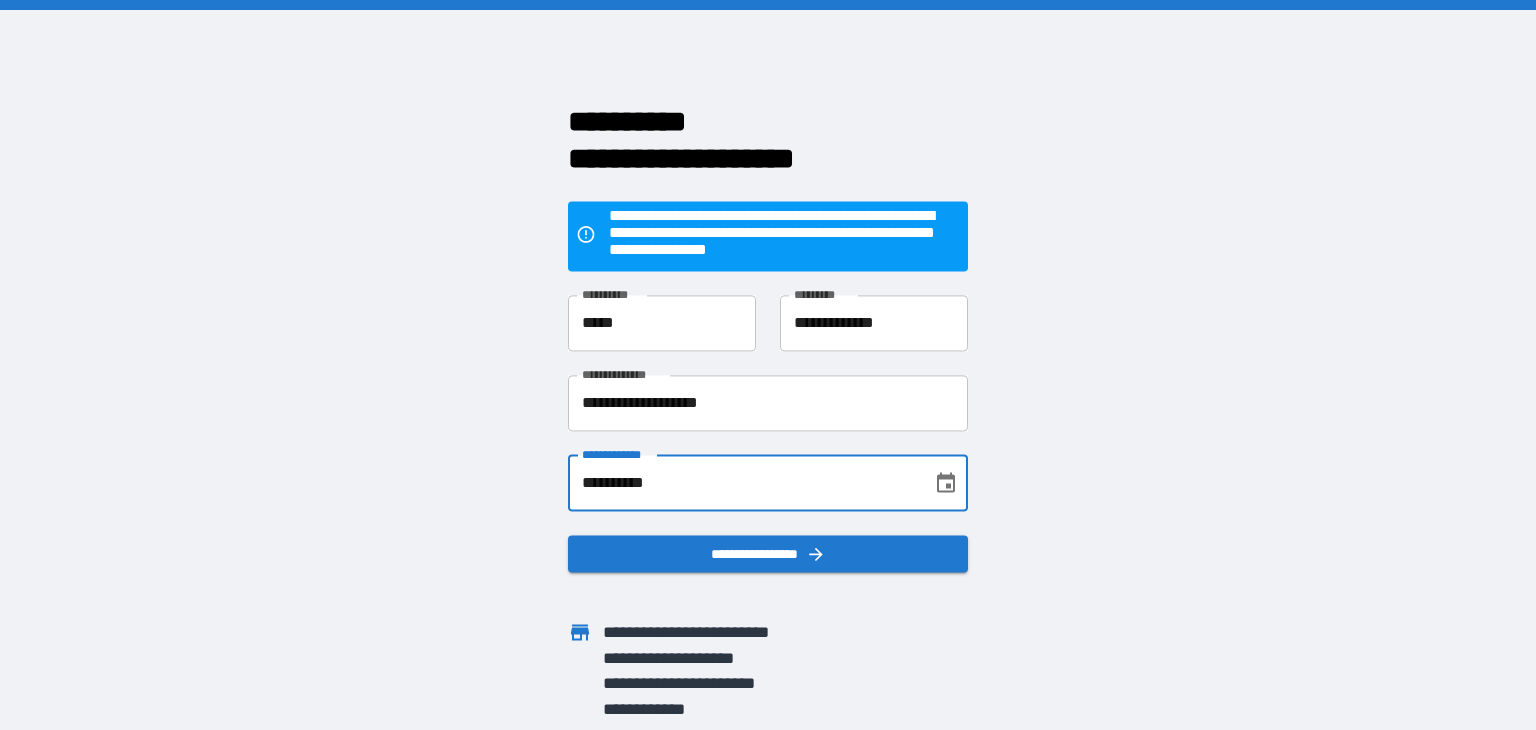 type on "**********" 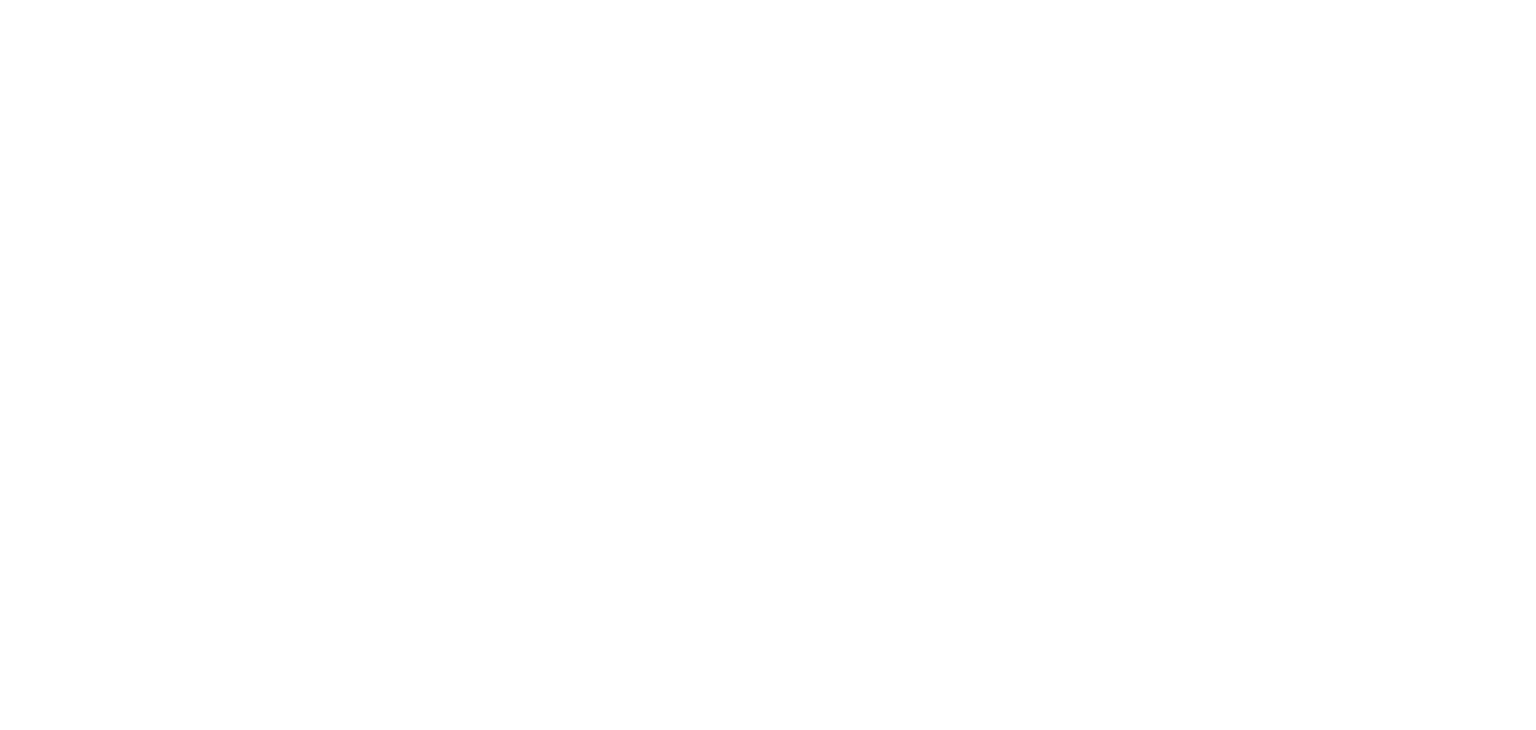 scroll, scrollTop: 0, scrollLeft: 0, axis: both 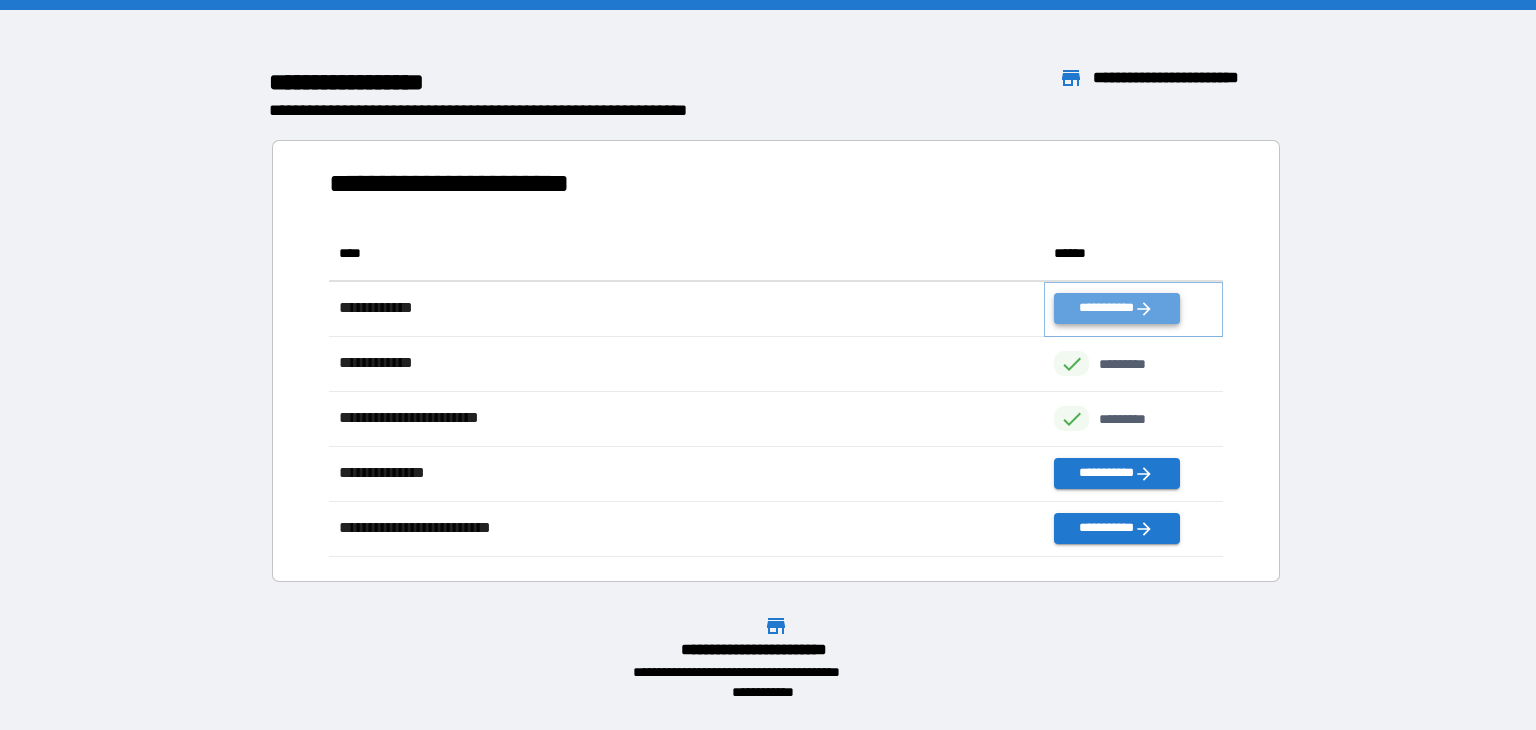 click on "**********" at bounding box center [1116, 308] 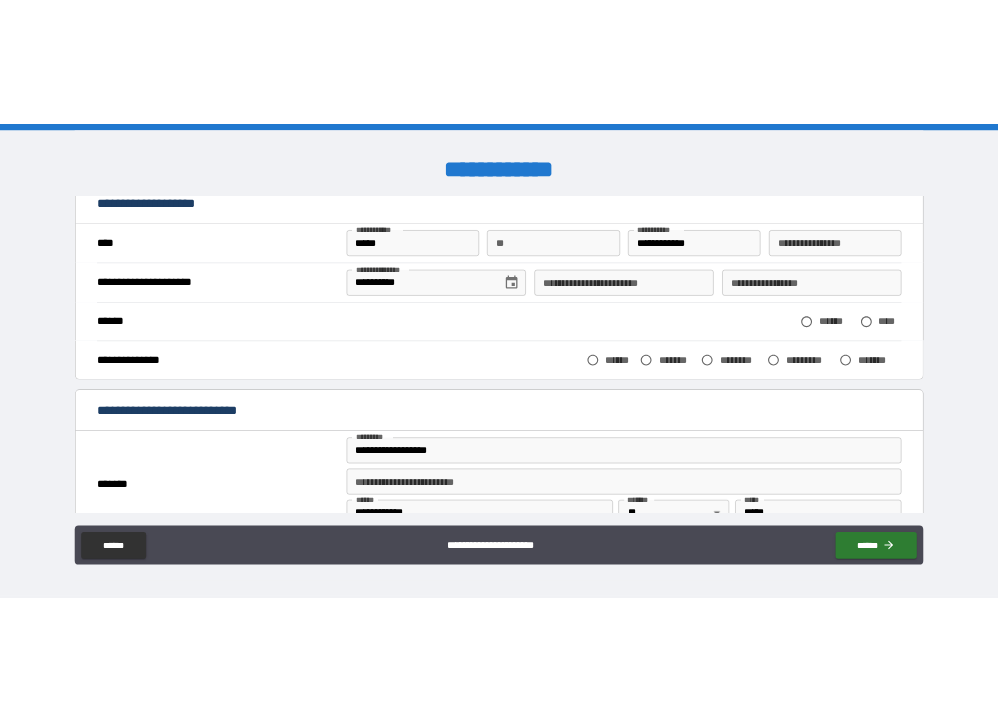 scroll, scrollTop: 0, scrollLeft: 0, axis: both 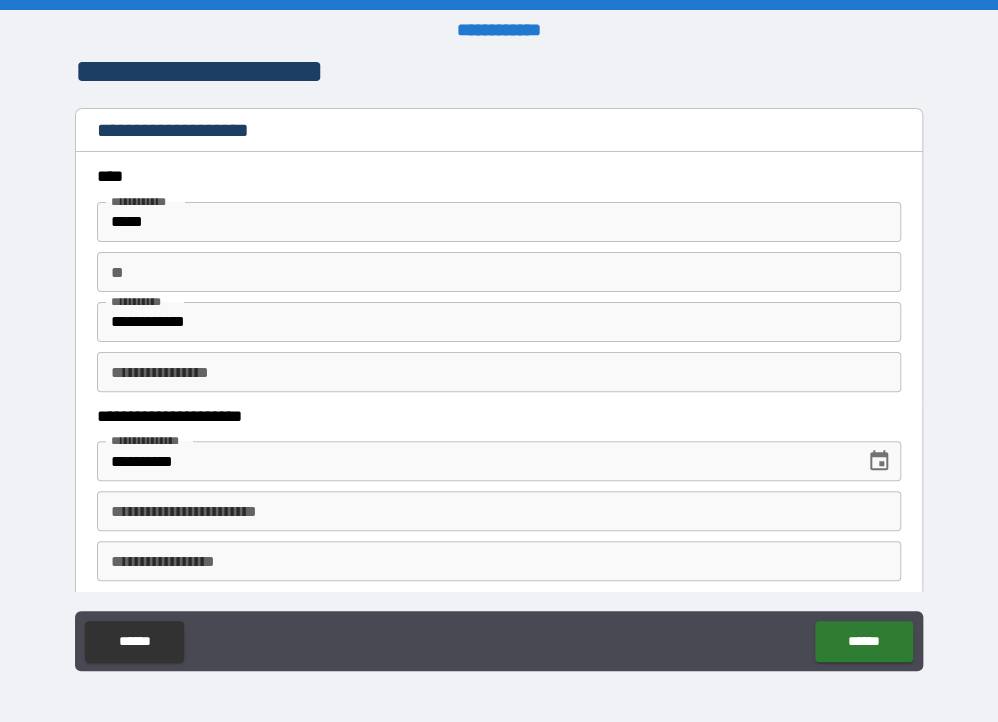 click on "**********" at bounding box center [499, 132] 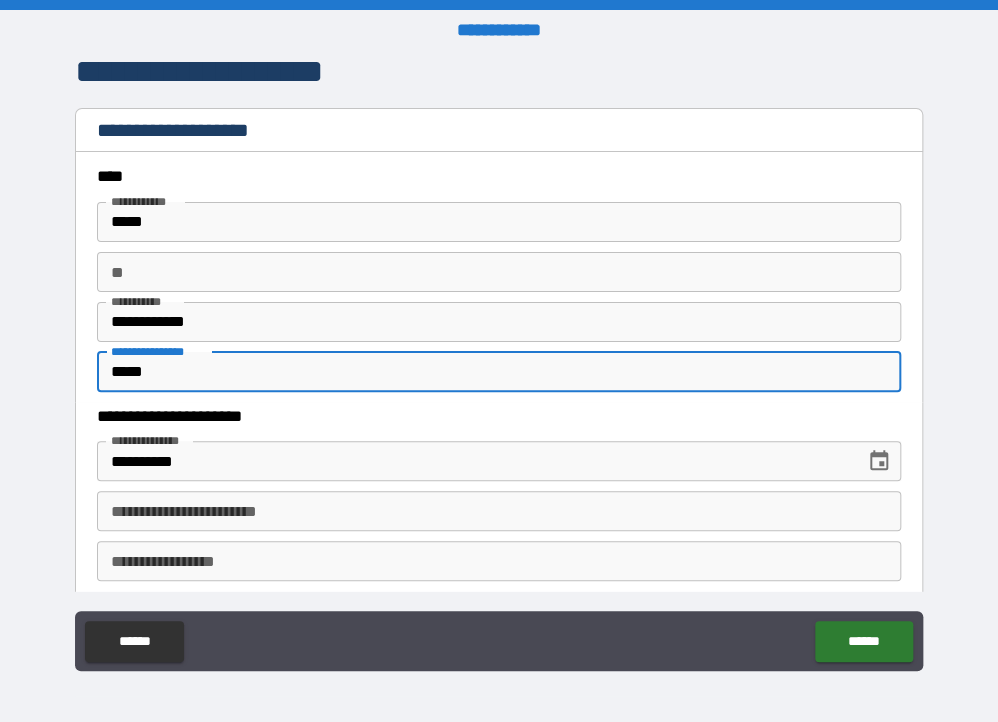 type on "*****" 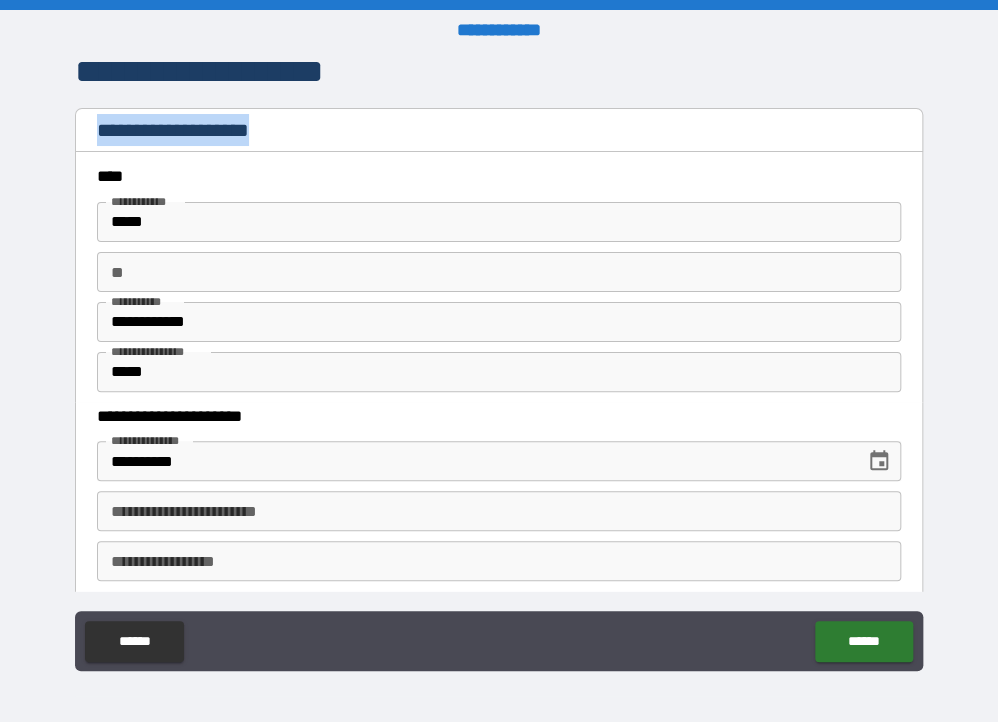 drag, startPoint x: 907, startPoint y: 75, endPoint x: 912, endPoint y: 134, distance: 59.211487 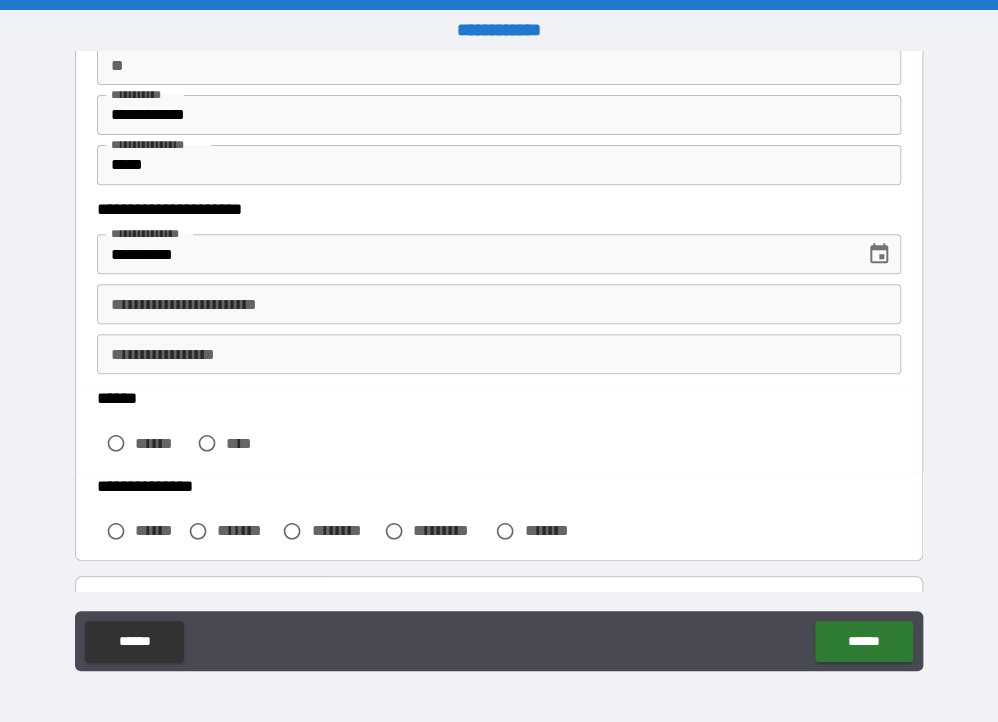 scroll, scrollTop: 138, scrollLeft: 0, axis: vertical 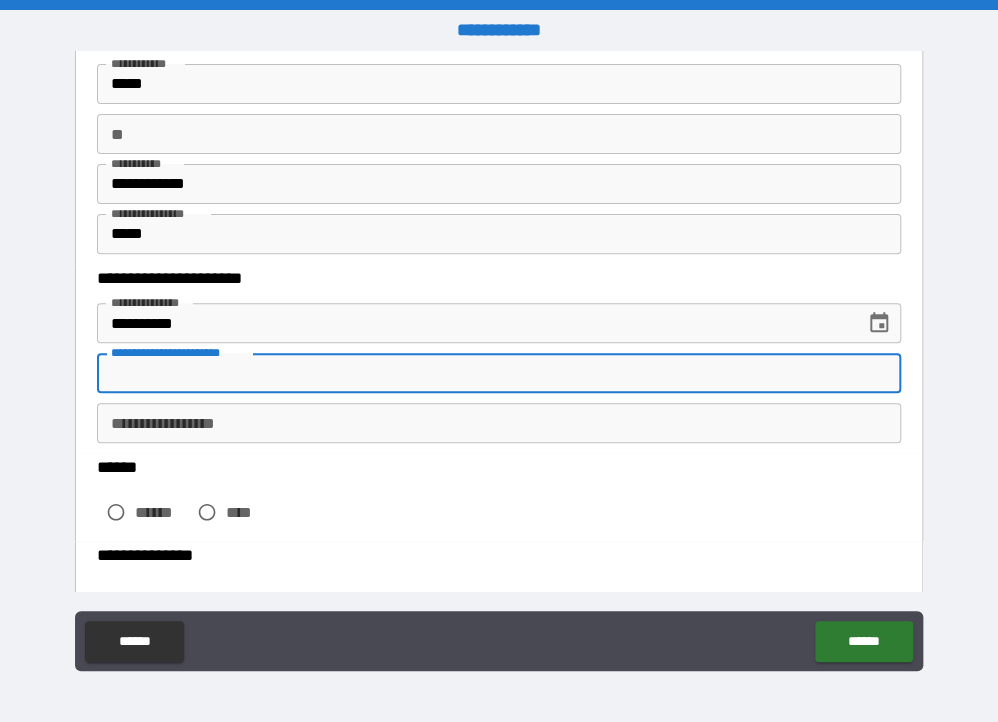 click on "**********" at bounding box center (499, 373) 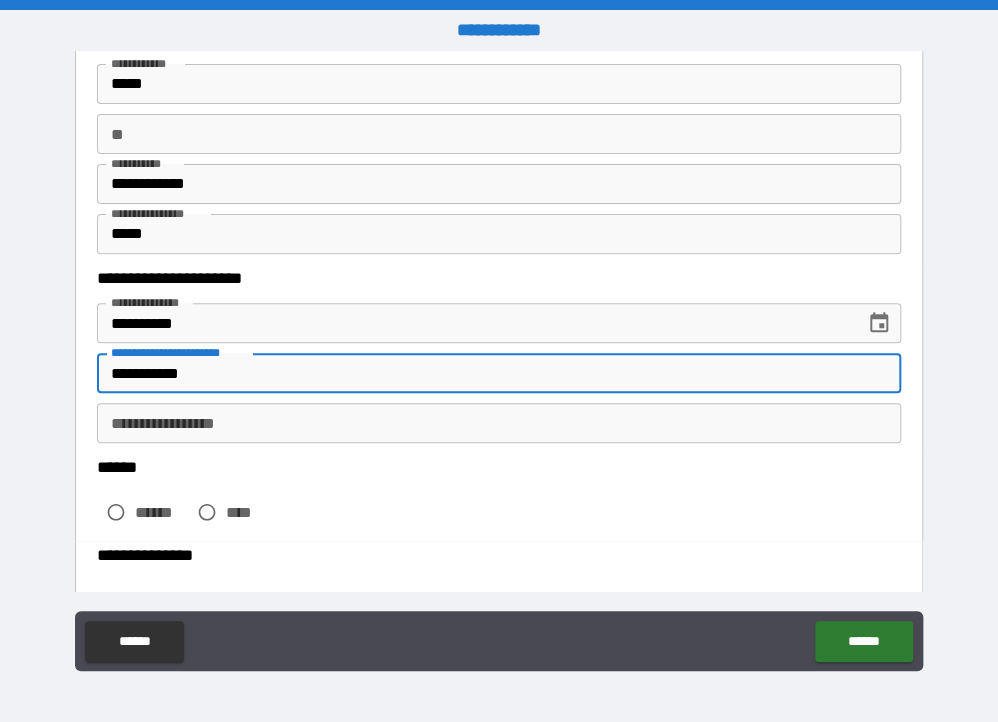 type on "**********" 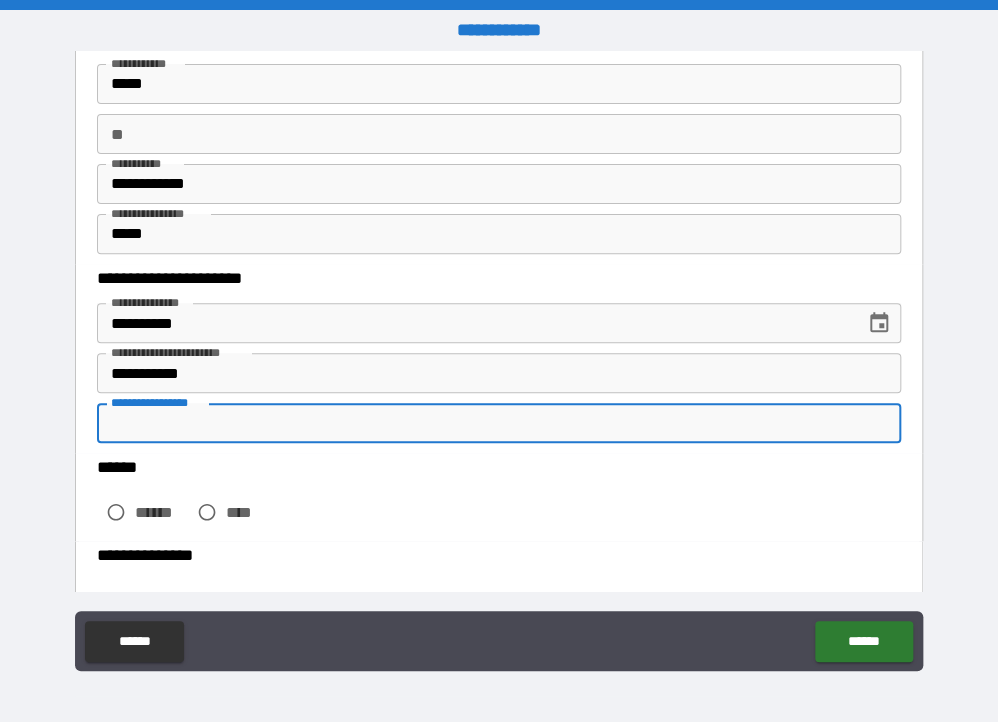 click on "**********" at bounding box center (499, 423) 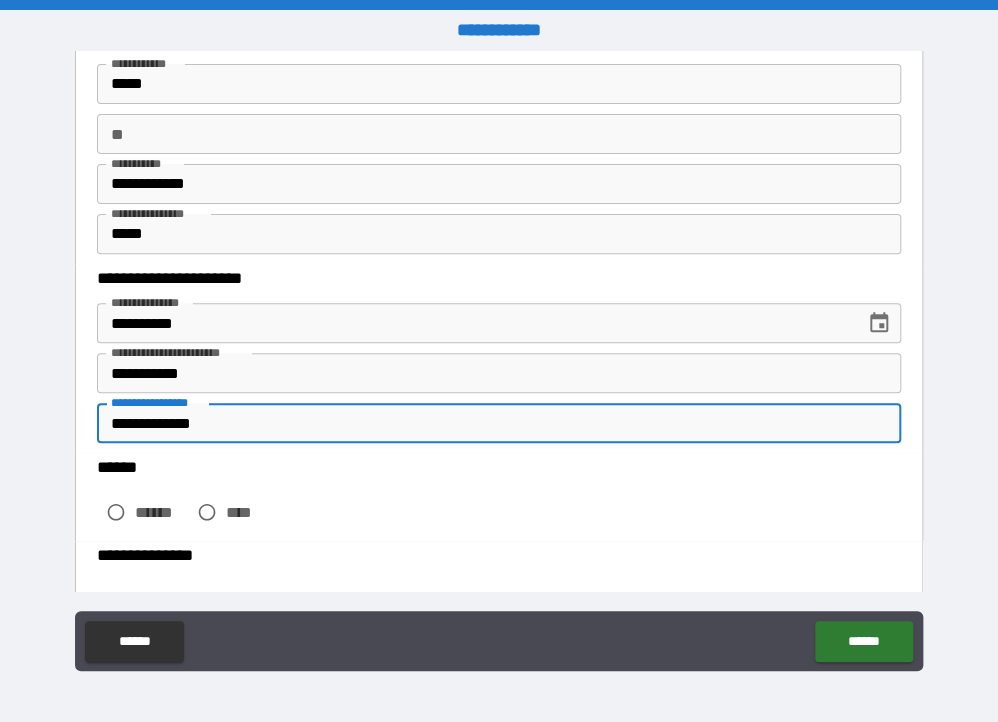 type on "**********" 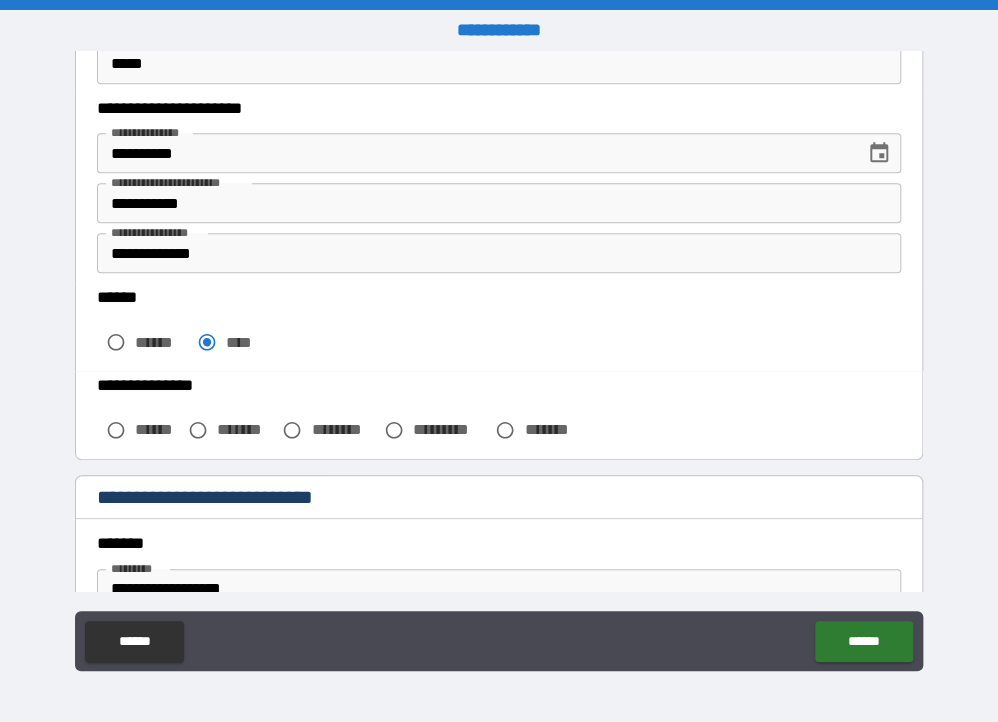 scroll, scrollTop: 394, scrollLeft: 0, axis: vertical 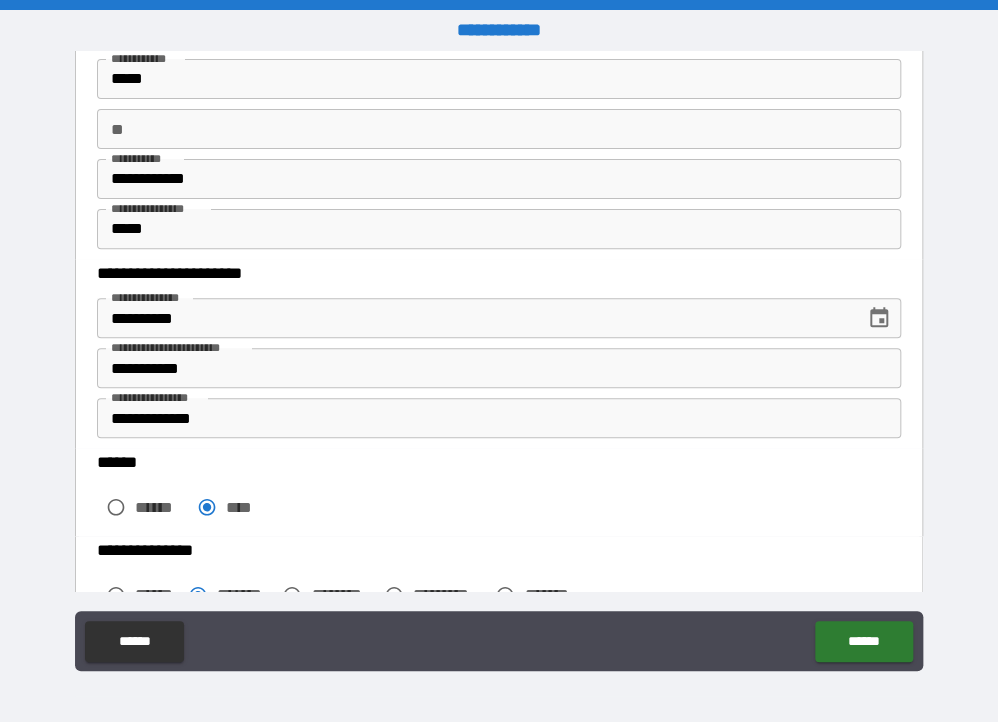 click on "**" at bounding box center [499, 129] 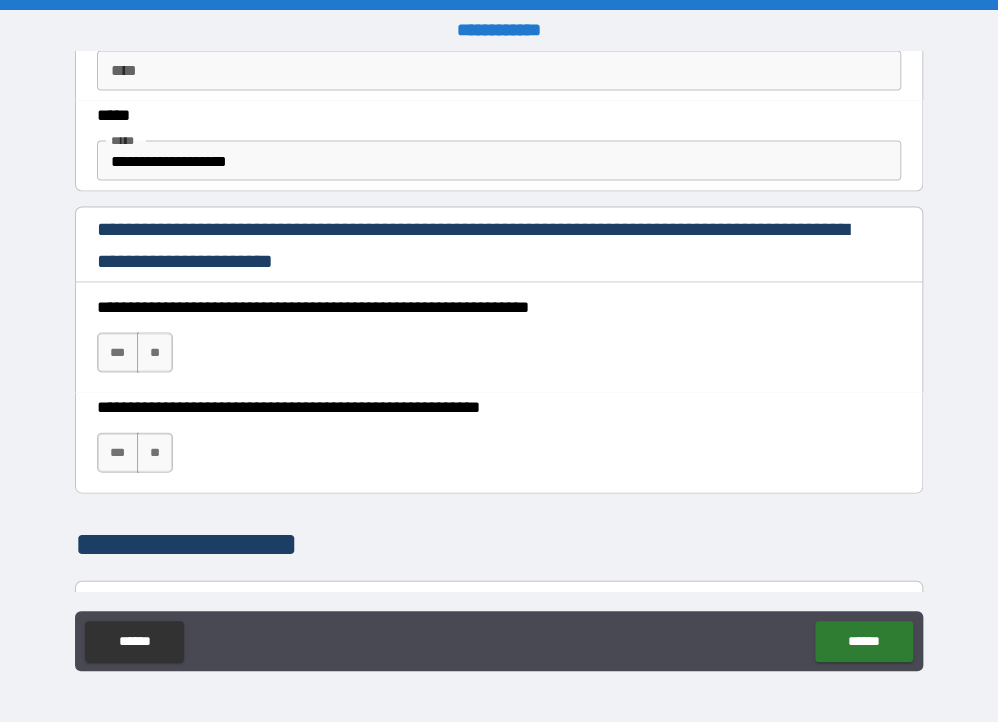 scroll, scrollTop: 1224, scrollLeft: 0, axis: vertical 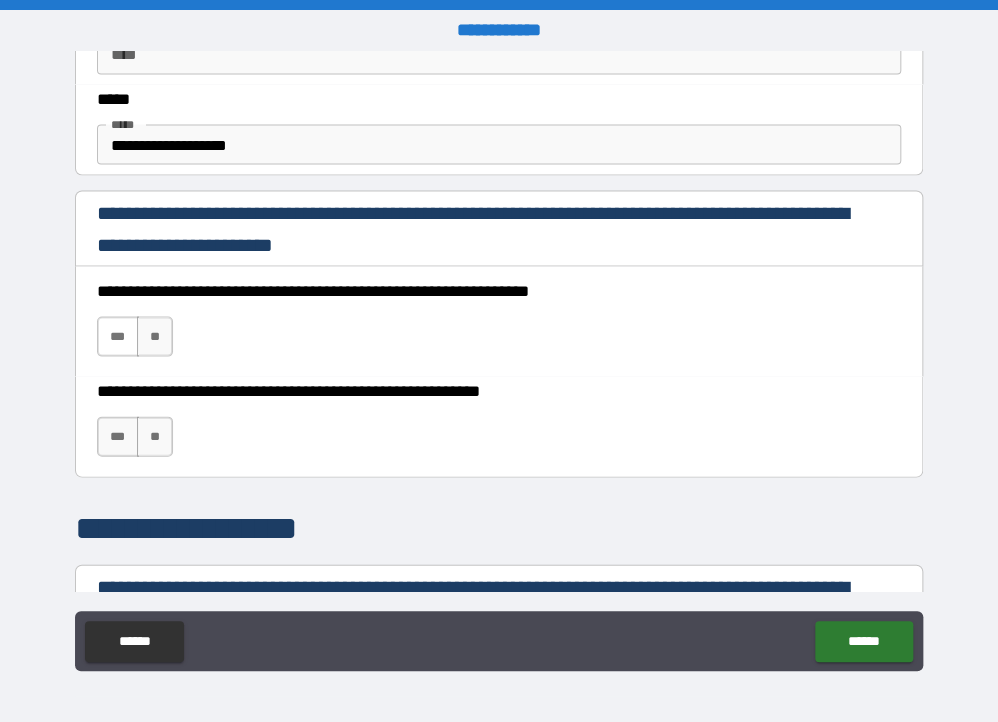 type on "*" 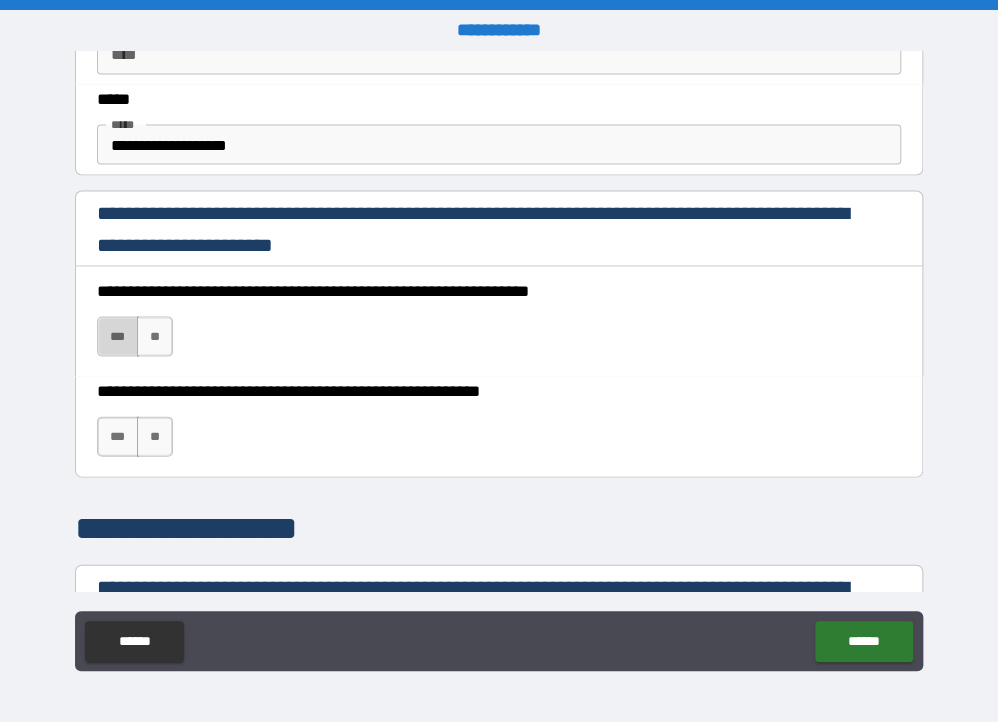 click on "***" at bounding box center [118, 336] 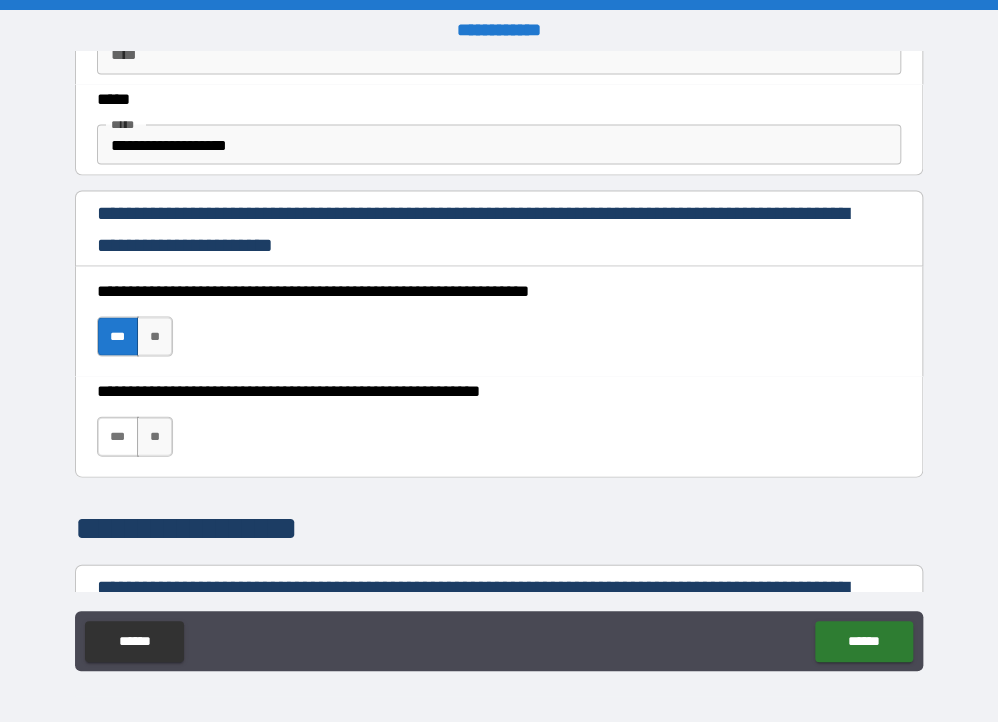 click on "***" at bounding box center (118, 436) 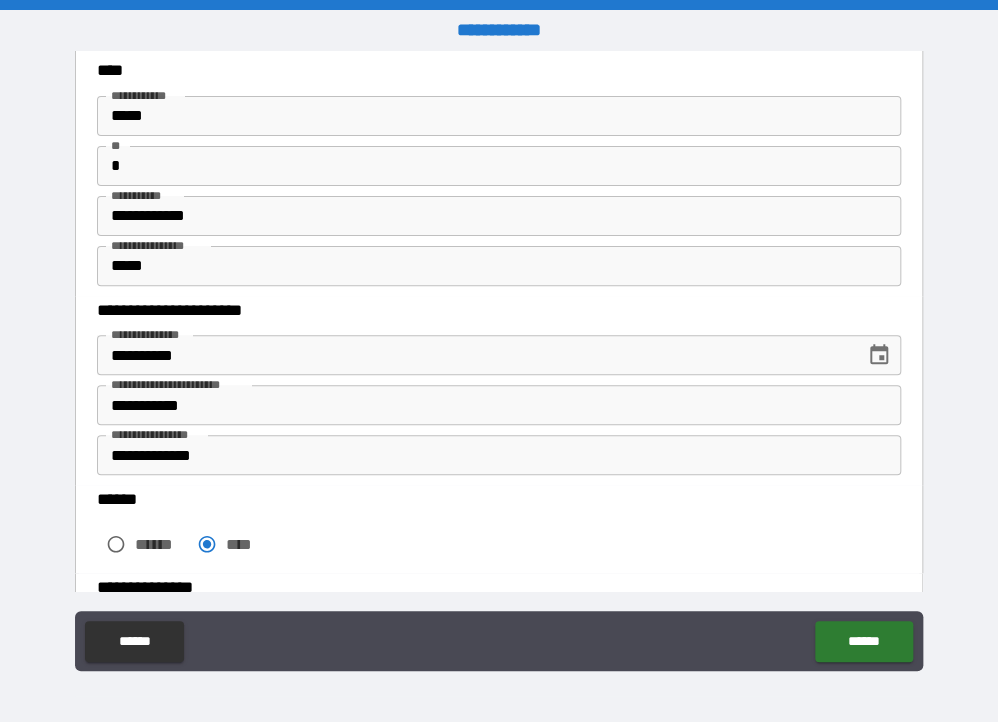 scroll, scrollTop: 80, scrollLeft: 0, axis: vertical 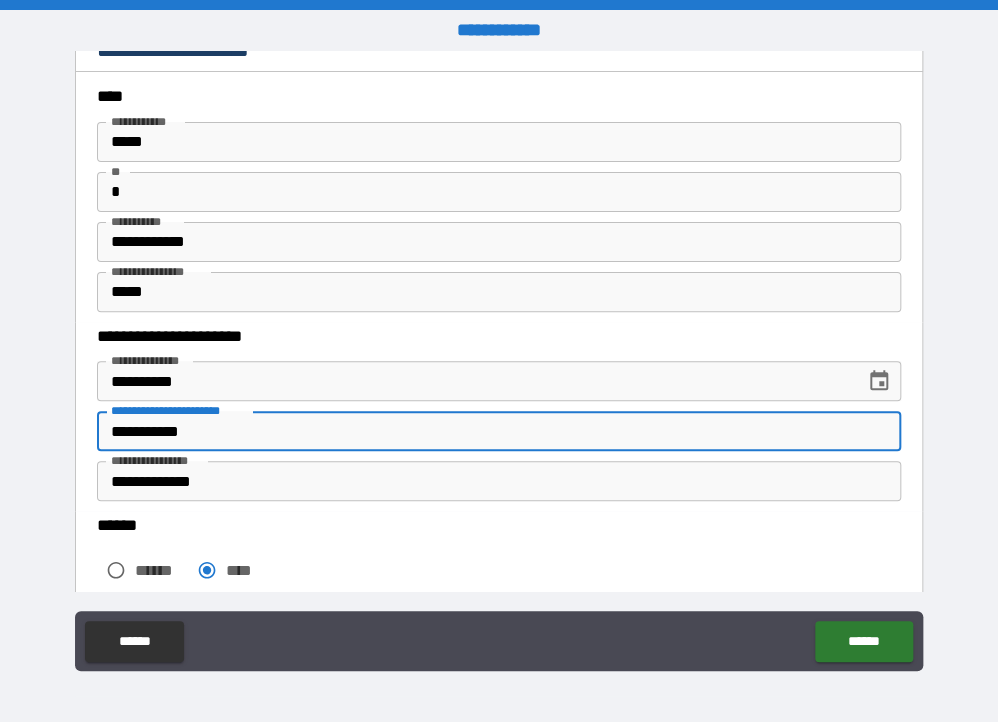 drag, startPoint x: 228, startPoint y: 430, endPoint x: 55, endPoint y: 457, distance: 175.09425 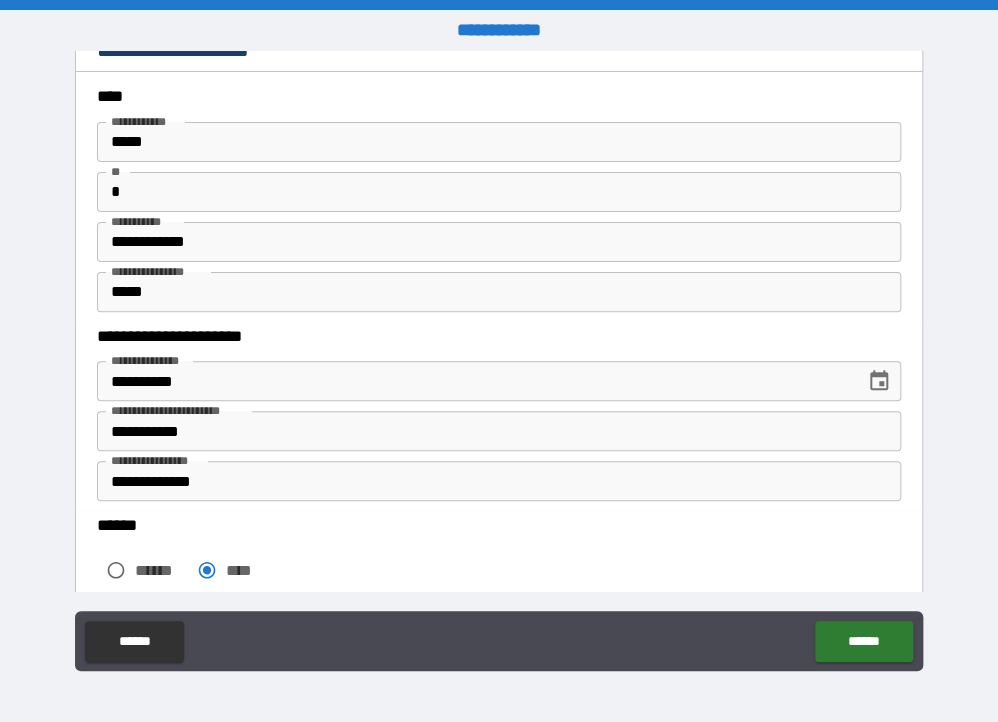 click on "**********" at bounding box center [499, 321] 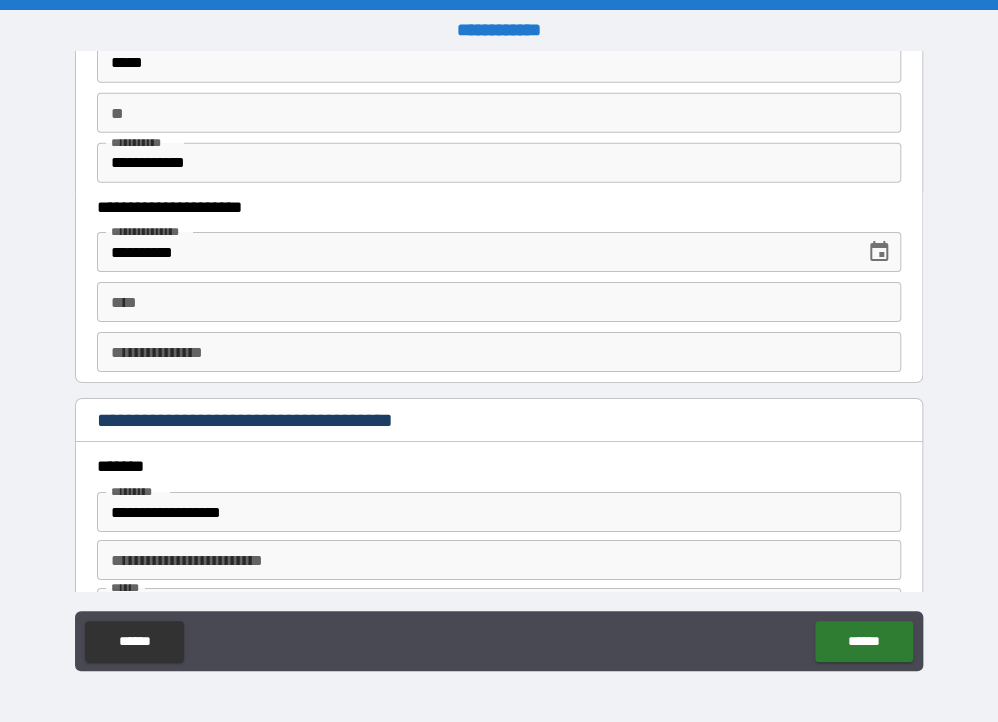 scroll, scrollTop: 2040, scrollLeft: 0, axis: vertical 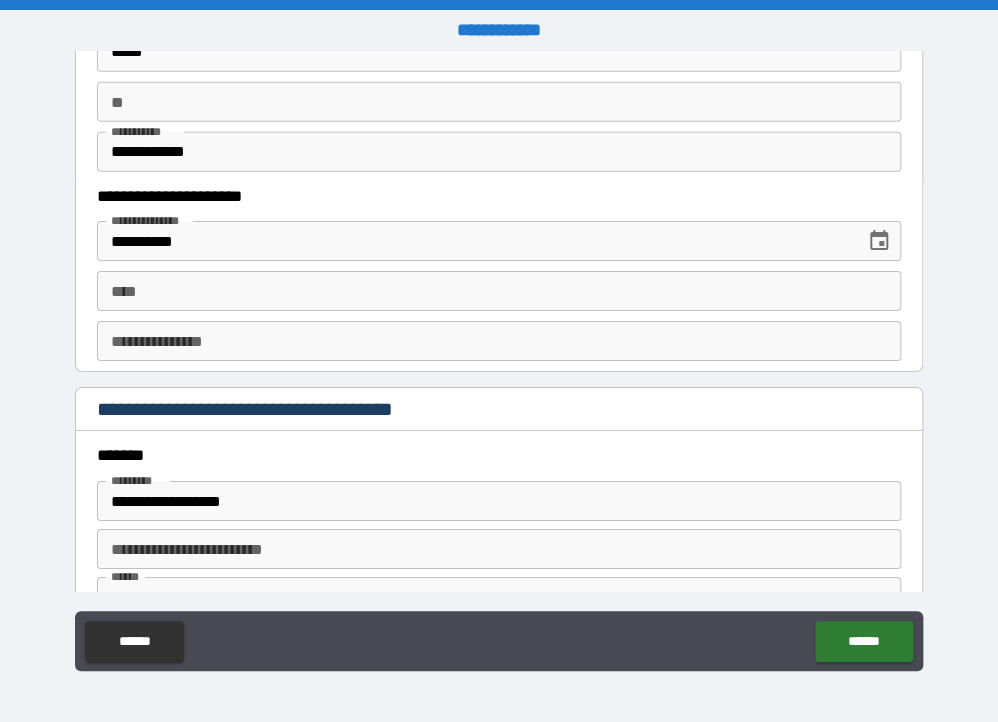 click on "****" at bounding box center [499, 291] 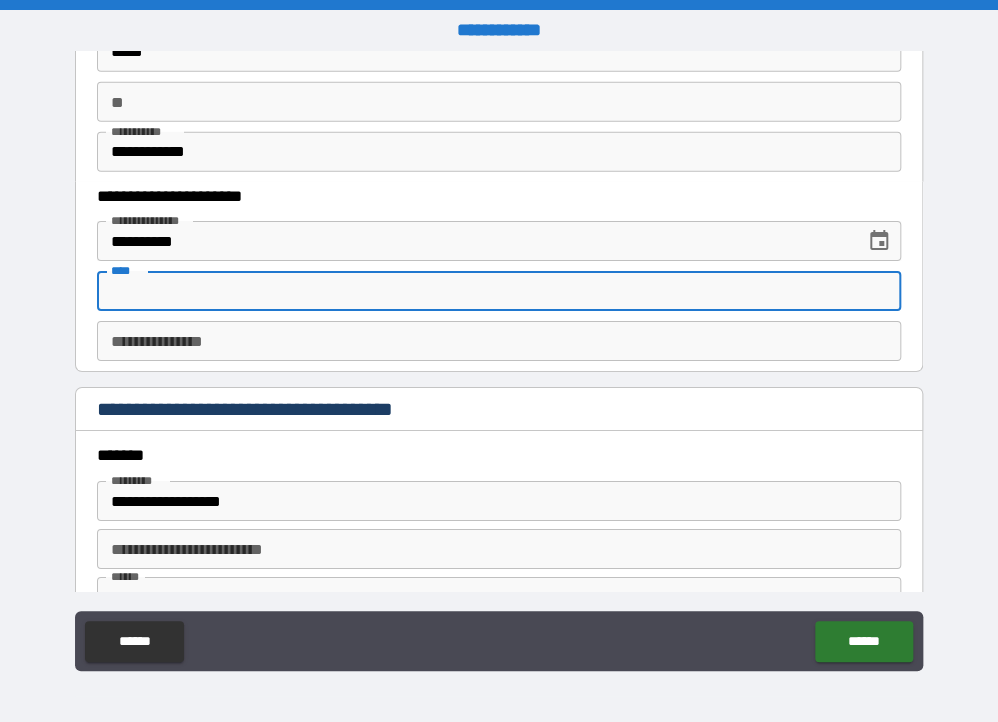 paste on "**********" 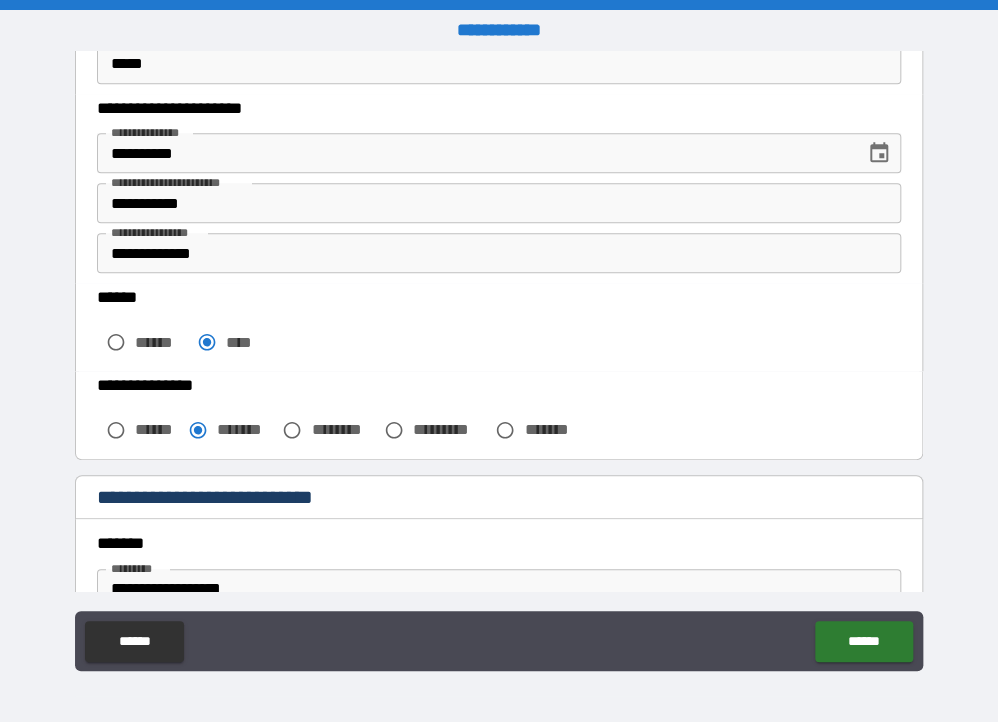 scroll, scrollTop: 276, scrollLeft: 0, axis: vertical 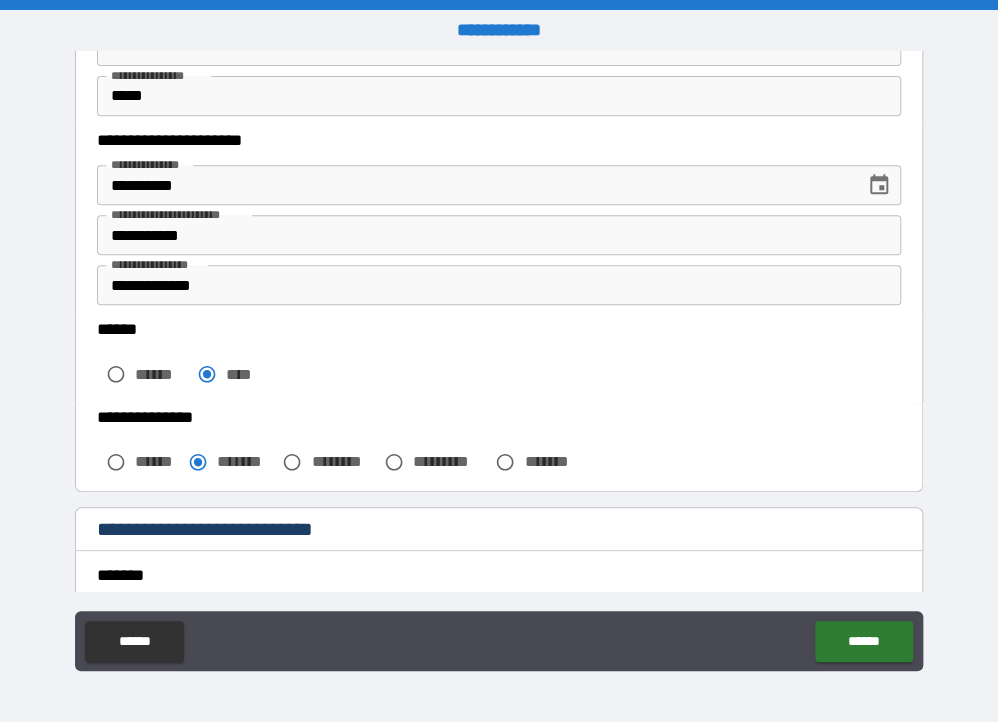 type on "**********" 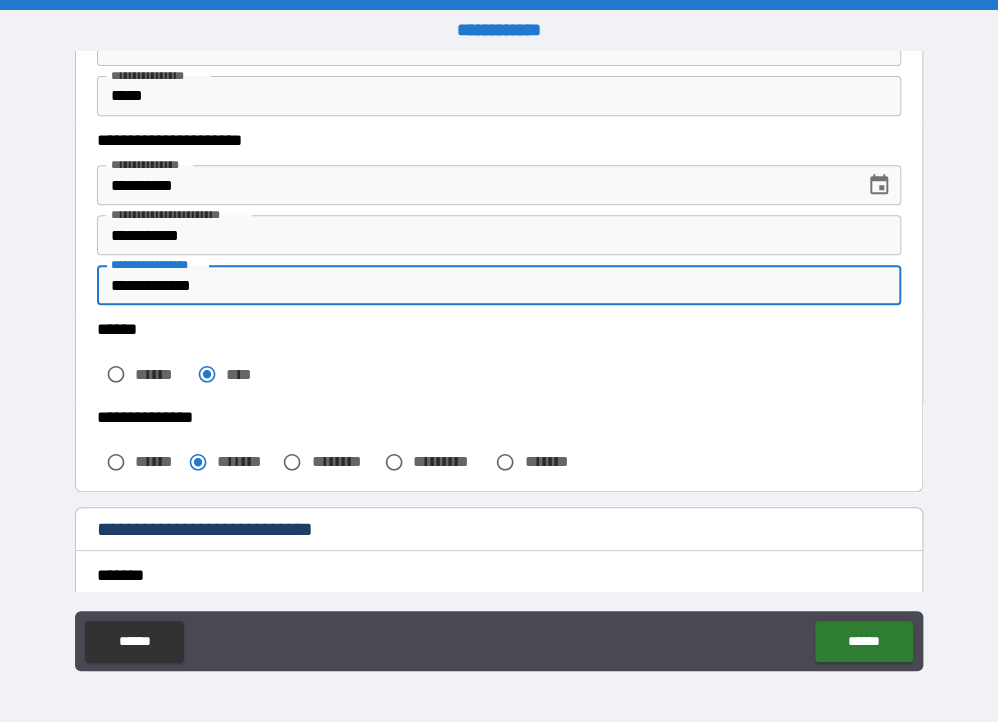 drag, startPoint x: 367, startPoint y: 265, endPoint x: 21, endPoint y: 304, distance: 348.19104 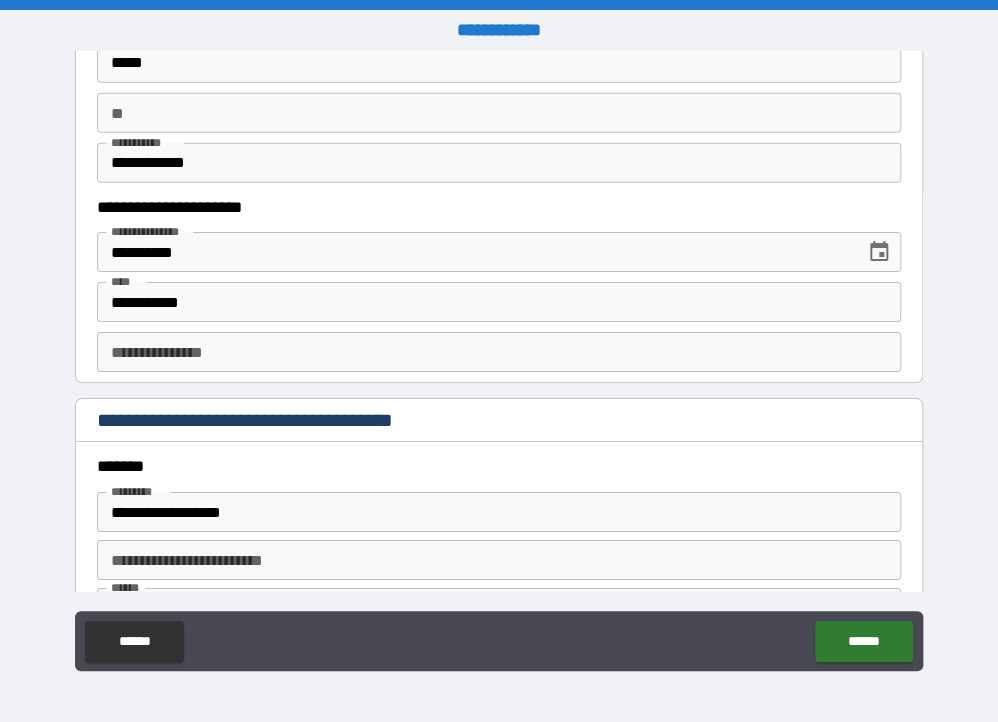 scroll, scrollTop: 2056, scrollLeft: 0, axis: vertical 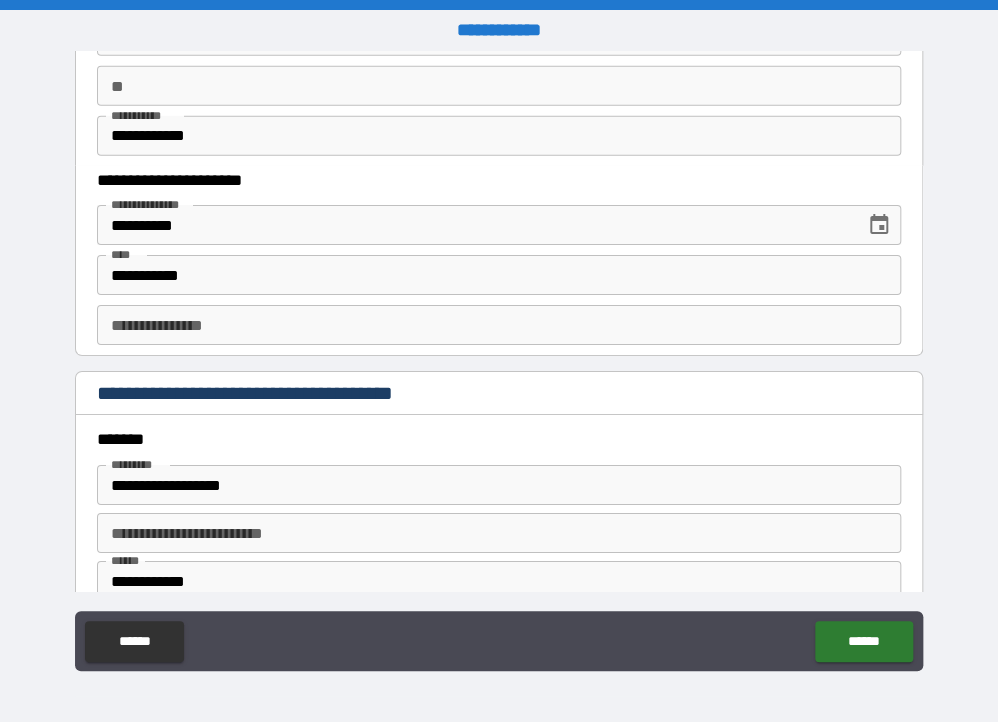 click on "**********" at bounding box center (499, 325) 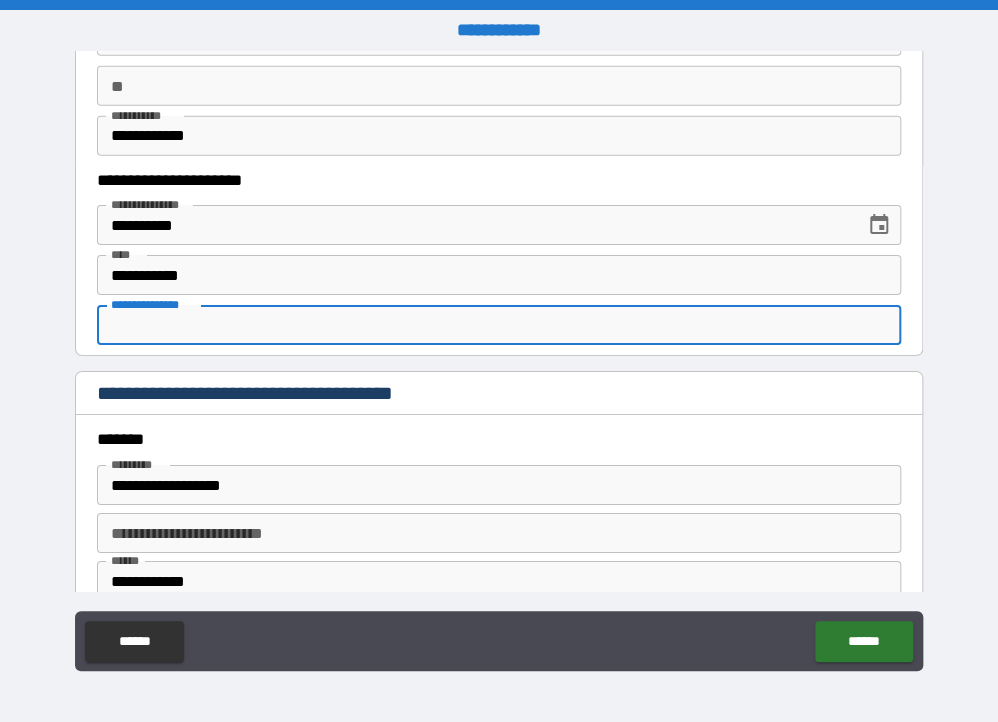 paste on "**********" 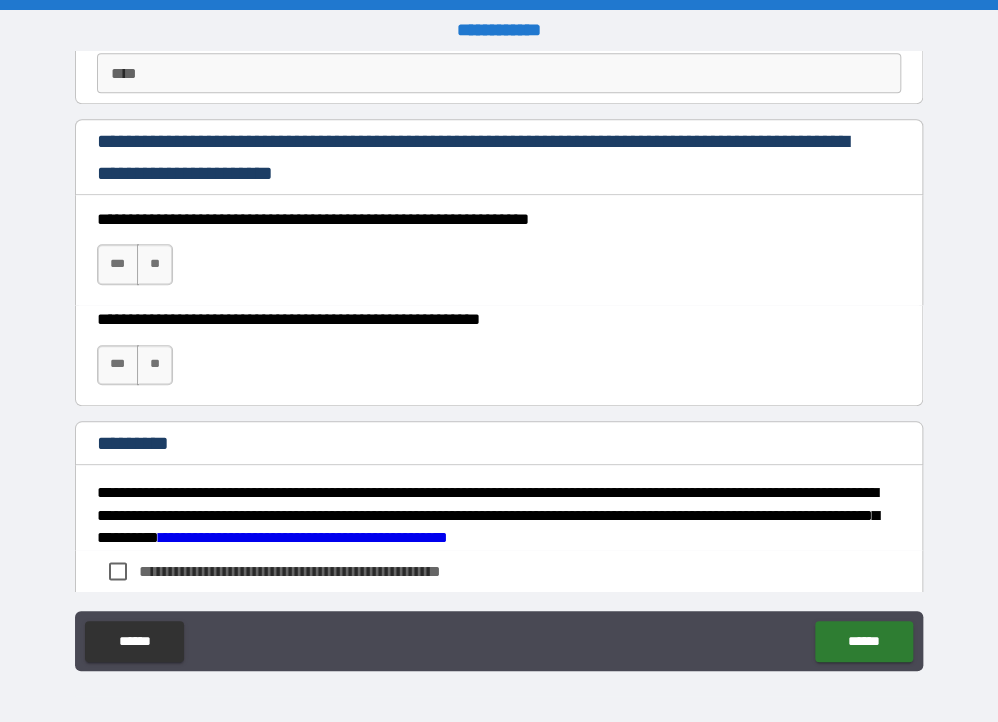 scroll, scrollTop: 2956, scrollLeft: 0, axis: vertical 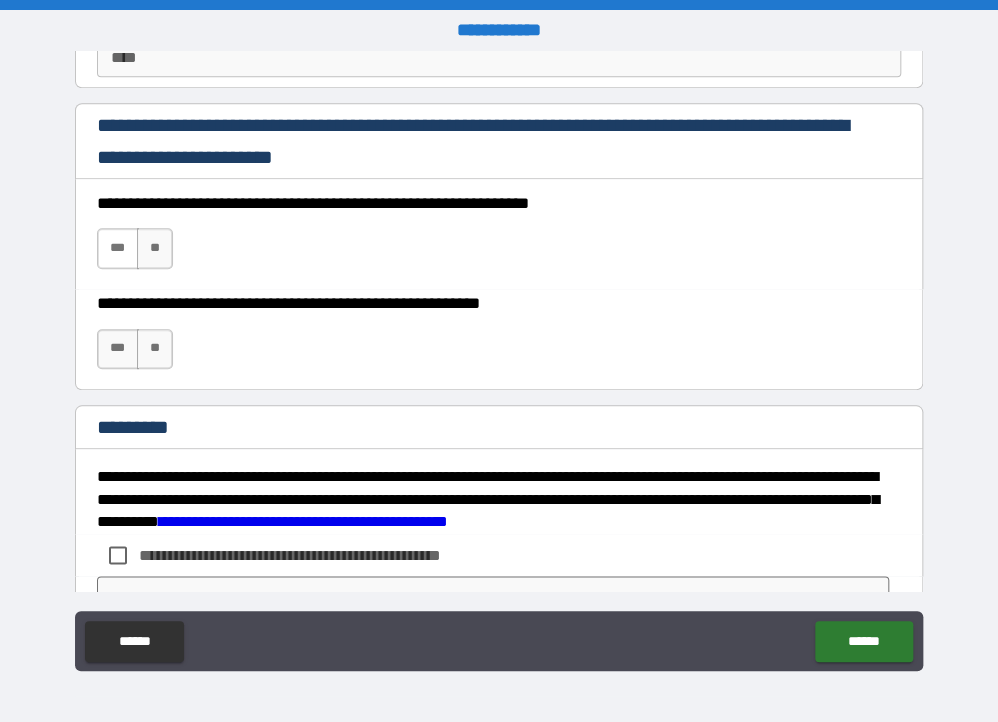 type on "**********" 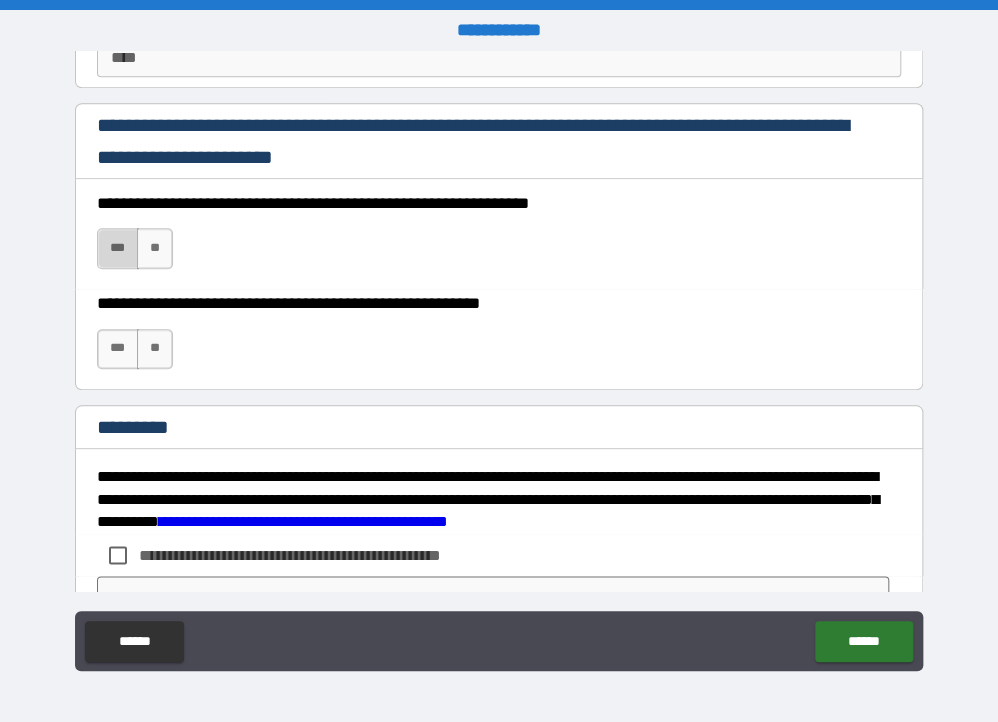 click on "***" at bounding box center [118, 248] 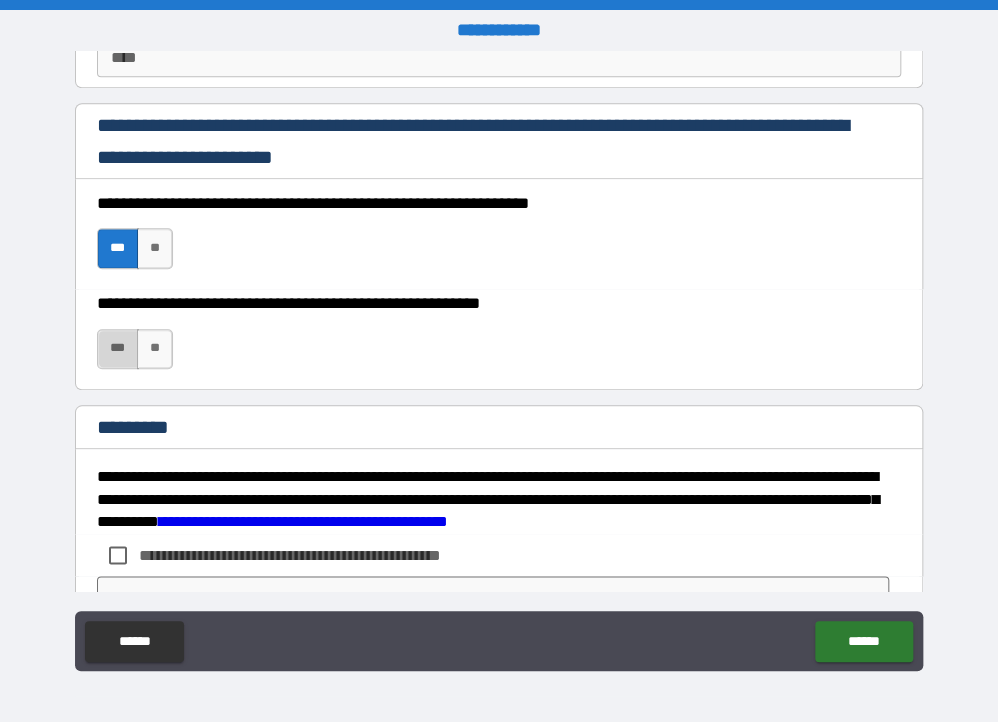 click on "***" at bounding box center [118, 349] 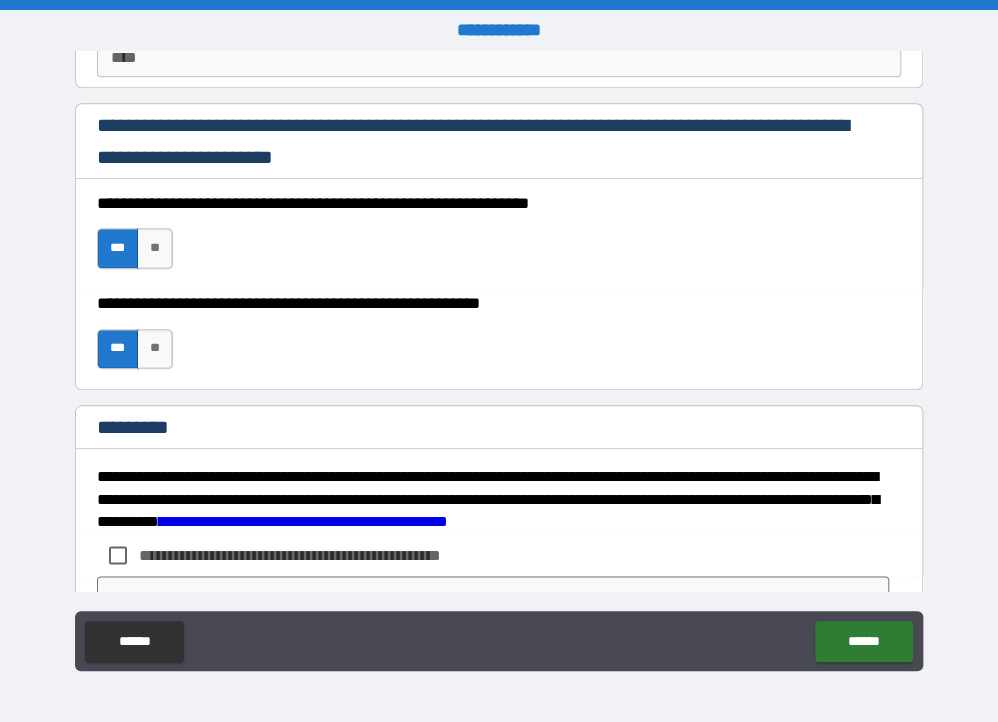 scroll, scrollTop: 3056, scrollLeft: 0, axis: vertical 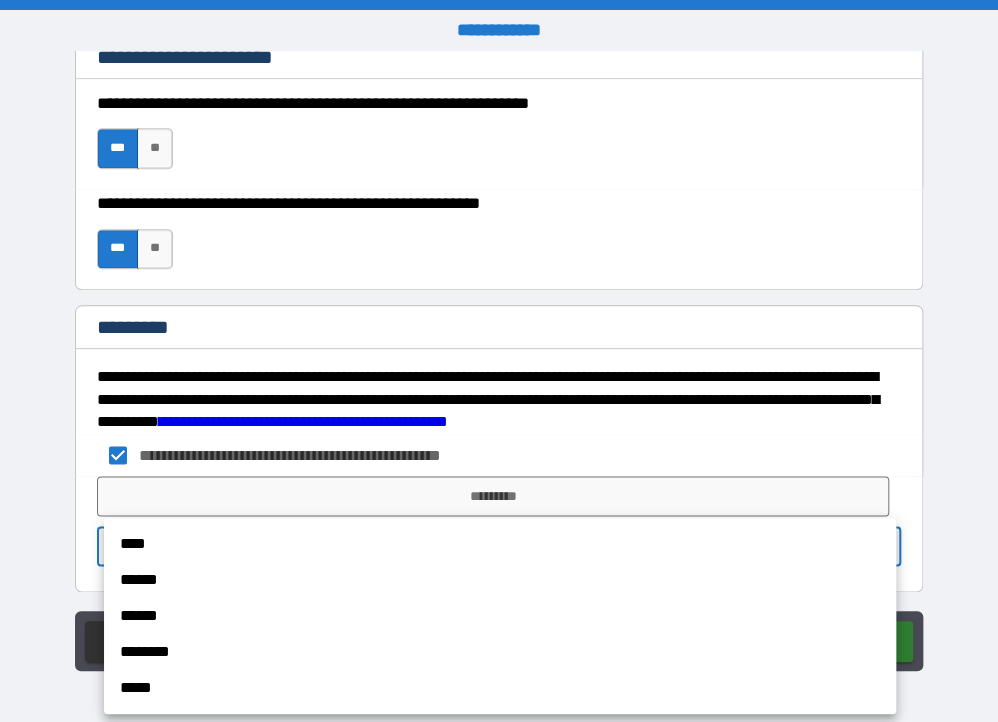 click on "**********" at bounding box center [499, 361] 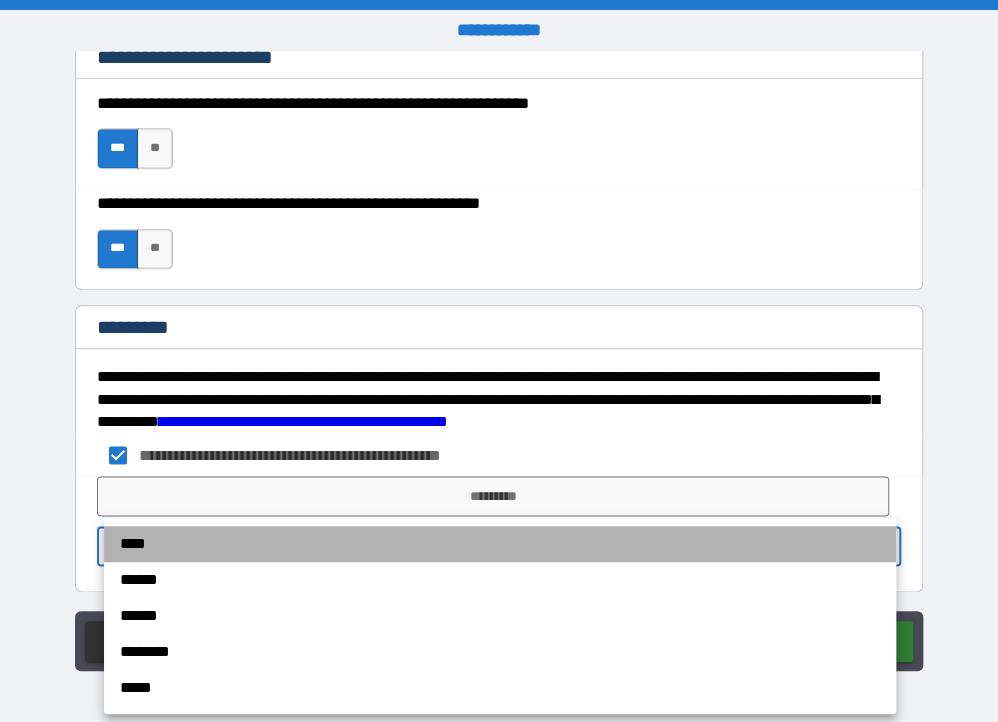 click on "****" at bounding box center [500, 544] 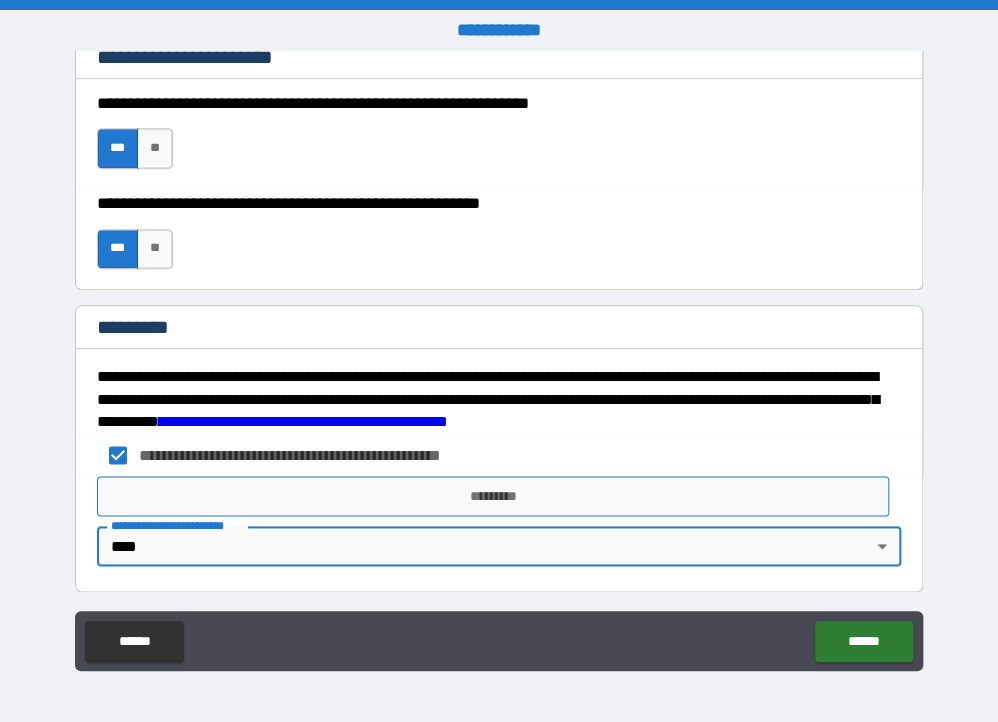 click on "*********" at bounding box center (493, 496) 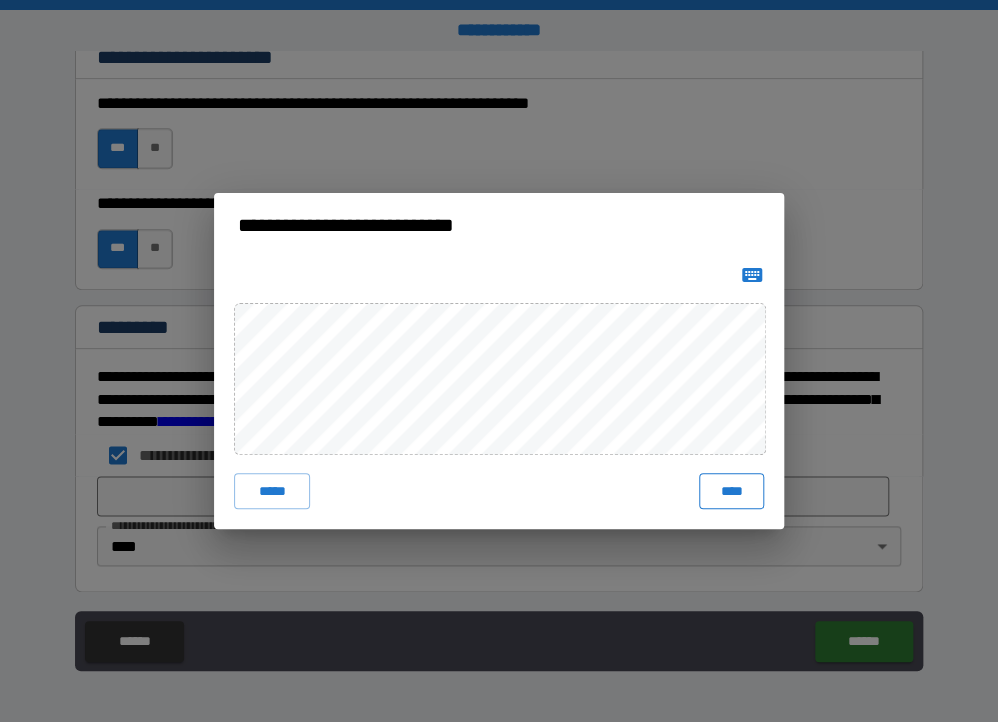 click on "****" at bounding box center (731, 491) 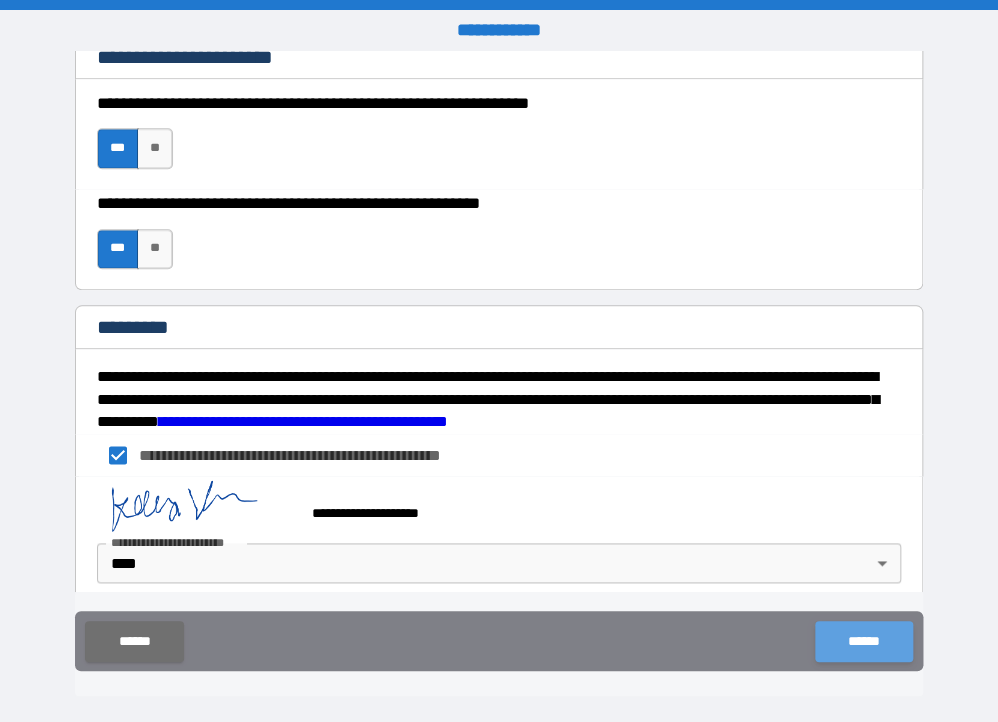 click on "******" at bounding box center (863, 641) 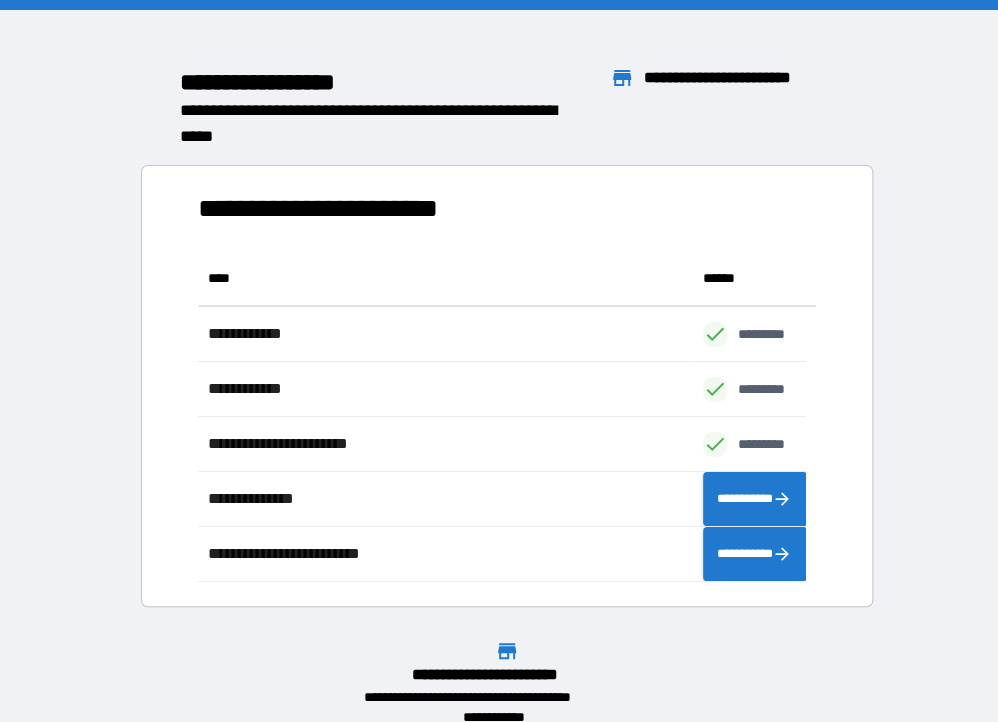 scroll, scrollTop: 16, scrollLeft: 16, axis: both 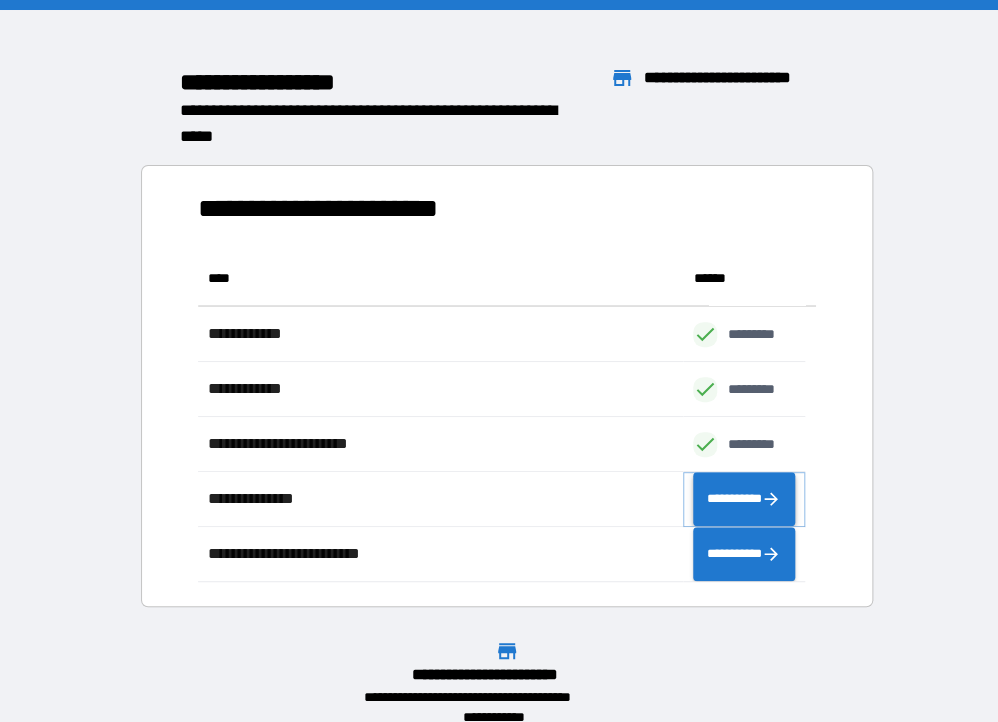 click 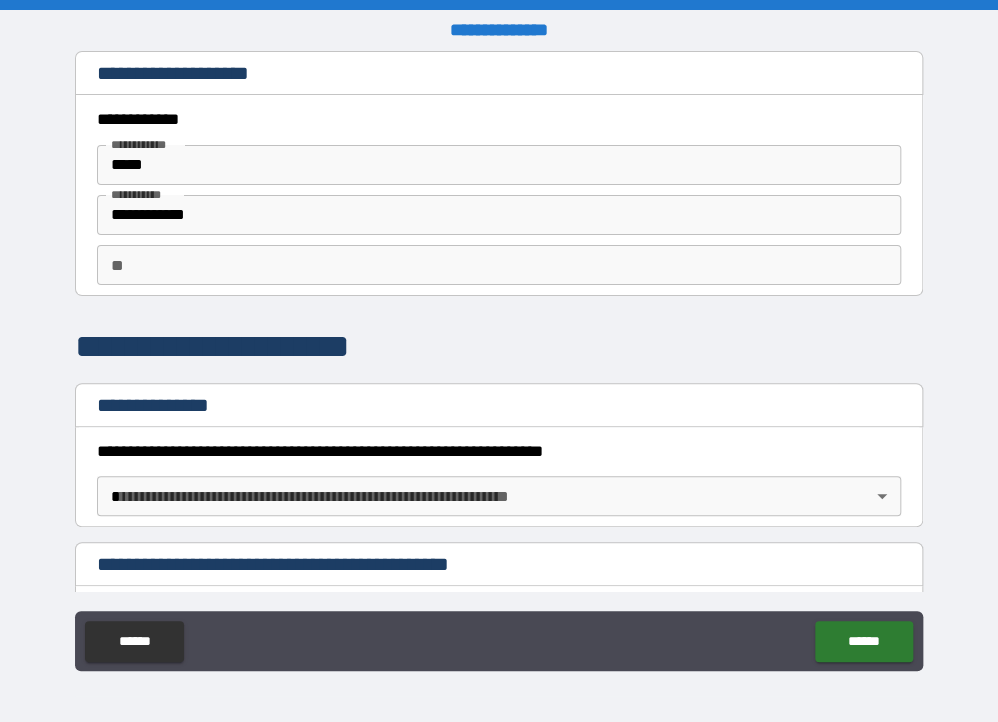 click on "**" at bounding box center (499, 265) 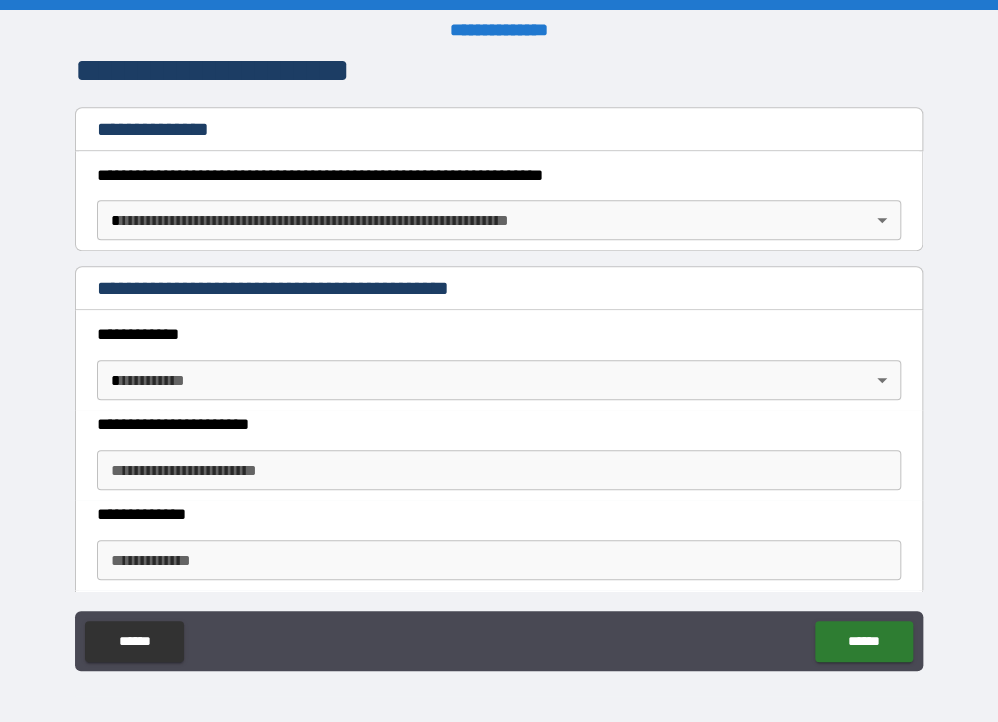 scroll, scrollTop: 333, scrollLeft: 0, axis: vertical 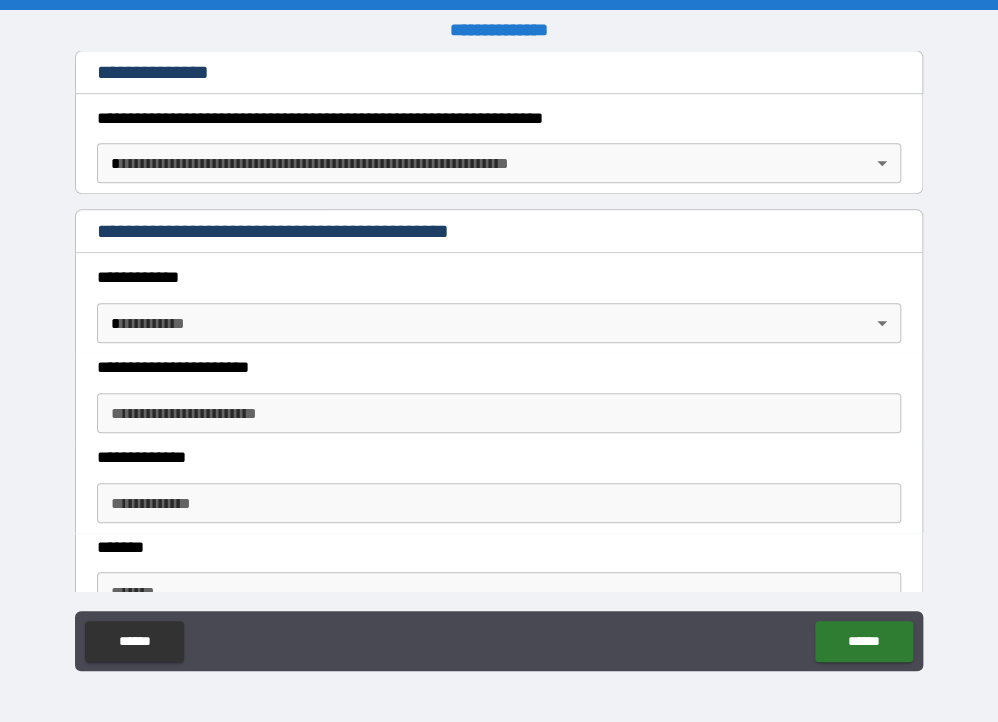 type on "*" 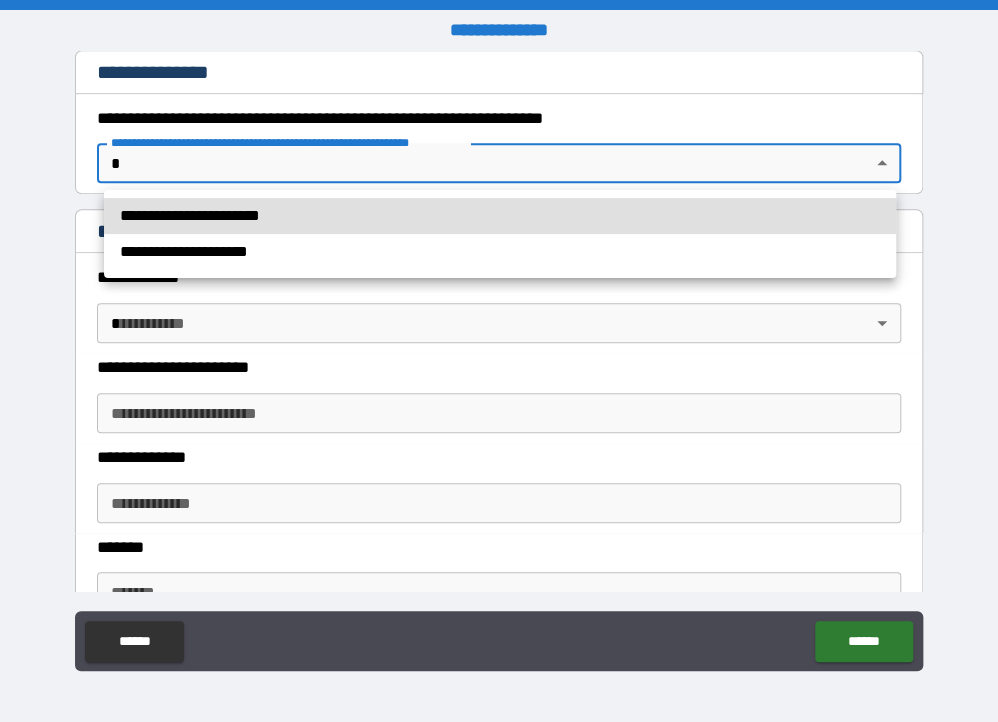 click on "**********" at bounding box center (500, 216) 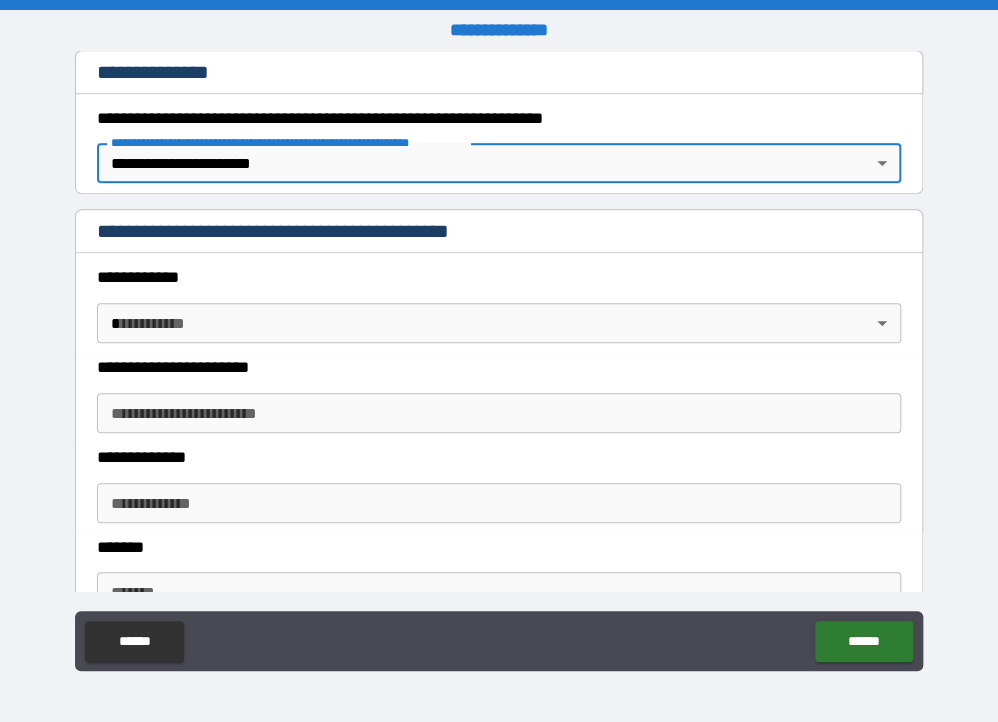 click on "**********" at bounding box center (499, 361) 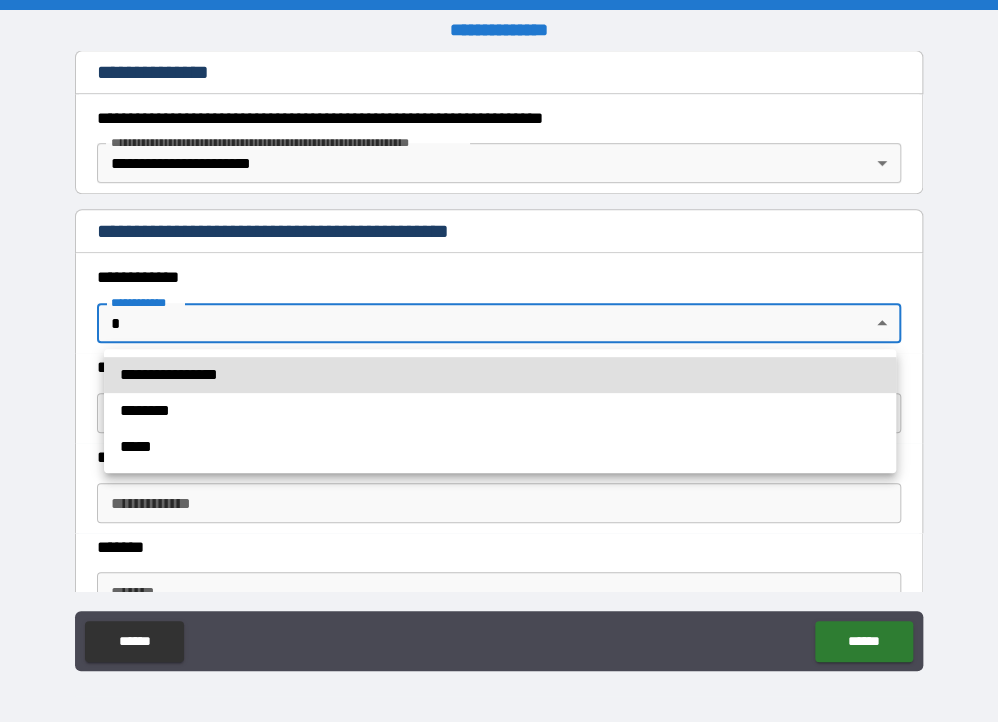 click on "**********" at bounding box center (500, 411) 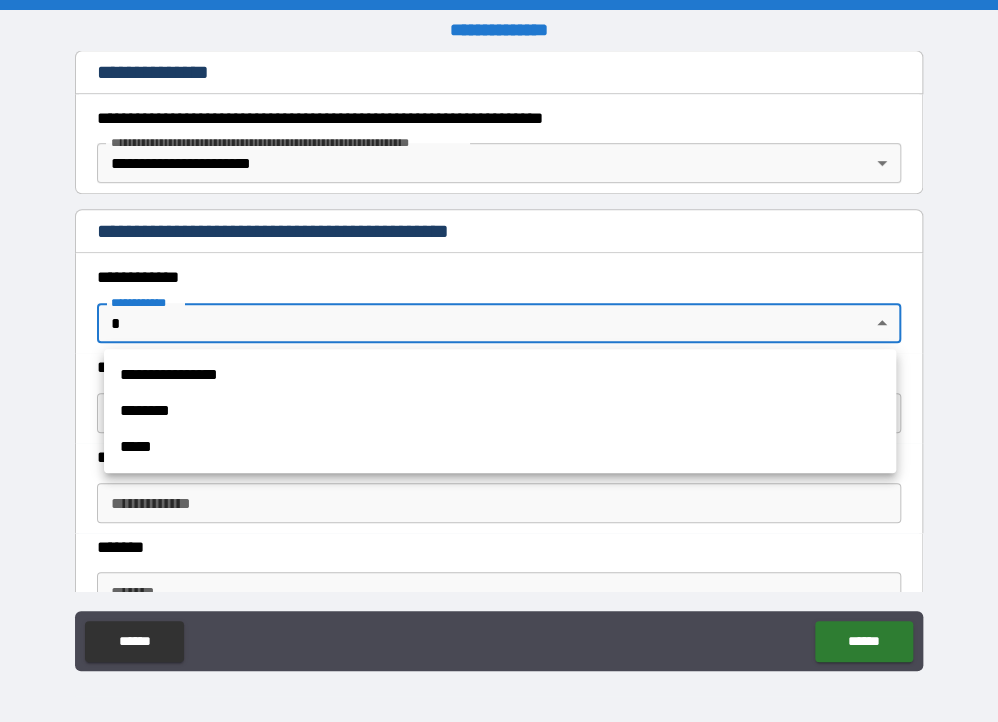 click on "**********" at bounding box center (500, 375) 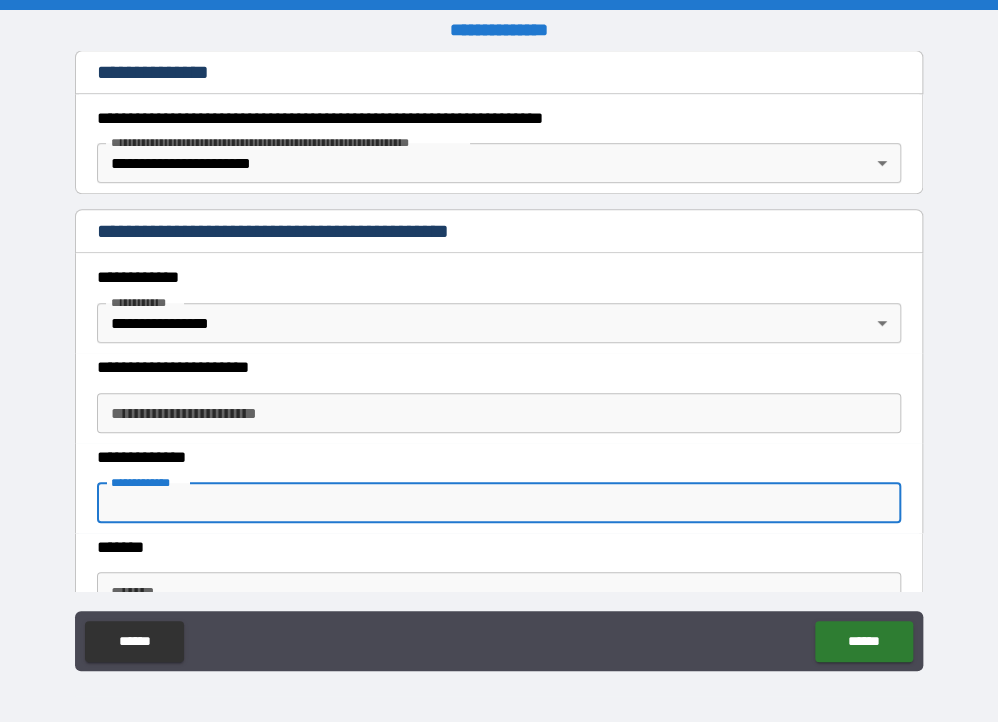 click on "**********" at bounding box center [499, 503] 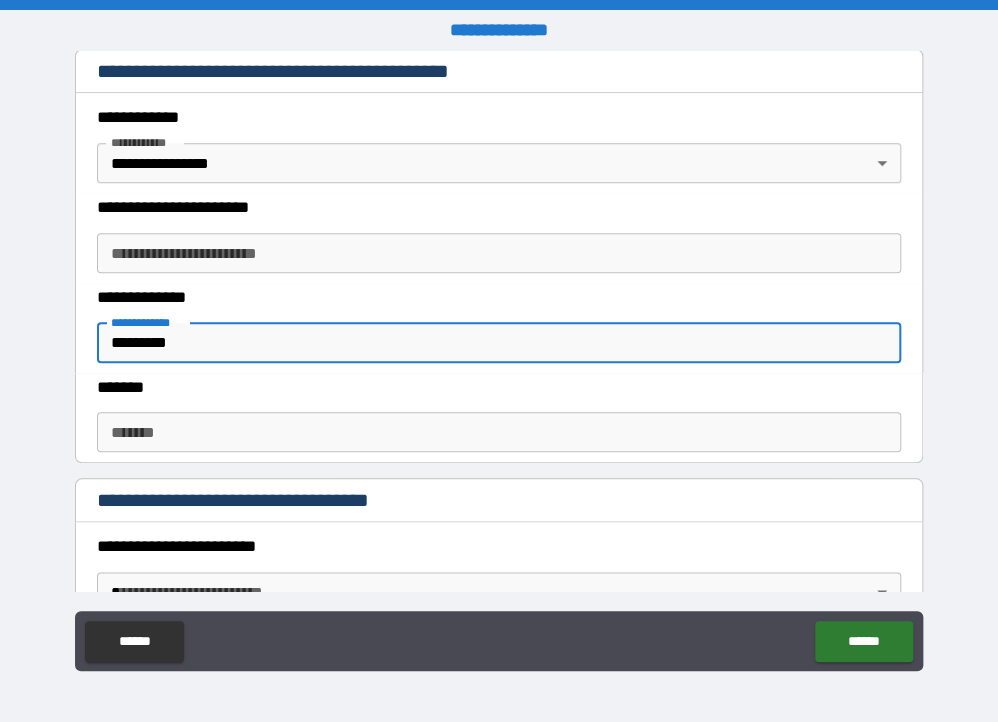 scroll, scrollTop: 480, scrollLeft: 0, axis: vertical 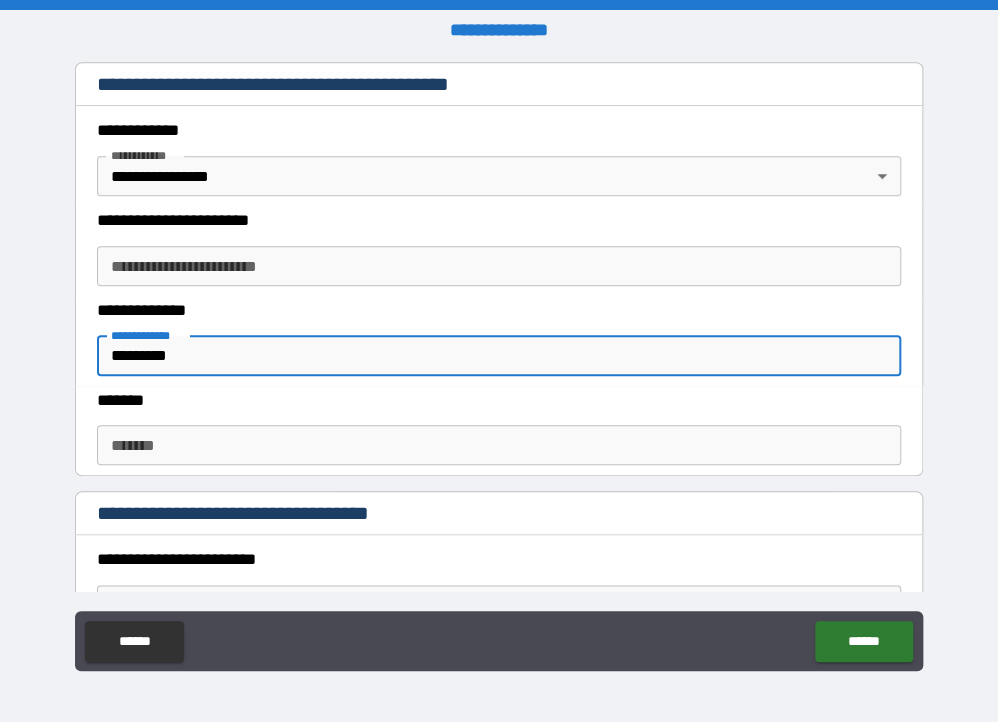 type on "*********" 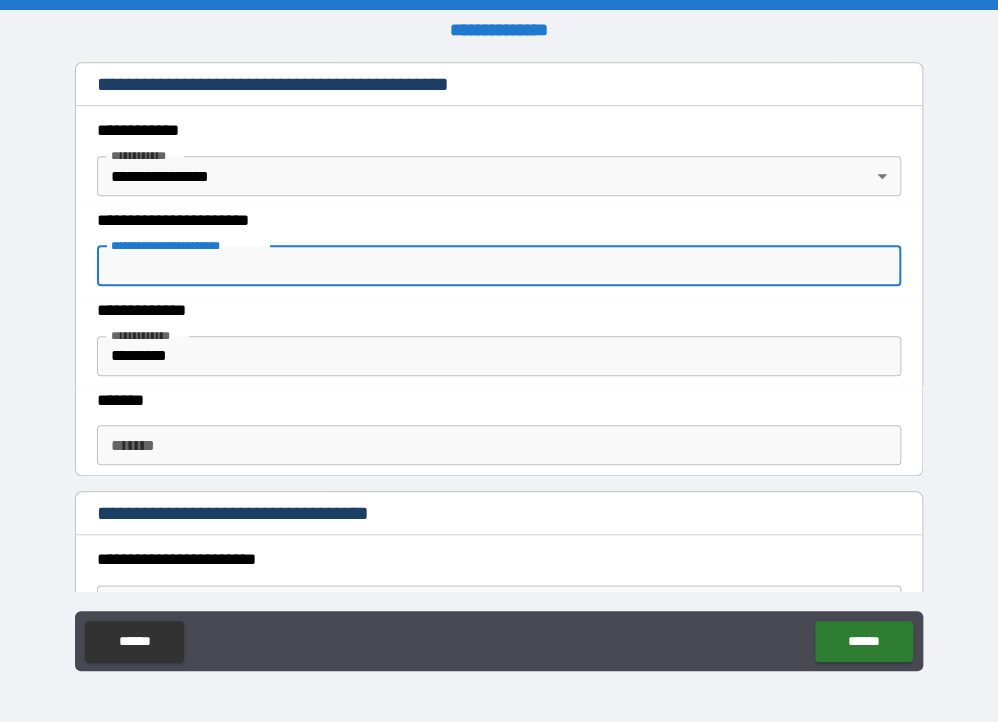 click on "**********" at bounding box center (499, 266) 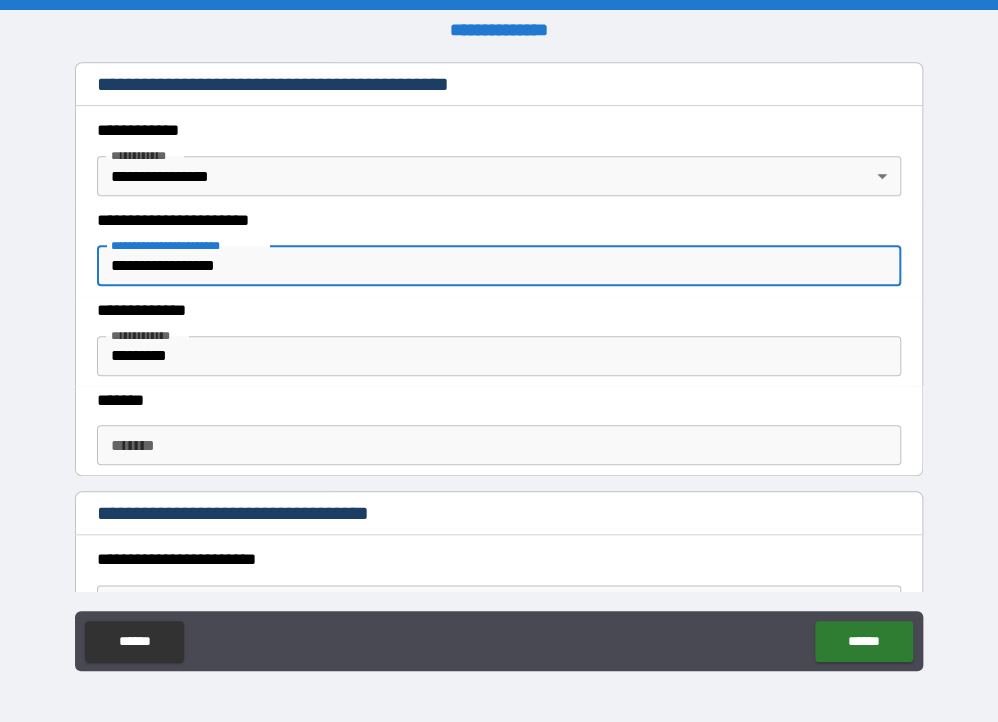 type on "**********" 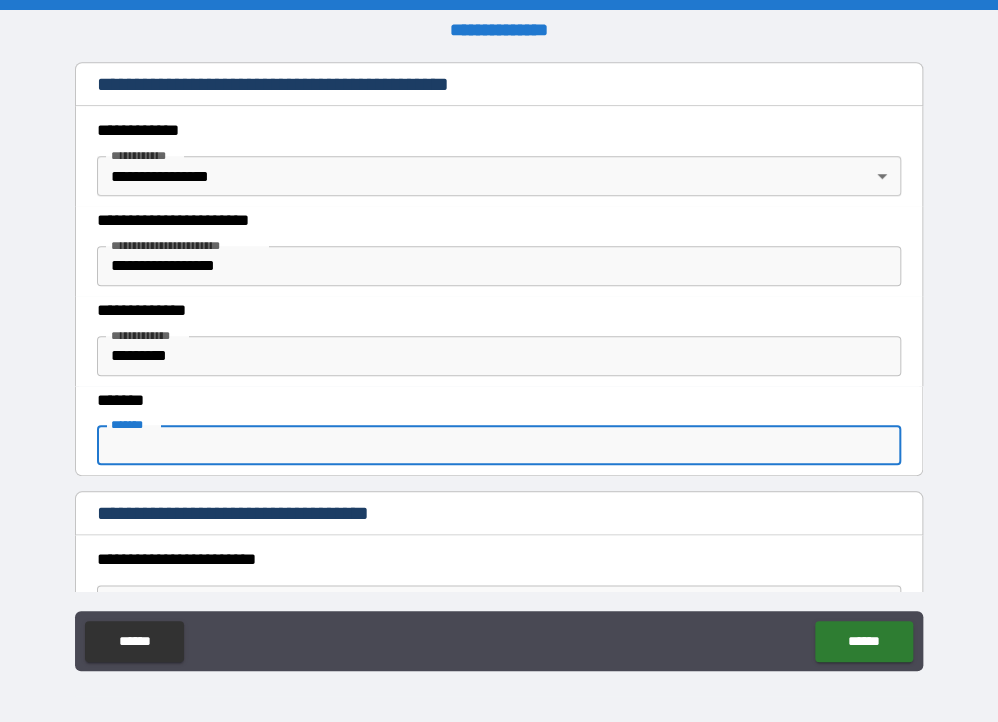 click on "*******" at bounding box center [499, 445] 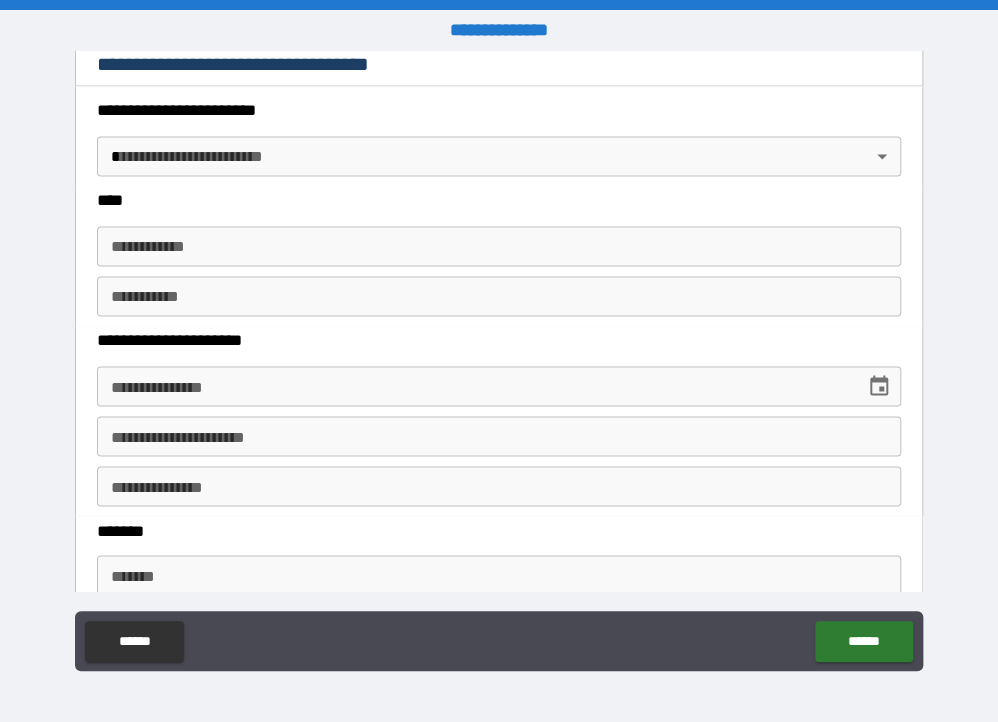 scroll, scrollTop: 795, scrollLeft: 0, axis: vertical 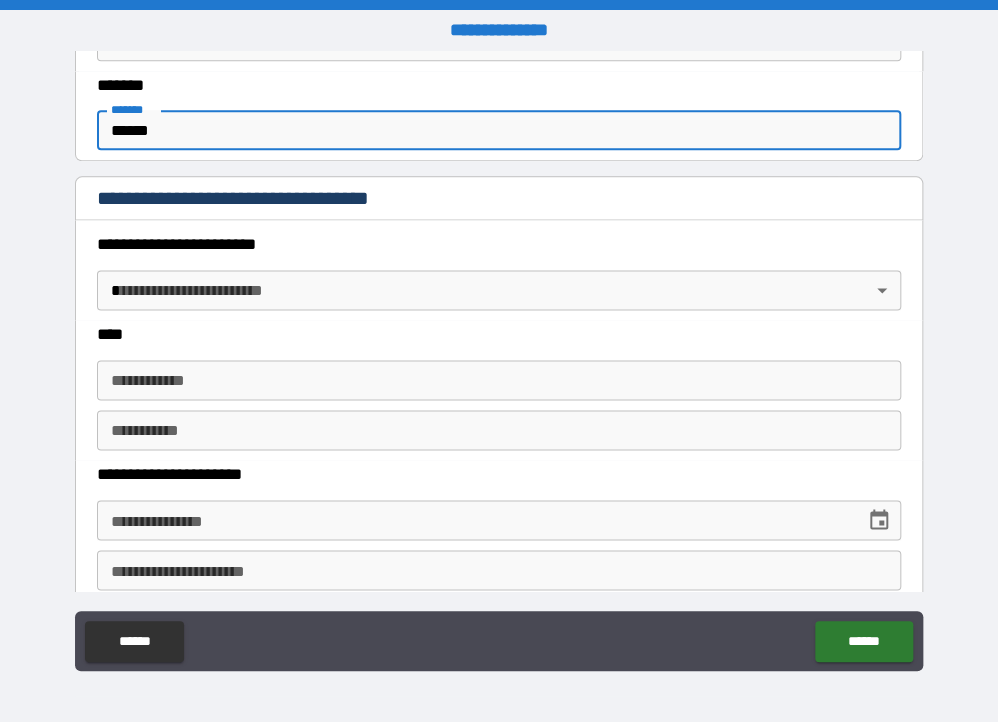 type on "******" 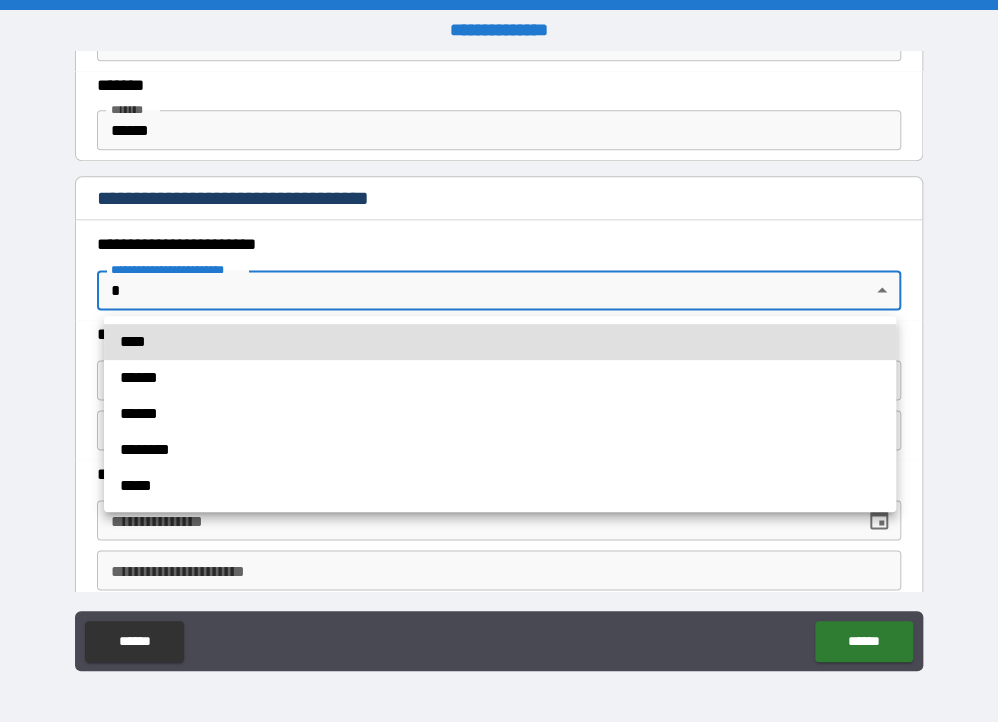 click on "**********" at bounding box center (499, 361) 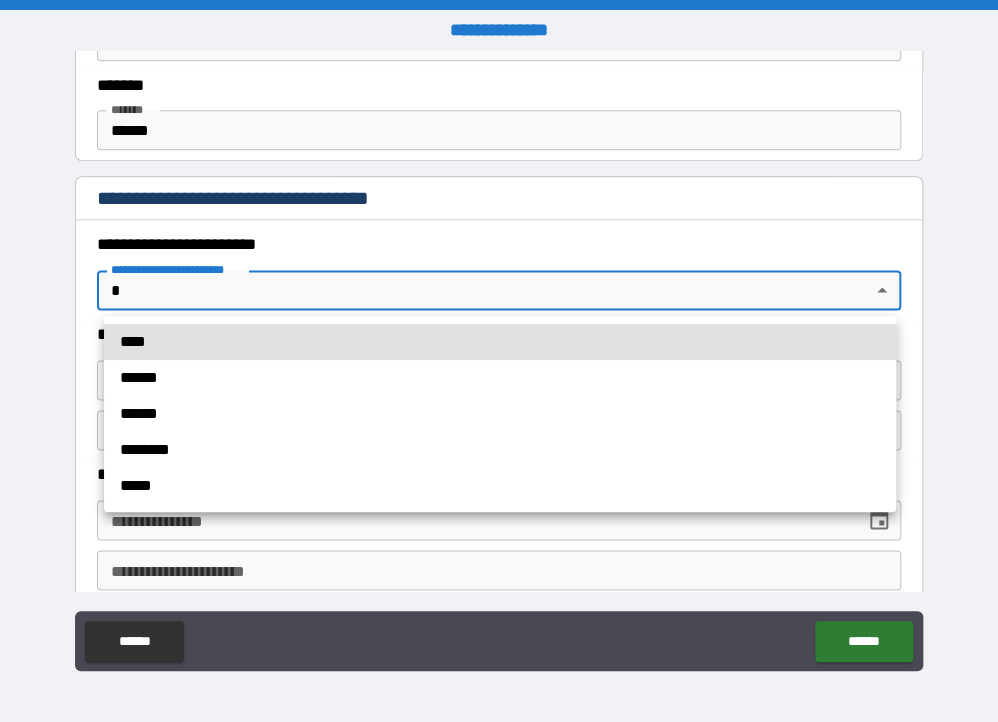 click on "****" at bounding box center (500, 342) 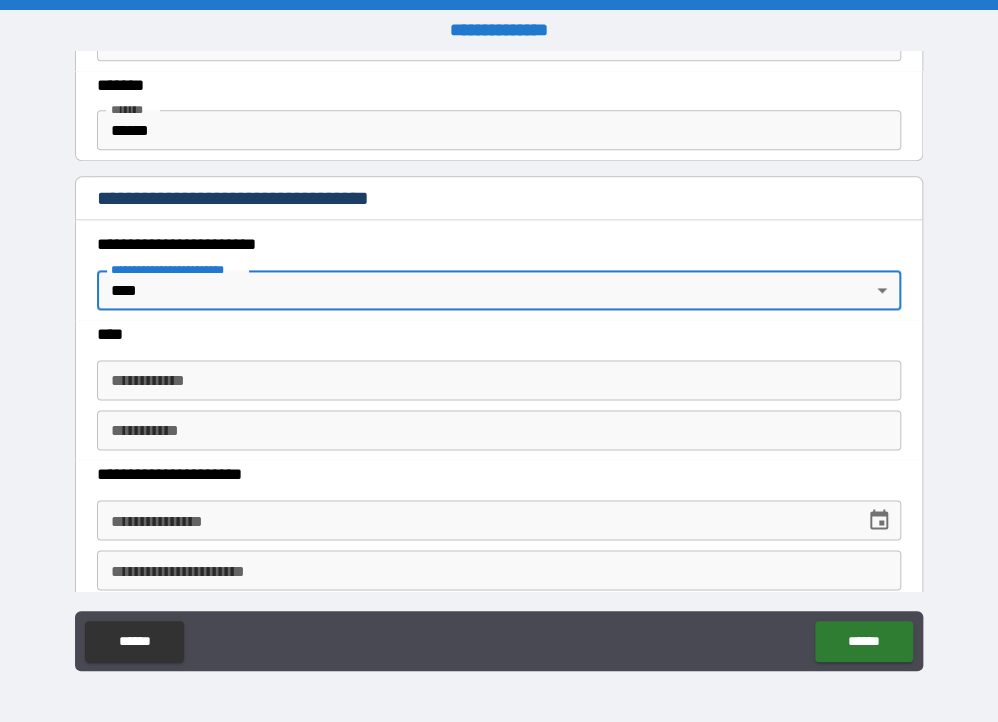 click on "**********" at bounding box center [499, 380] 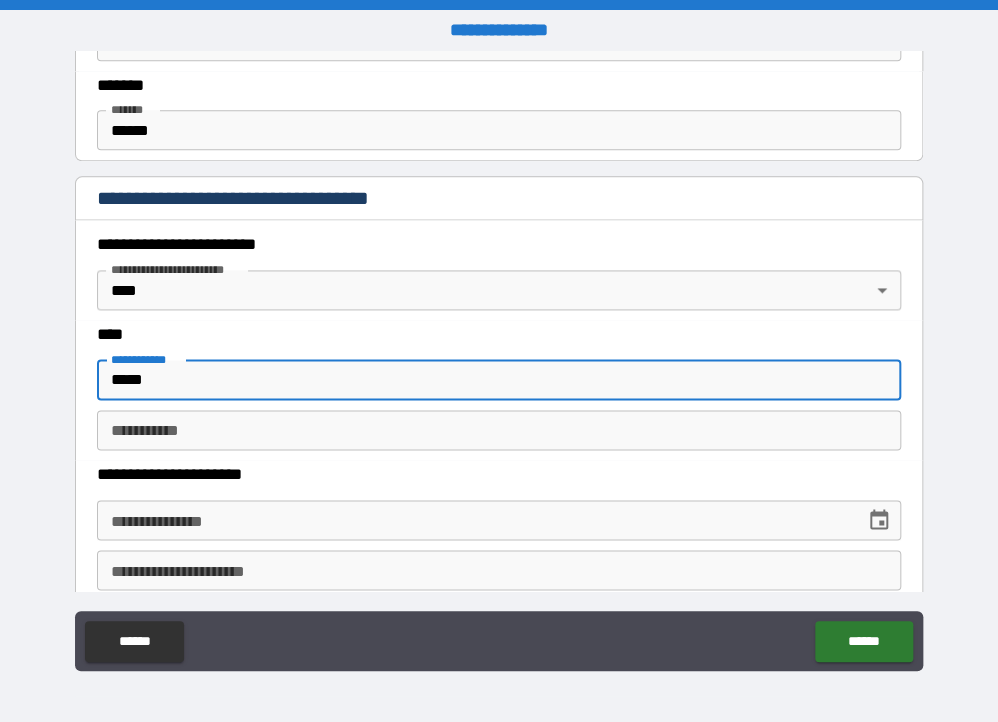 type on "*****" 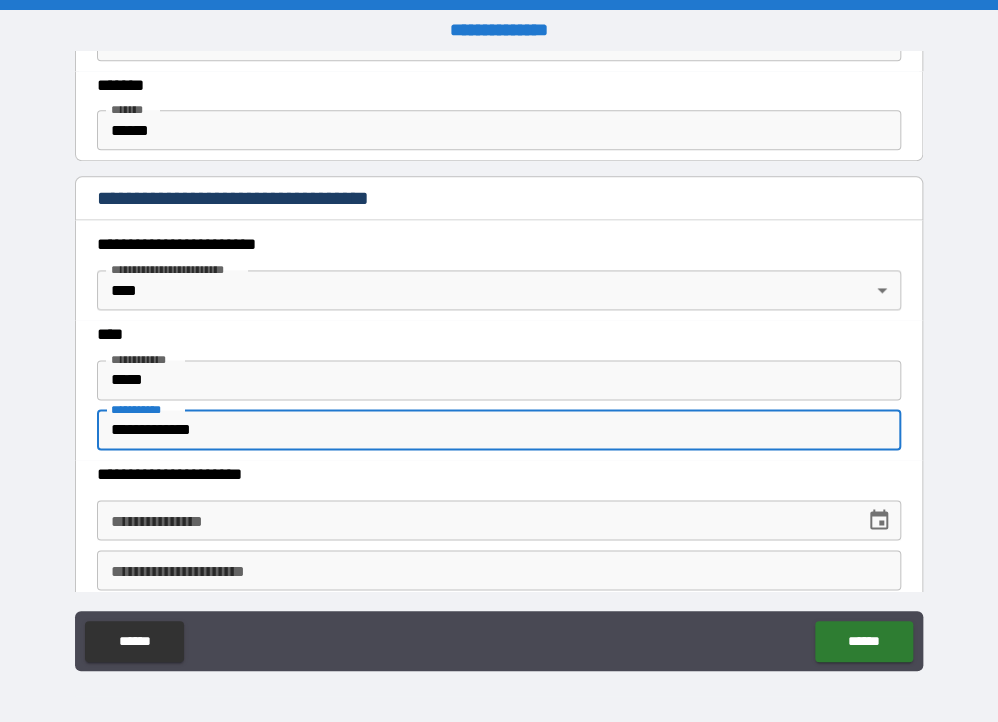 type on "**********" 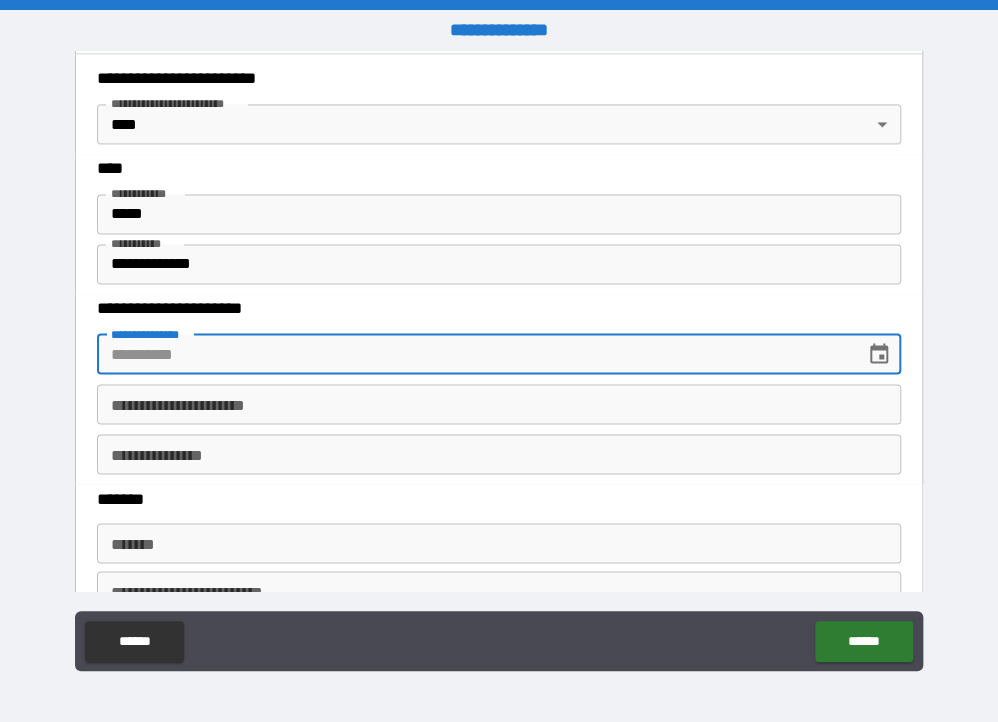 scroll, scrollTop: 981, scrollLeft: 0, axis: vertical 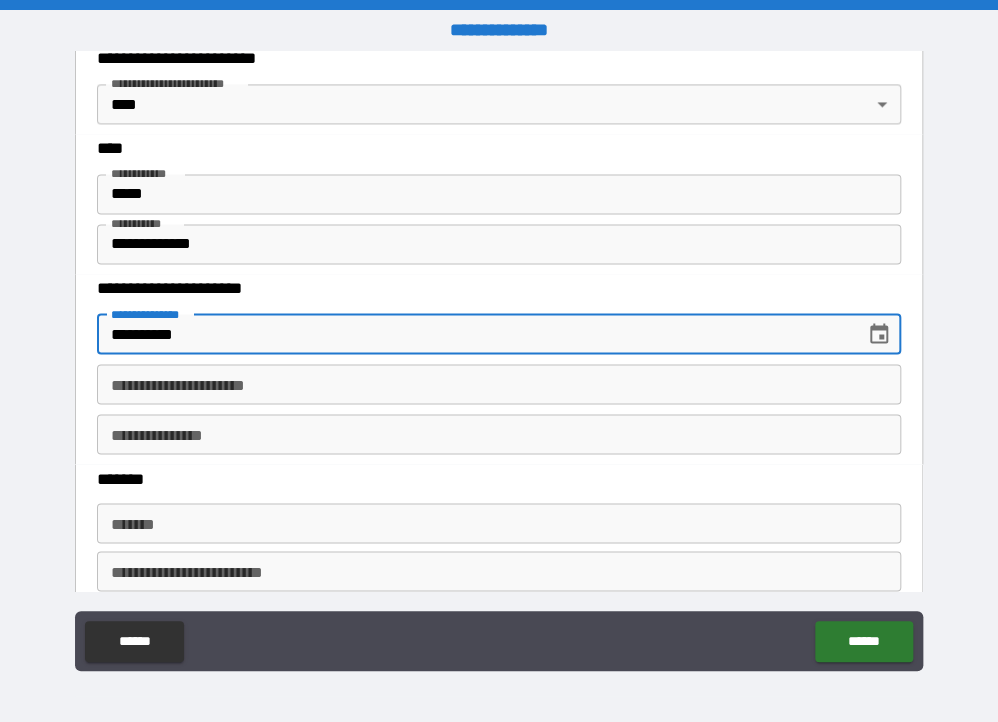 type on "**********" 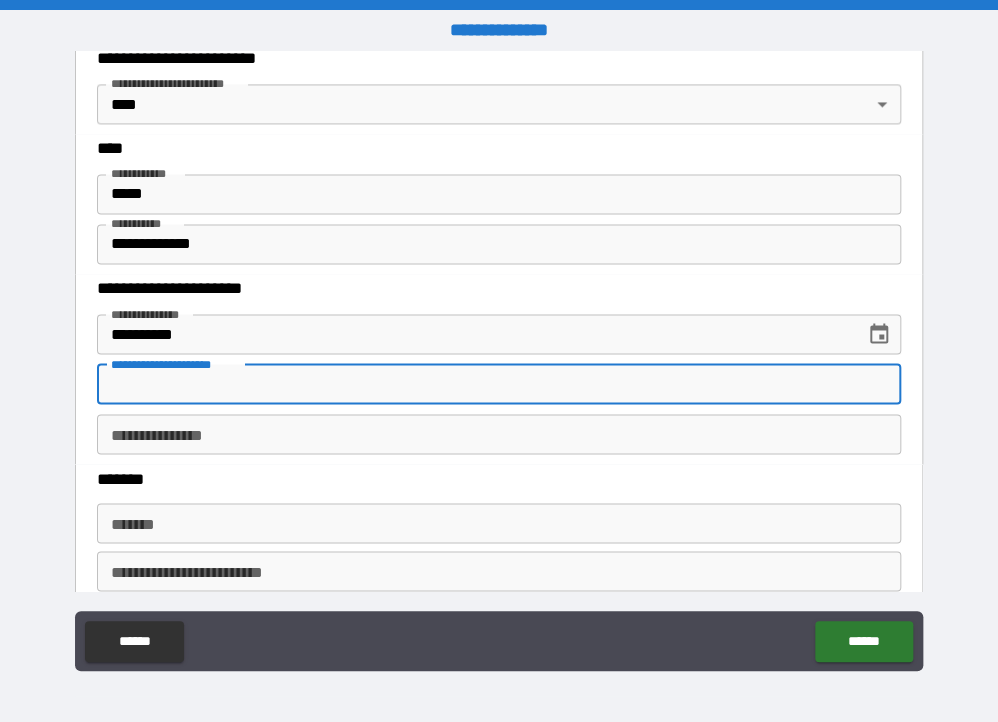 click on "**********" at bounding box center [499, 384] 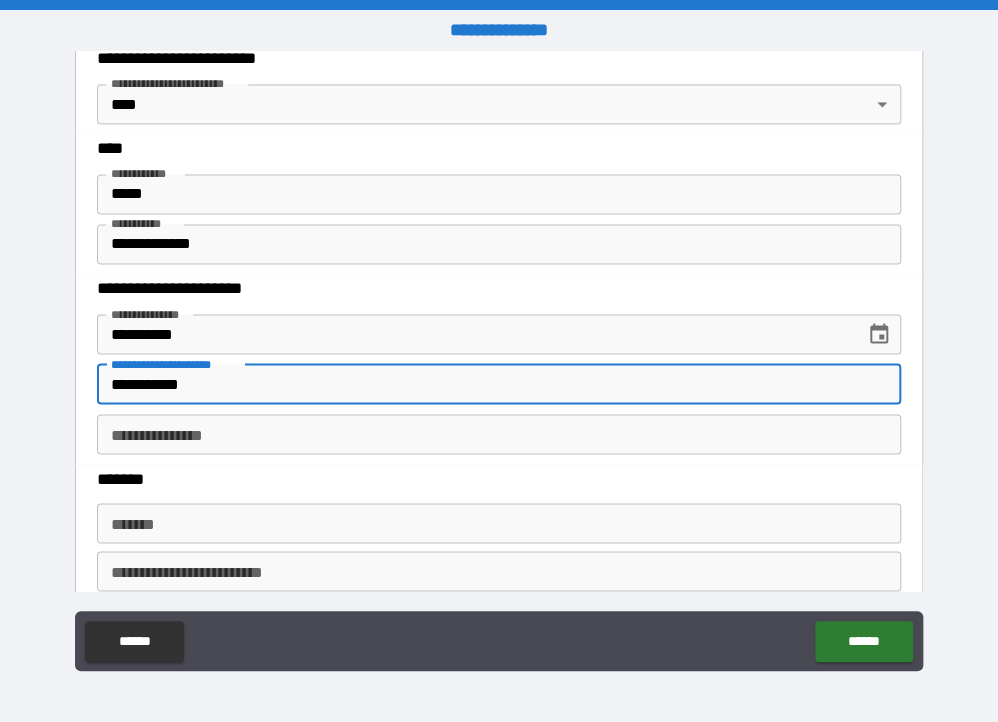 drag, startPoint x: 246, startPoint y: 368, endPoint x: 88, endPoint y: 370, distance: 158.01266 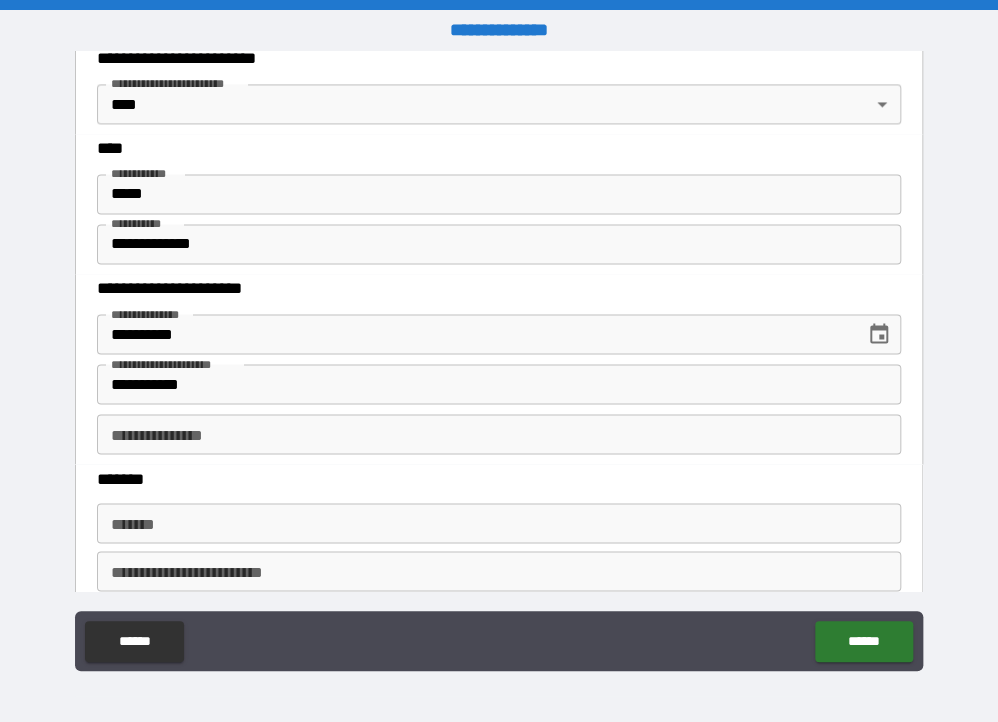 click on "**********" at bounding box center [499, 434] 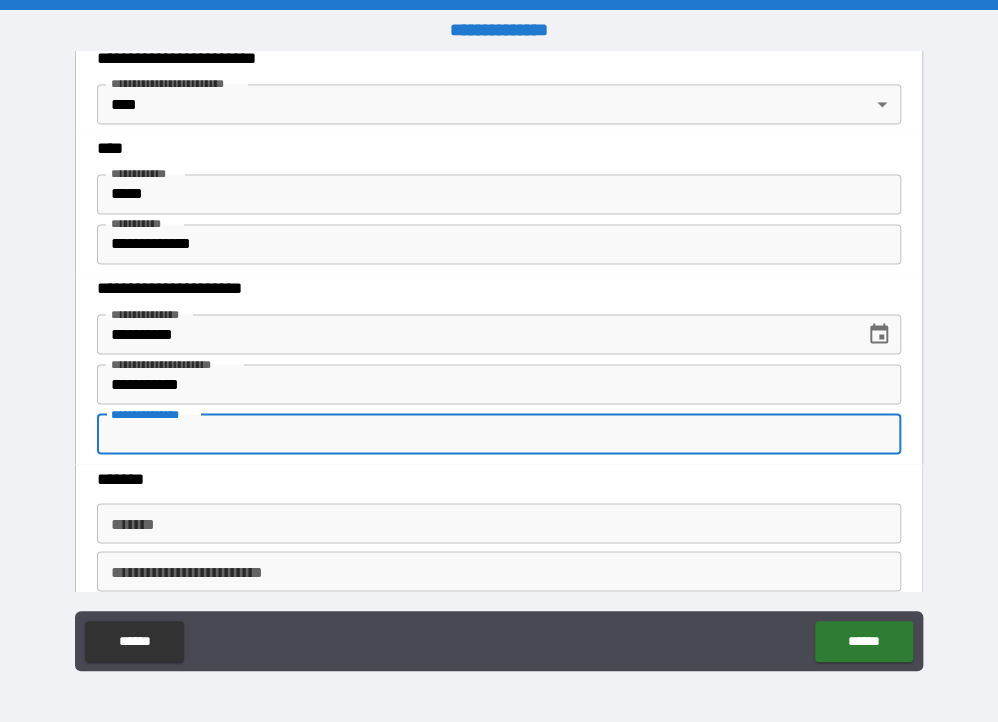 paste on "**********" 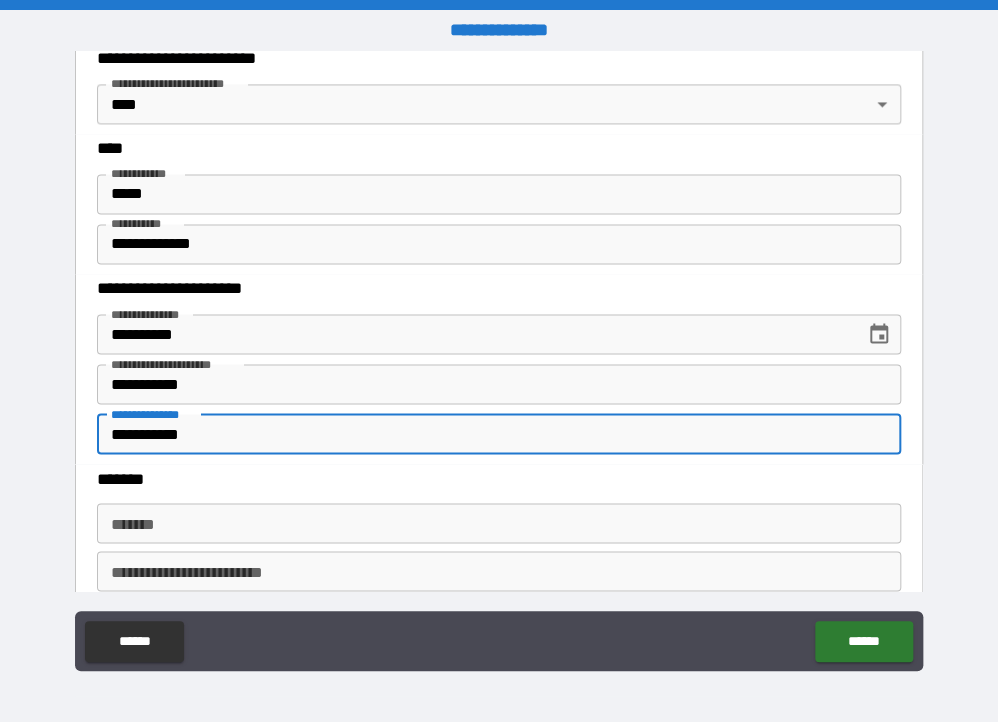 drag, startPoint x: 242, startPoint y: 419, endPoint x: 88, endPoint y: 420, distance: 154.00325 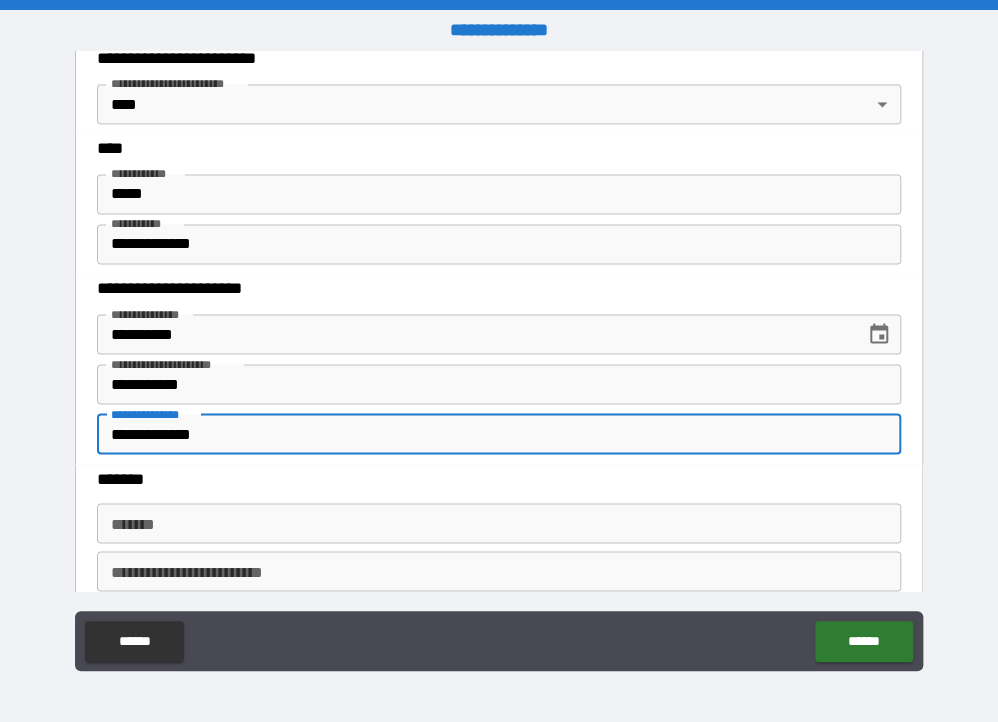 drag, startPoint x: 280, startPoint y: 434, endPoint x: 110, endPoint y: 423, distance: 170.35551 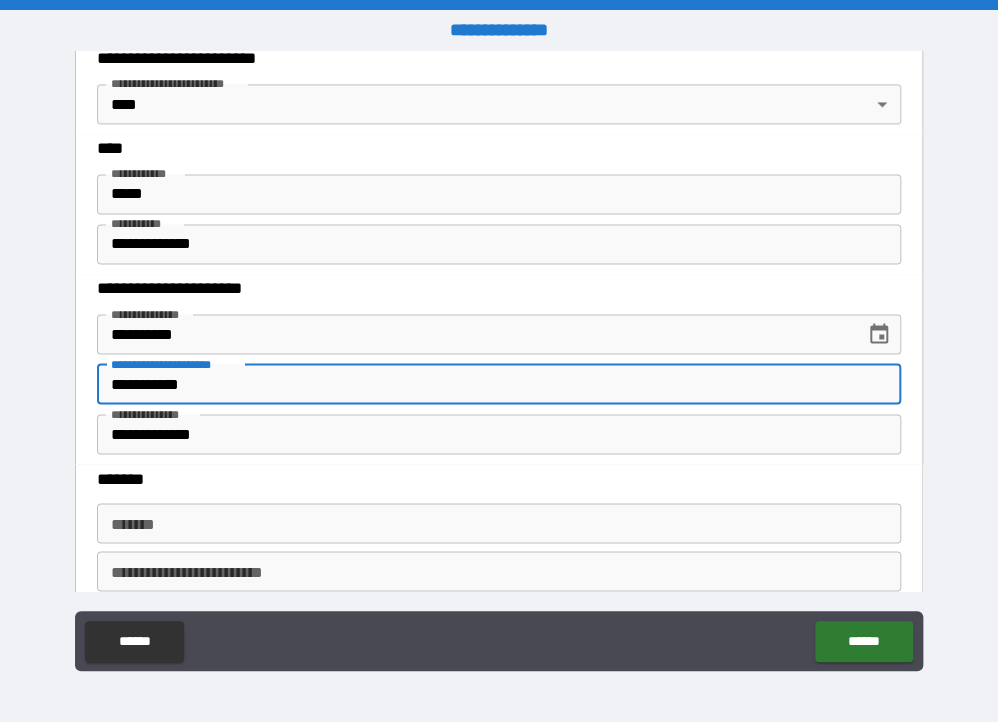 drag, startPoint x: 543, startPoint y: 398, endPoint x: 112, endPoint y: 401, distance: 431.01044 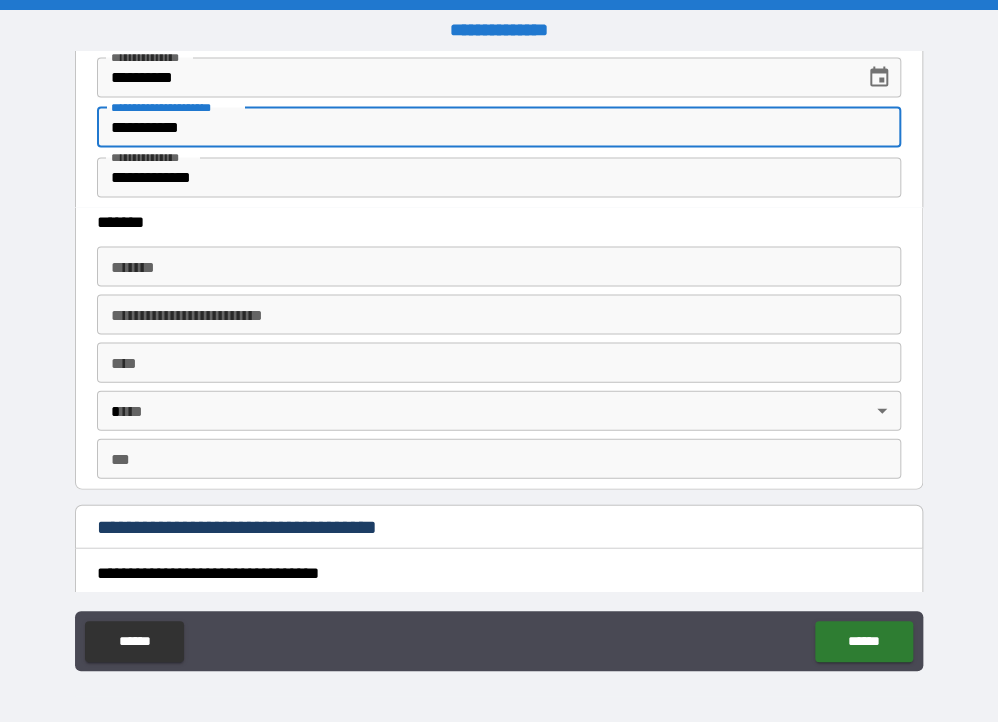scroll, scrollTop: 1327, scrollLeft: 0, axis: vertical 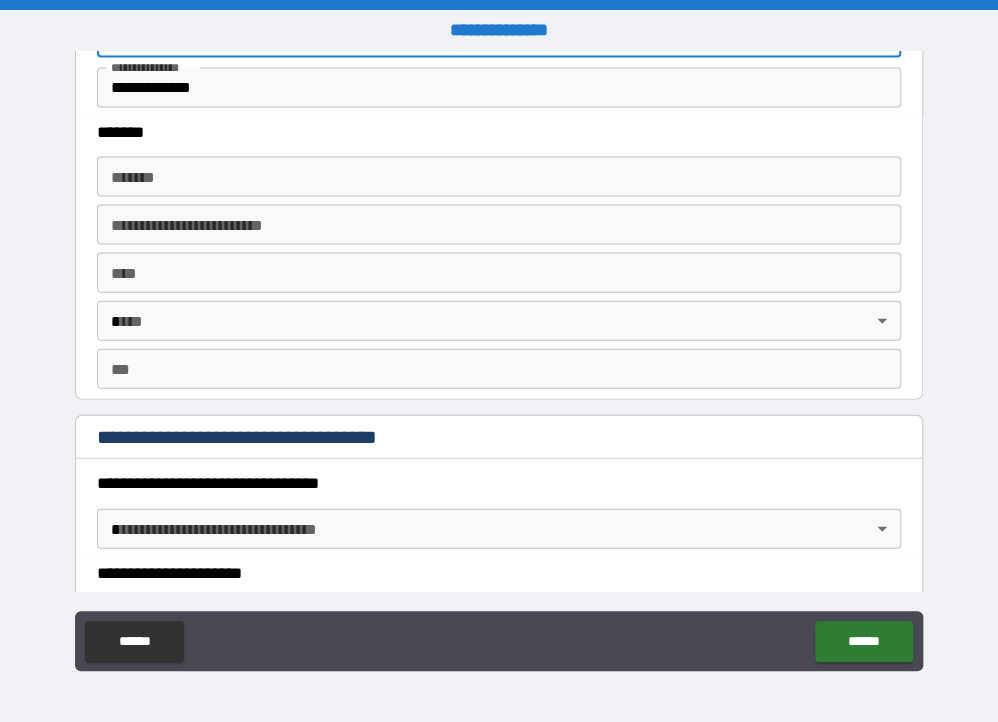 type on "**********" 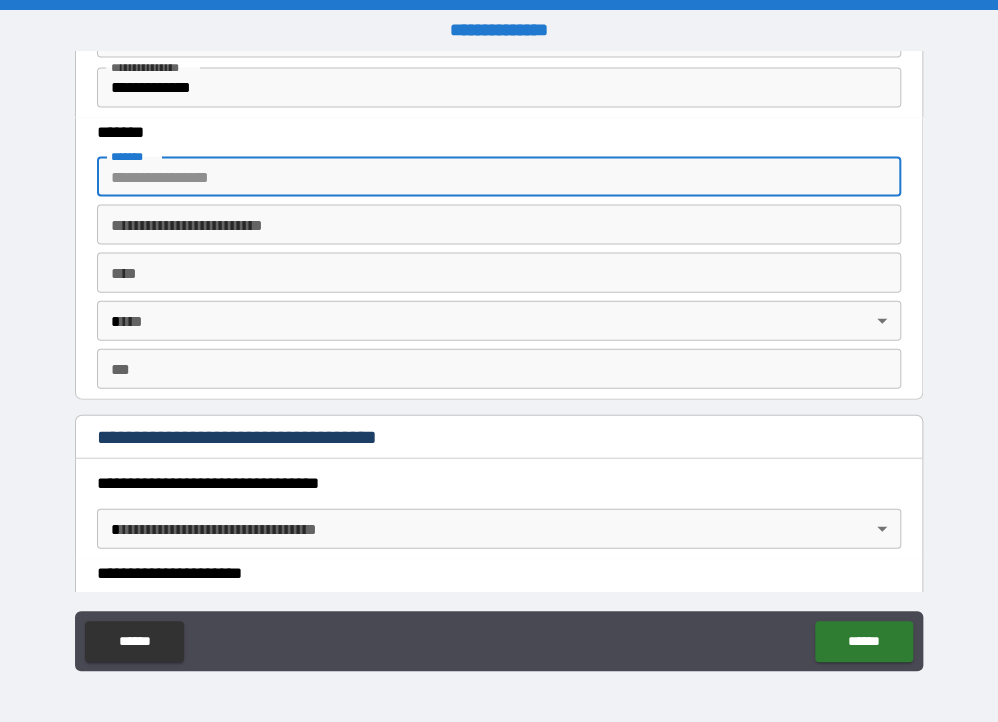 click on "*******" at bounding box center [499, 177] 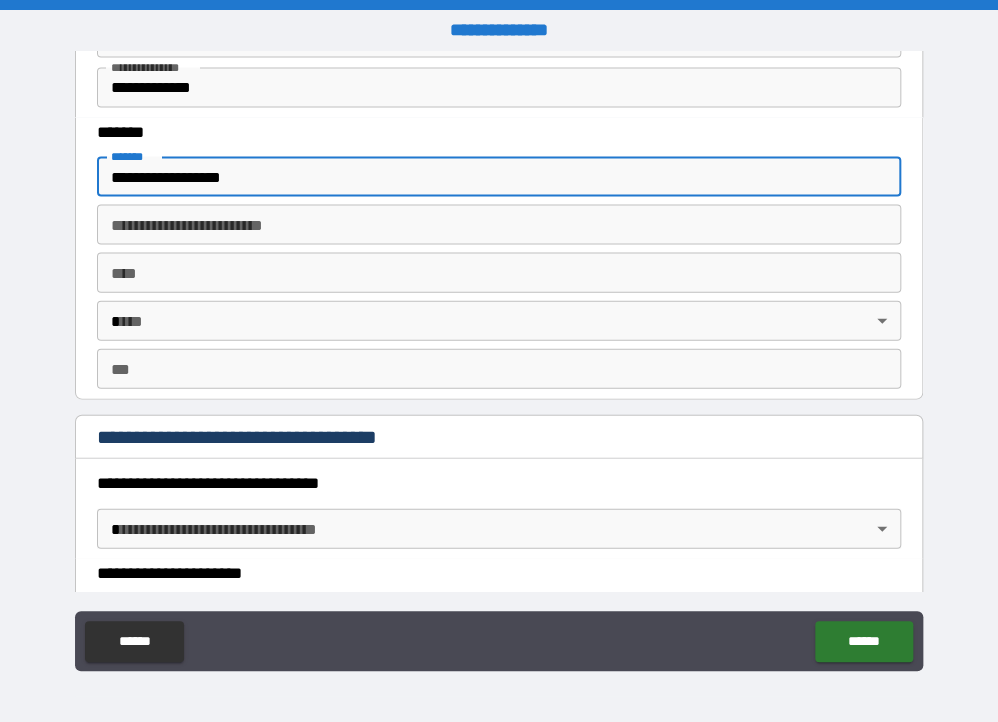 type on "**********" 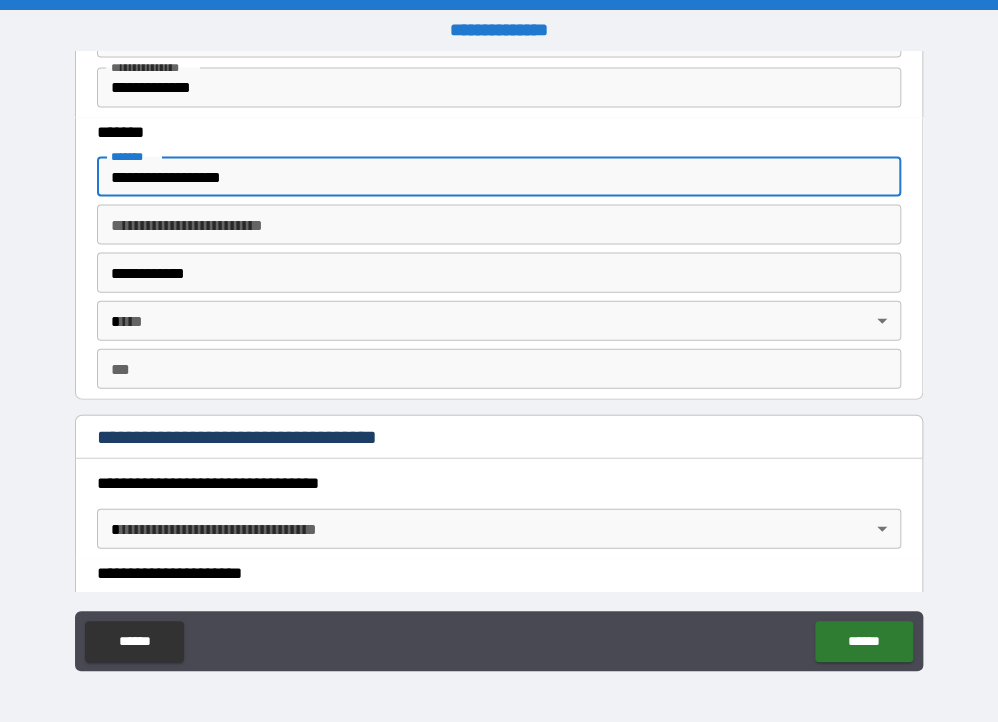 type on "**" 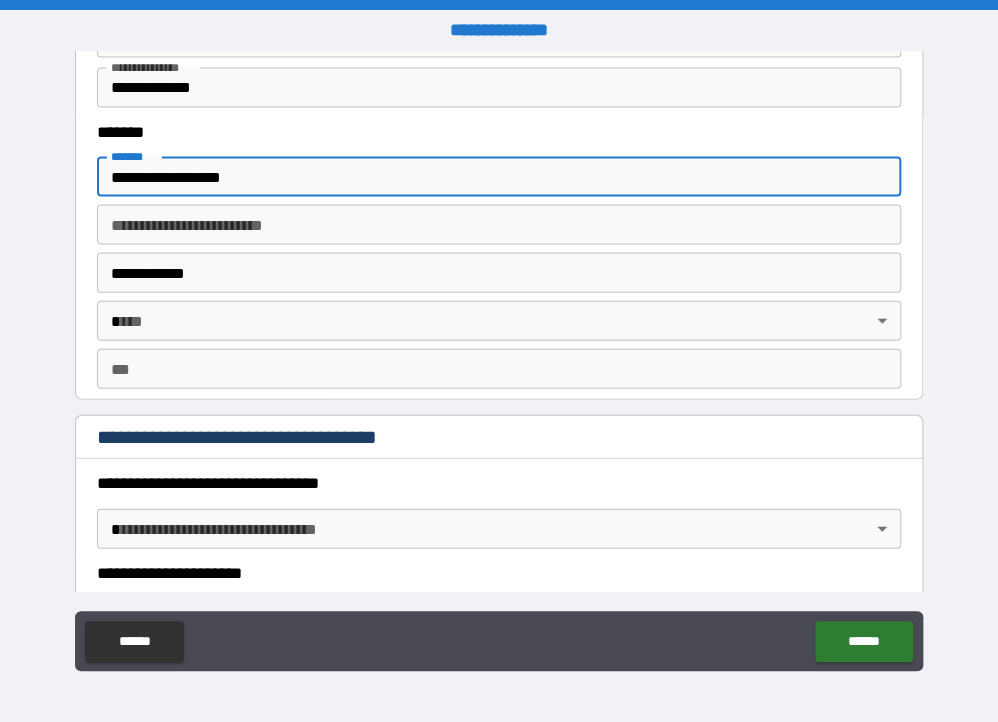 type on "*****" 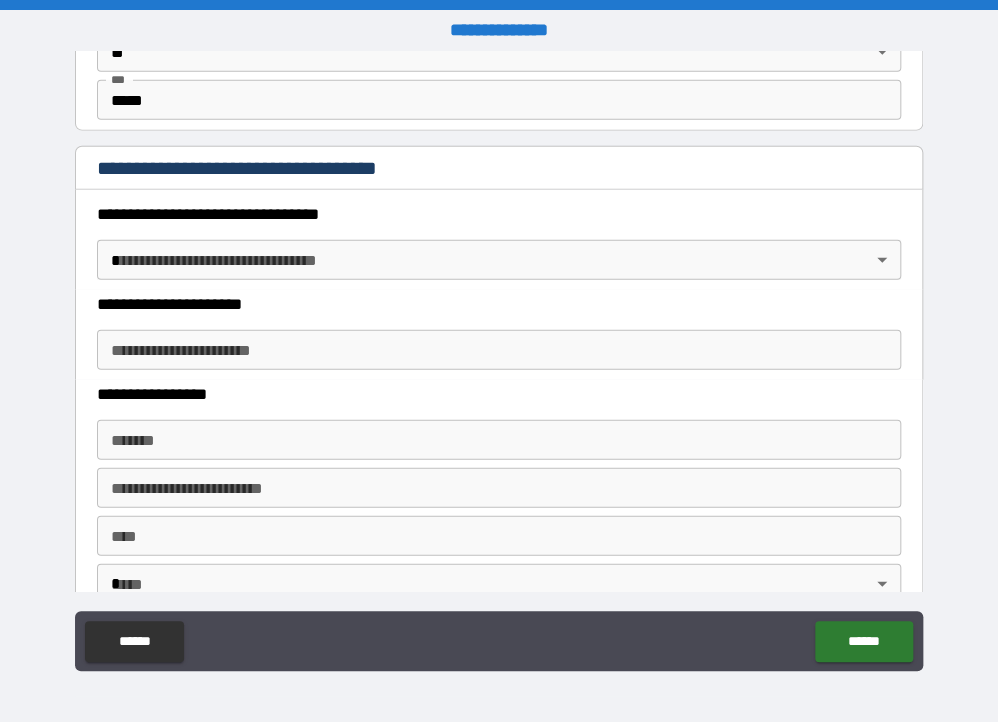scroll, scrollTop: 1616, scrollLeft: 0, axis: vertical 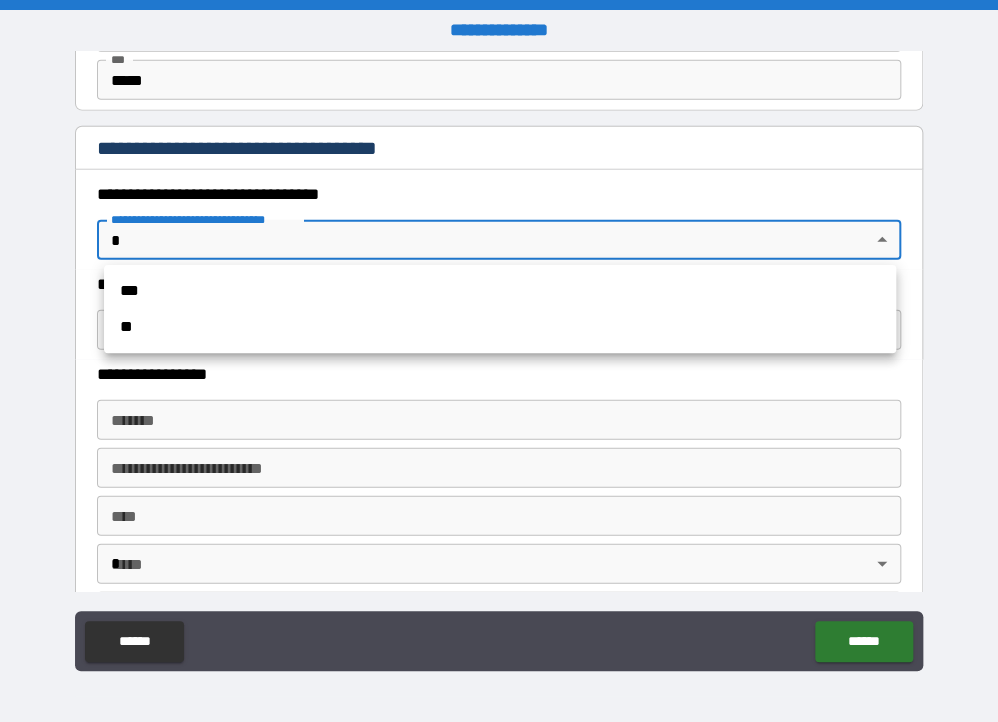 click on "**********" at bounding box center (499, 361) 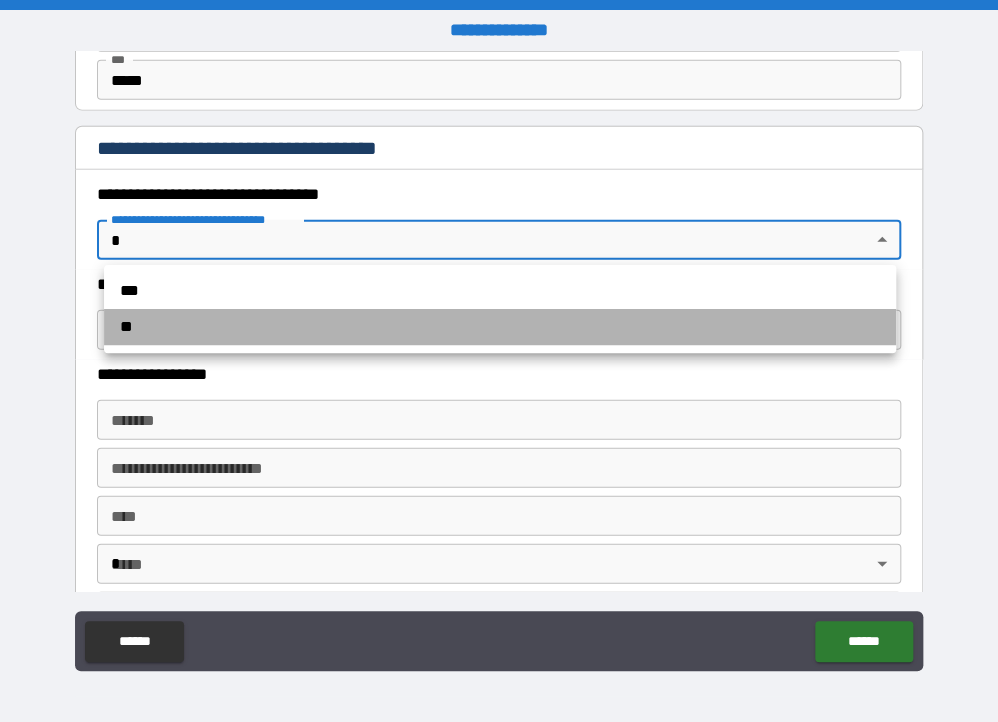 click on "**" at bounding box center [500, 327] 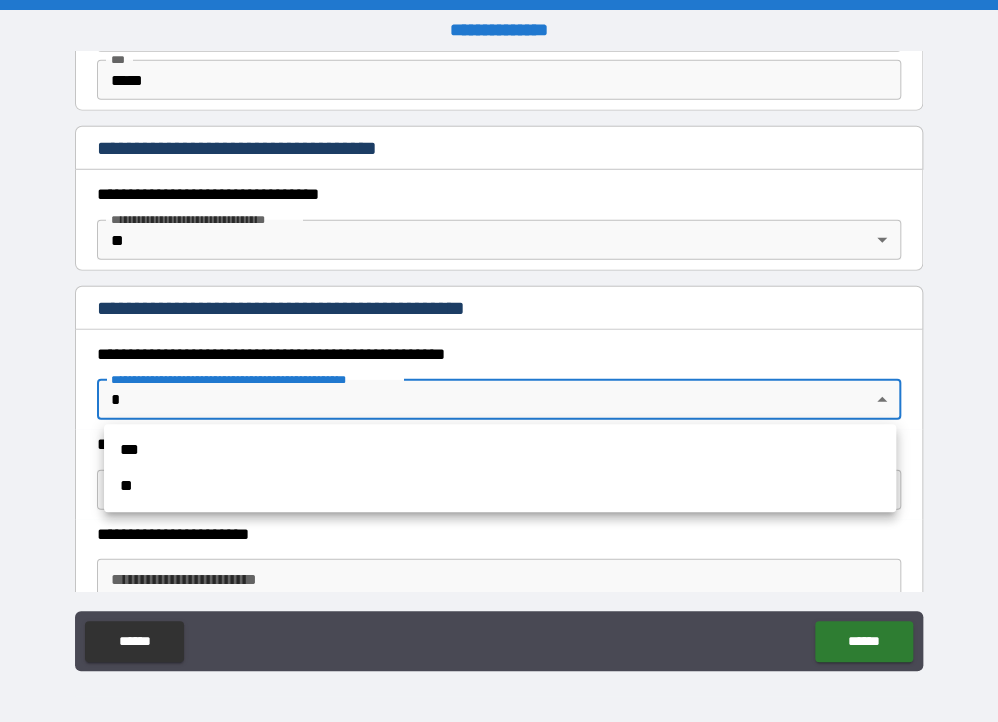 click on "**********" at bounding box center [499, 361] 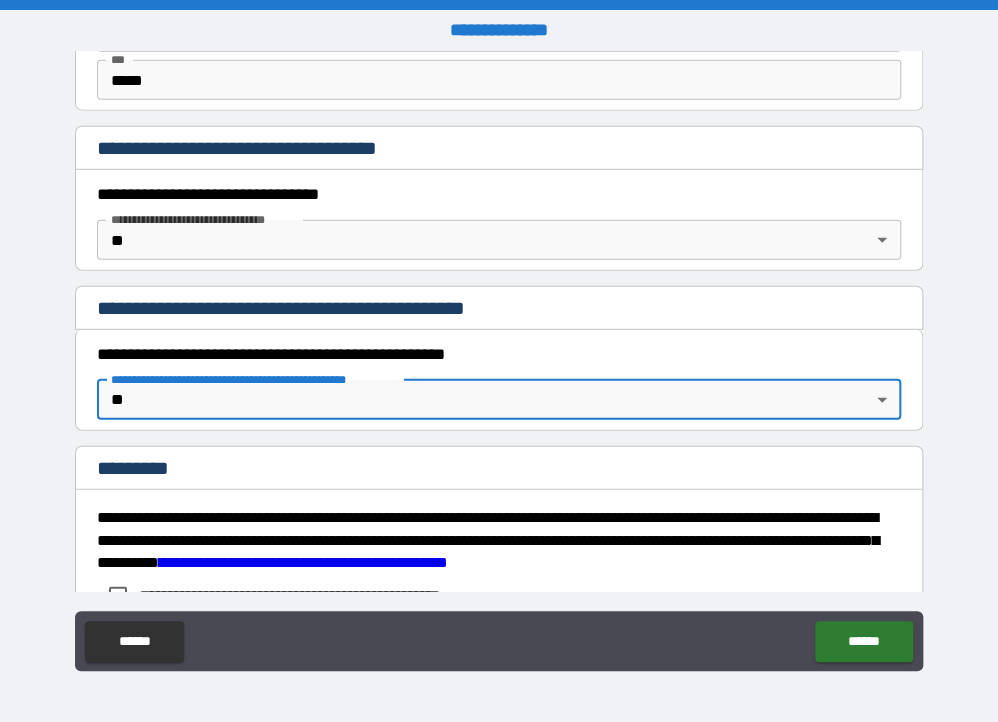 type on "*" 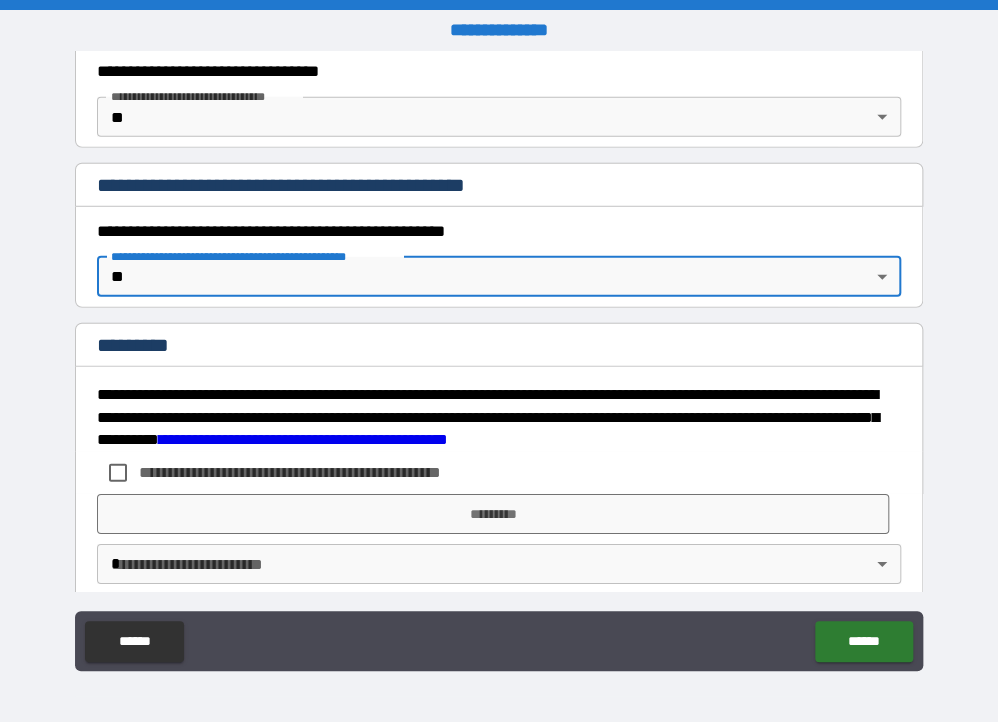 scroll, scrollTop: 1758, scrollLeft: 0, axis: vertical 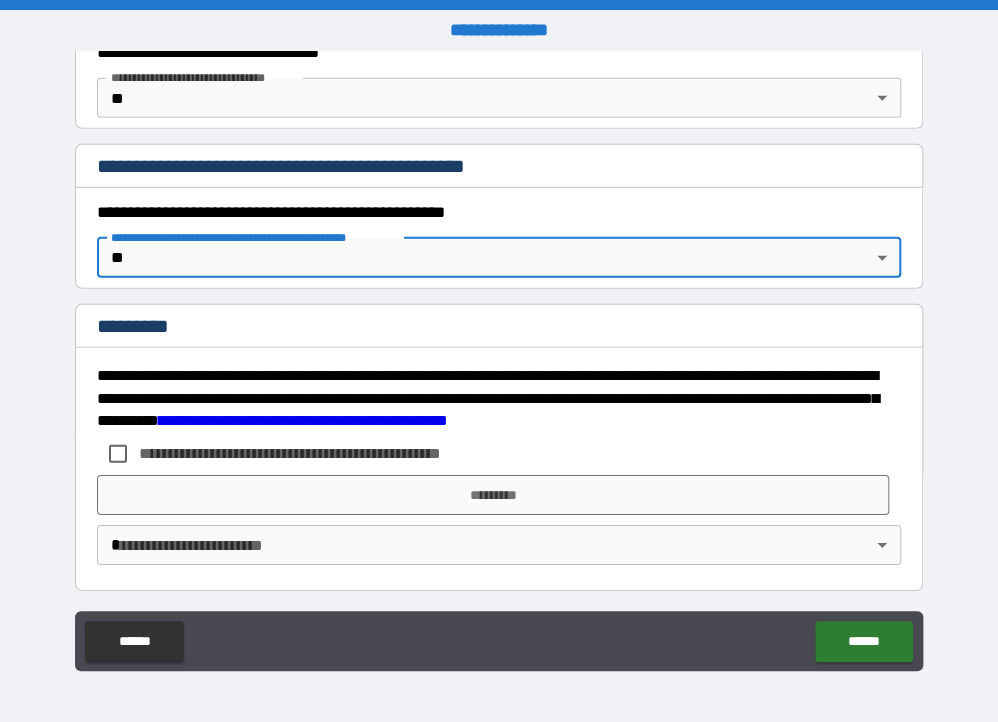 click on "**********" at bounding box center (302, 454) 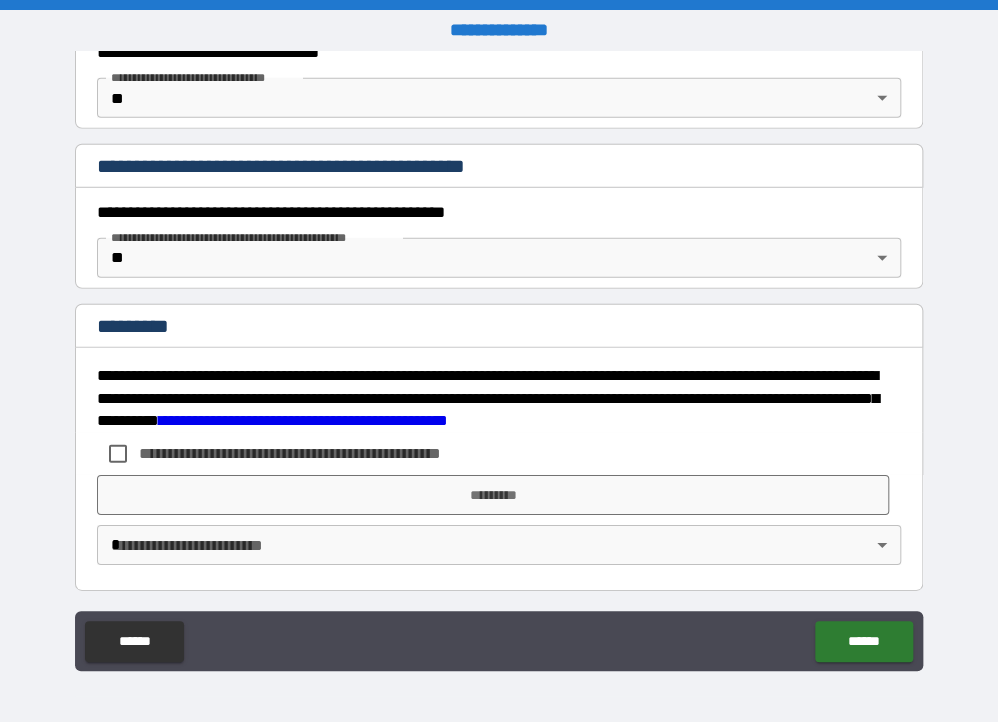 click on "**********" at bounding box center (323, 453) 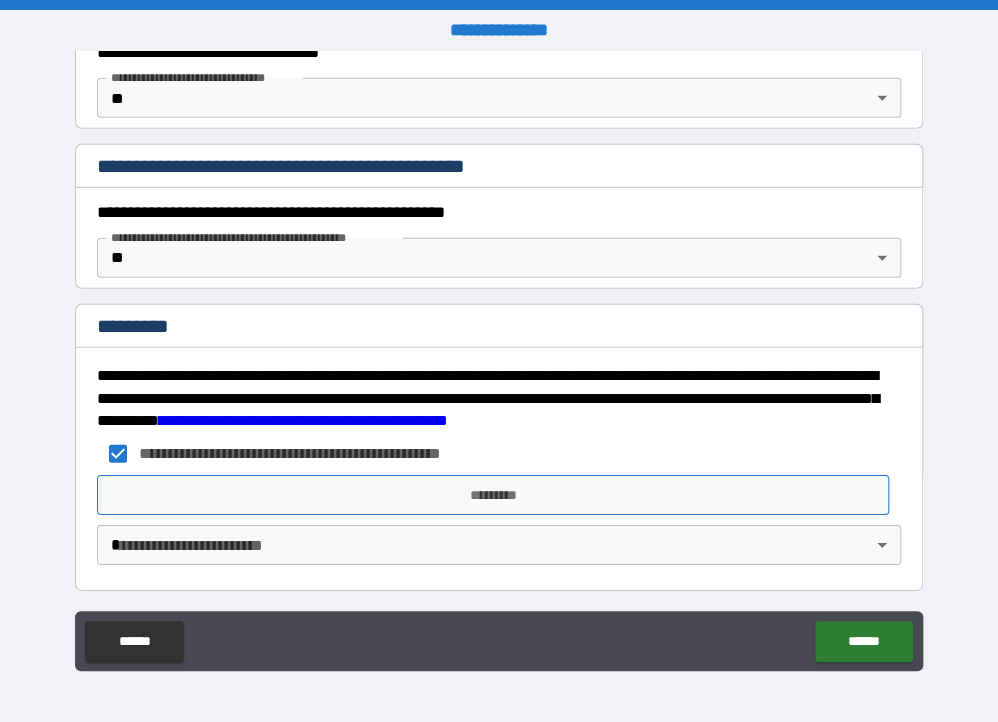 click on "*********" at bounding box center (493, 495) 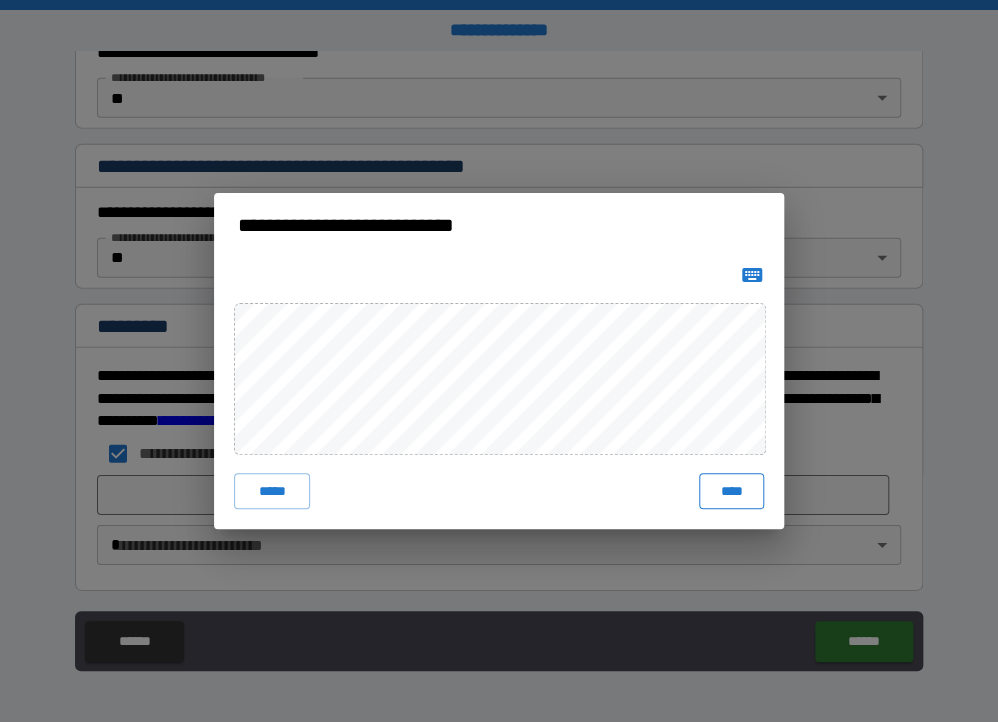click on "****" at bounding box center [731, 491] 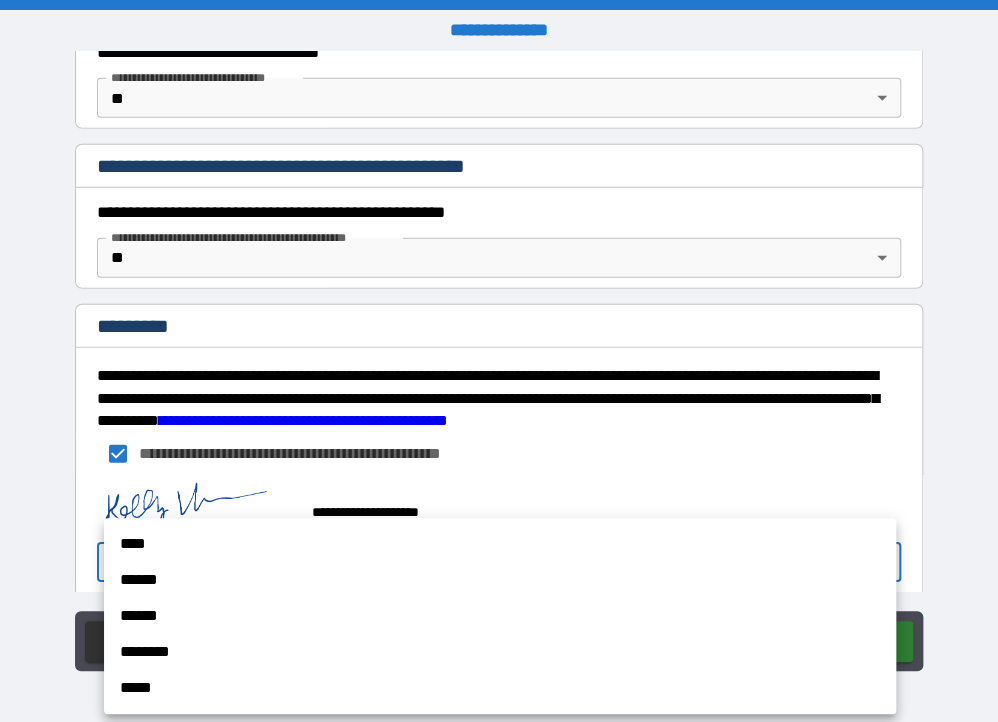 click on "**********" at bounding box center (499, 361) 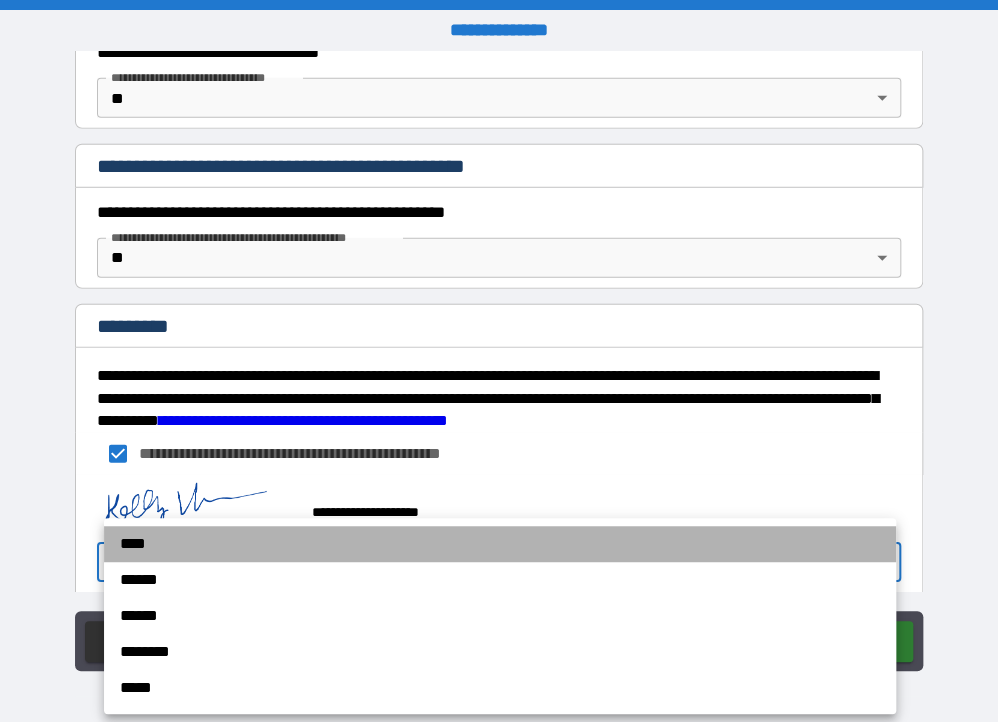 click on "****" at bounding box center (500, 544) 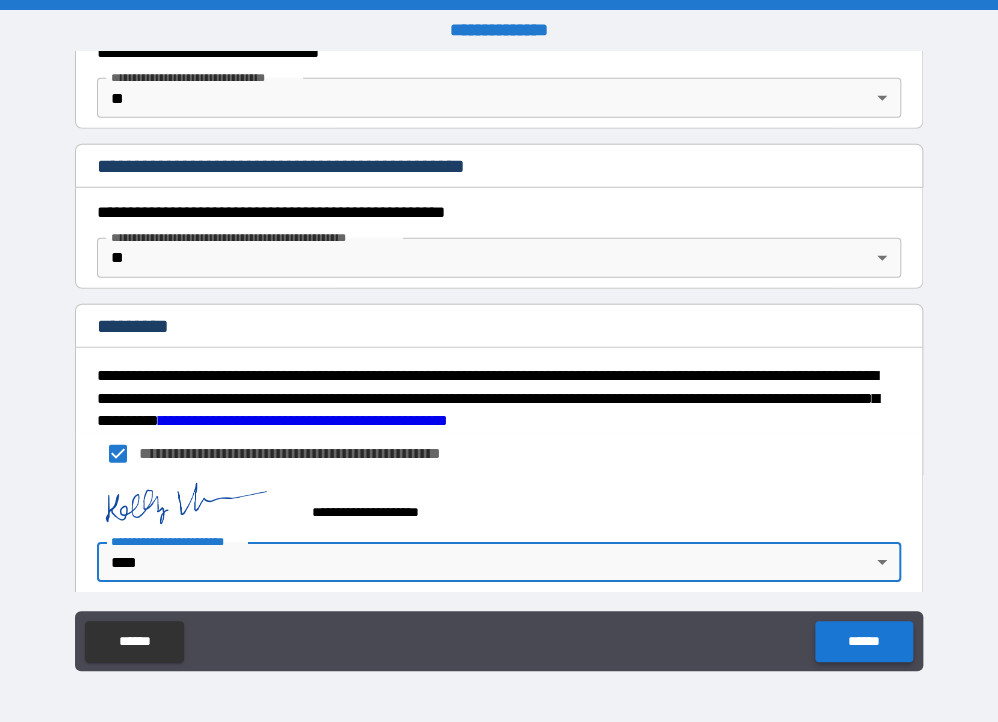 click on "******" at bounding box center (863, 641) 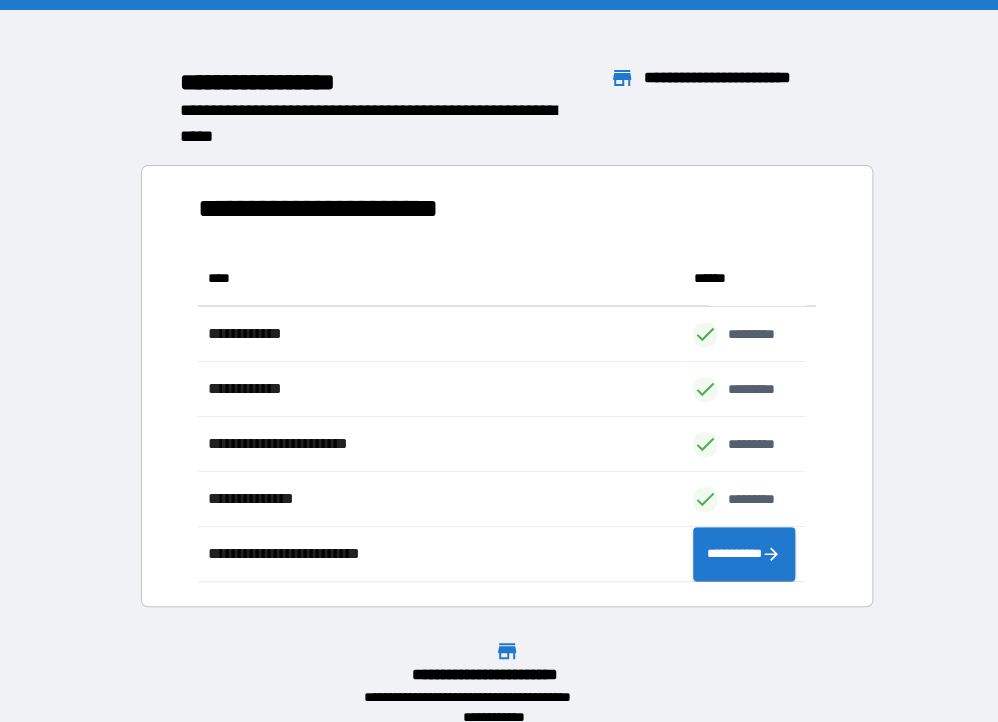 scroll, scrollTop: 16, scrollLeft: 16, axis: both 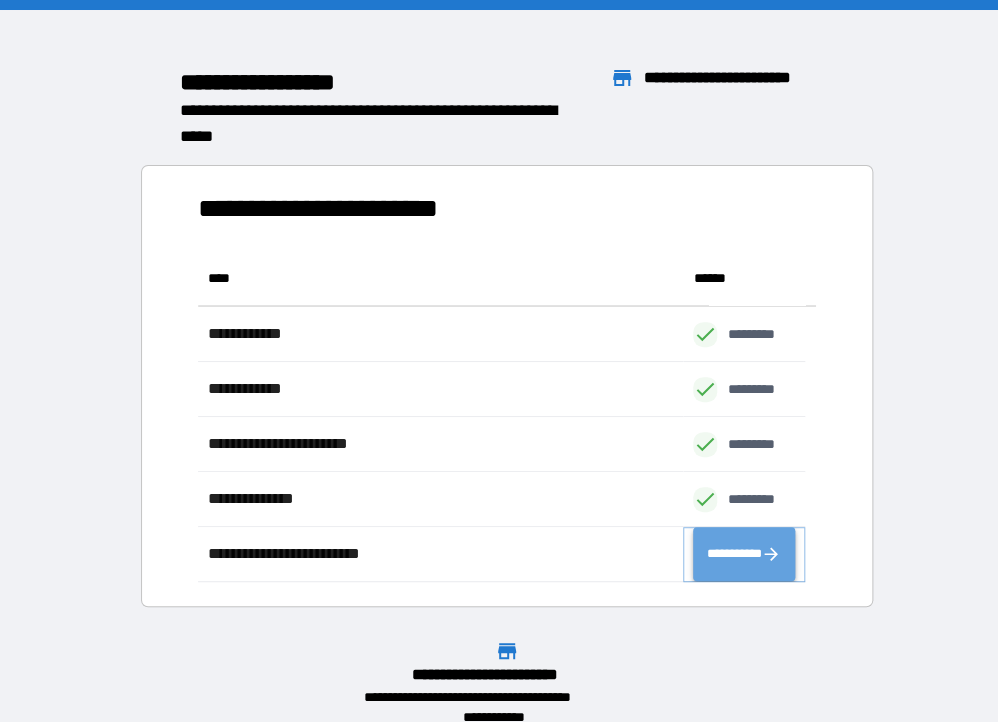 click on "**********" at bounding box center [743, 554] 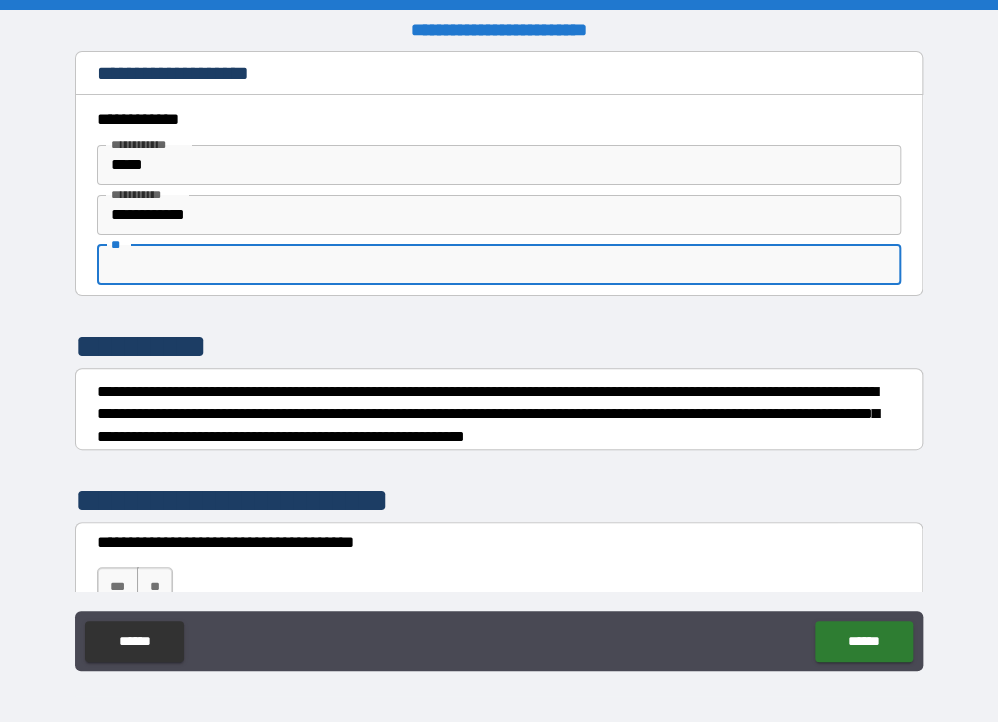 click on "**" at bounding box center (499, 265) 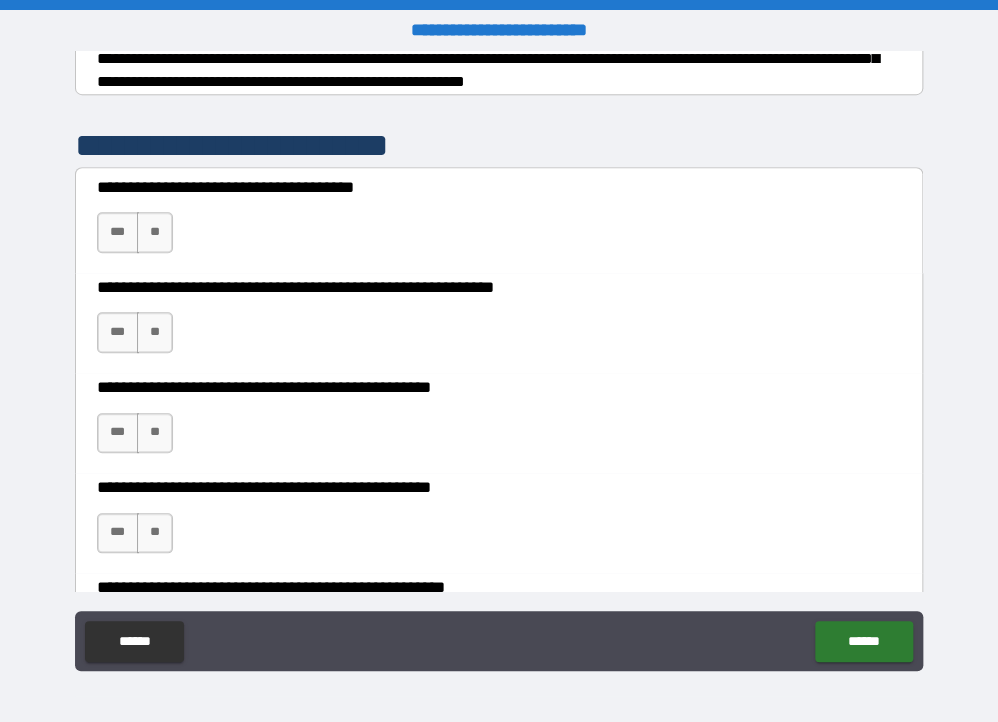 scroll, scrollTop: 375, scrollLeft: 0, axis: vertical 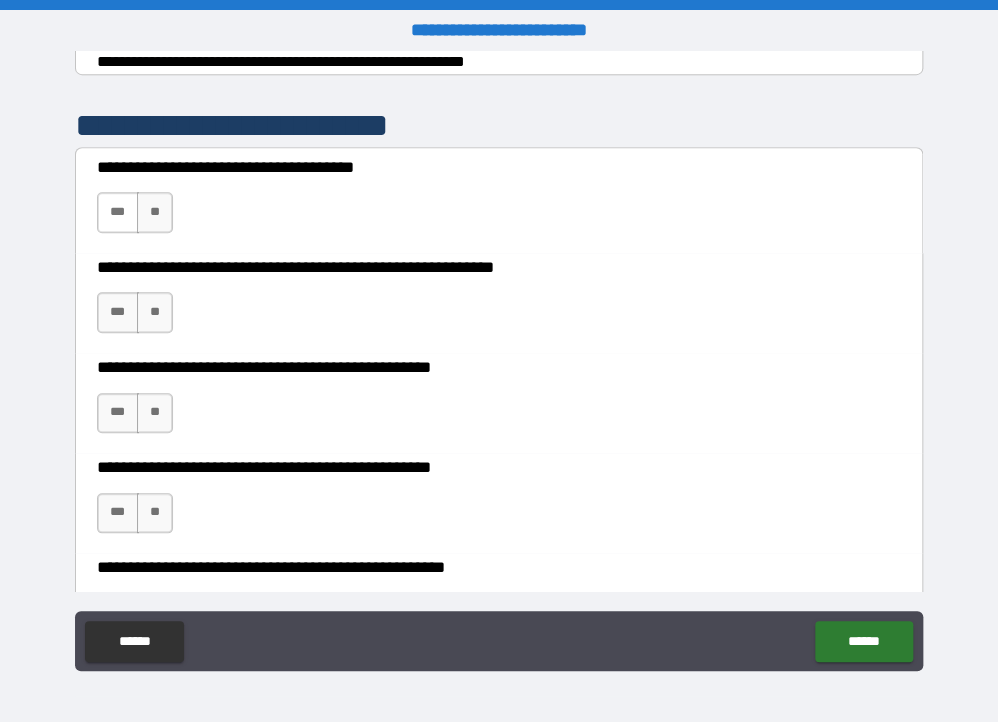 type on "*" 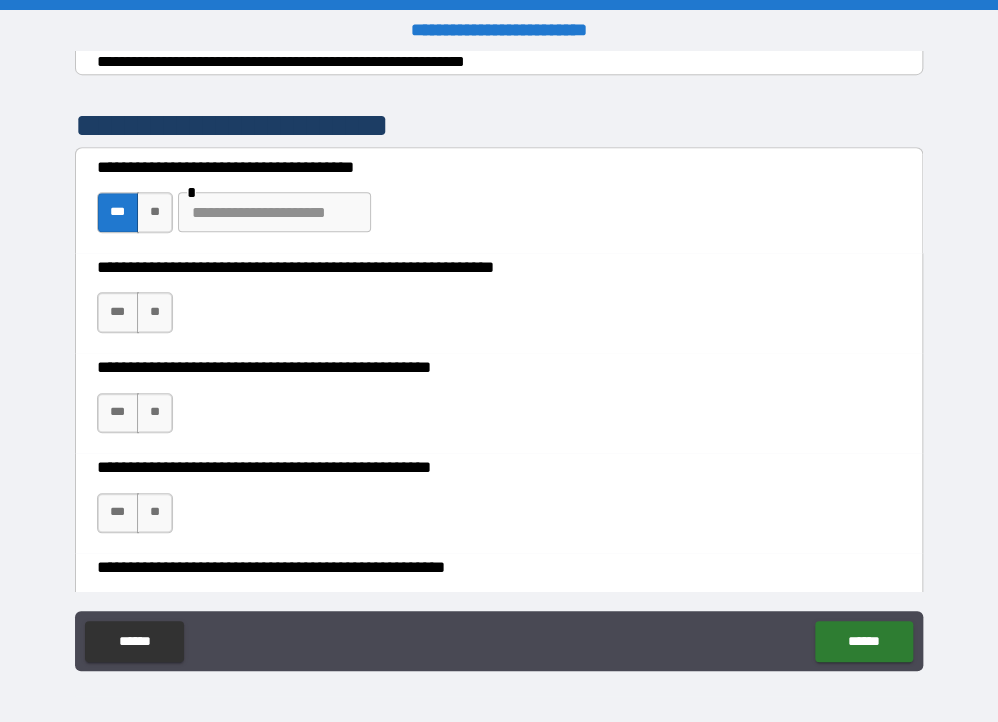 click at bounding box center (274, 212) 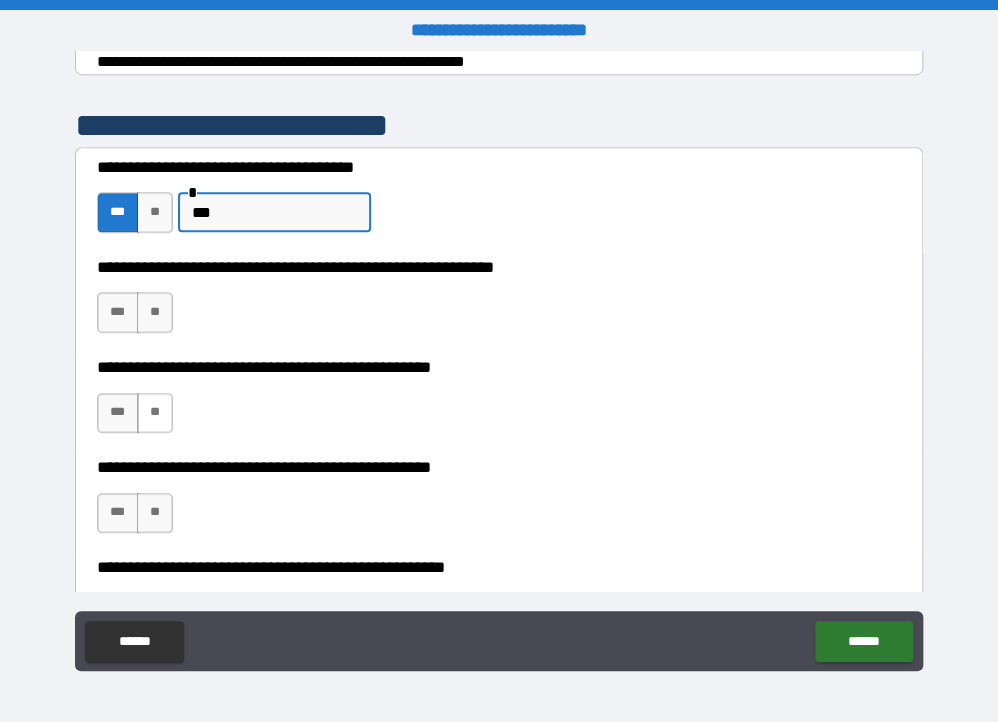 type on "***" 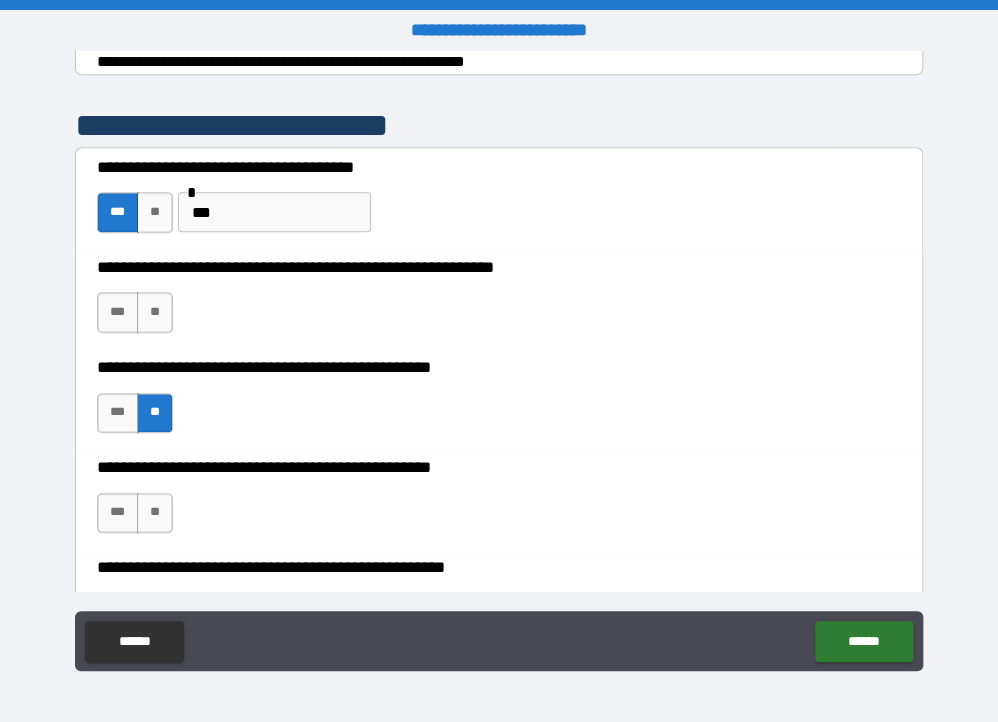 click on "*** **" at bounding box center (135, 513) 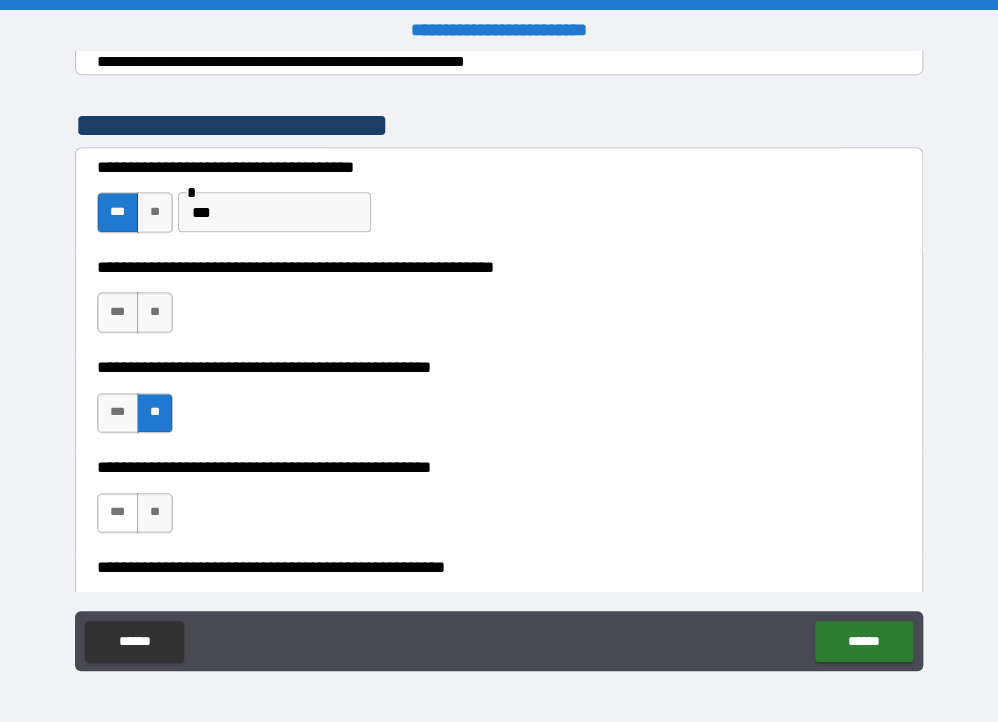 click on "***" at bounding box center (118, 513) 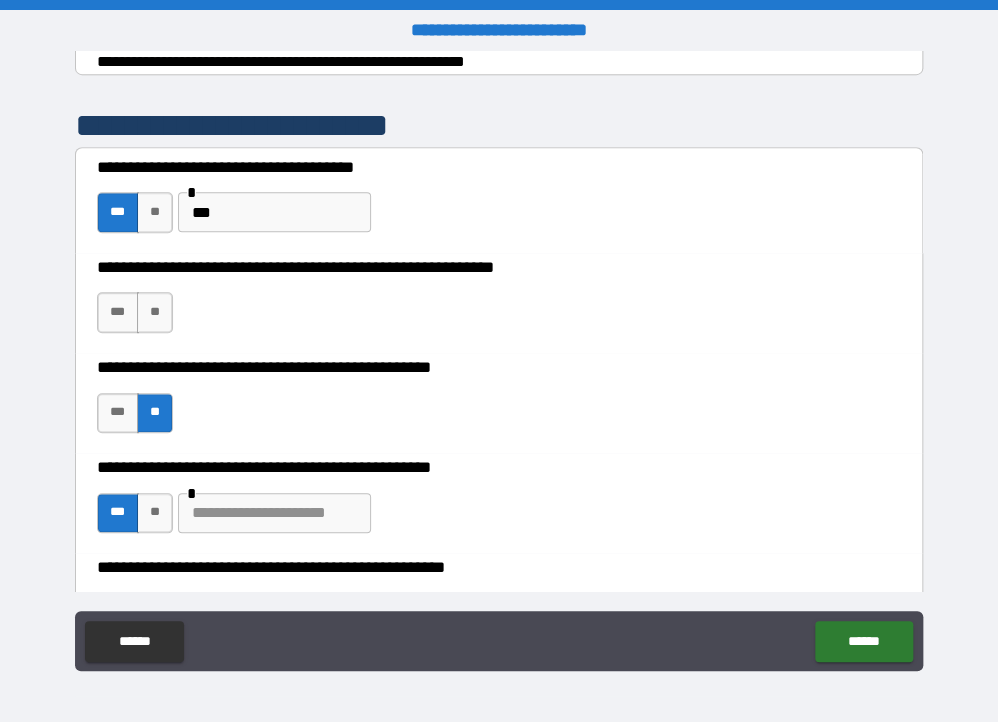 click at bounding box center (274, 513) 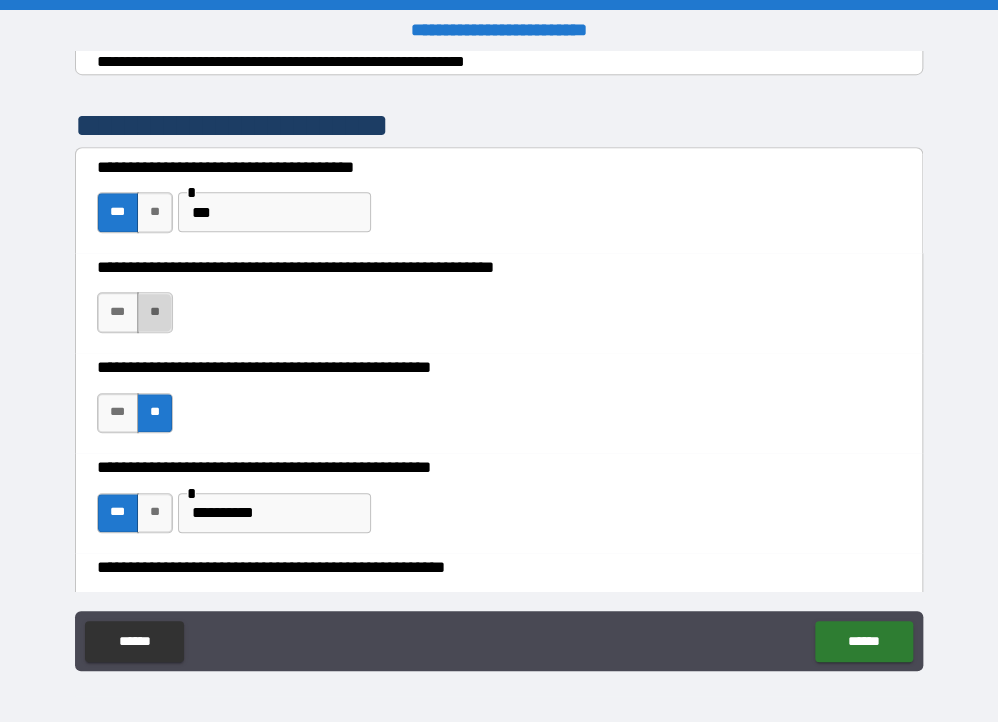 click on "**" at bounding box center [155, 312] 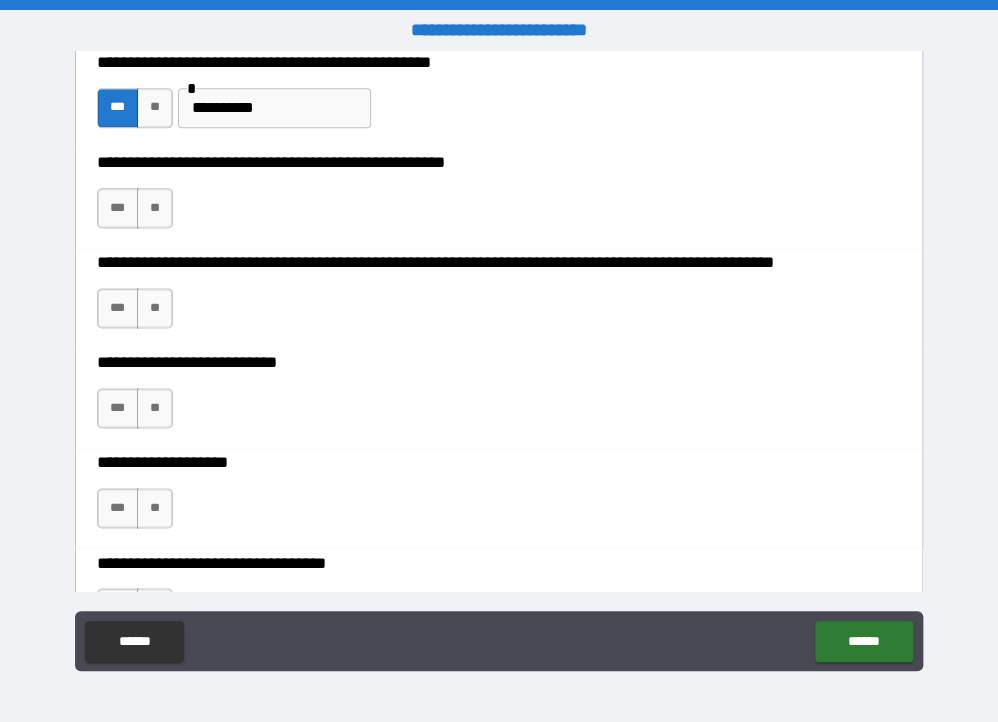 scroll, scrollTop: 811, scrollLeft: 0, axis: vertical 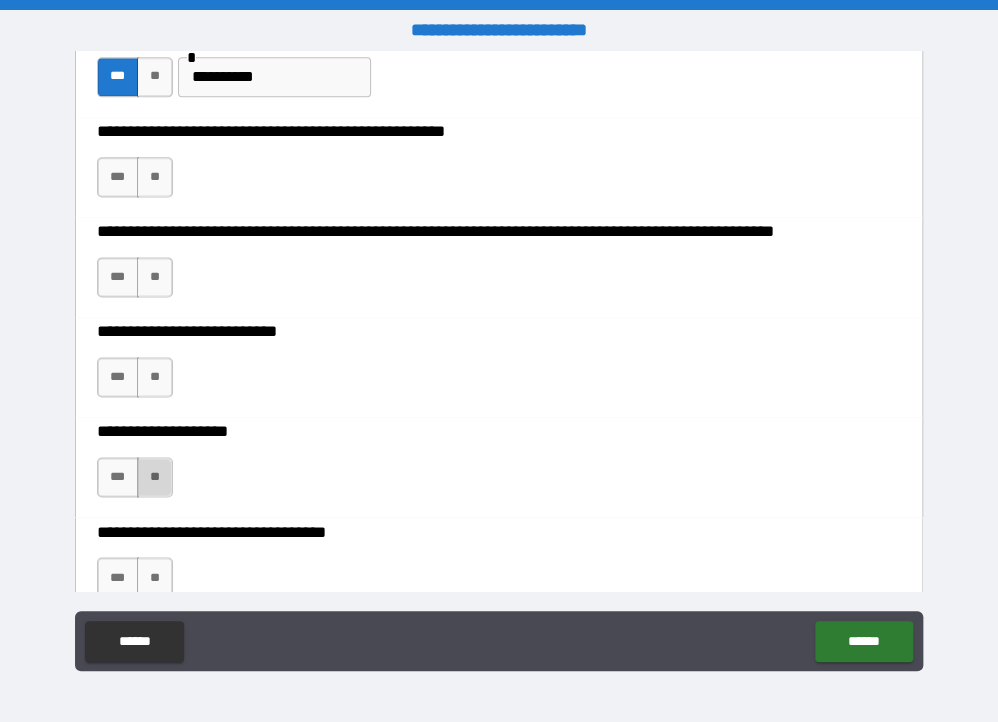 click on "**" at bounding box center (155, 477) 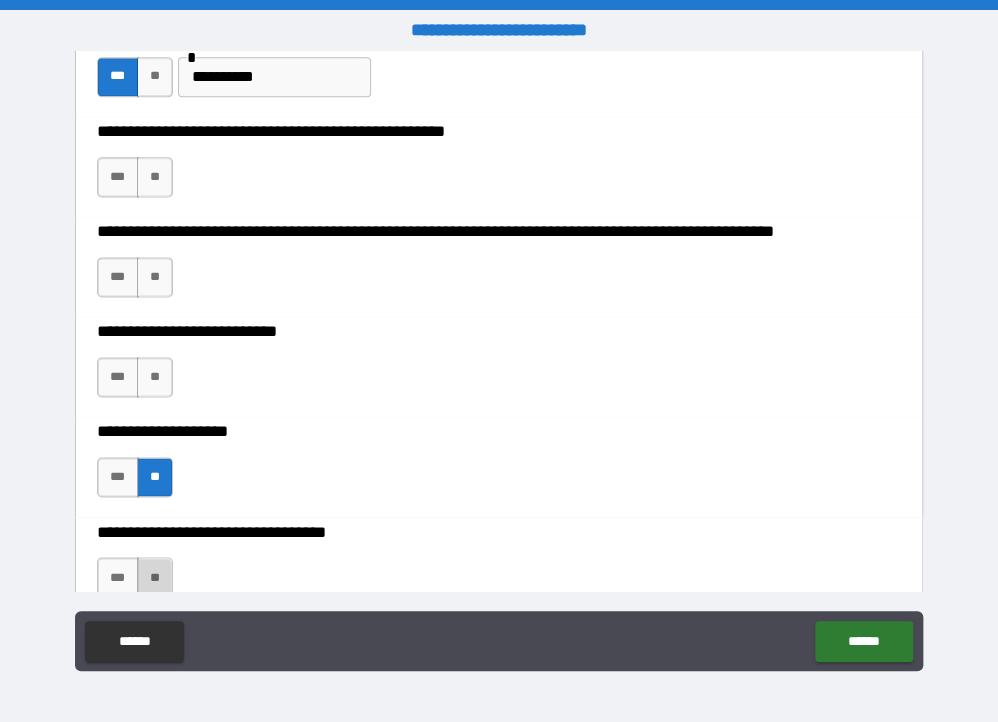 click on "**" at bounding box center (155, 577) 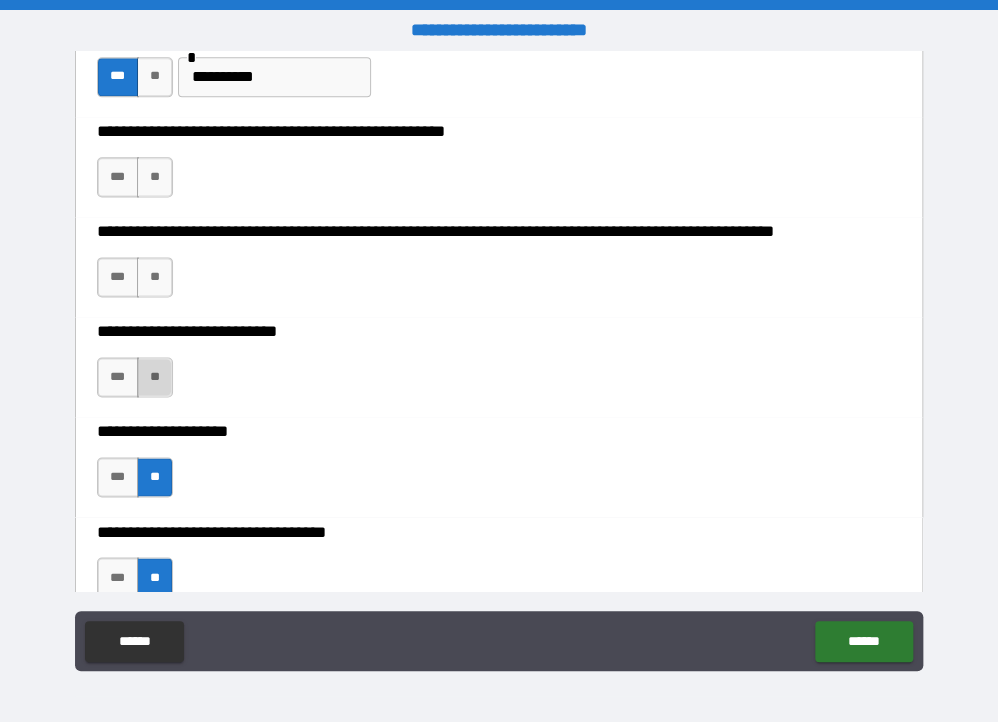 click on "**" at bounding box center [155, 377] 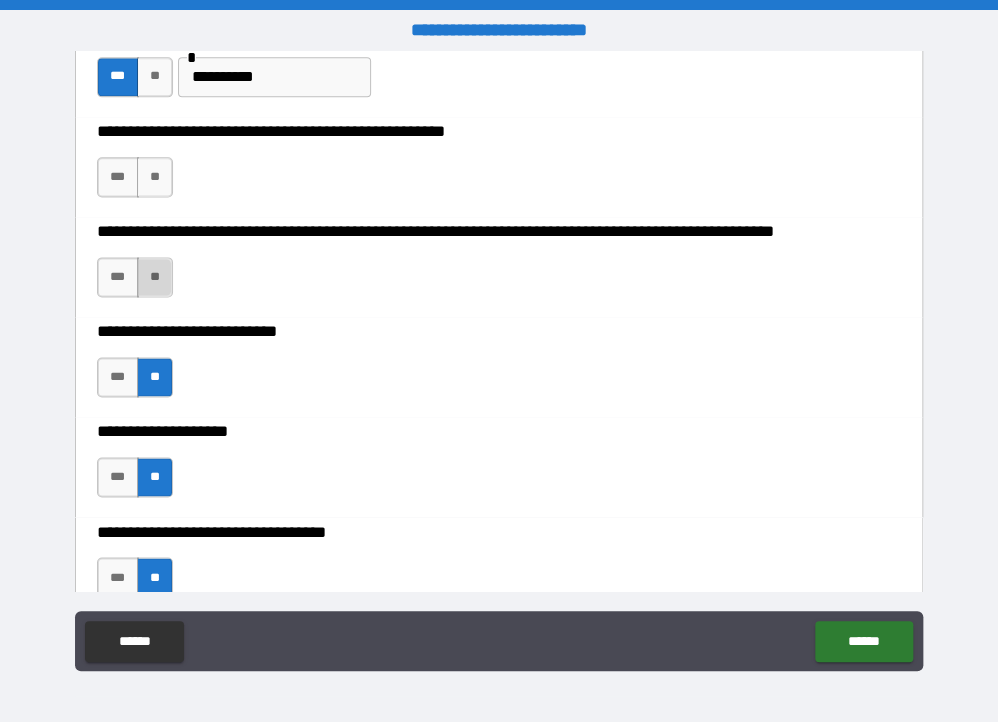 click on "**" at bounding box center (155, 277) 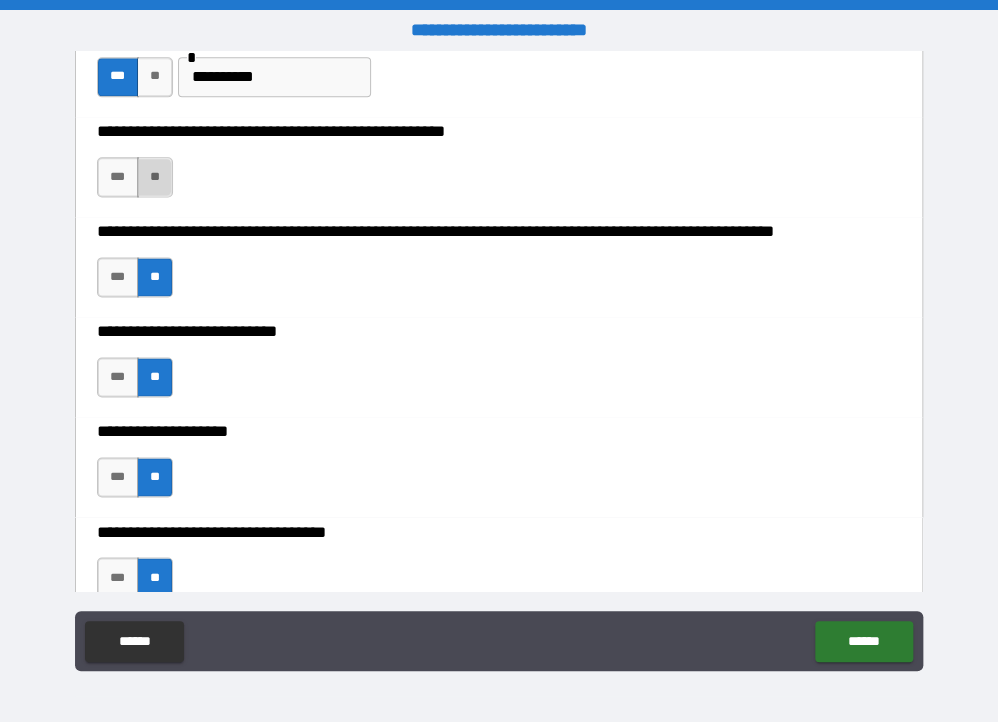 click on "**" at bounding box center (155, 177) 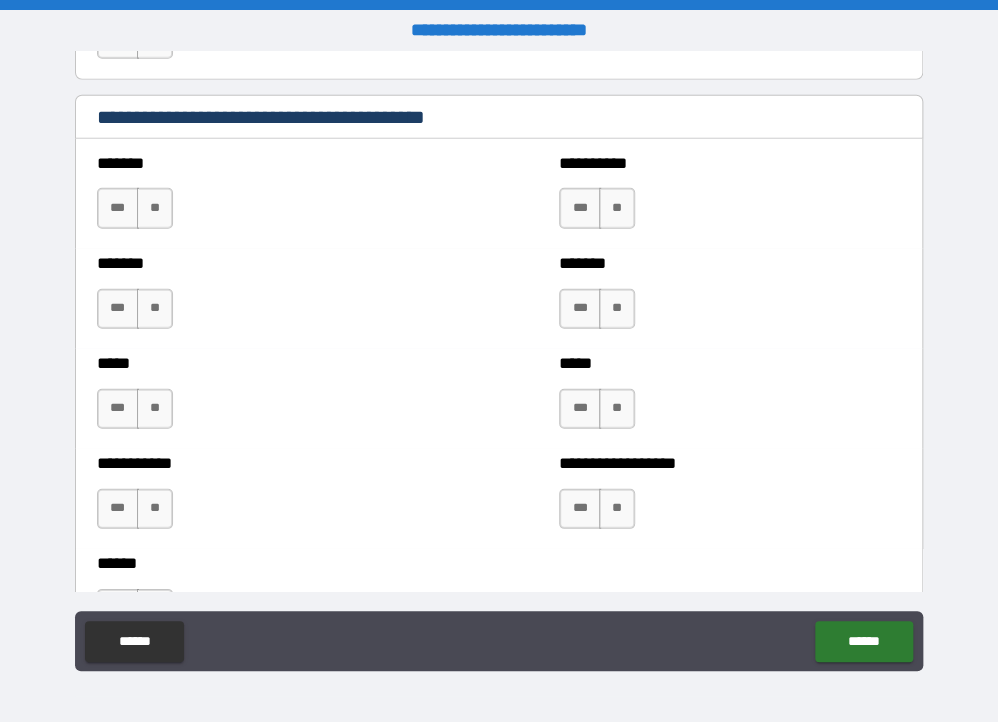 scroll, scrollTop: 1744, scrollLeft: 0, axis: vertical 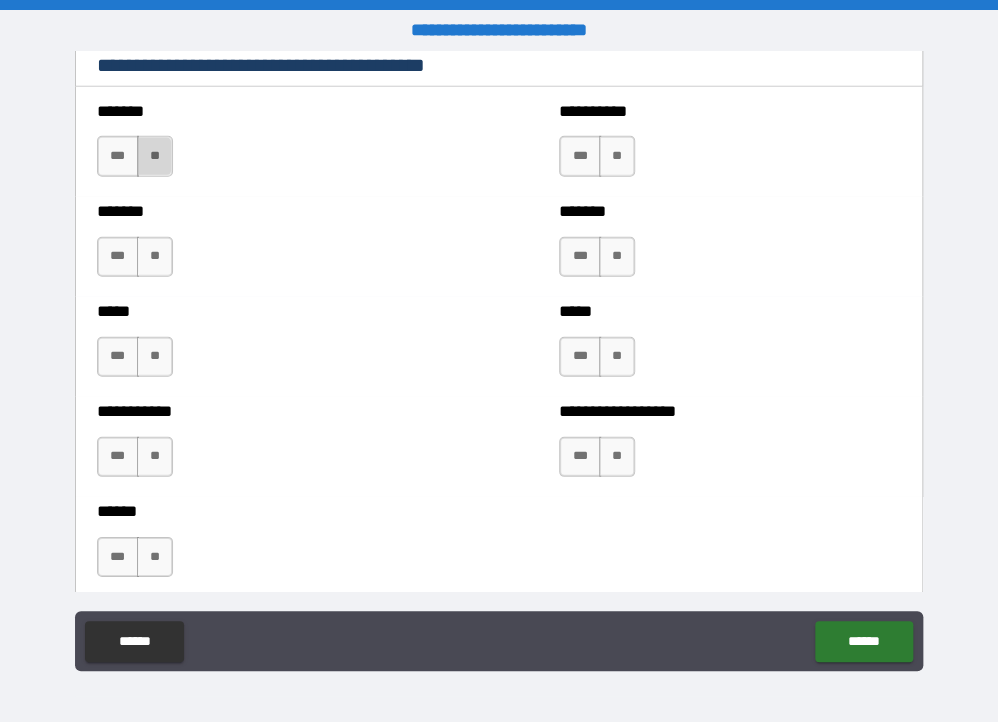click on "**" at bounding box center (155, 156) 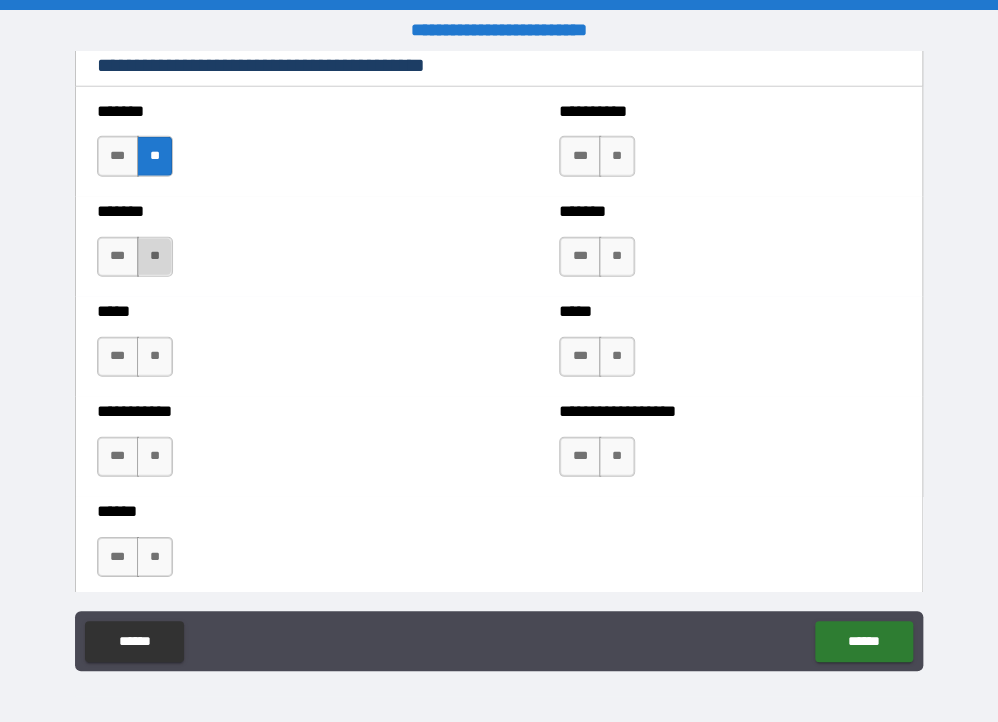 click on "**" at bounding box center [155, 257] 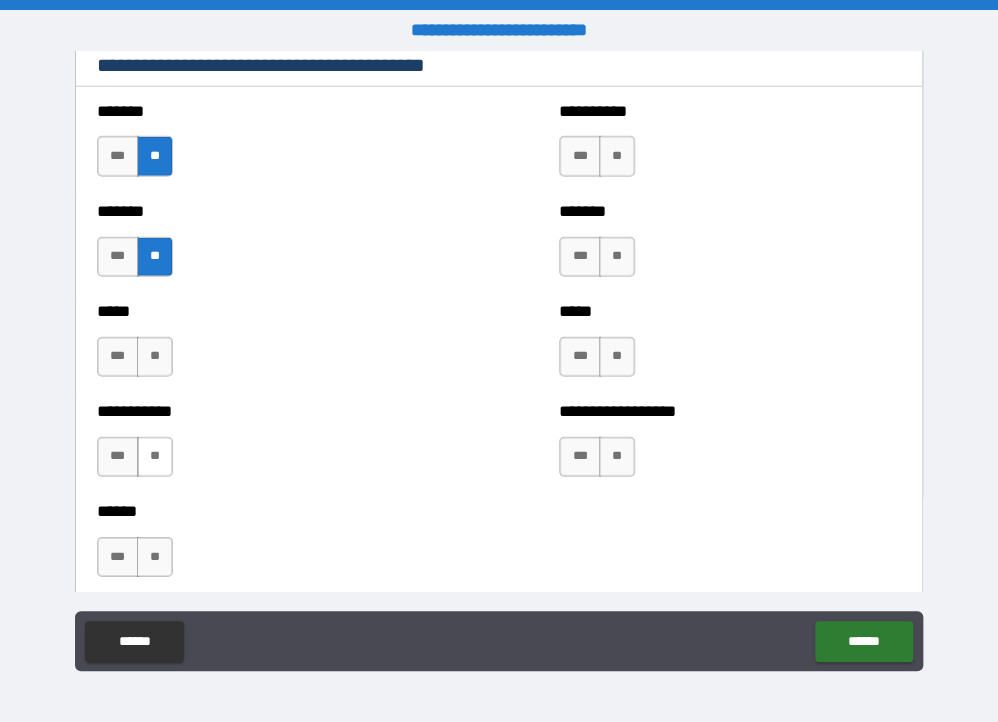 drag, startPoint x: 148, startPoint y: 357, endPoint x: 156, endPoint y: 463, distance: 106.30146 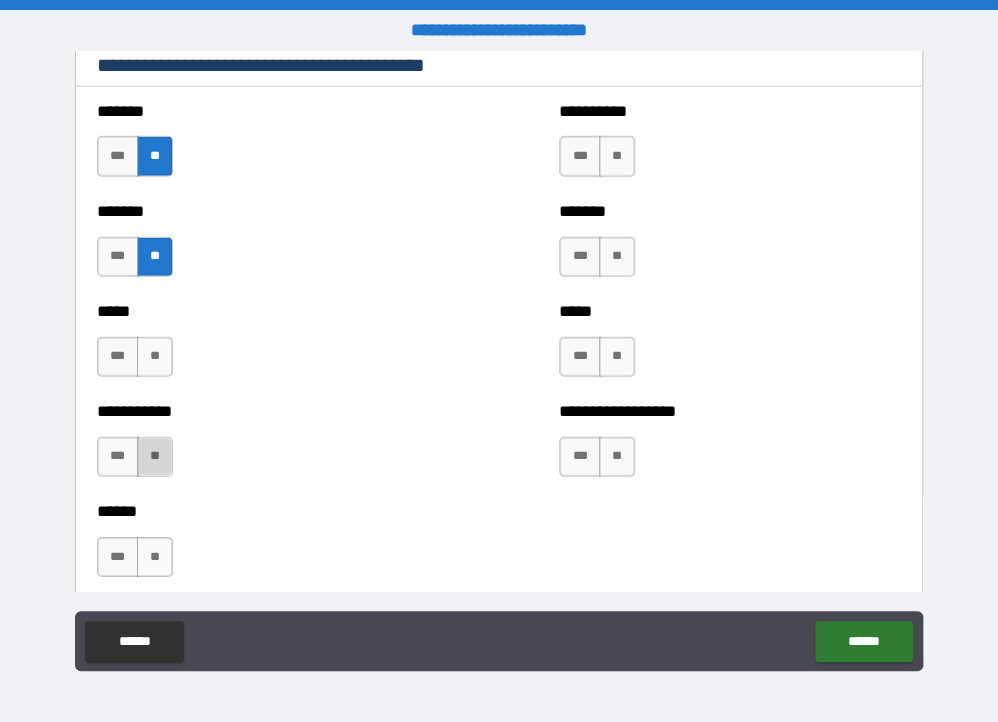 click on "**" at bounding box center [155, 457] 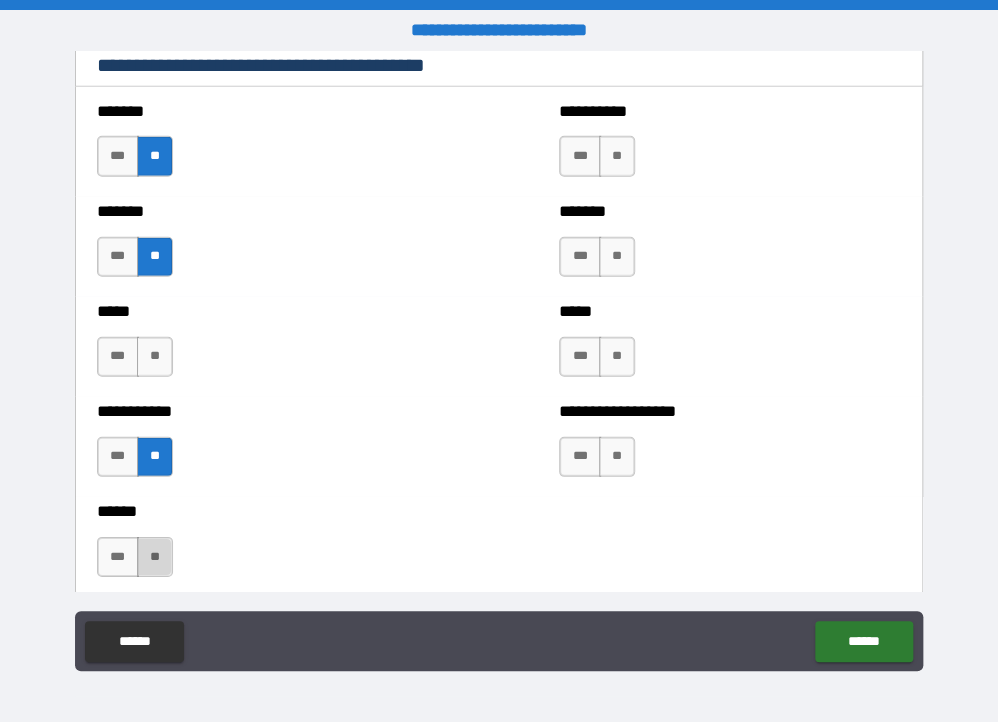click on "**" at bounding box center (155, 557) 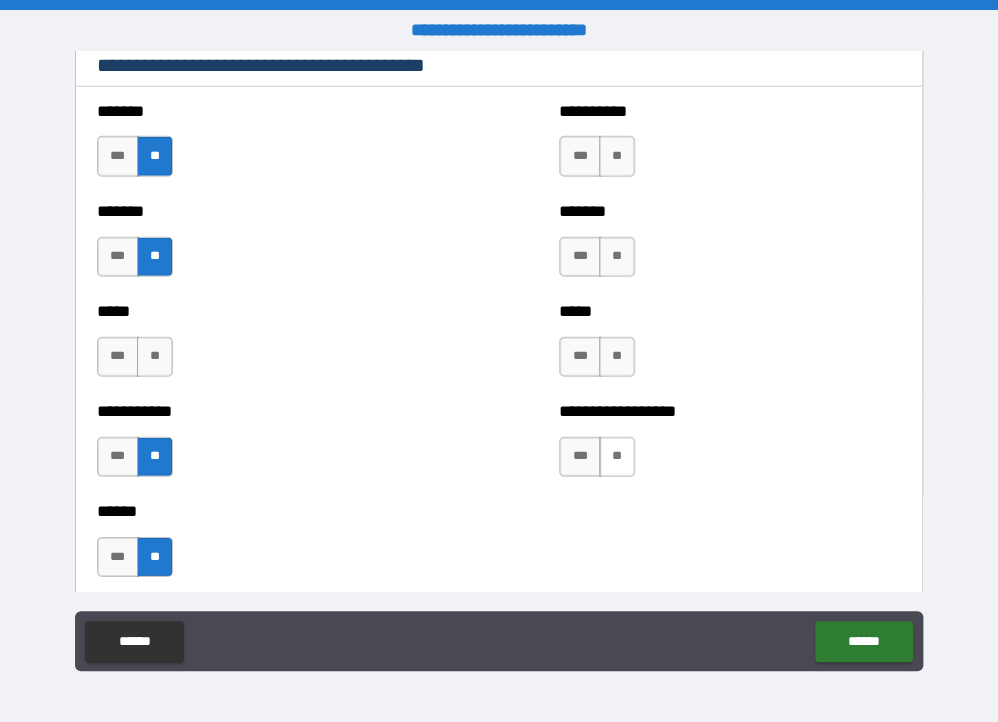 click on "**" at bounding box center [617, 457] 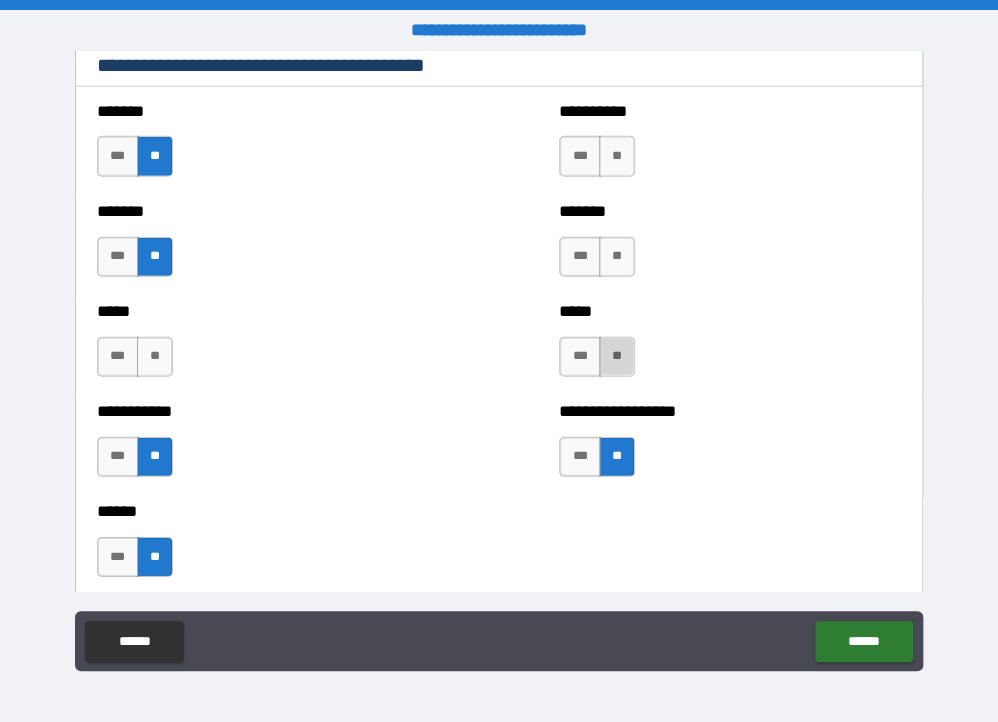 click on "**" at bounding box center (617, 357) 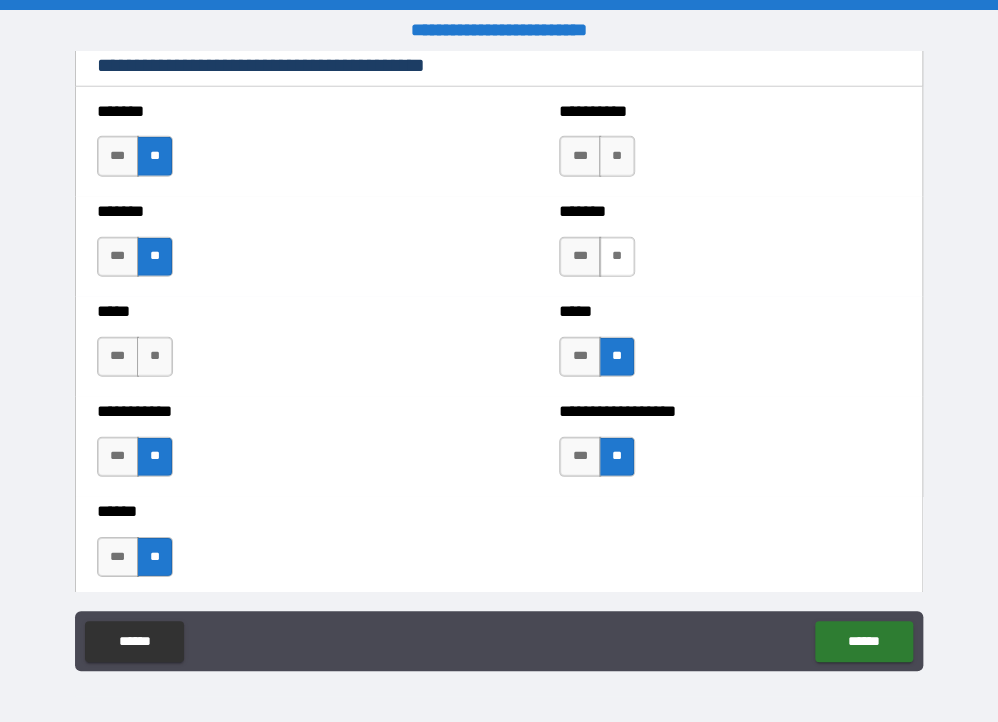 click on "**" at bounding box center (617, 257) 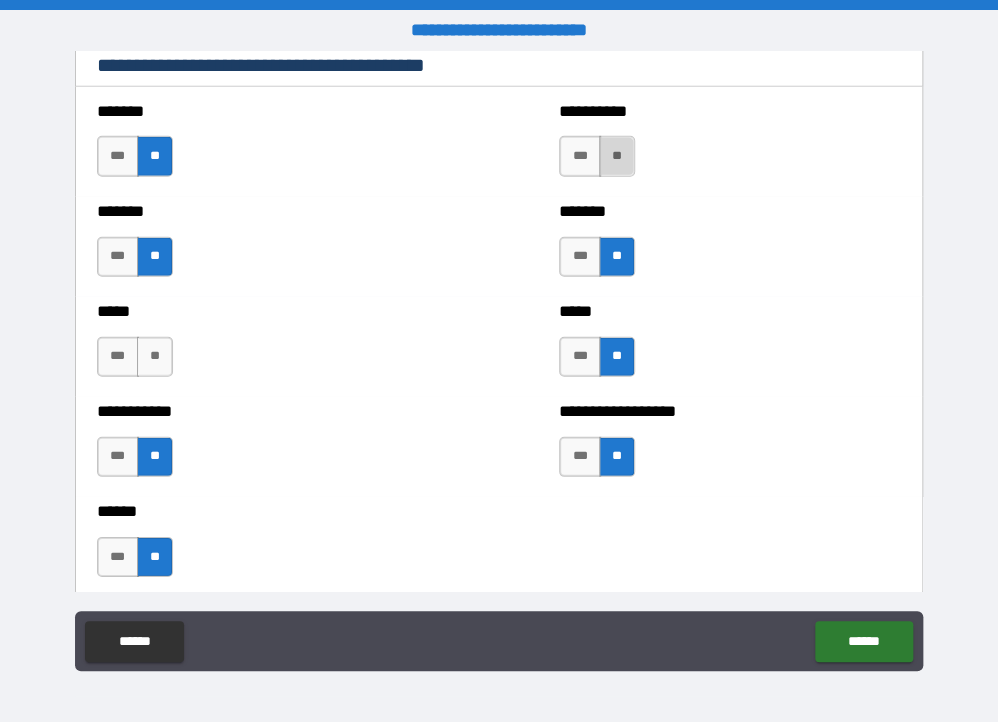 click on "**" at bounding box center [617, 156] 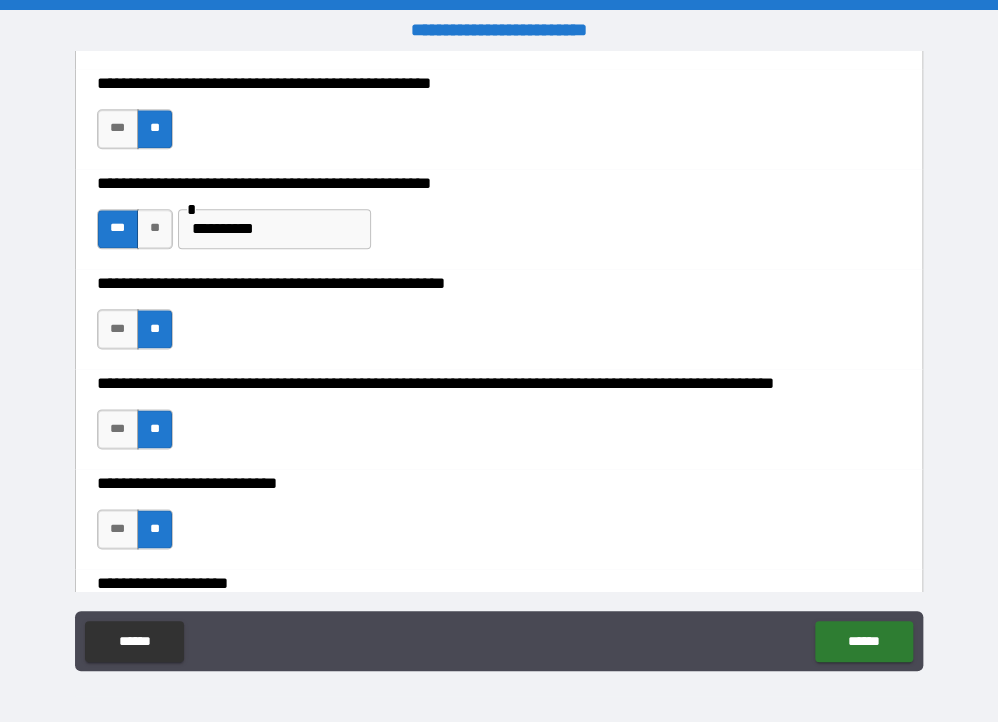 scroll, scrollTop: 669, scrollLeft: 0, axis: vertical 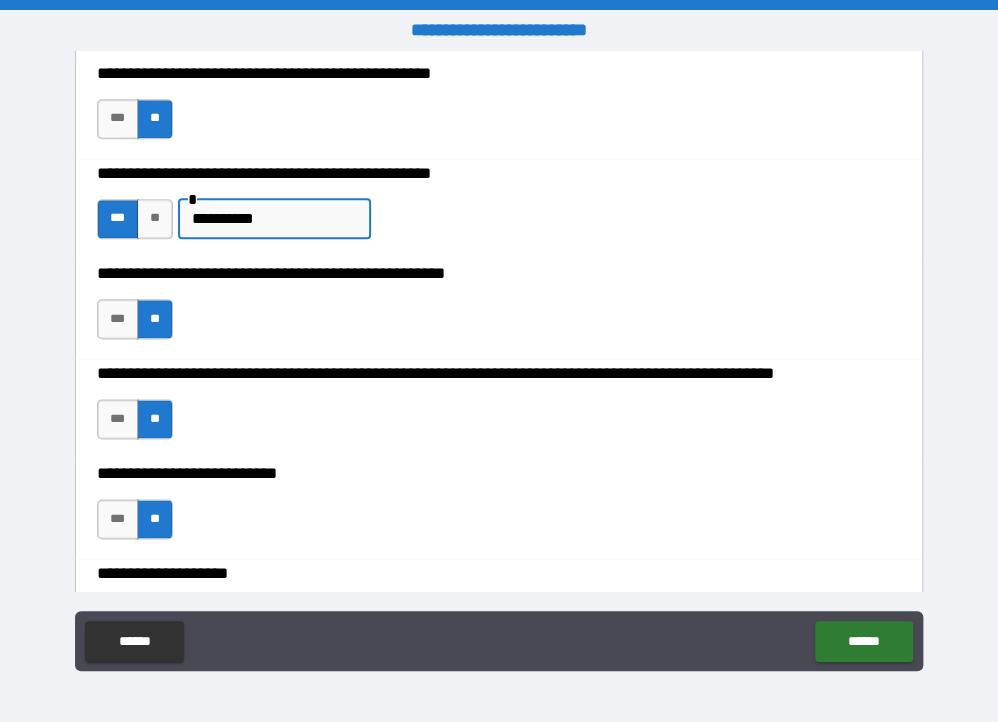 click on "**********" at bounding box center [274, 219] 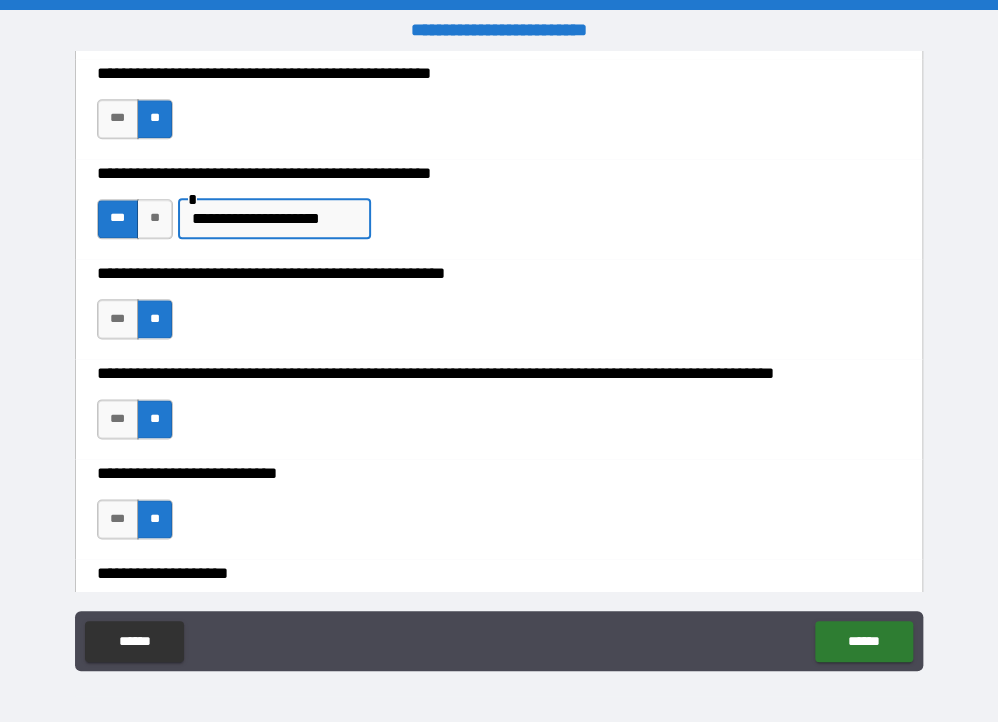 click on "**********" at bounding box center (274, 219) 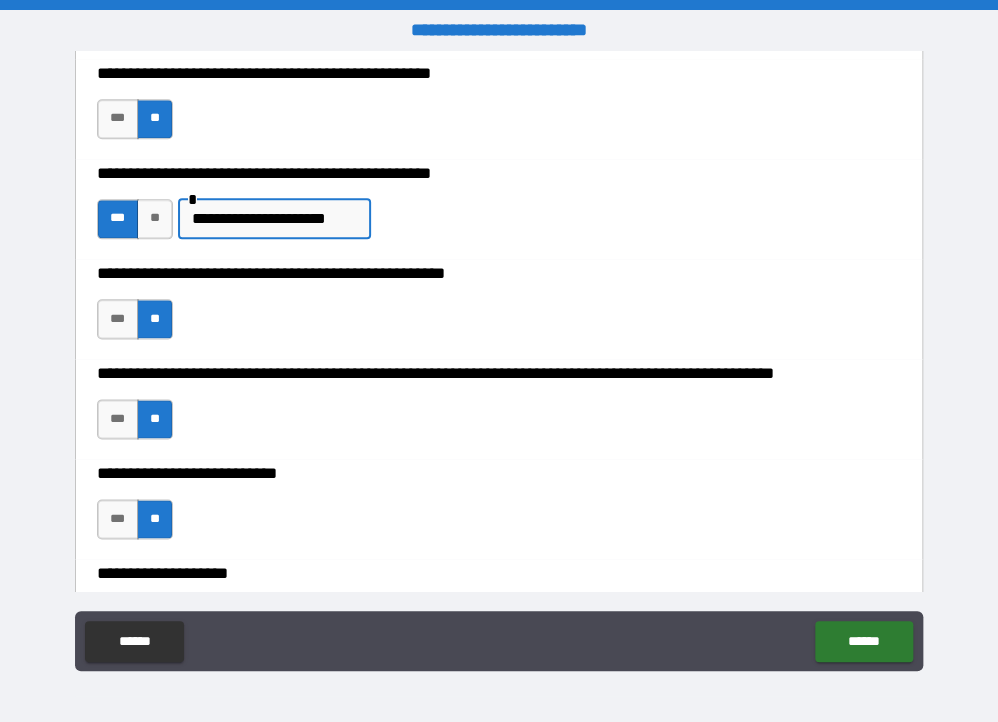 click on "**********" at bounding box center [274, 219] 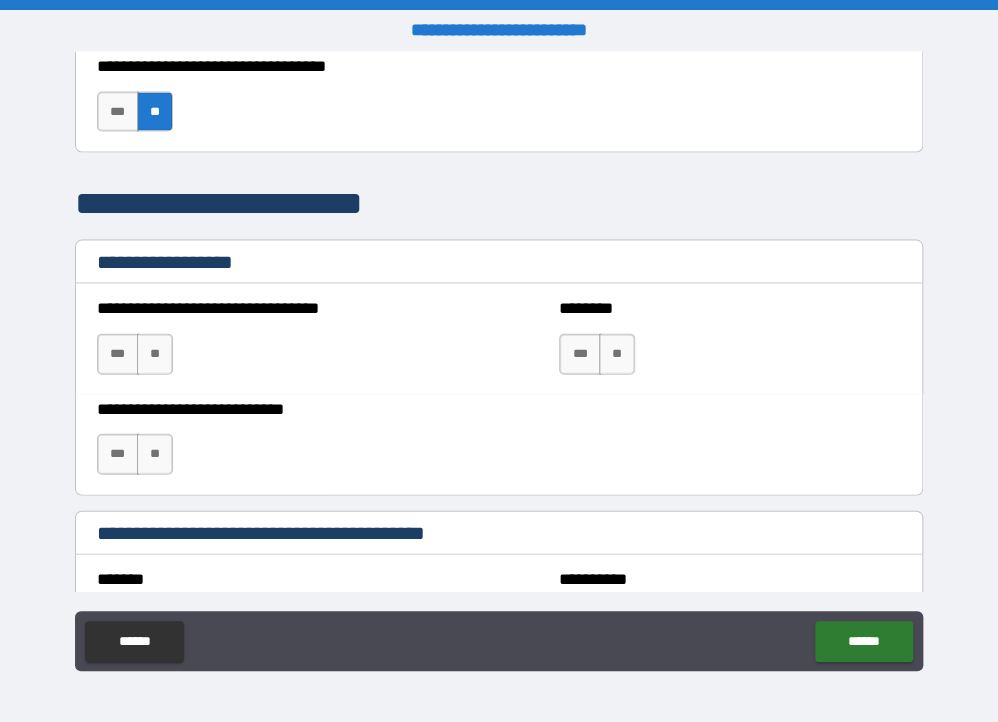 scroll, scrollTop: 1317, scrollLeft: 0, axis: vertical 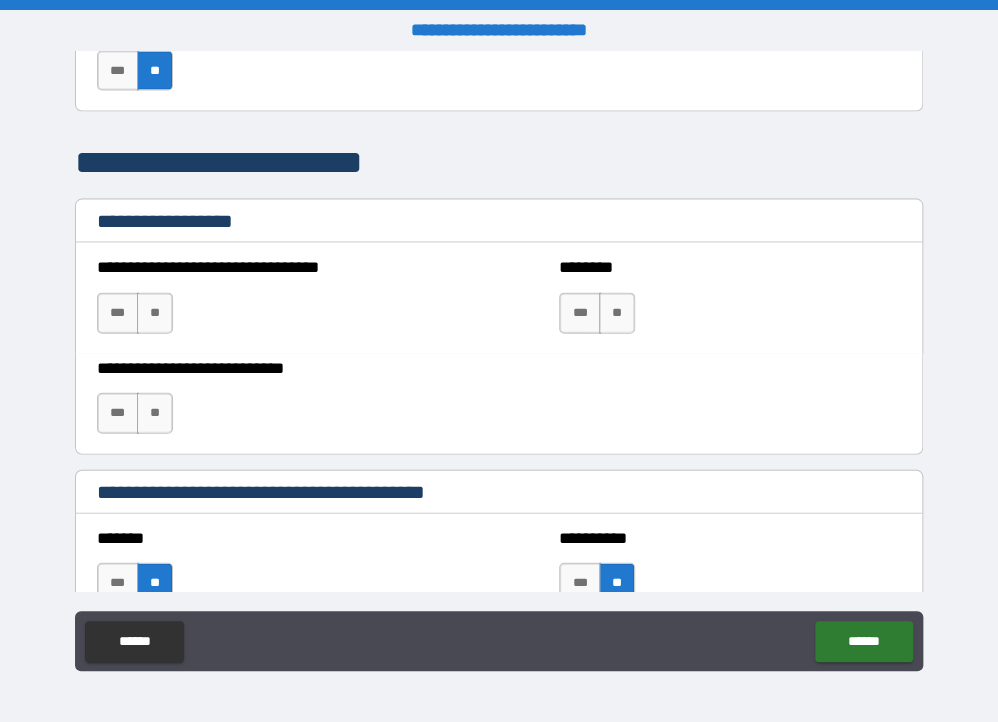type on "**********" 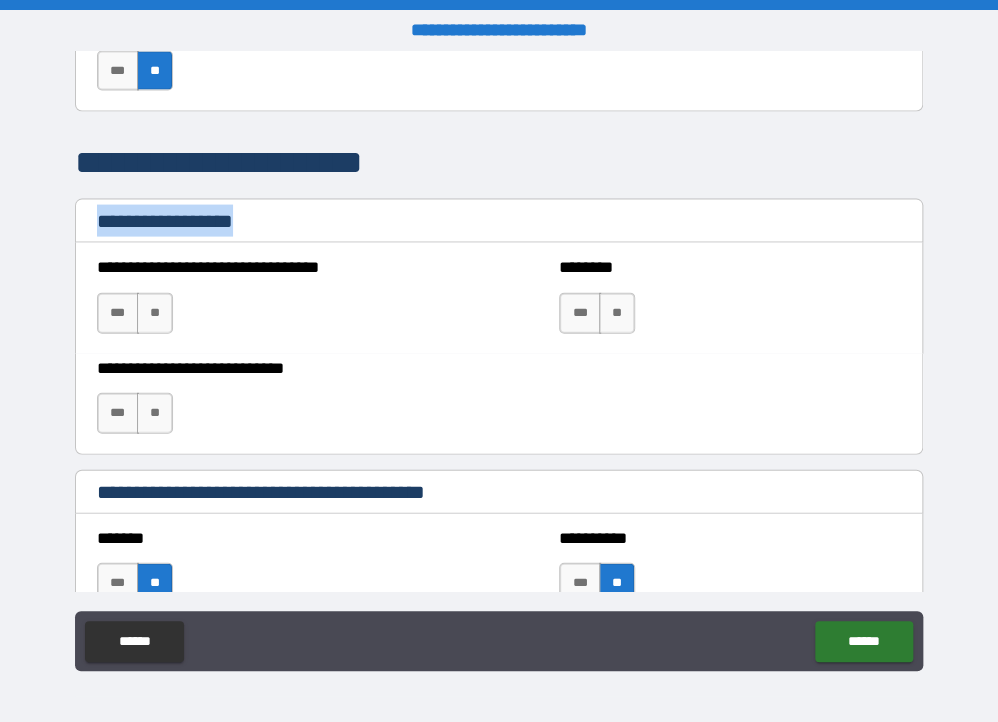 drag, startPoint x: 923, startPoint y: 169, endPoint x: 923, endPoint y: 213, distance: 44 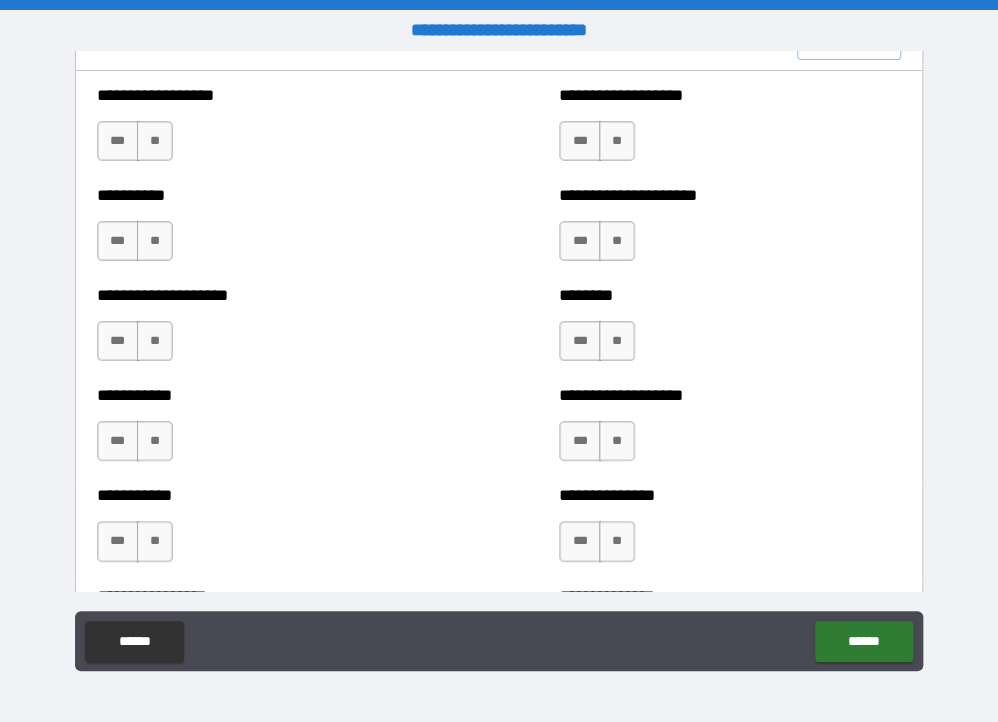 scroll, scrollTop: 2453, scrollLeft: 0, axis: vertical 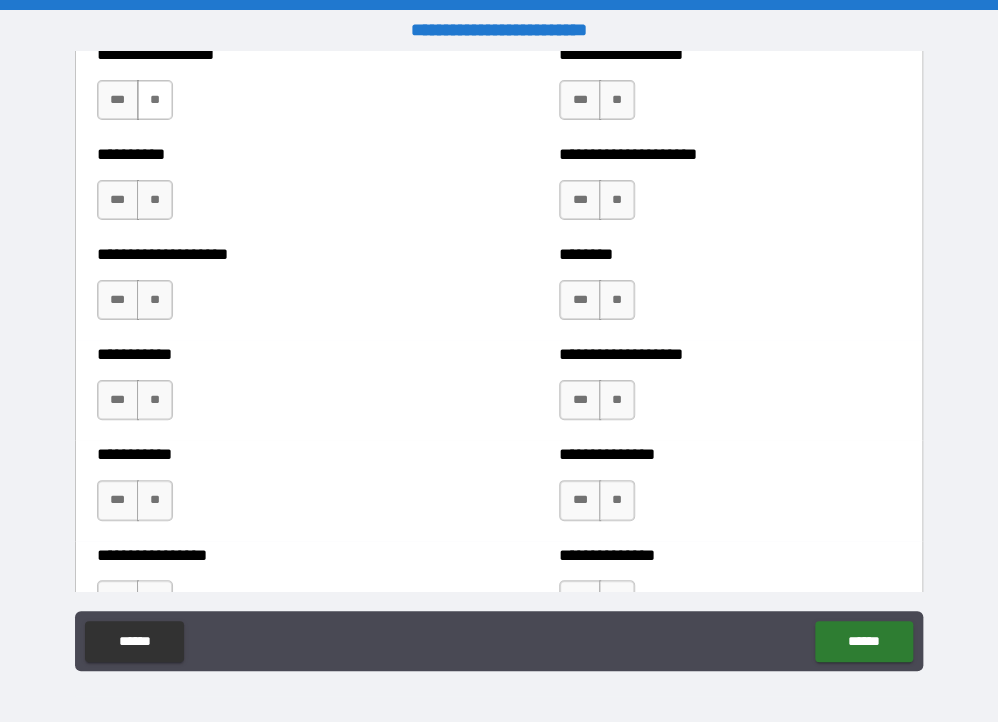 click on "**" at bounding box center (155, 100) 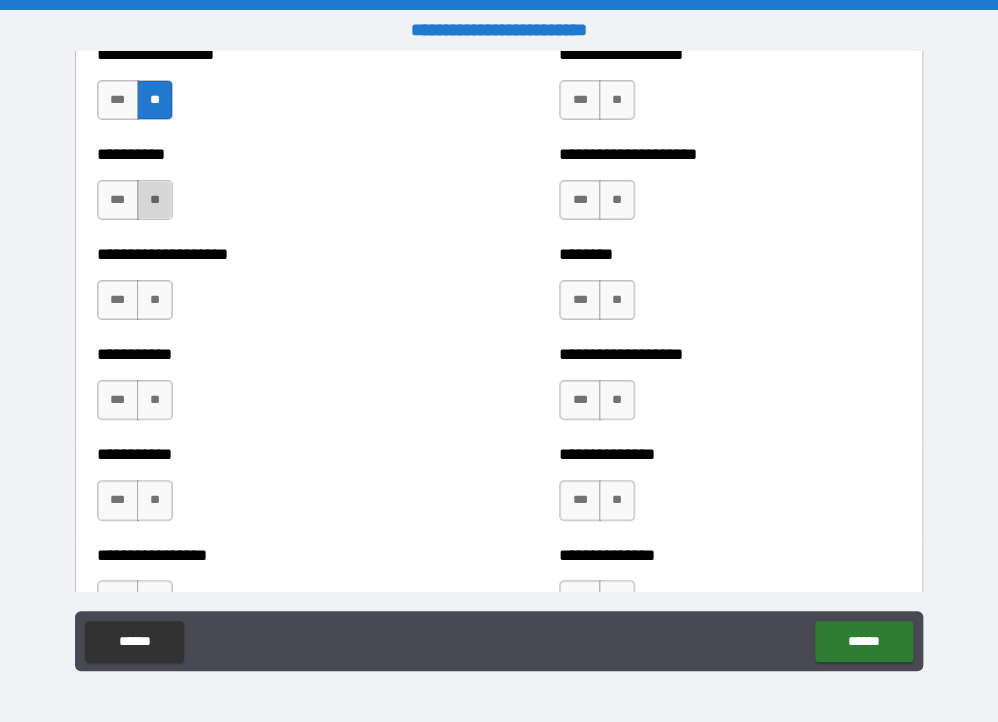 click on "**" at bounding box center (155, 200) 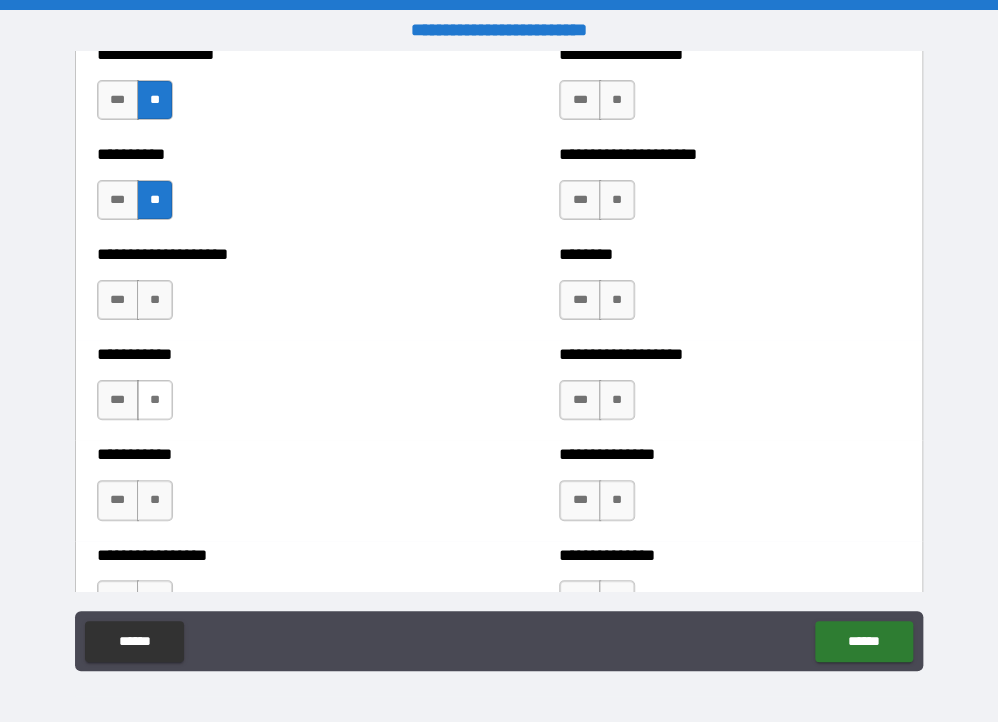drag, startPoint x: 151, startPoint y: 294, endPoint x: 151, endPoint y: 410, distance: 116 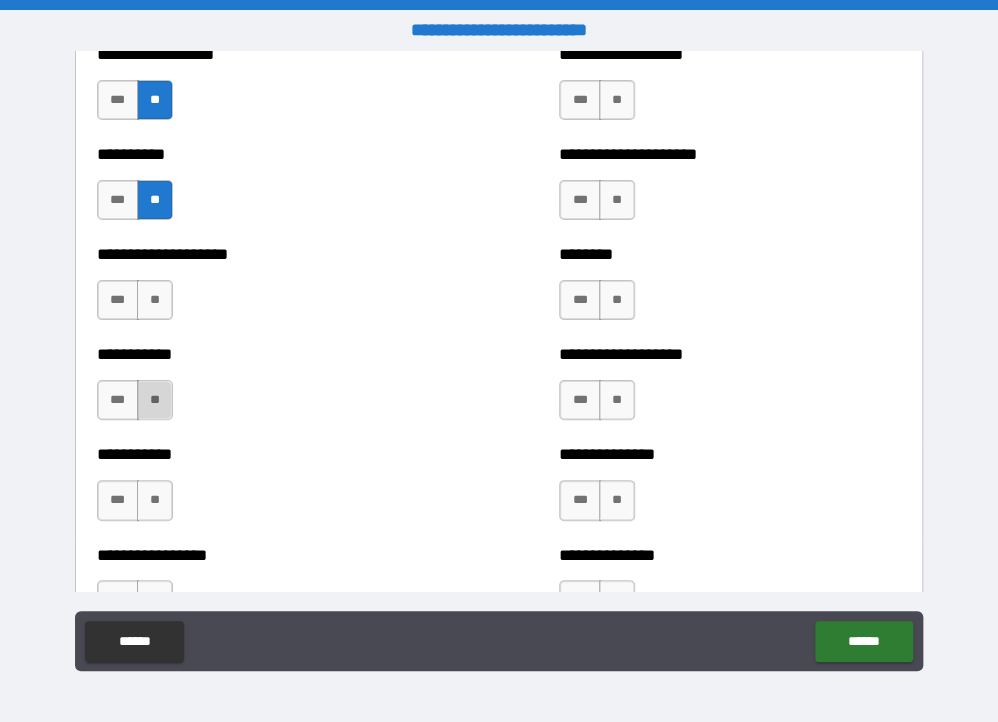 click on "**" at bounding box center (155, 400) 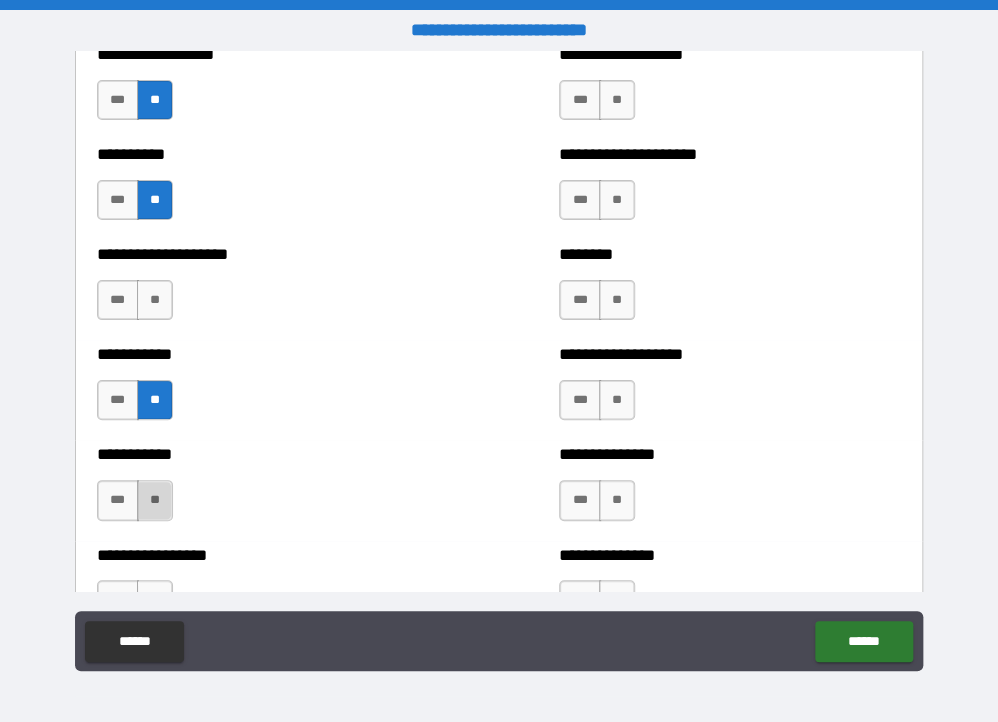 click on "**" at bounding box center (155, 500) 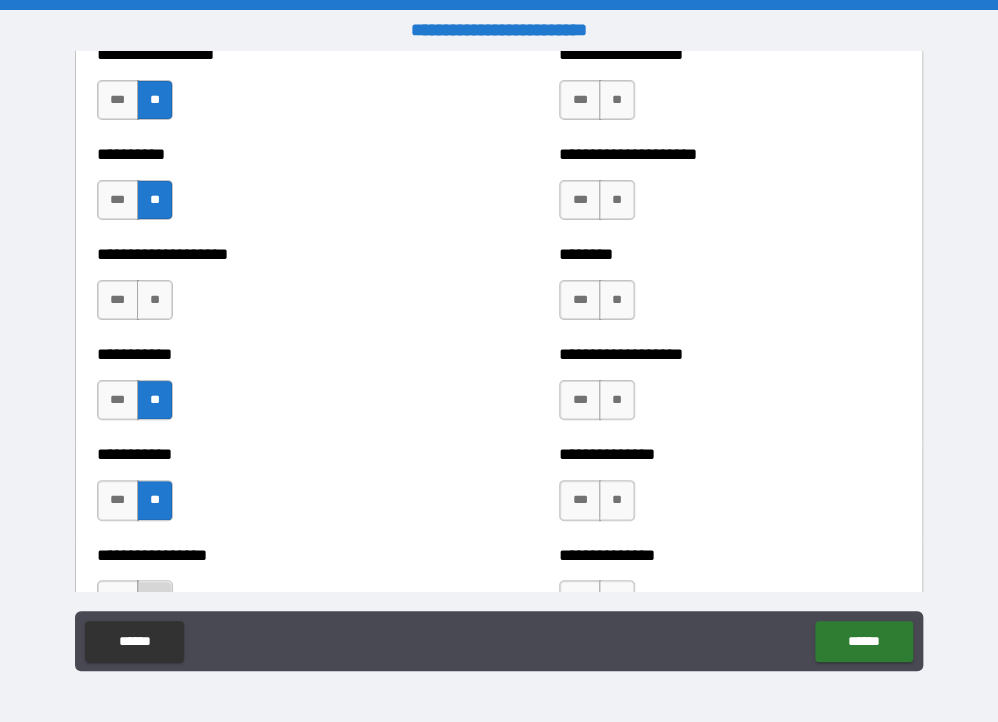 click on "**" at bounding box center (155, 600) 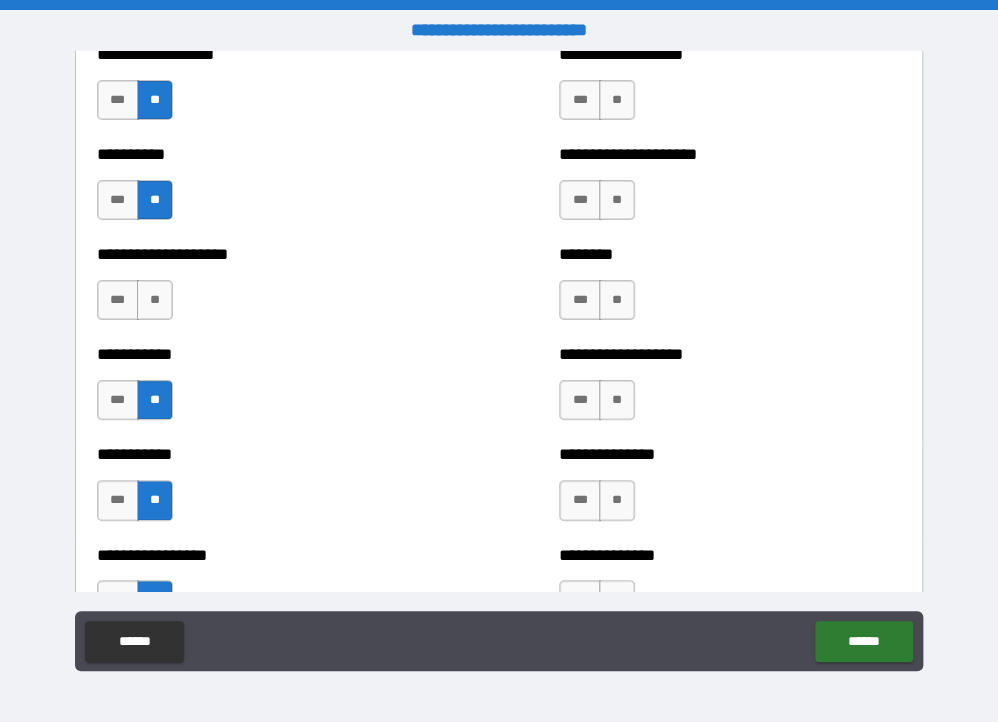 drag, startPoint x: 922, startPoint y: 260, endPoint x: 916, endPoint y: 250, distance: 11.661903 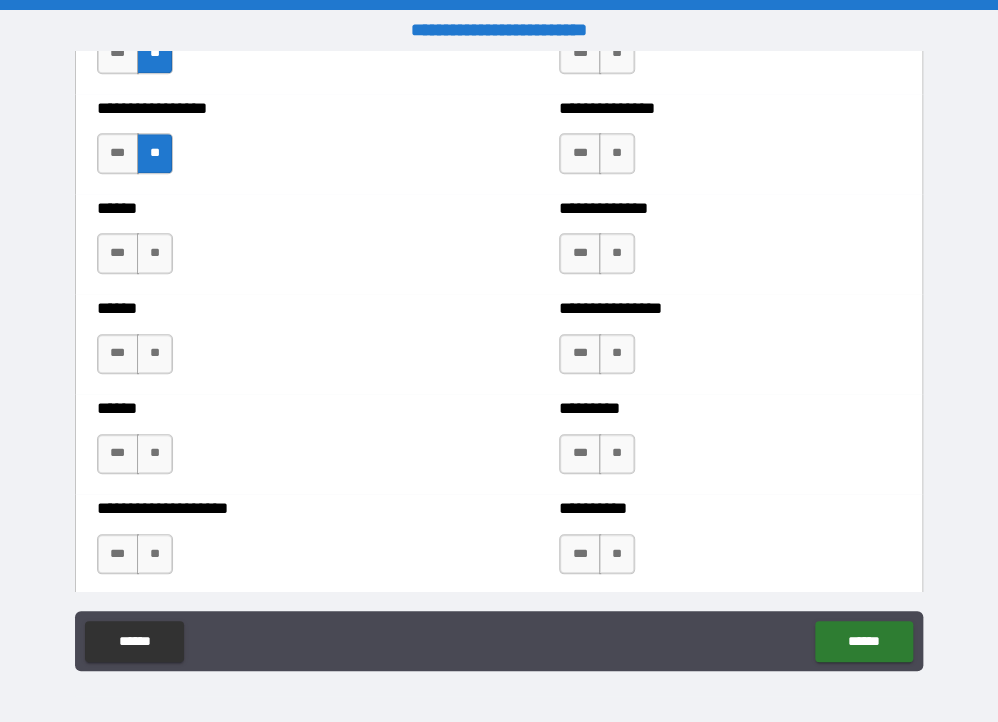 scroll, scrollTop: 2990, scrollLeft: 0, axis: vertical 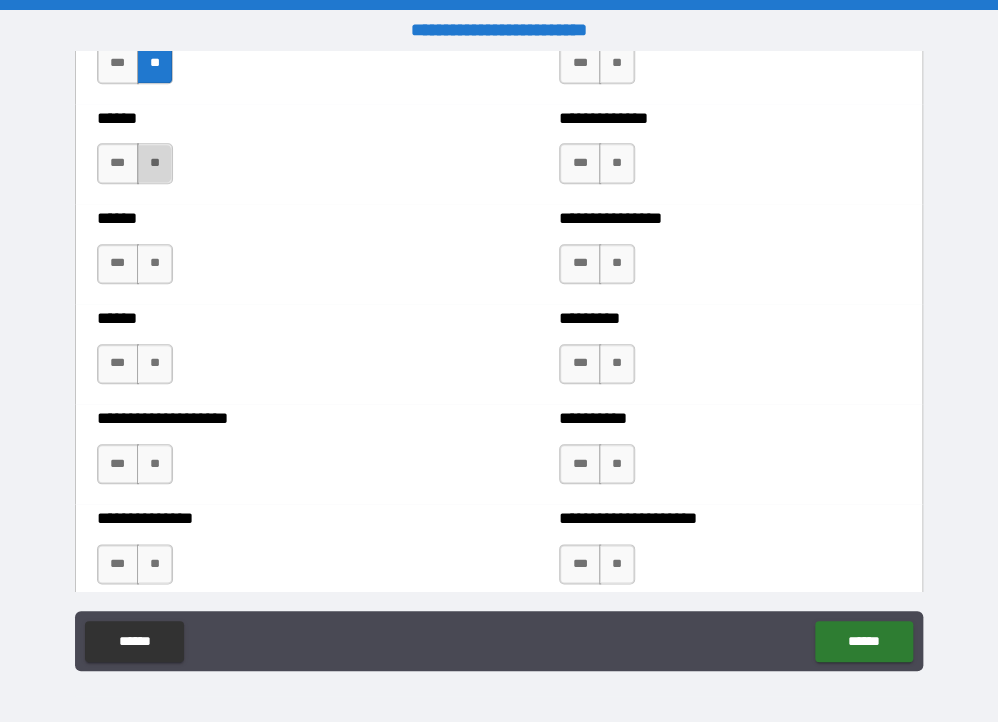 click on "**" at bounding box center [155, 163] 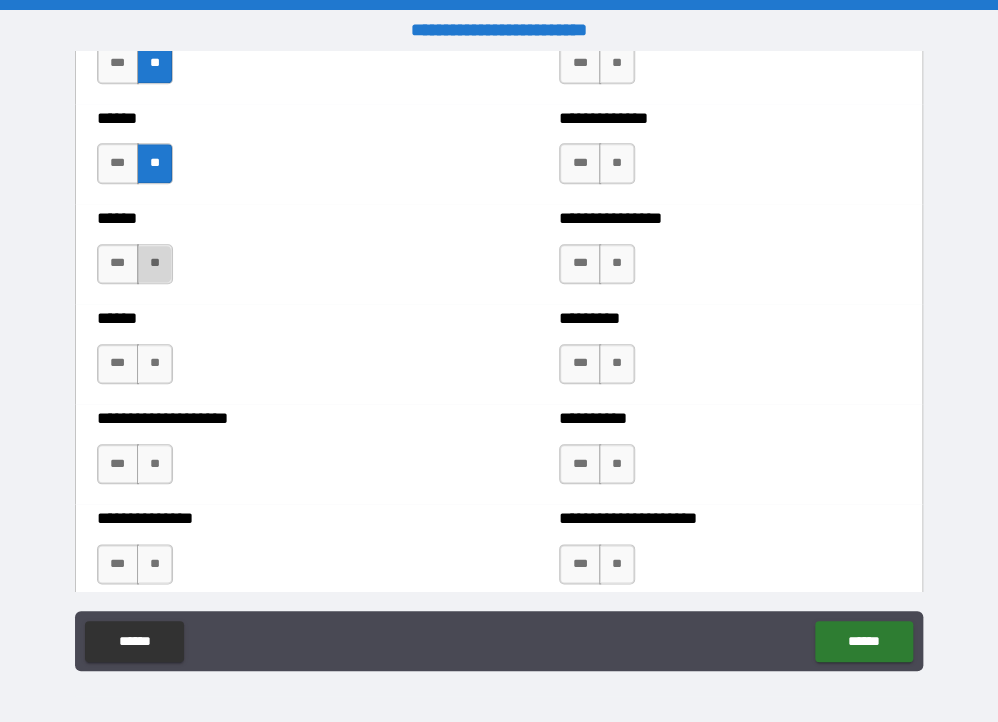 click on "**" at bounding box center [155, 264] 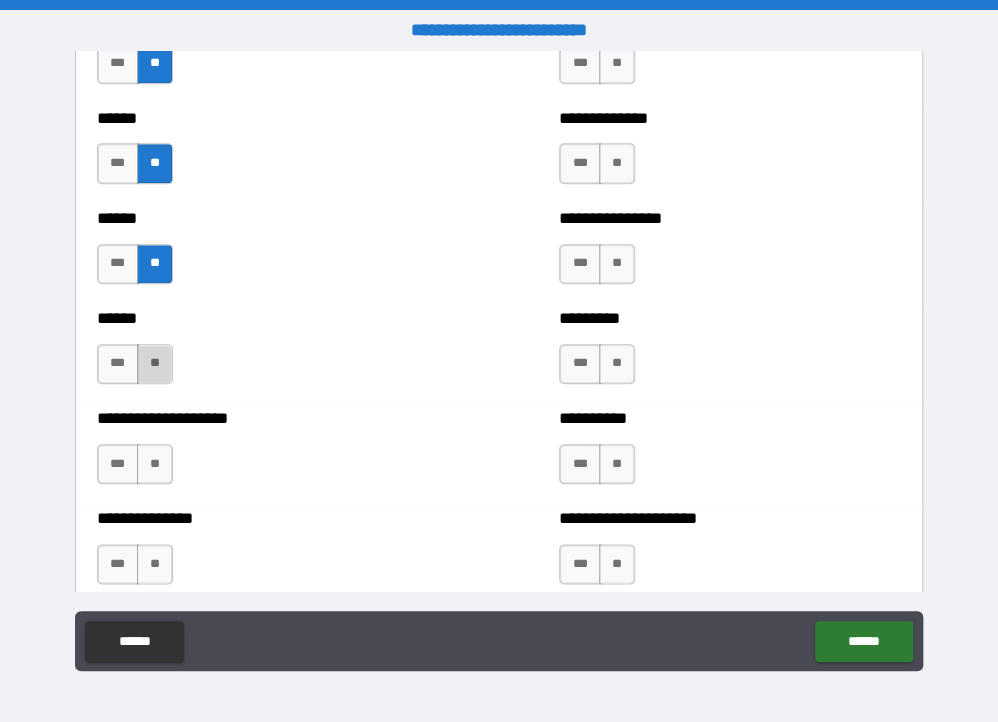 click on "**" at bounding box center [155, 364] 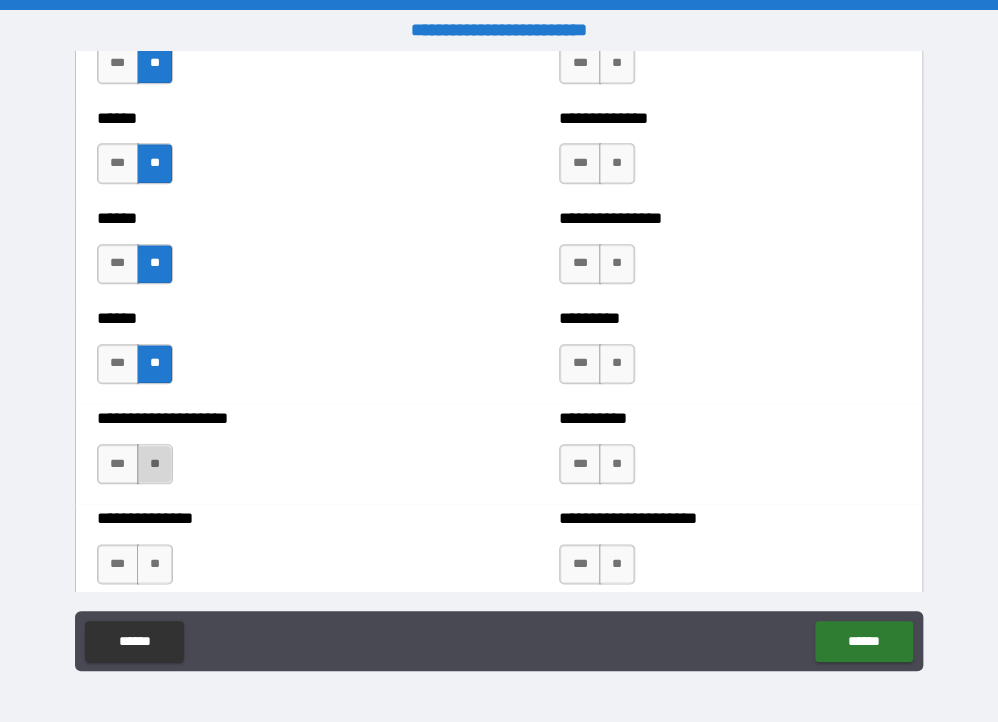 click on "**" at bounding box center (155, 464) 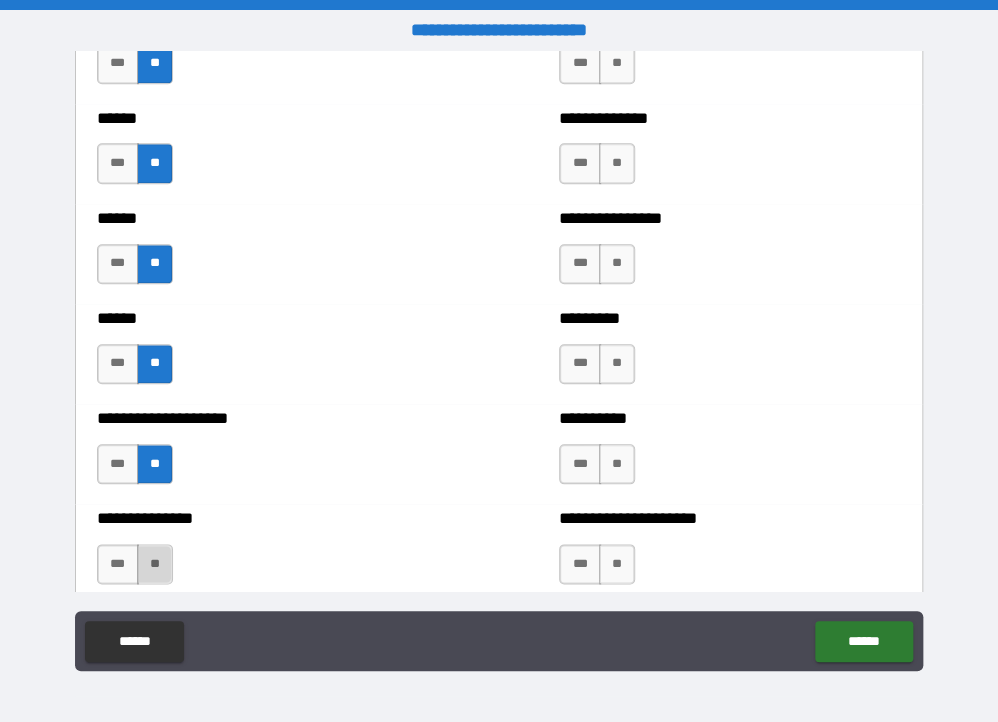 click on "**" at bounding box center (155, 564) 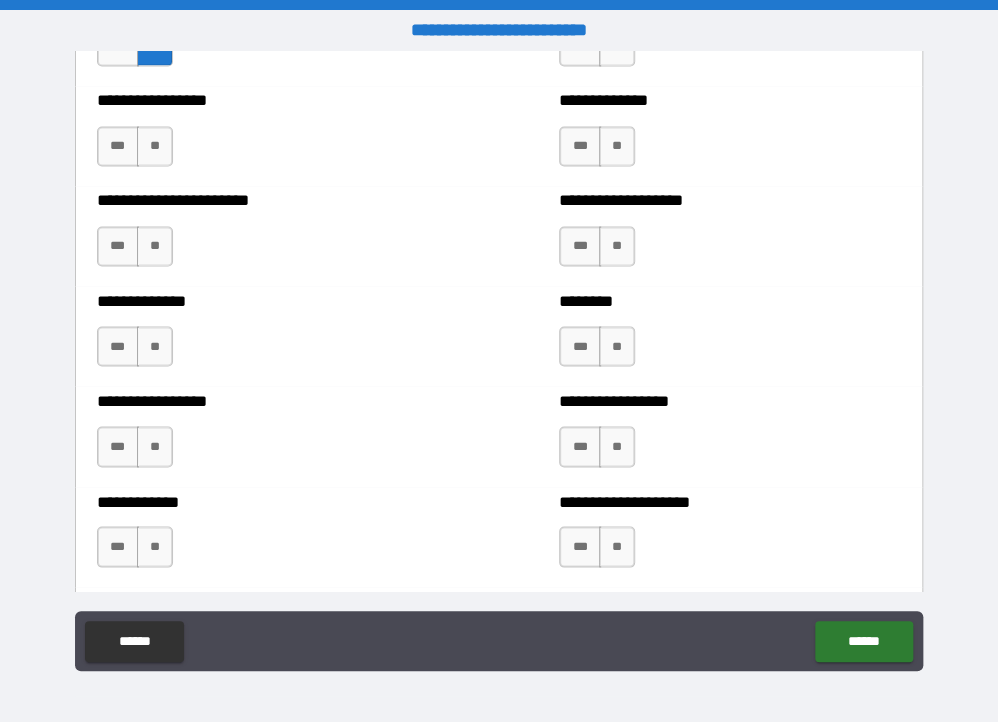 scroll, scrollTop: 3528, scrollLeft: 0, axis: vertical 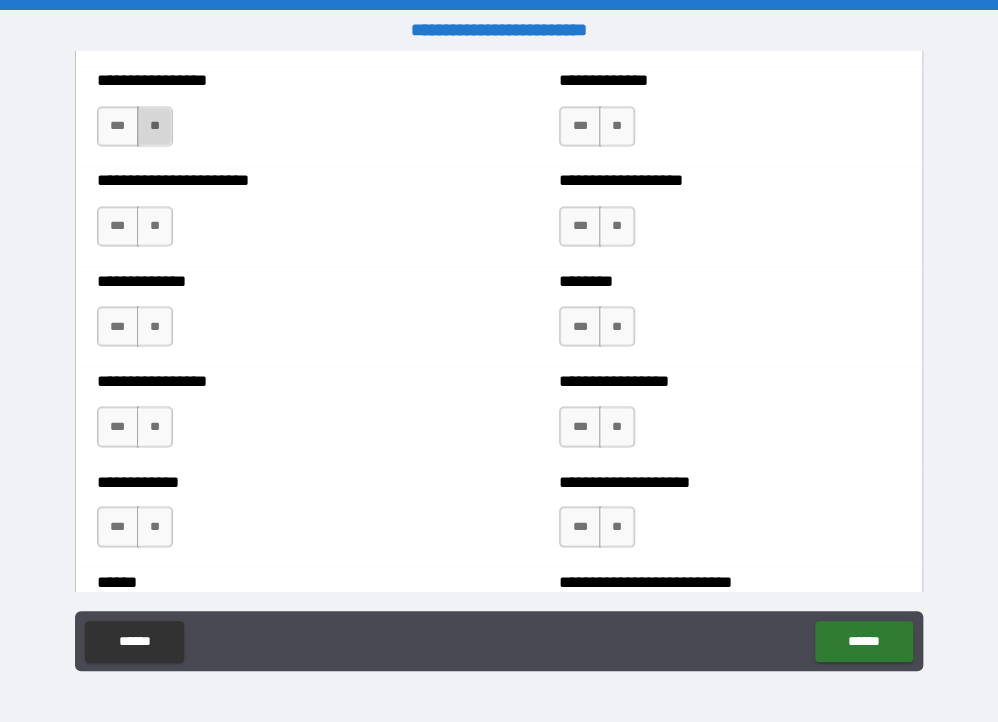 click on "**" at bounding box center (155, 126) 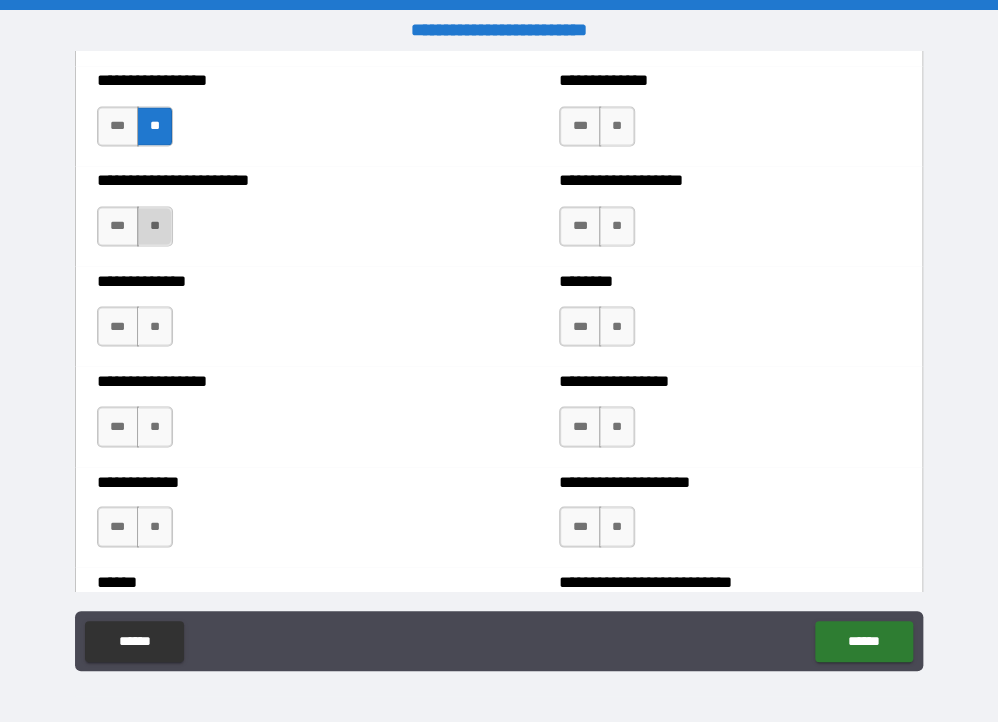 click on "**" at bounding box center [155, 226] 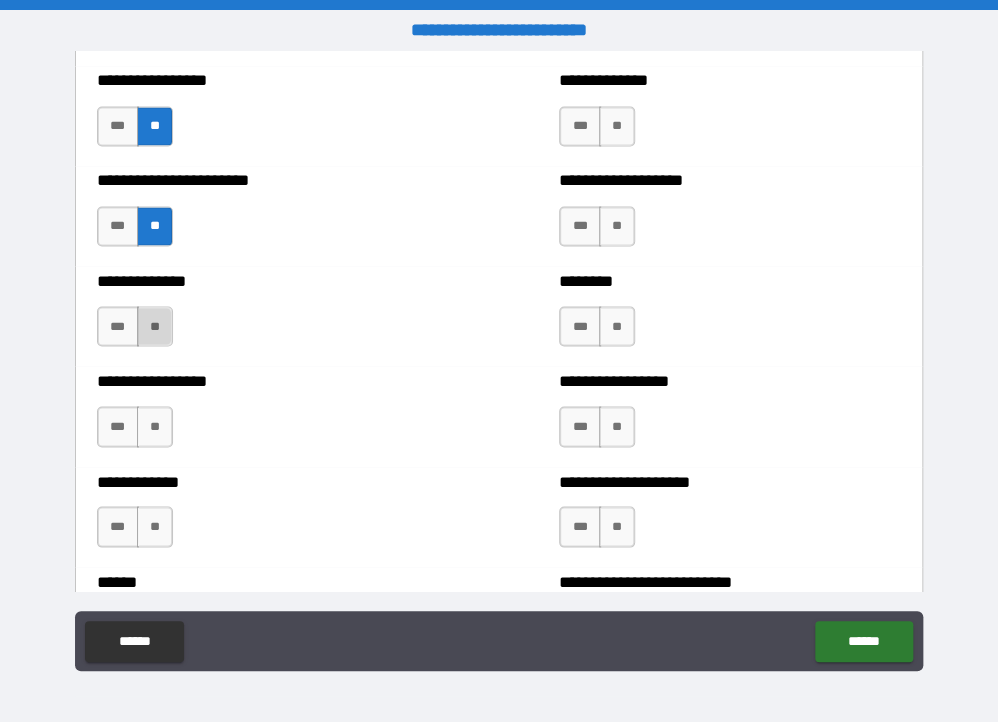 click on "**" at bounding box center (155, 326) 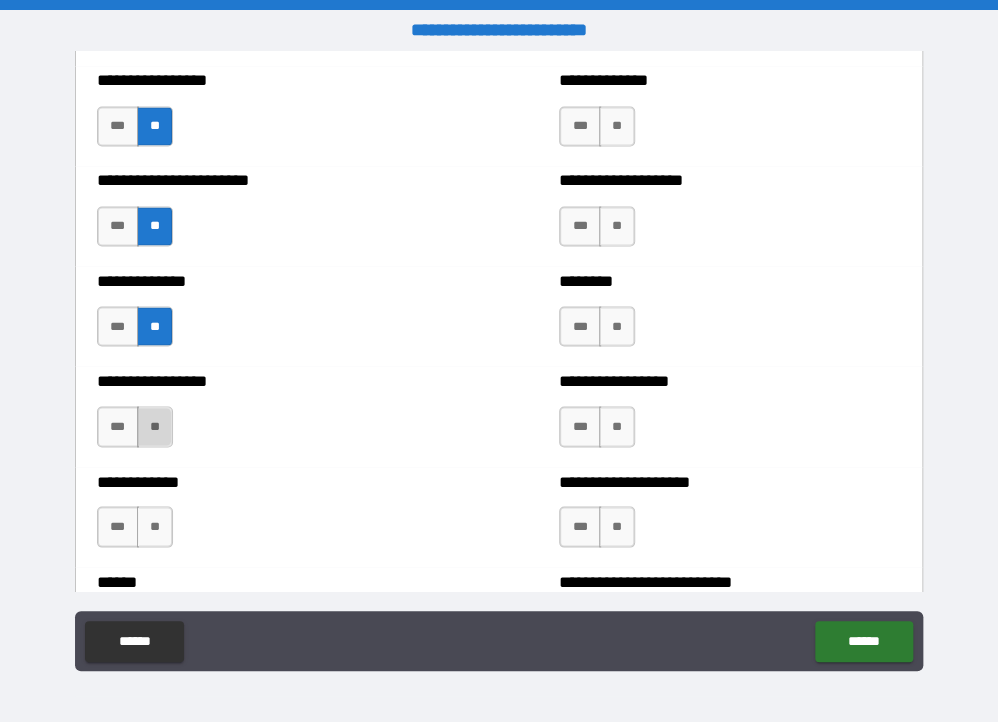 click on "**" at bounding box center (155, 426) 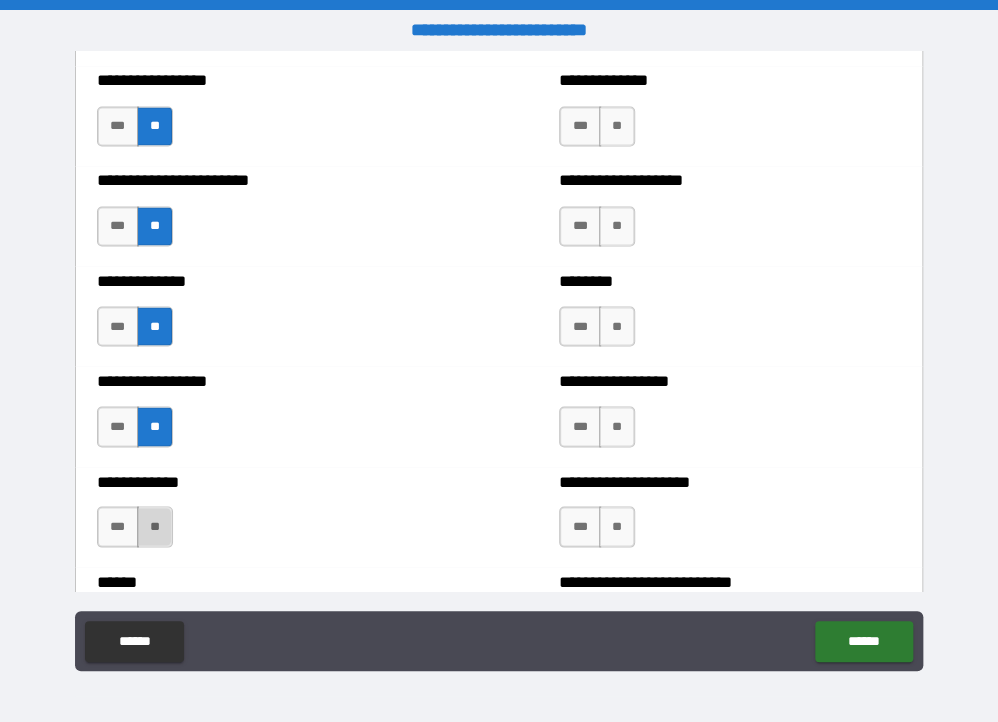 click on "**" at bounding box center [155, 526] 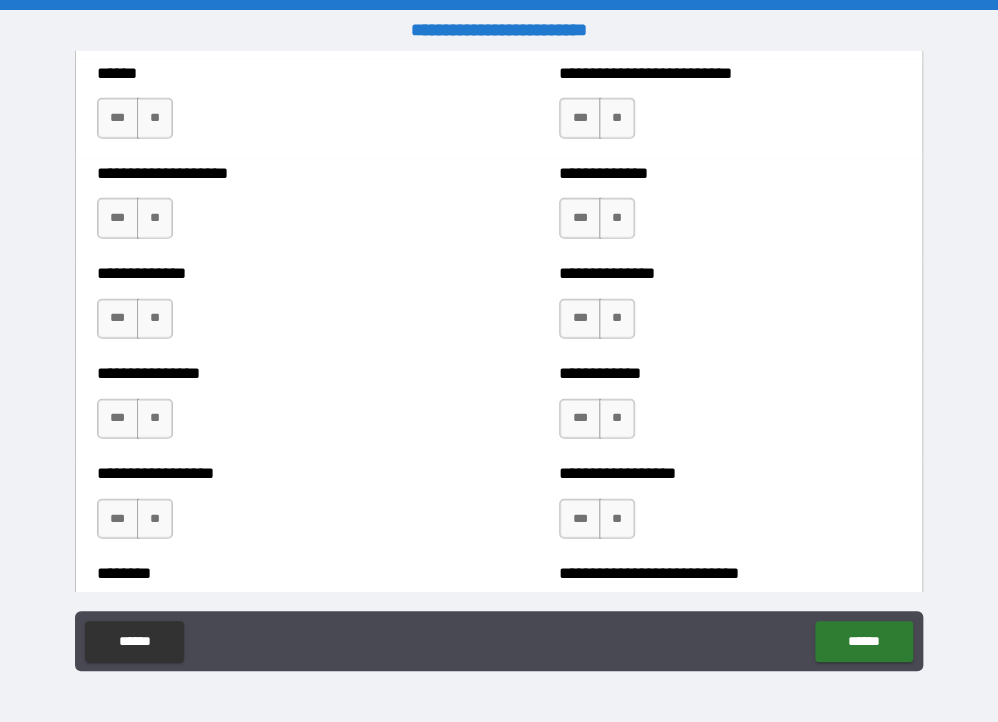 scroll, scrollTop: 4065, scrollLeft: 0, axis: vertical 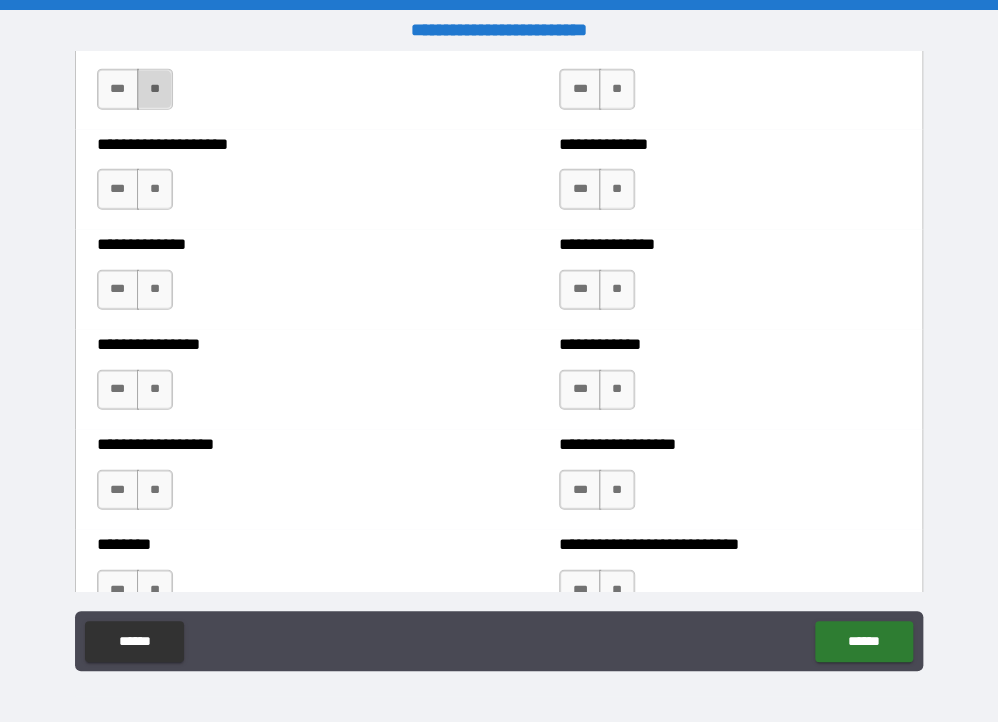 click on "**" at bounding box center [155, 89] 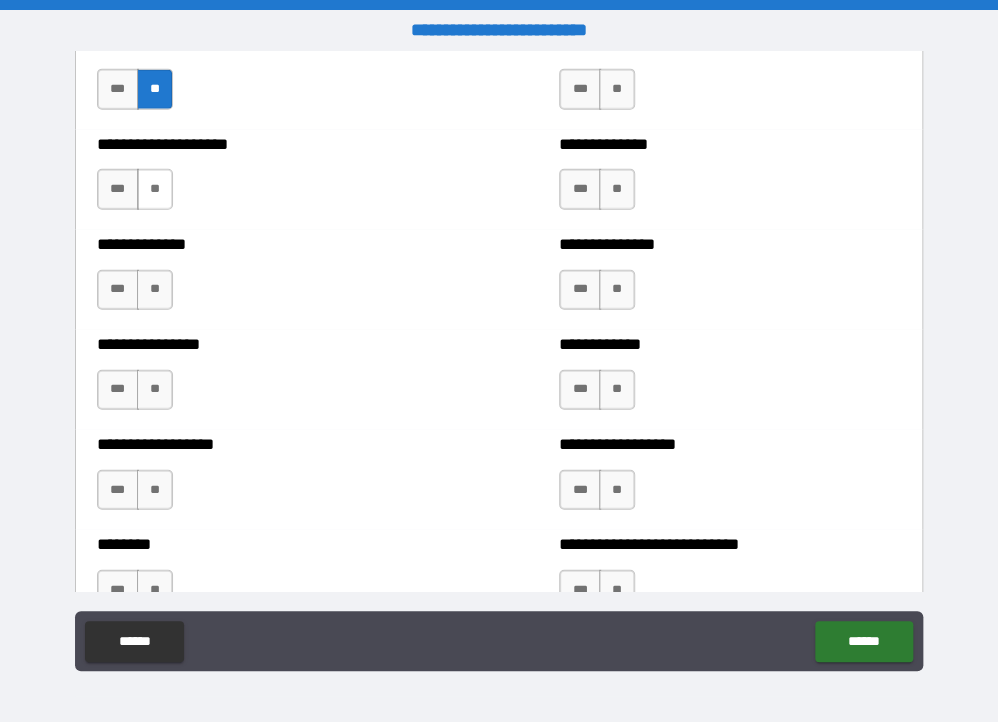 click on "**" at bounding box center (155, 189) 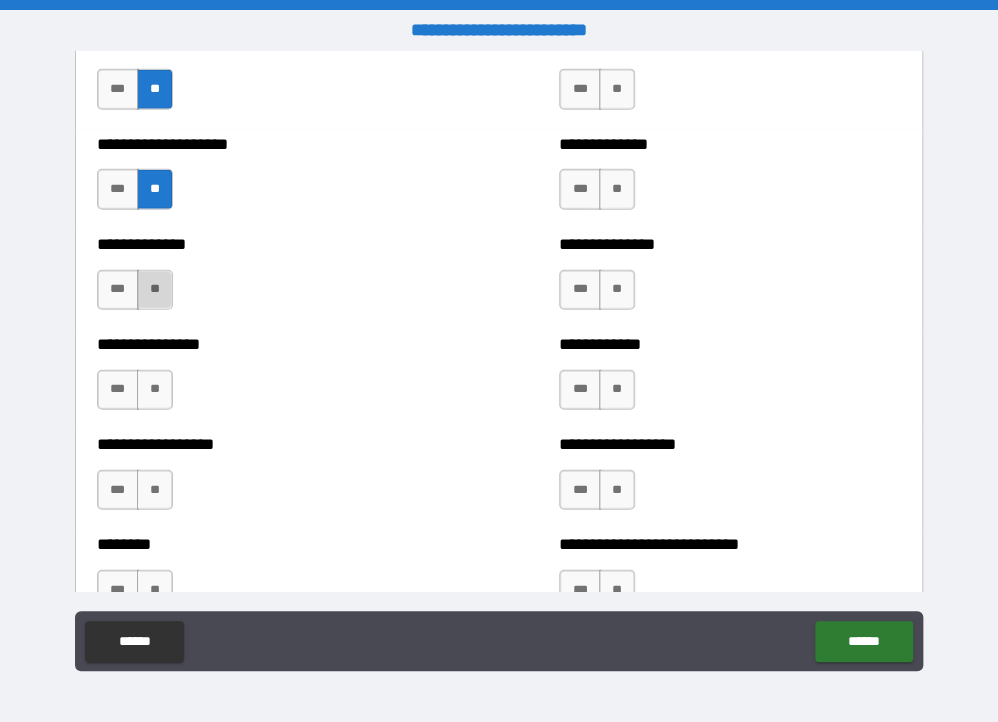 click on "**" at bounding box center (155, 290) 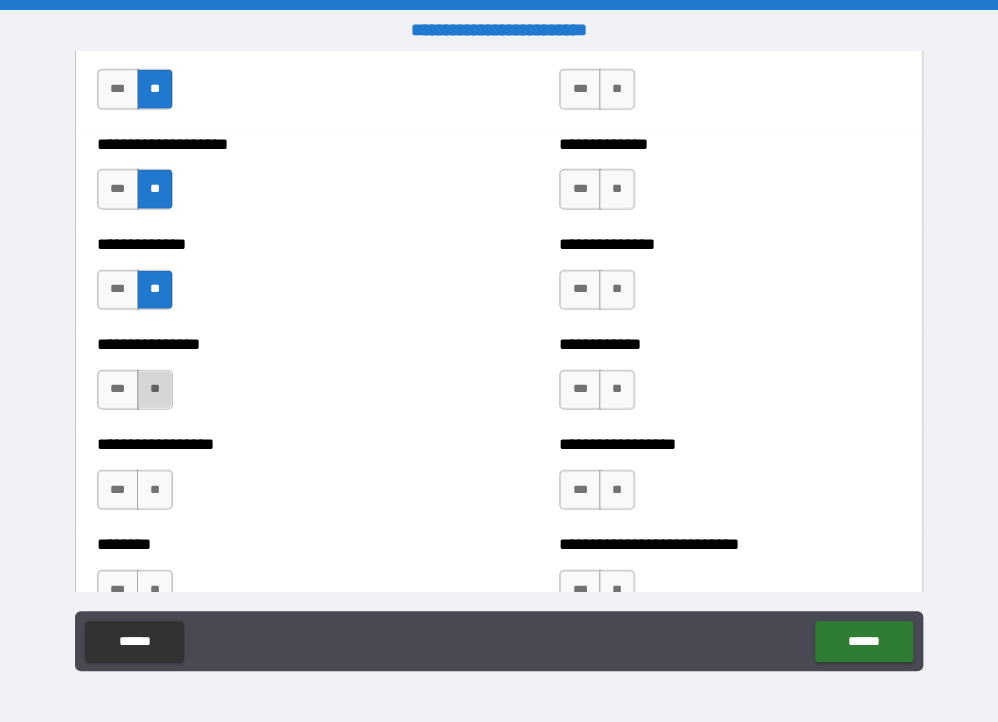 click on "**" at bounding box center (155, 390) 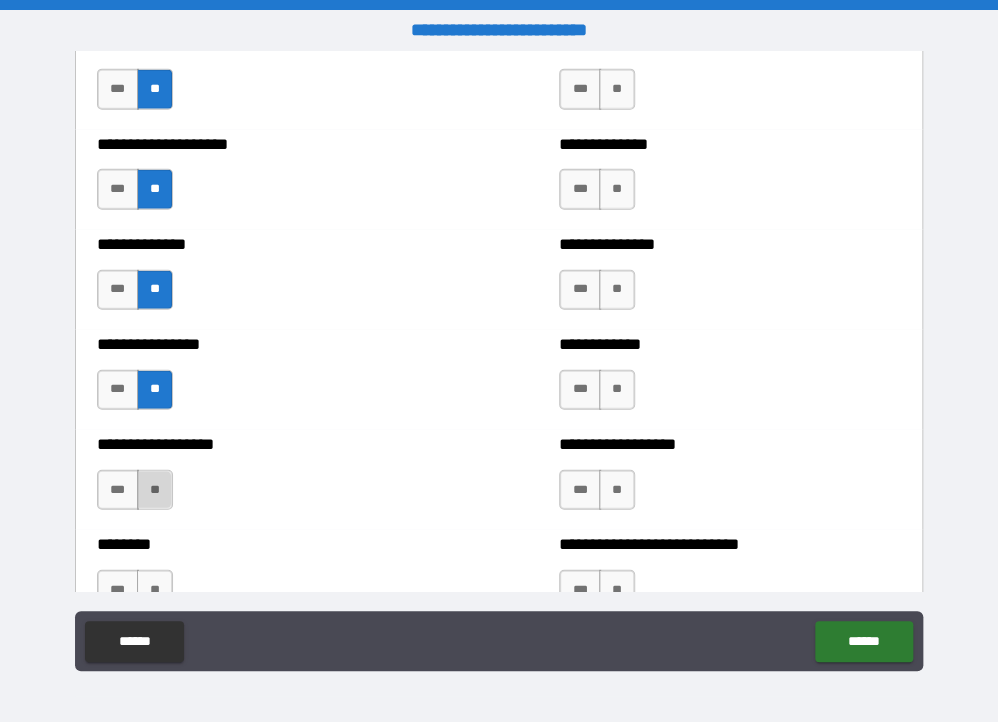 click on "**" at bounding box center [155, 490] 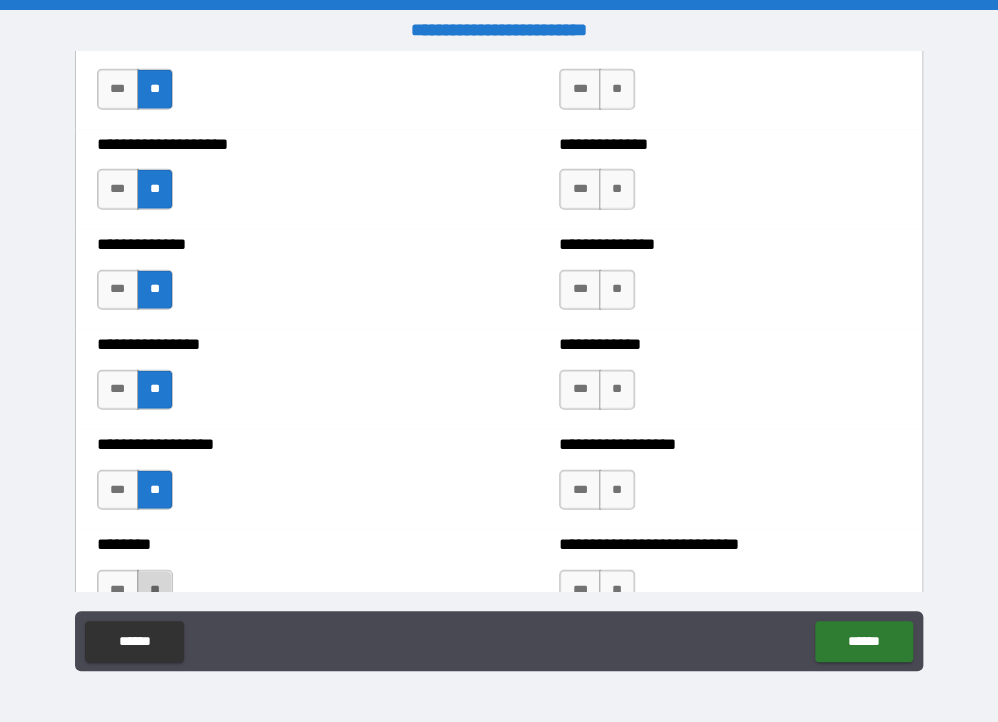 click on "**" at bounding box center [155, 590] 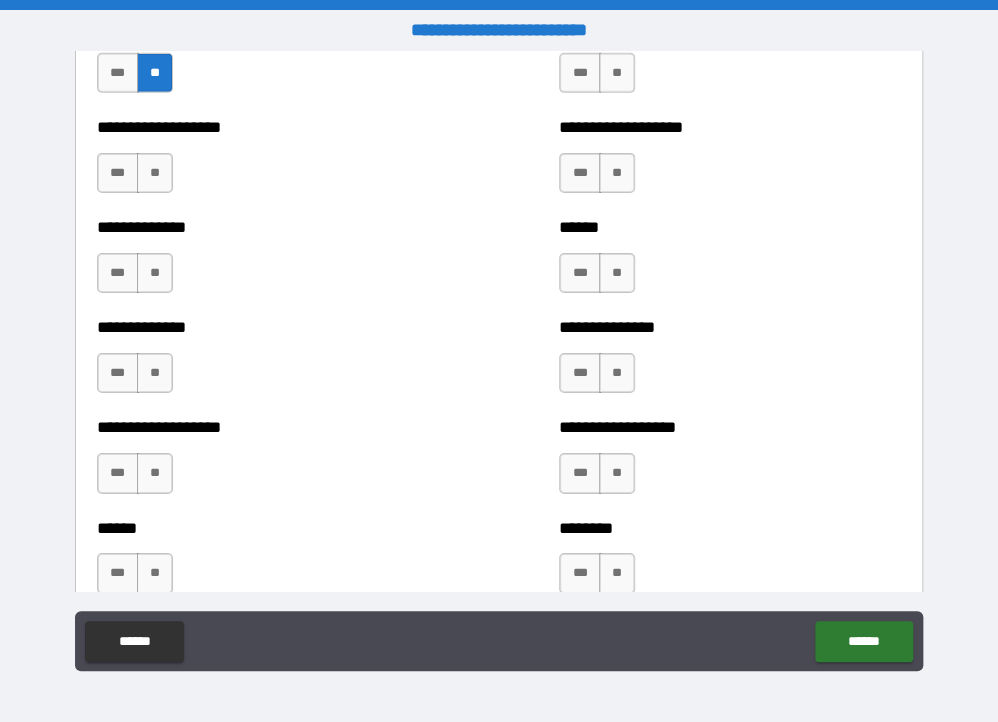 scroll, scrollTop: 4602, scrollLeft: 0, axis: vertical 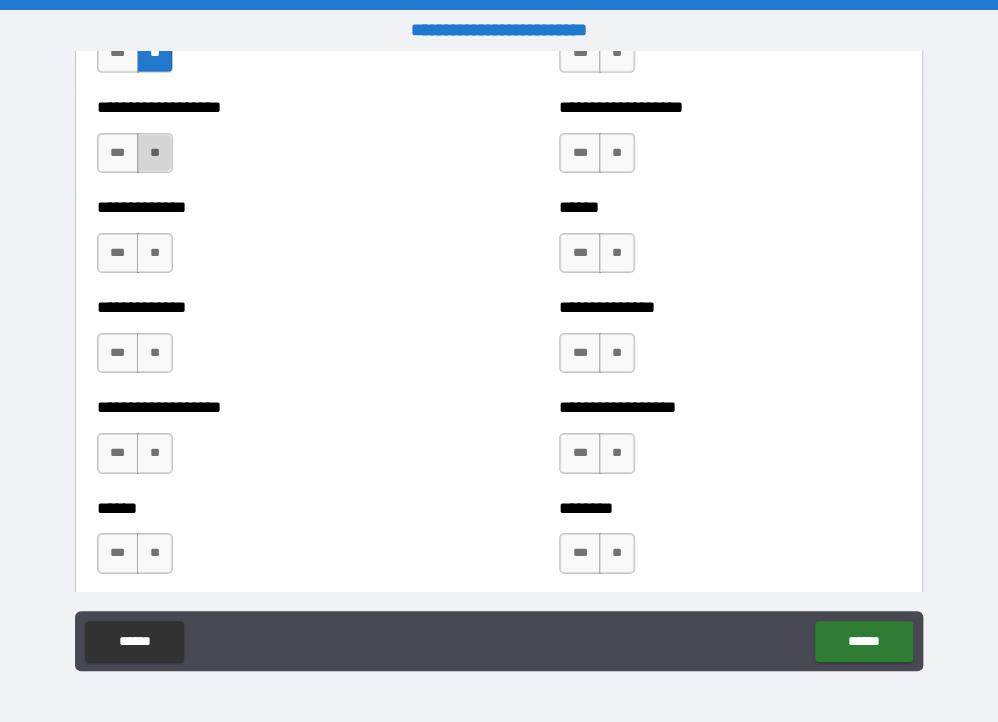 click on "**" at bounding box center (155, 153) 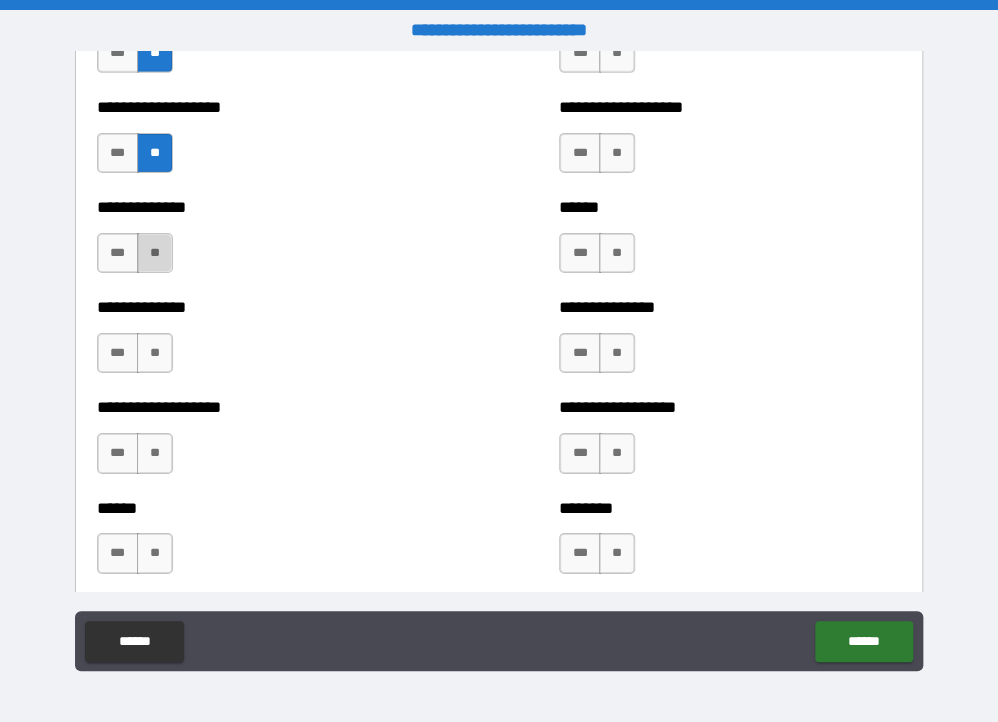click on "**" at bounding box center (155, 253) 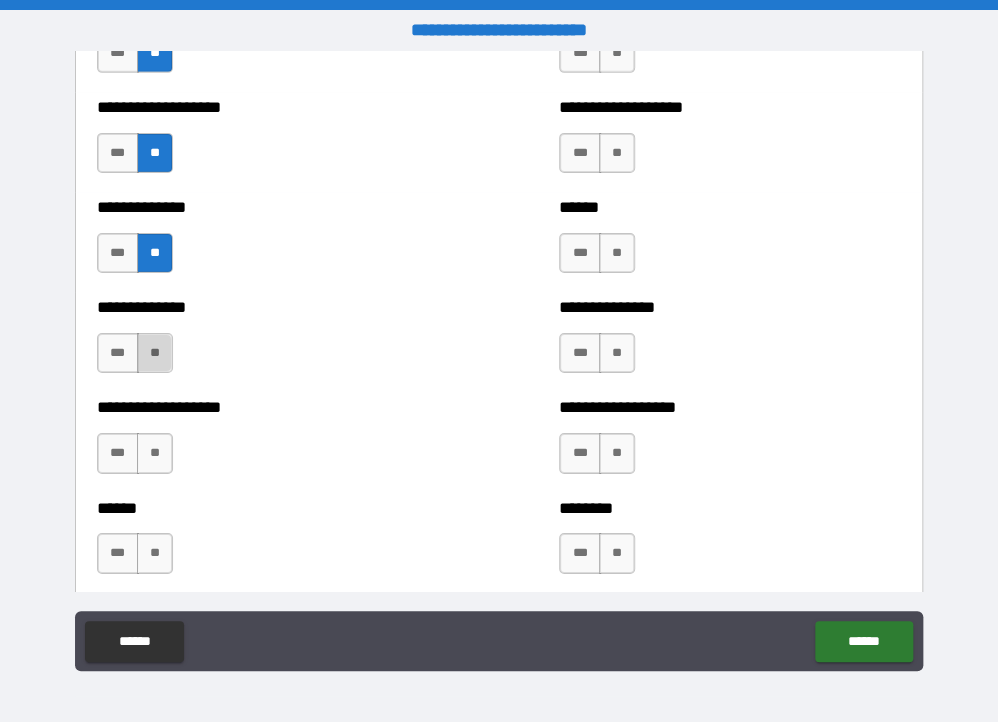 click on "**" at bounding box center [155, 353] 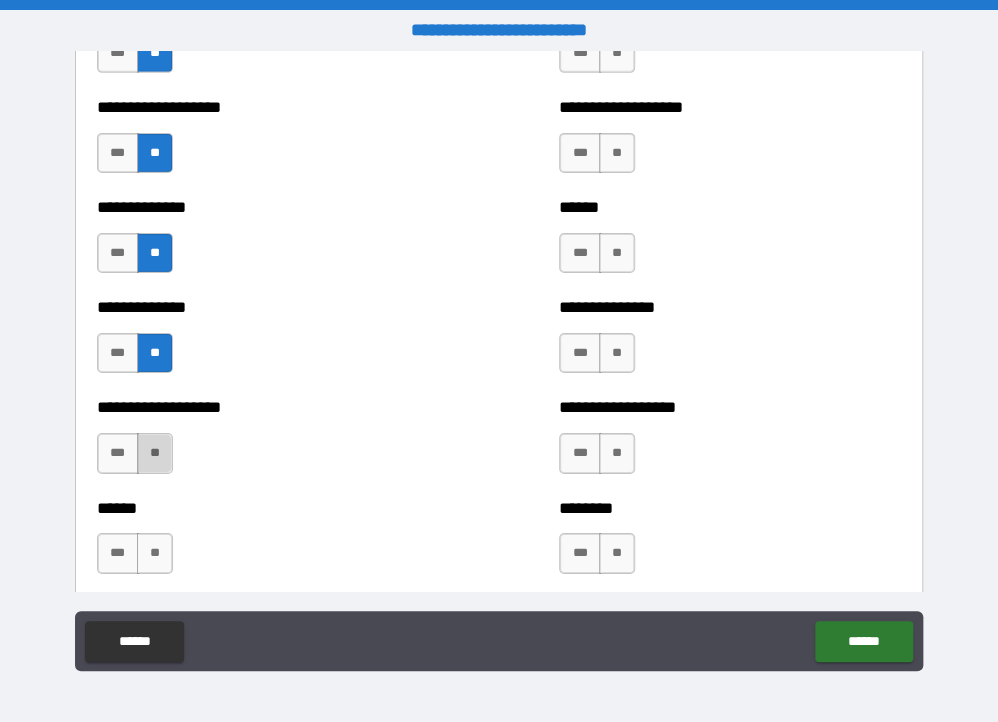 click on "**" at bounding box center (155, 453) 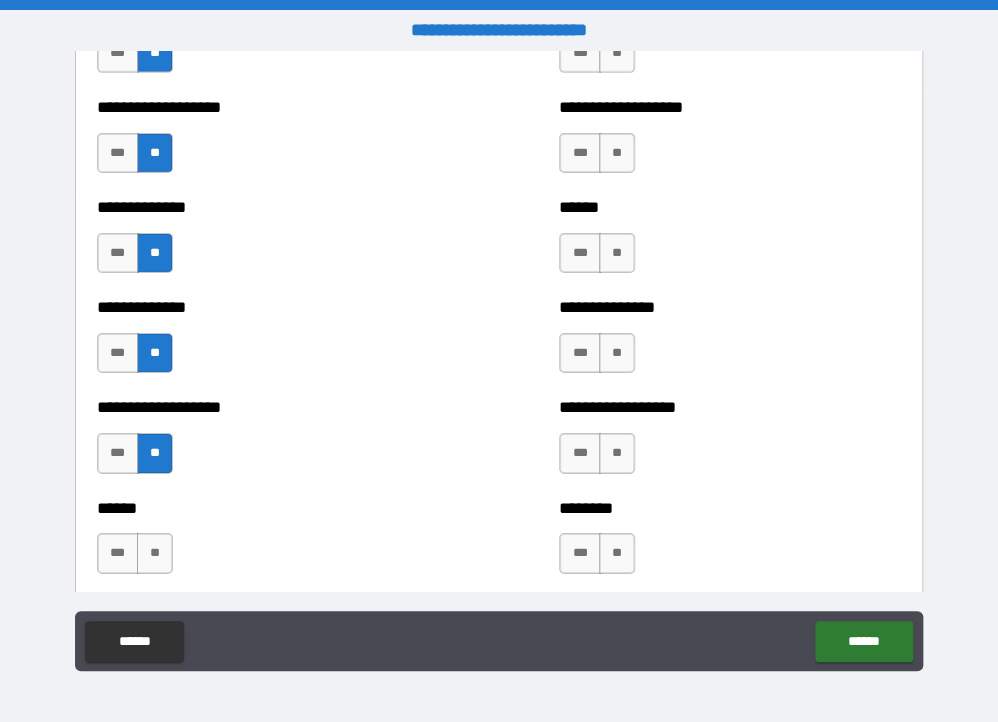 drag, startPoint x: 159, startPoint y: 539, endPoint x: 830, endPoint y: 429, distance: 679.9566 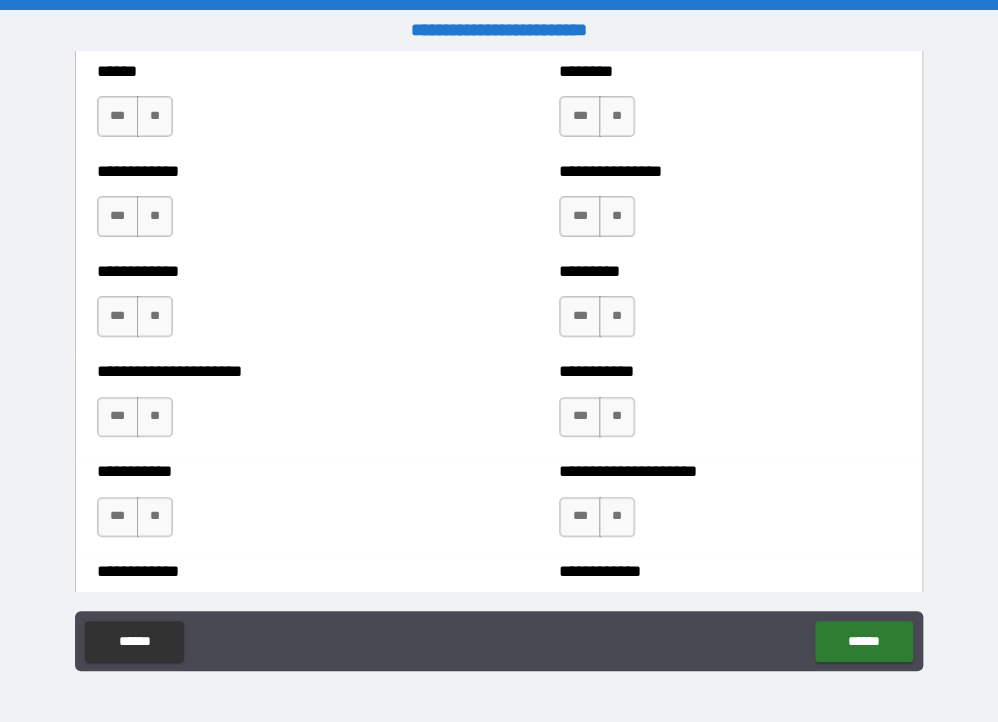 scroll, scrollTop: 5080, scrollLeft: 0, axis: vertical 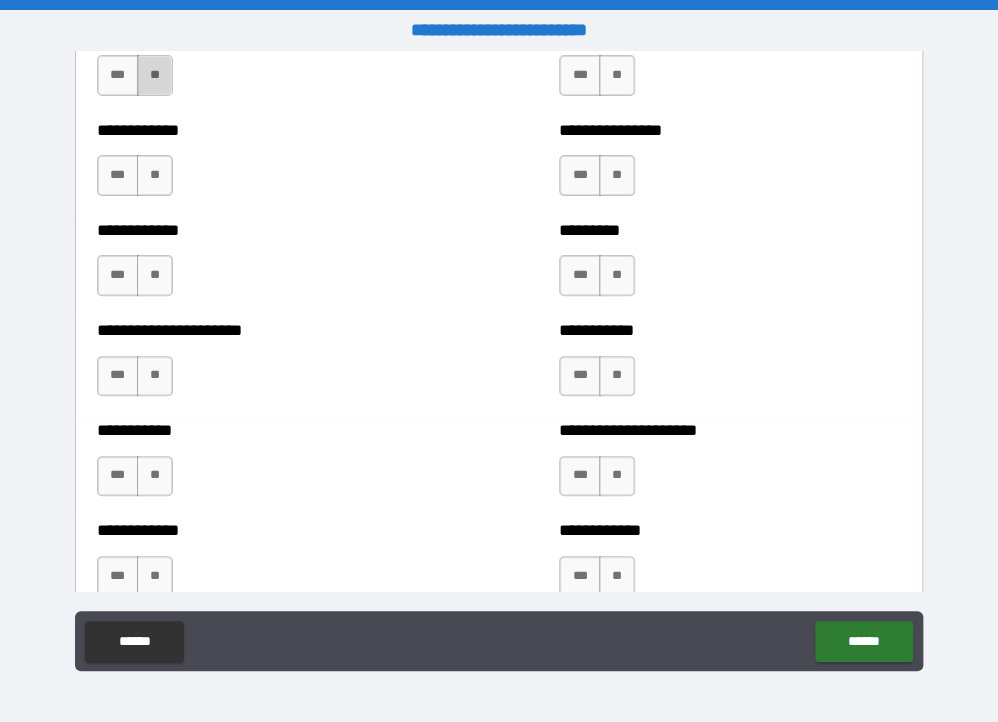 click on "**" at bounding box center [155, 75] 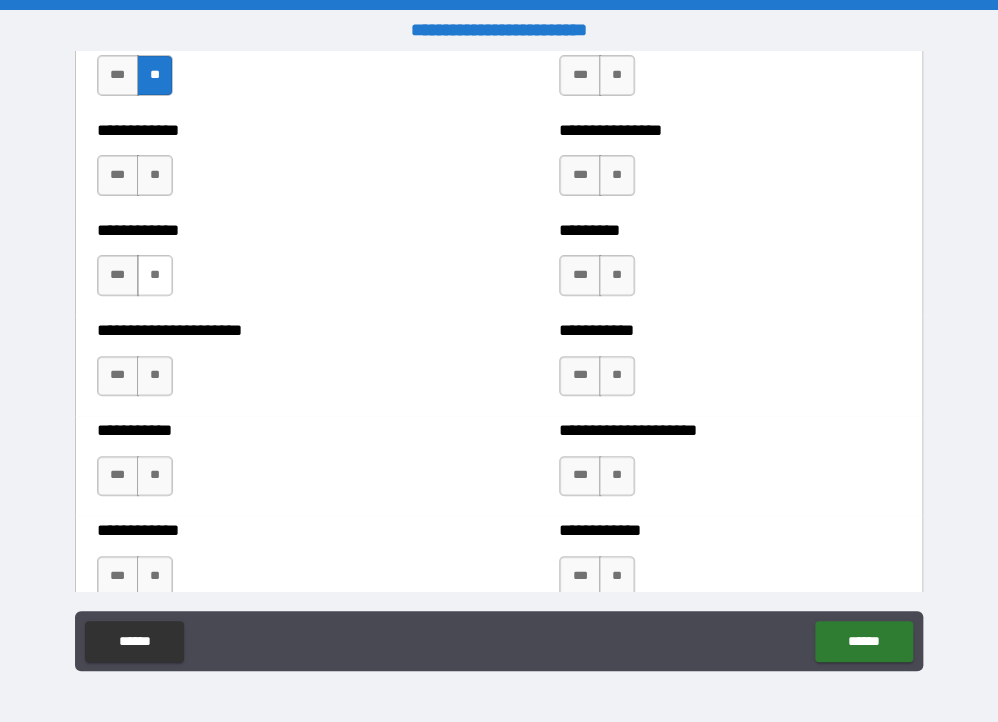 drag, startPoint x: 155, startPoint y: 160, endPoint x: 152, endPoint y: 277, distance: 117.03845 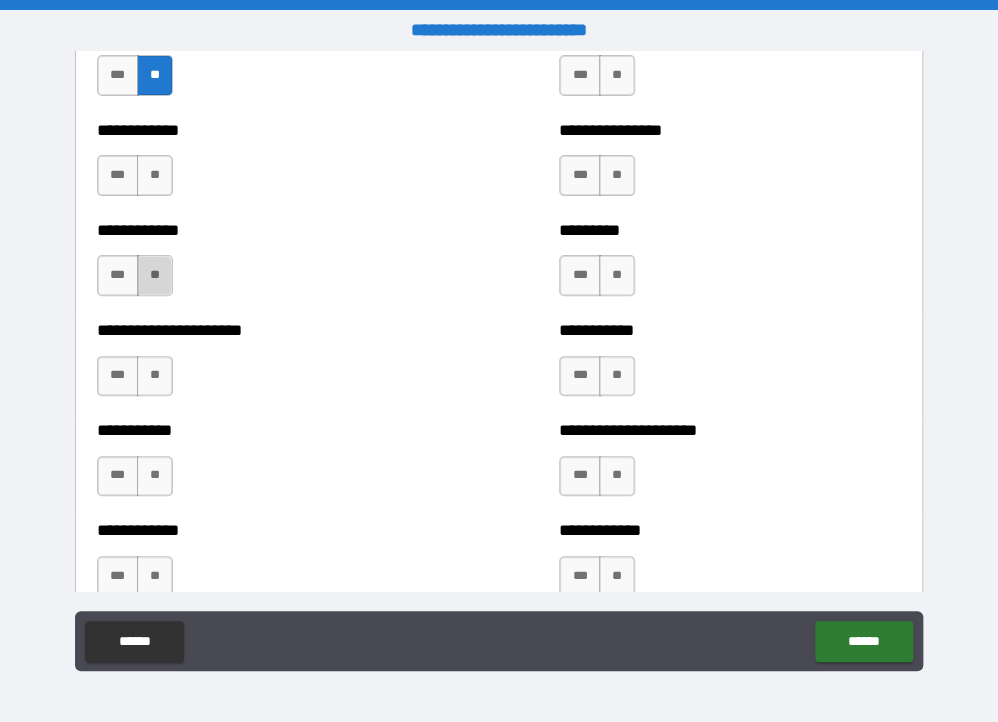 click on "**" at bounding box center [155, 275] 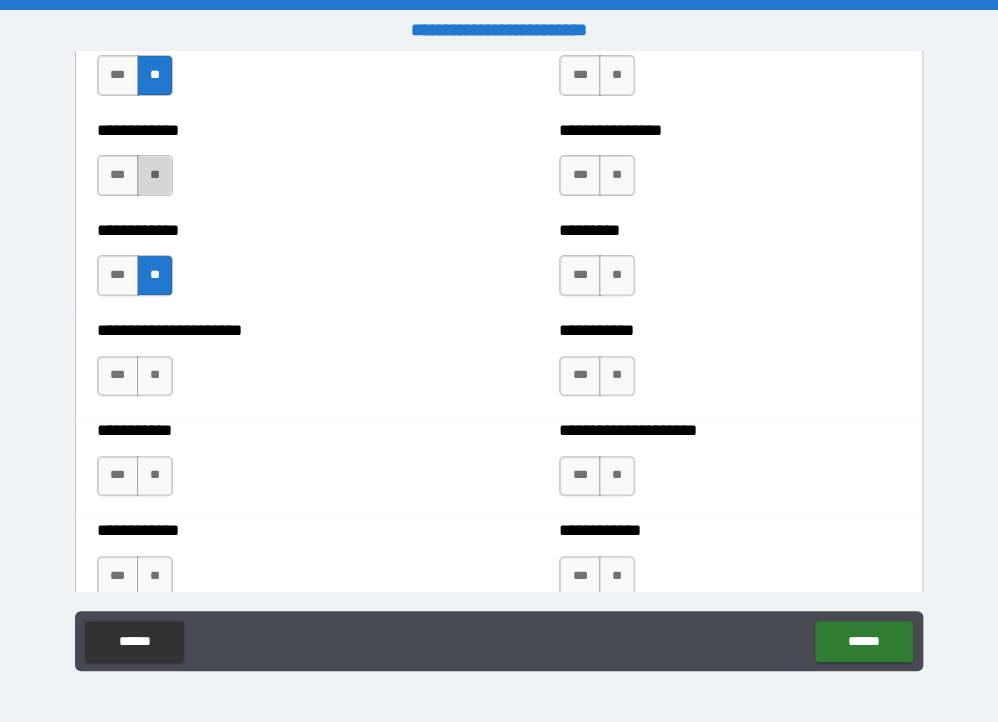 click on "**" at bounding box center [155, 175] 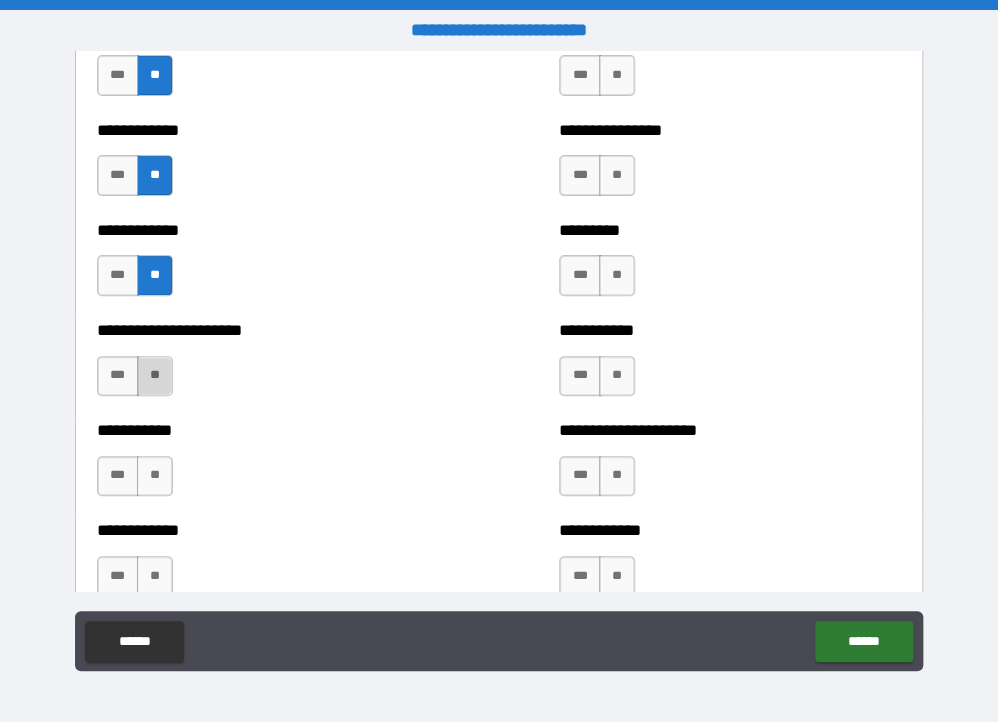click on "**" at bounding box center (155, 376) 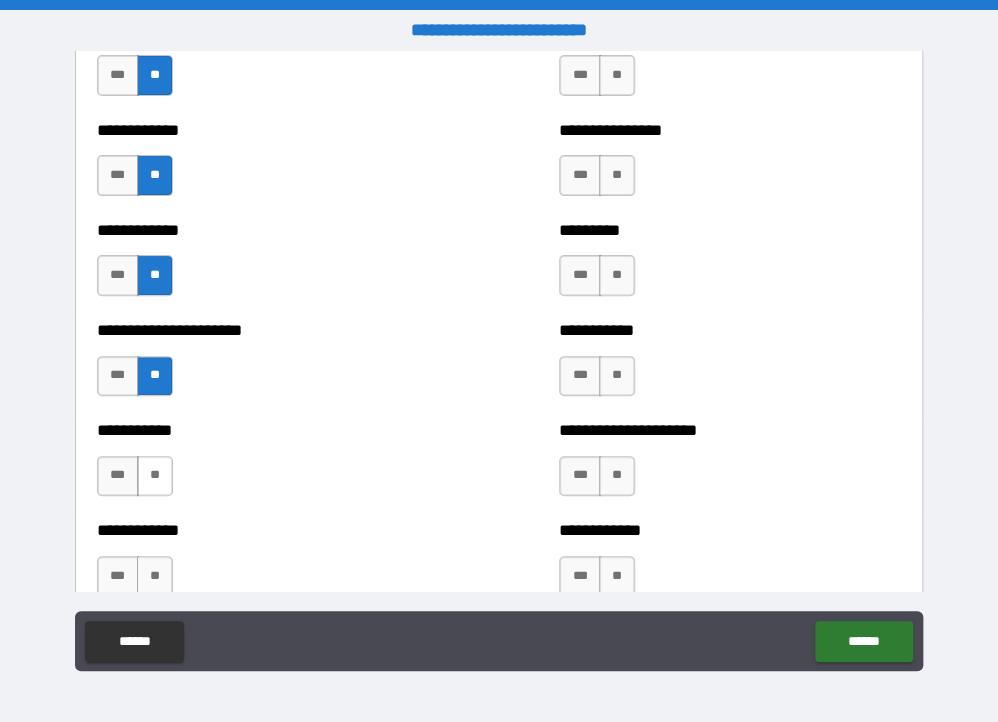 click on "**" at bounding box center [155, 476] 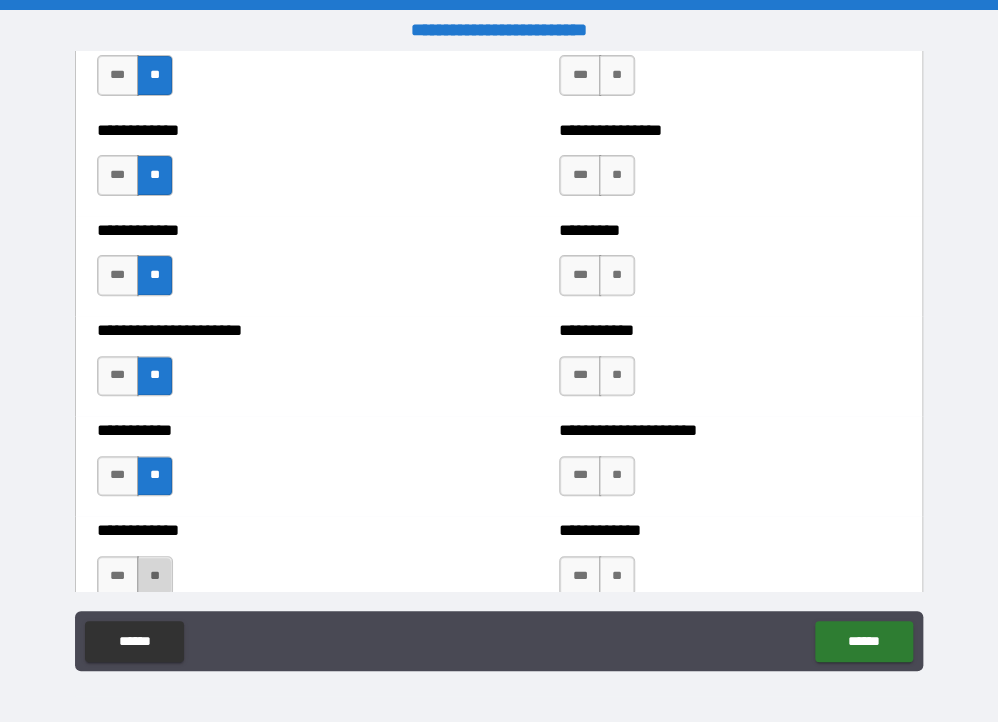 click on "**" at bounding box center [155, 576] 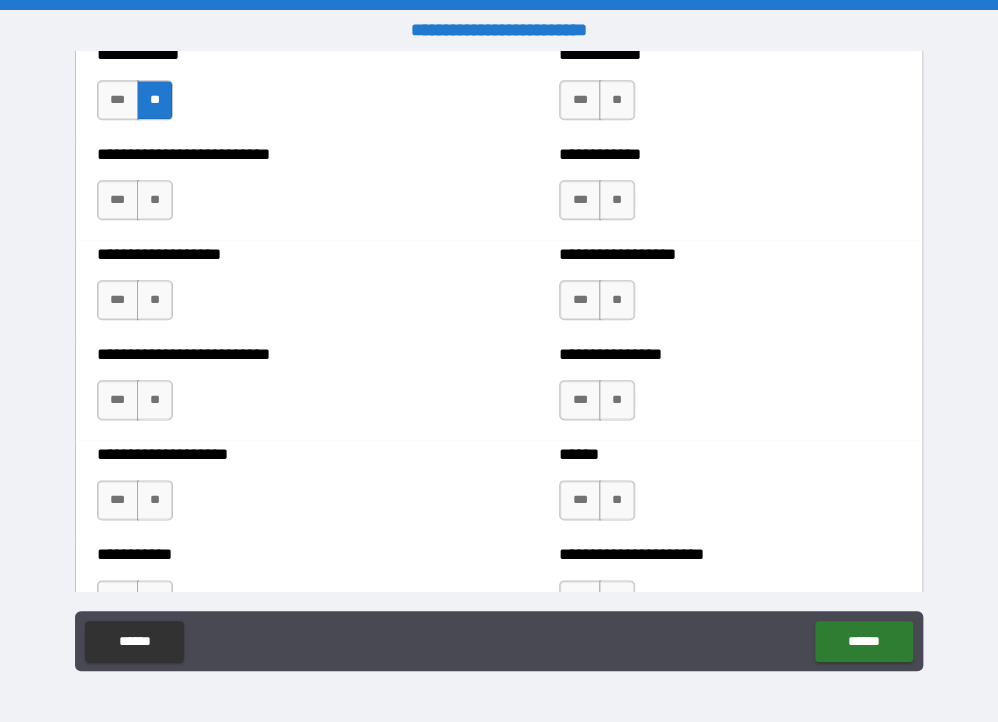 scroll, scrollTop: 5627, scrollLeft: 0, axis: vertical 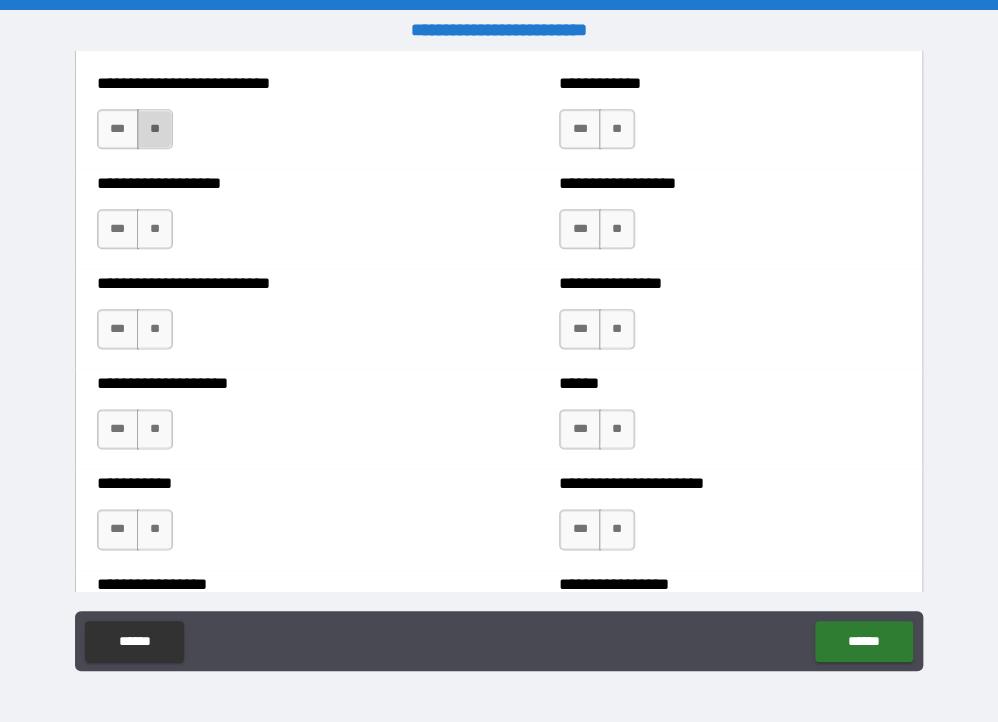 click on "**" at bounding box center (155, 129) 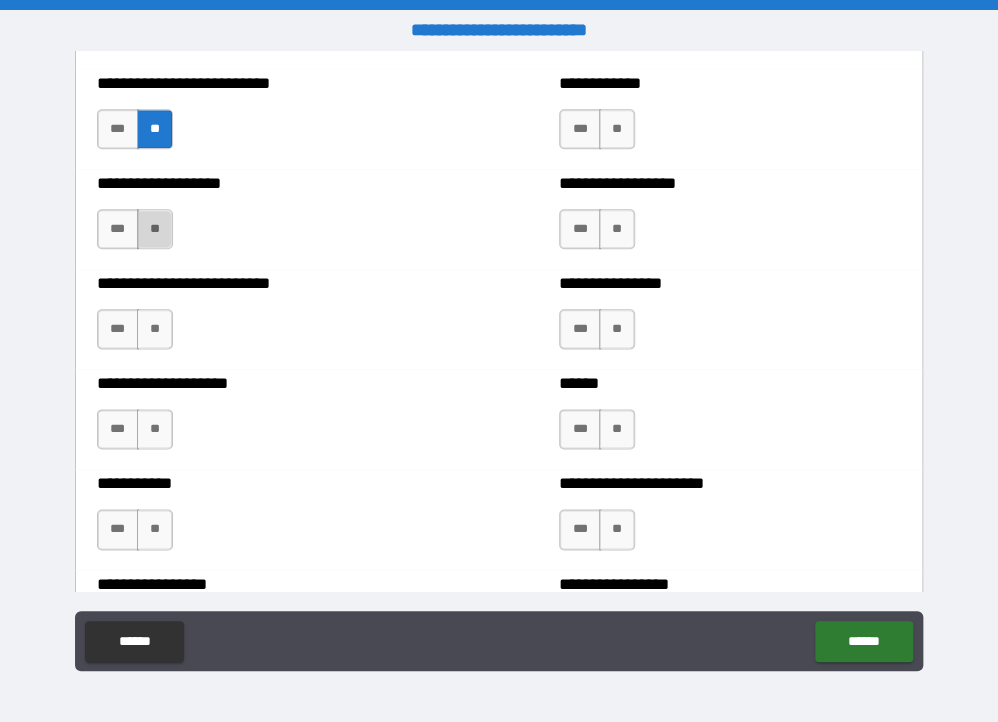 click on "**" at bounding box center (155, 229) 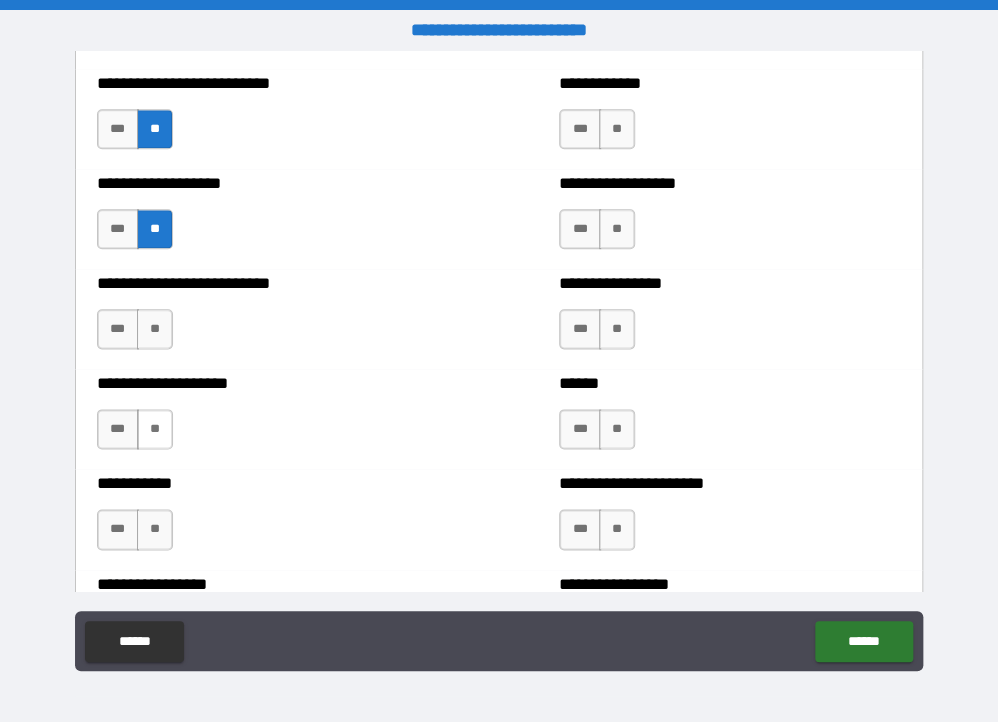 drag, startPoint x: 146, startPoint y: 338, endPoint x: 152, endPoint y: 429, distance: 91.197586 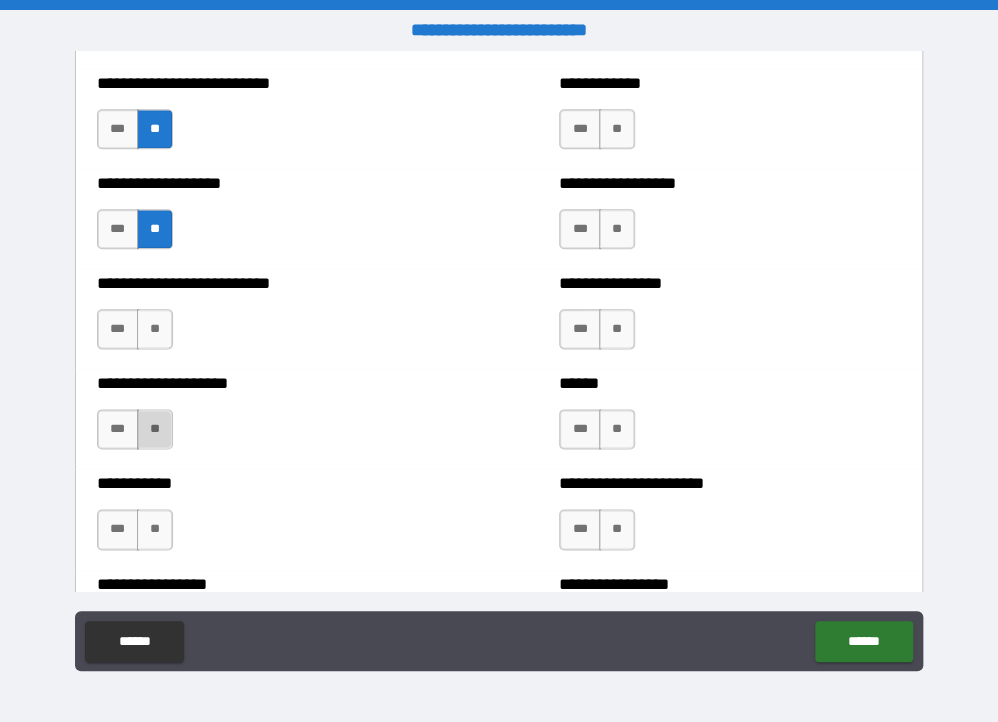 click on "**" at bounding box center (155, 429) 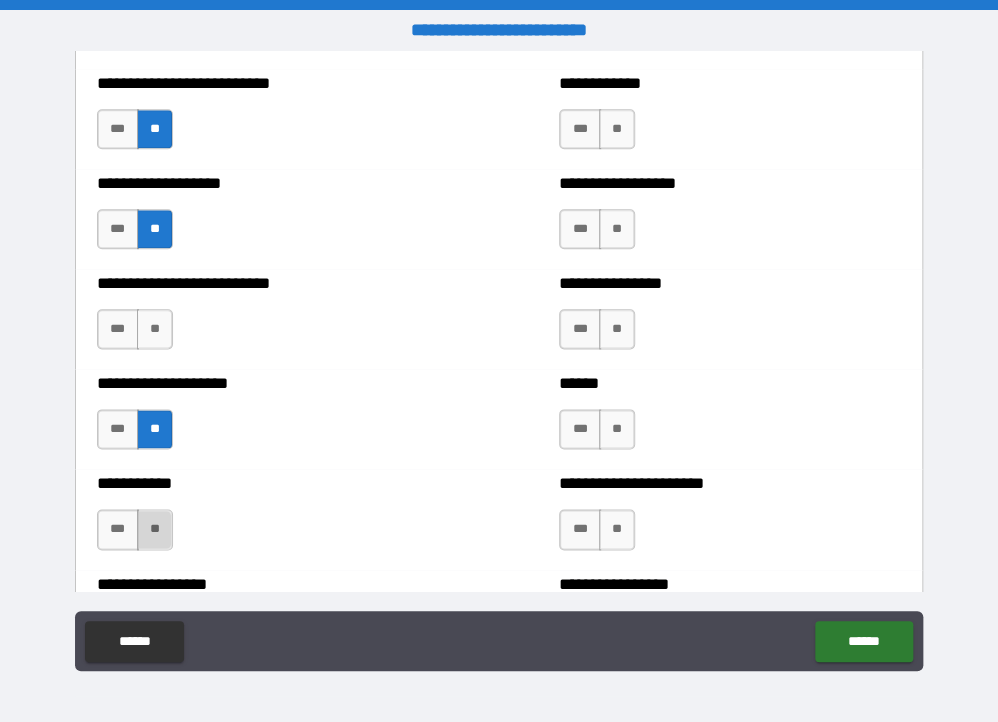 click on "**" at bounding box center [155, 529] 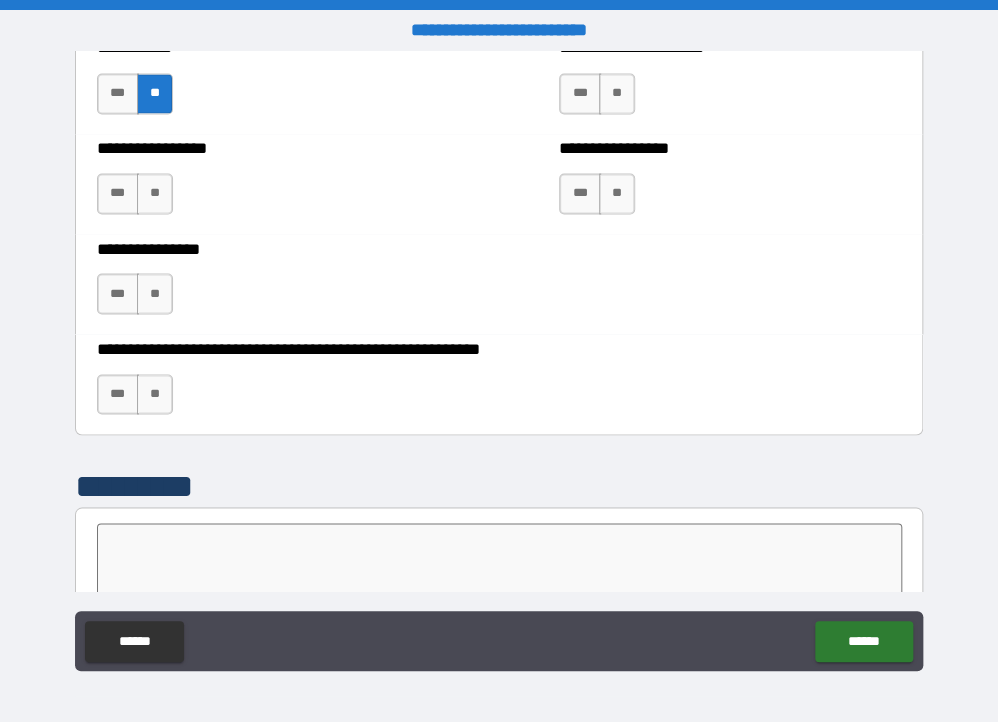 scroll, scrollTop: 6093, scrollLeft: 0, axis: vertical 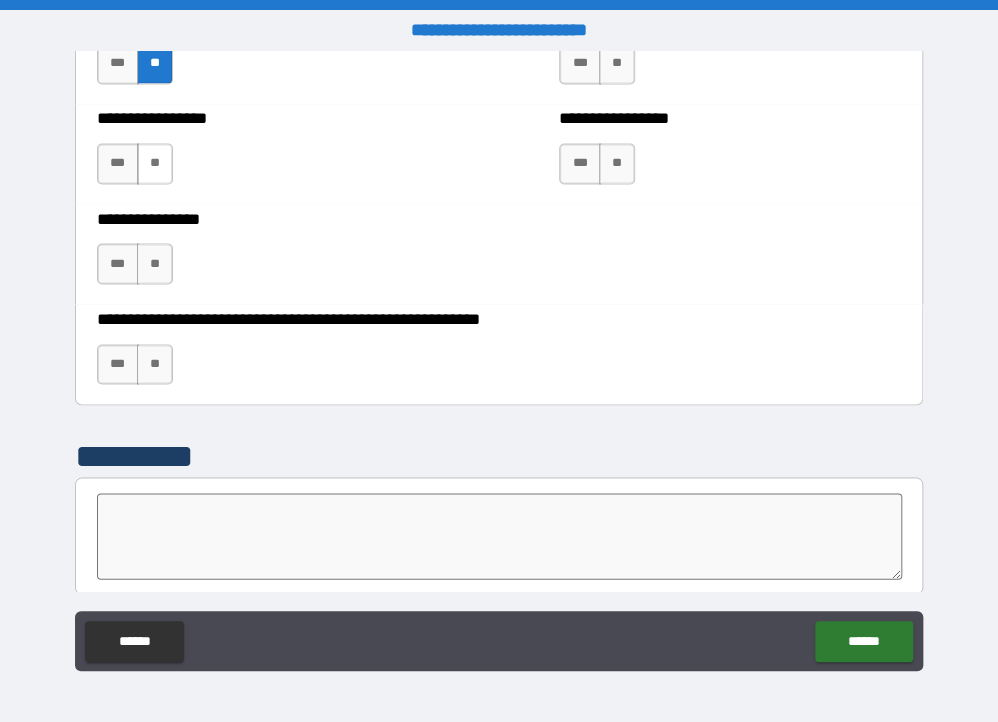 click on "**" at bounding box center (155, 163) 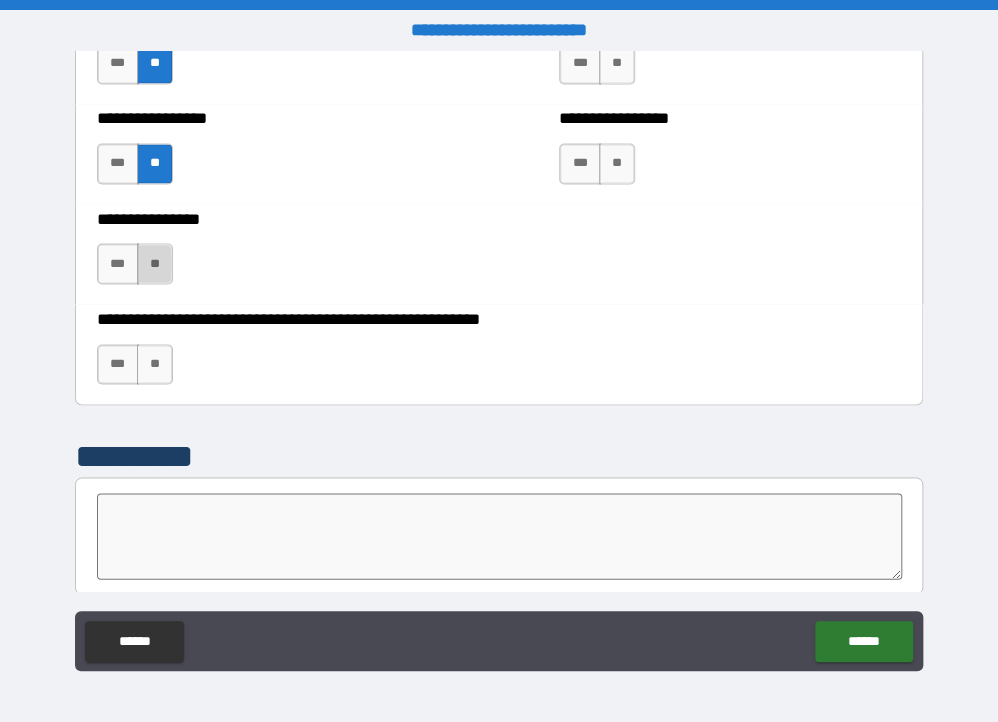 click on "**" at bounding box center (155, 263) 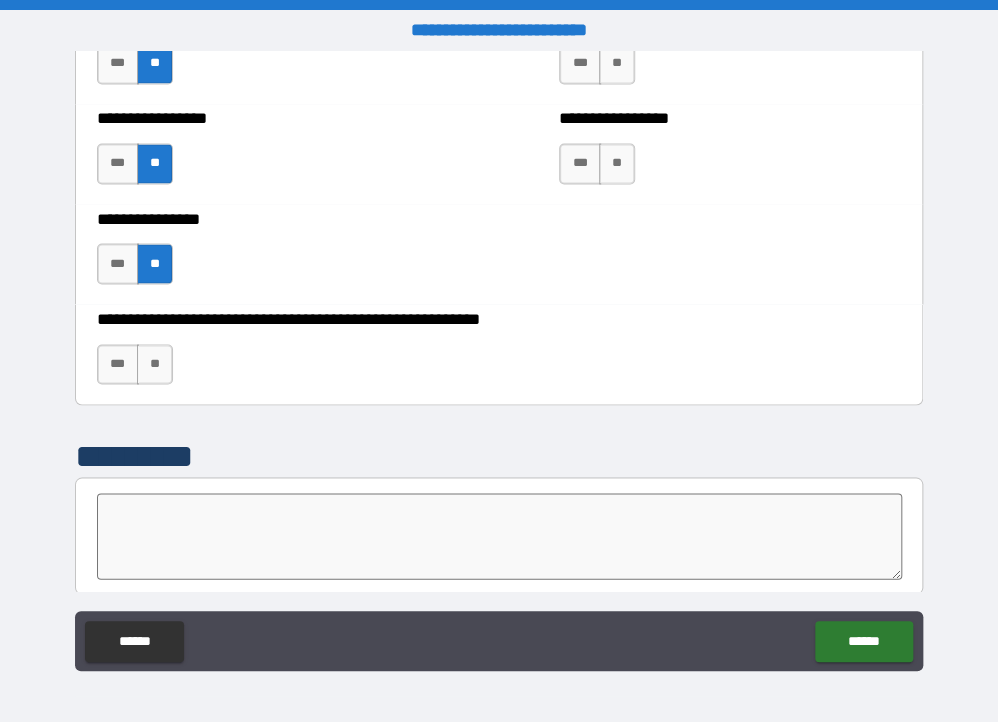 drag, startPoint x: 152, startPoint y: 351, endPoint x: 828, endPoint y: 373, distance: 676.3579 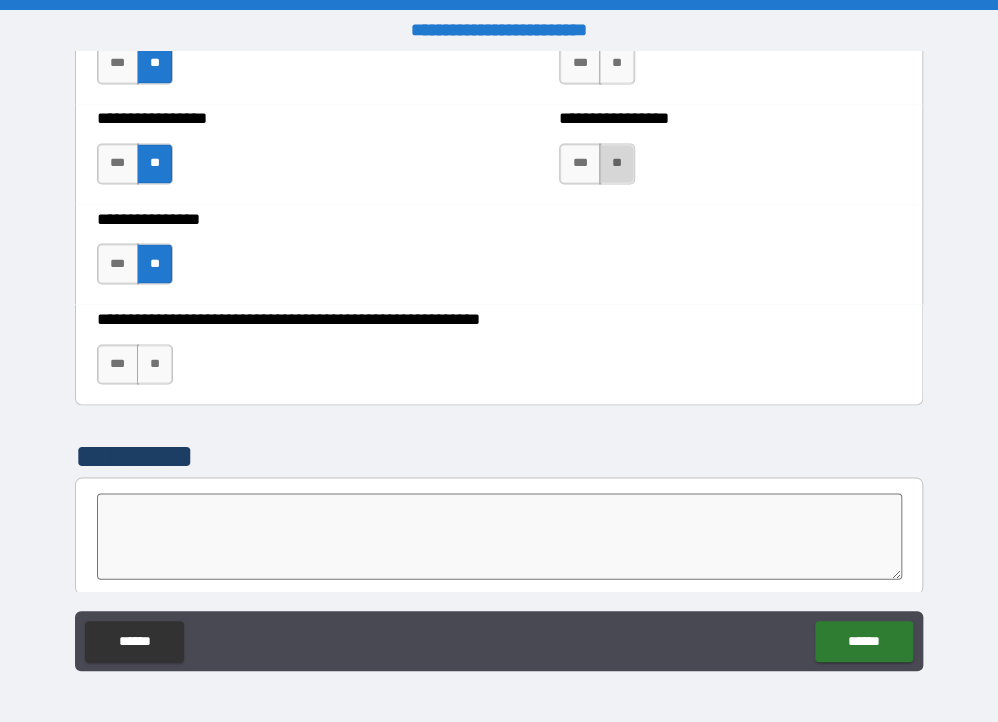 click on "**" at bounding box center [617, 163] 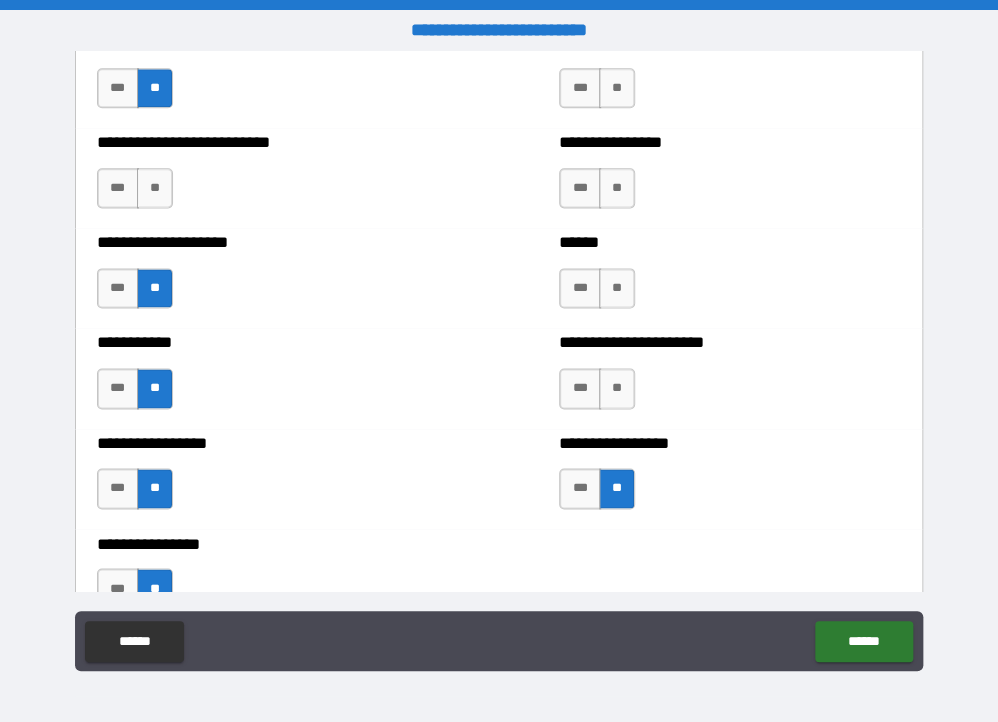scroll, scrollTop: 5748, scrollLeft: 0, axis: vertical 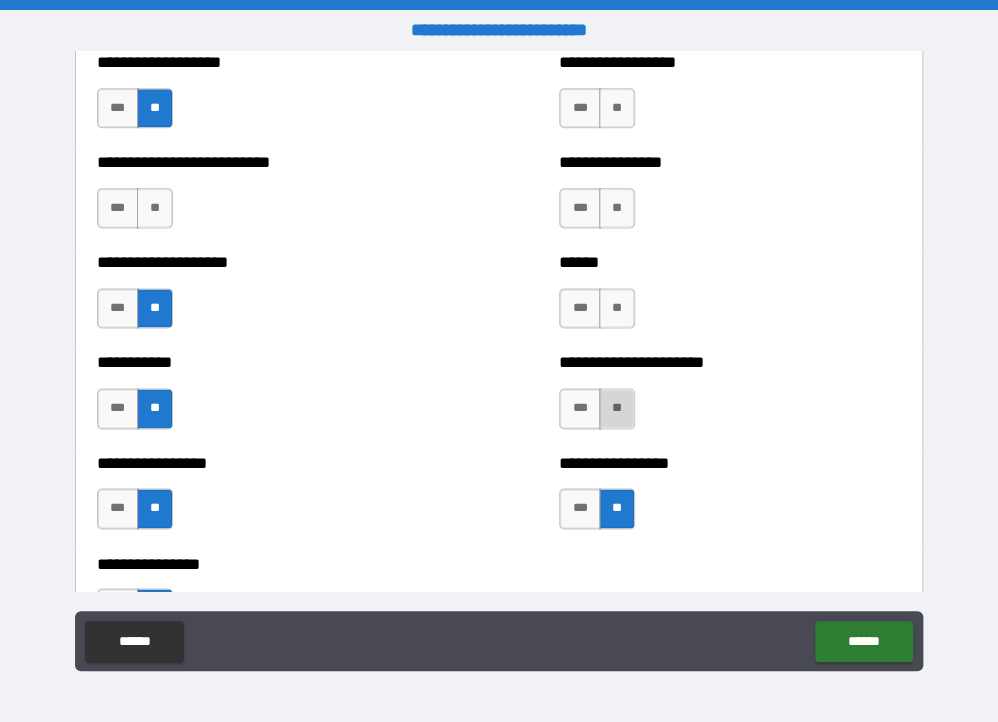 click on "**" at bounding box center (617, 408) 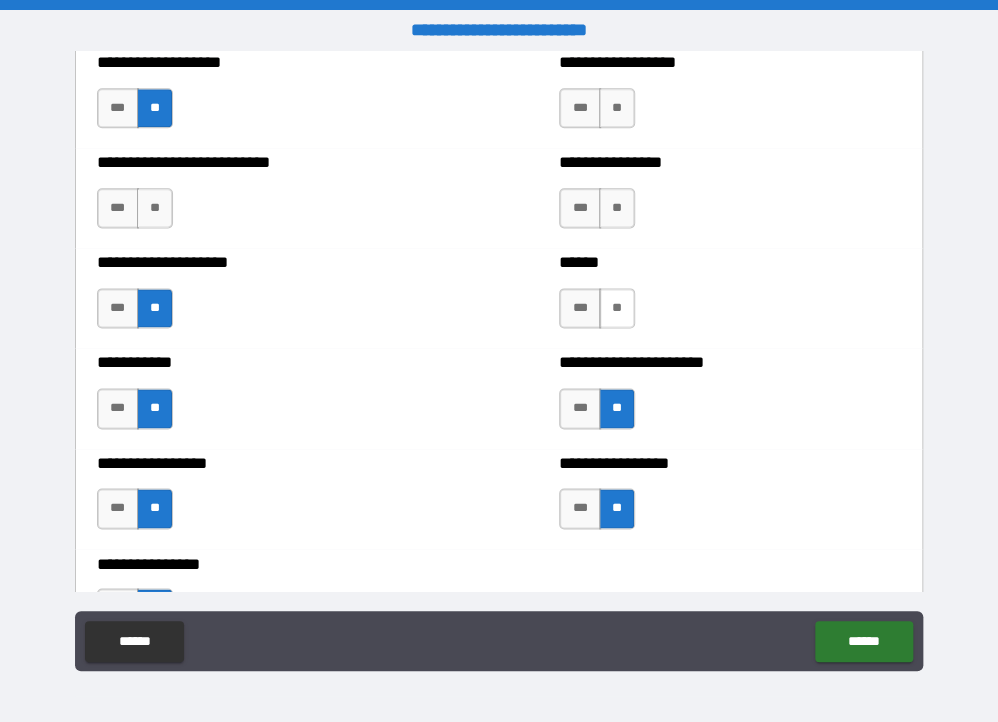 click on "**" at bounding box center (617, 308) 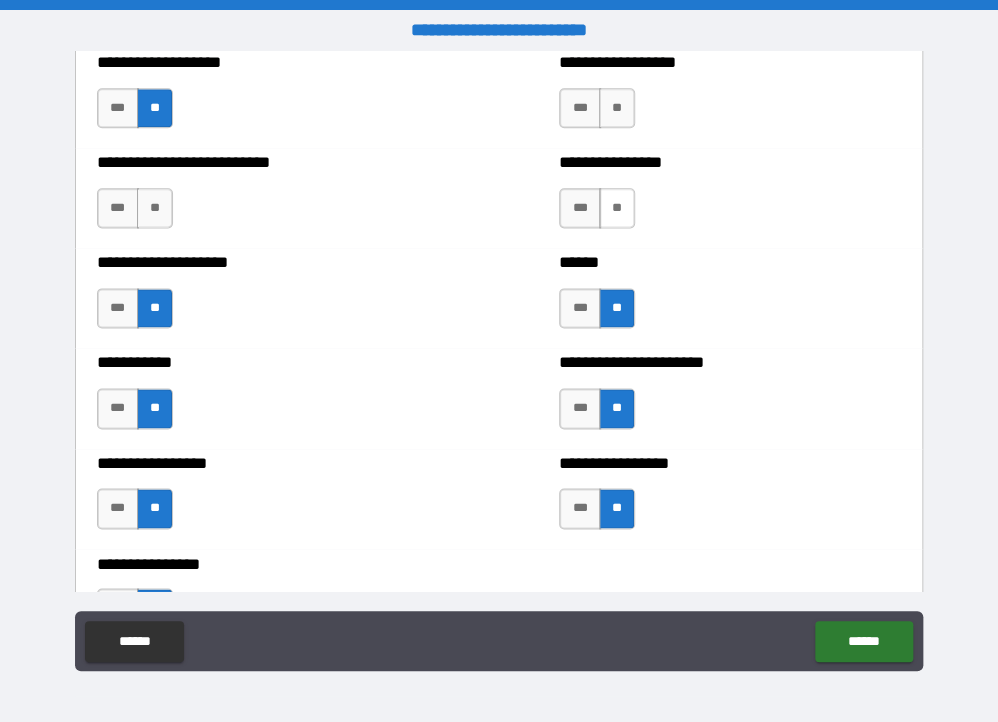 click on "**" at bounding box center [617, 208] 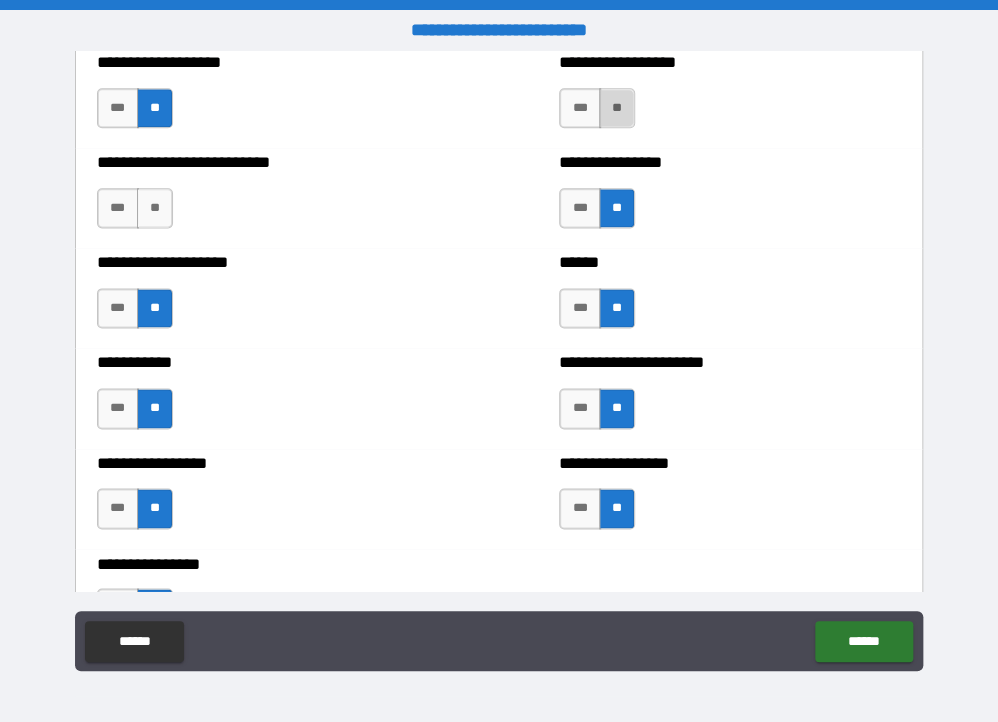 click on "**" at bounding box center [617, 108] 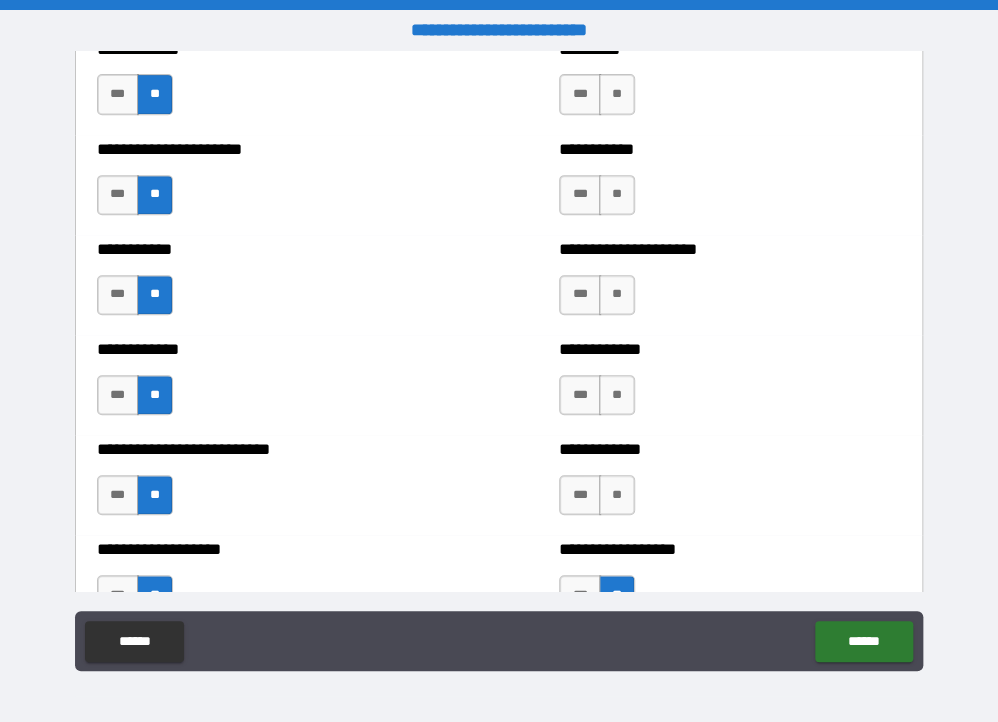 scroll, scrollTop: 5221, scrollLeft: 0, axis: vertical 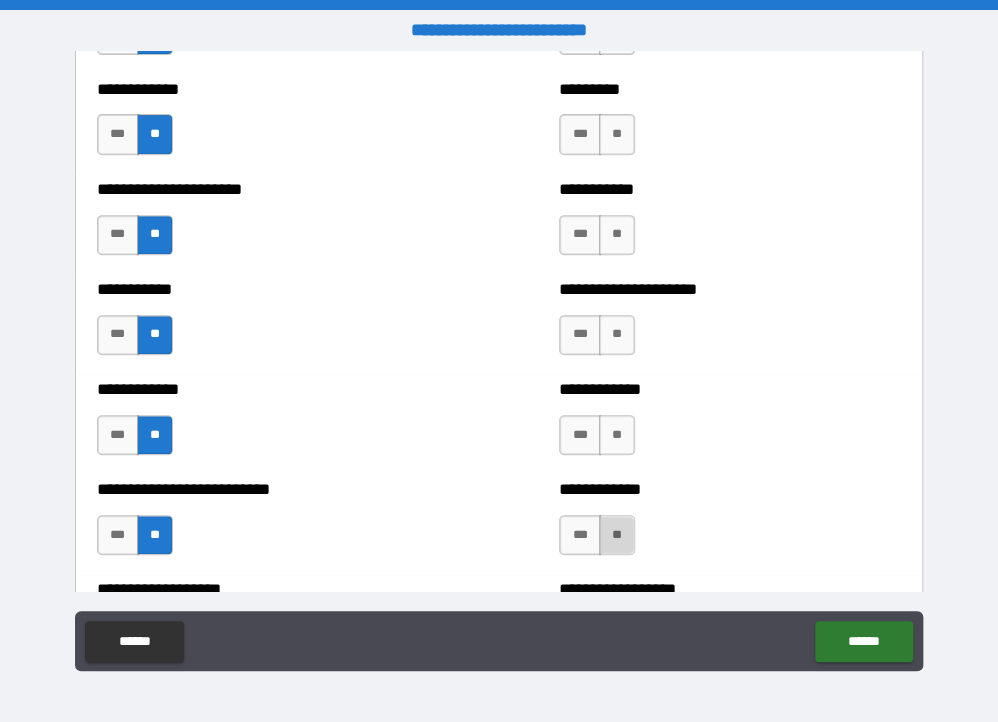 click on "**" at bounding box center [617, 535] 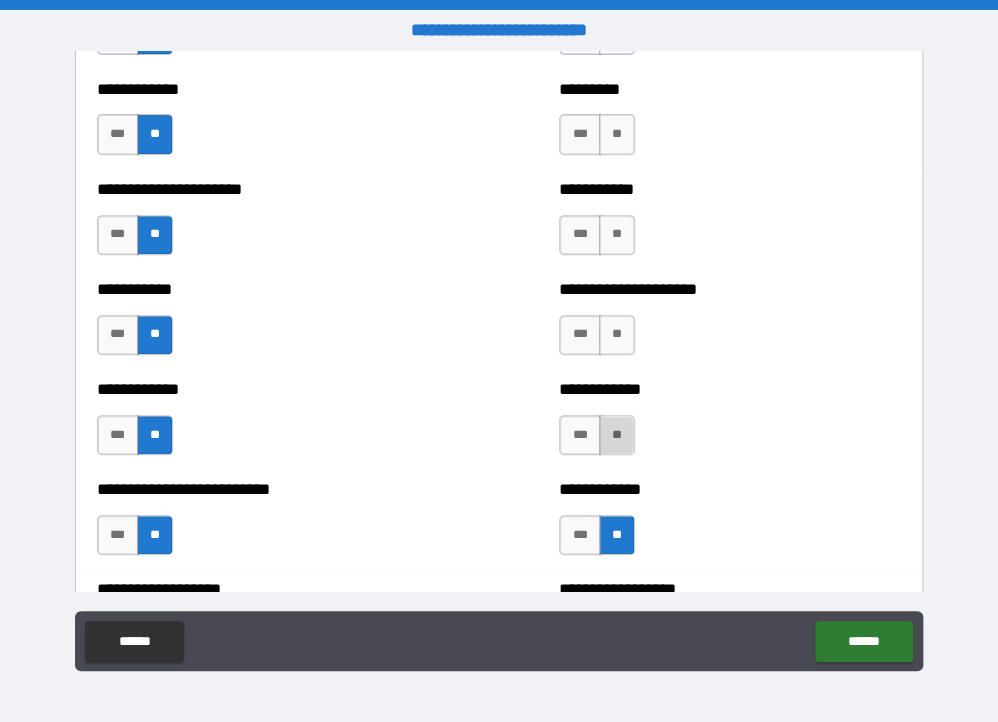 click on "**" at bounding box center [617, 435] 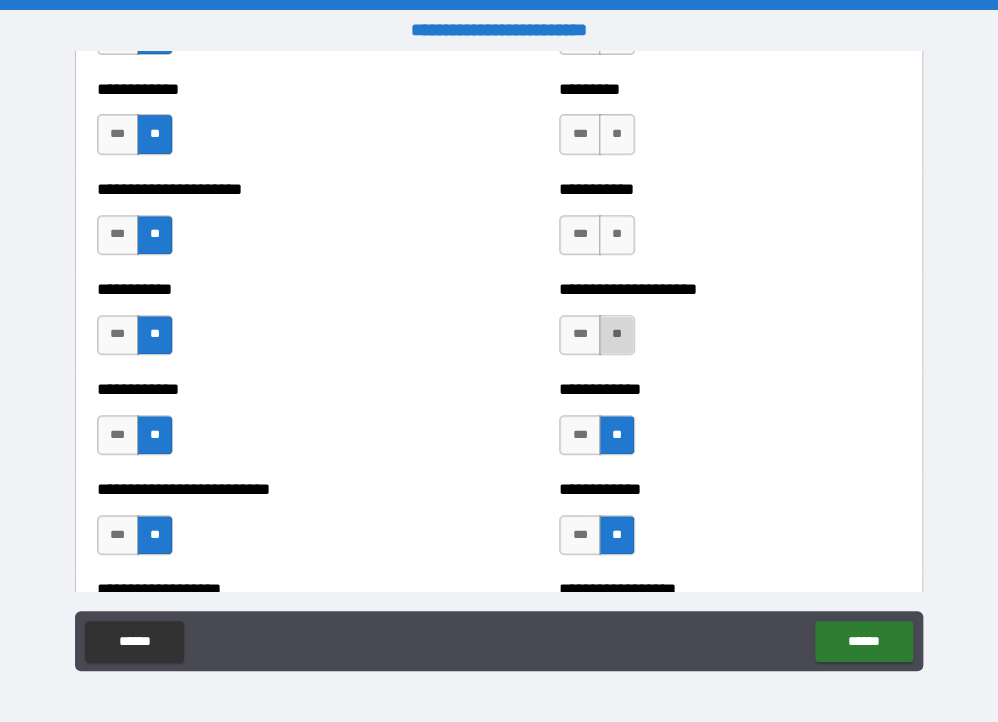click on "**" at bounding box center [617, 335] 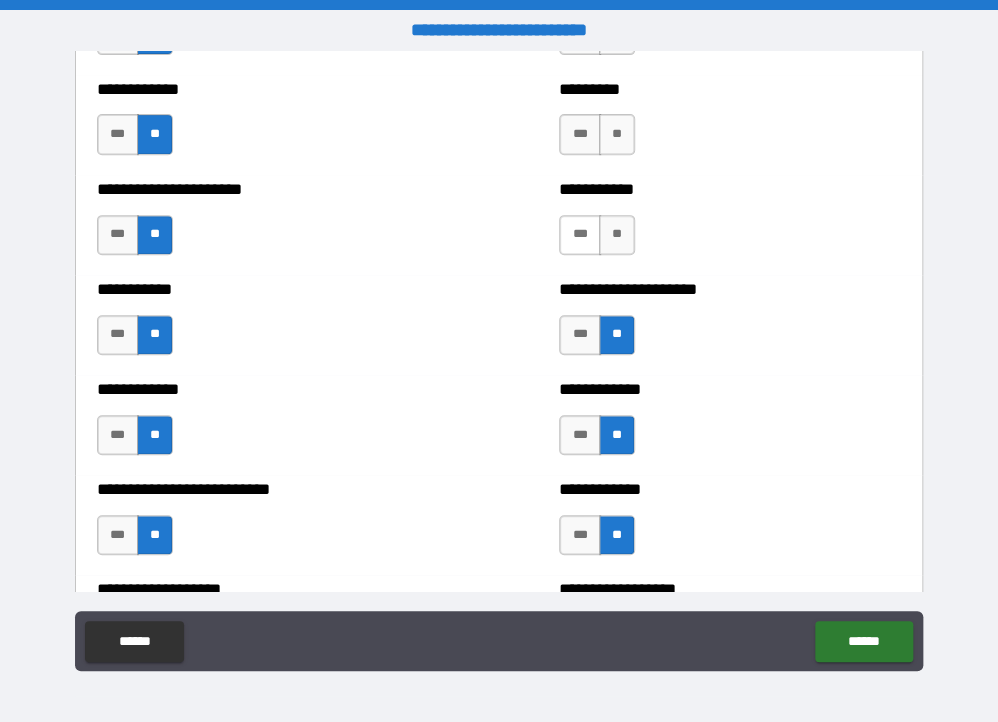 click on "***" at bounding box center [580, 235] 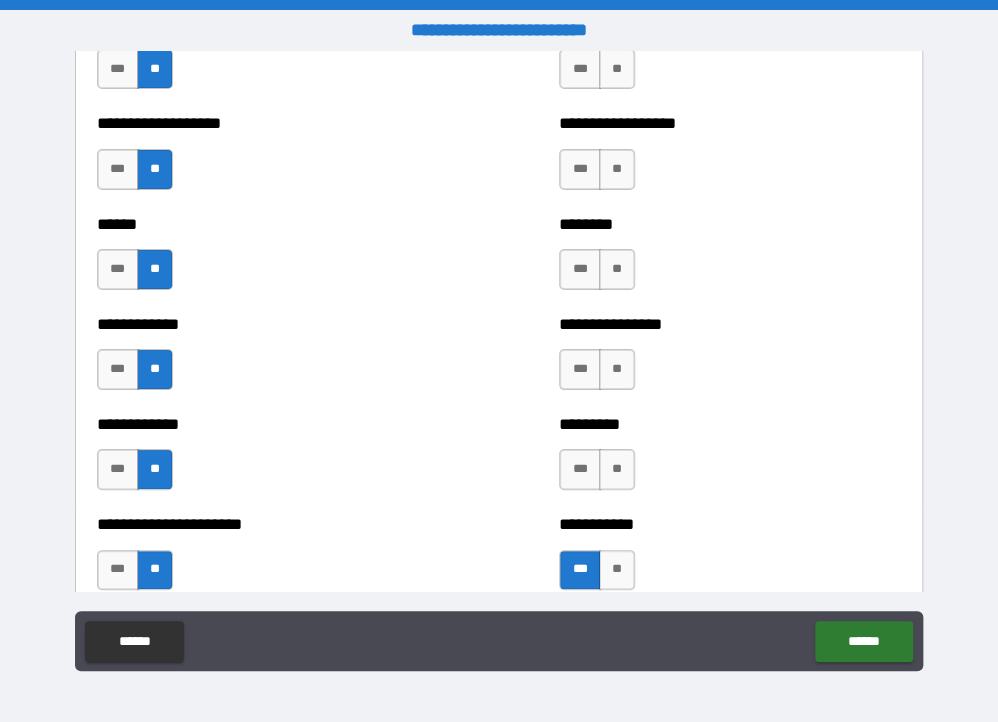 scroll, scrollTop: 4825, scrollLeft: 0, axis: vertical 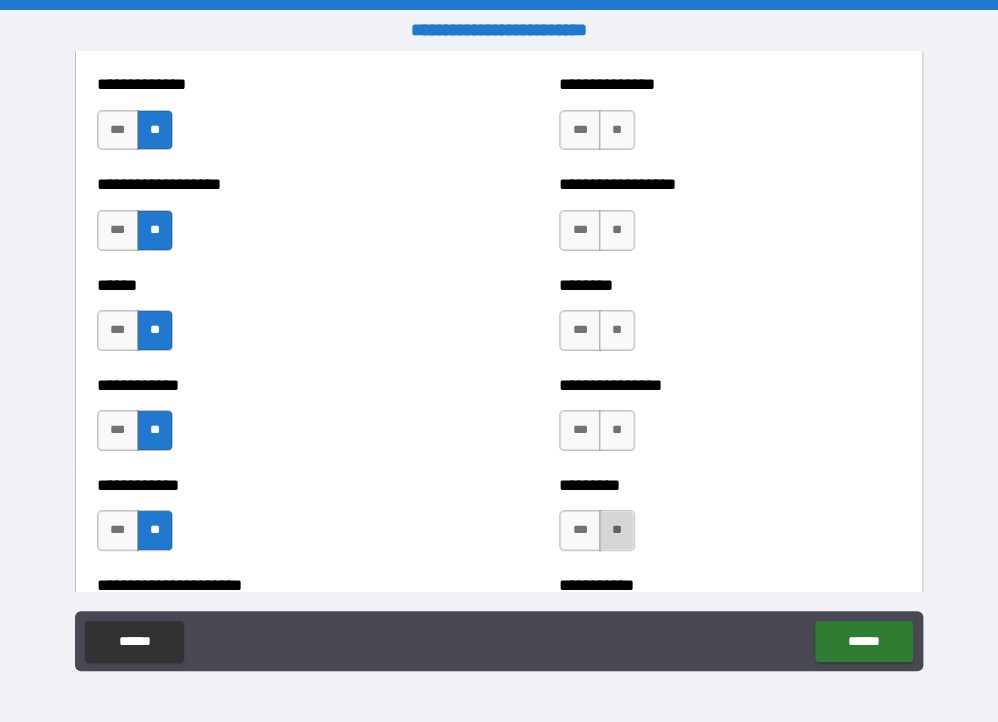 click on "**" at bounding box center [617, 530] 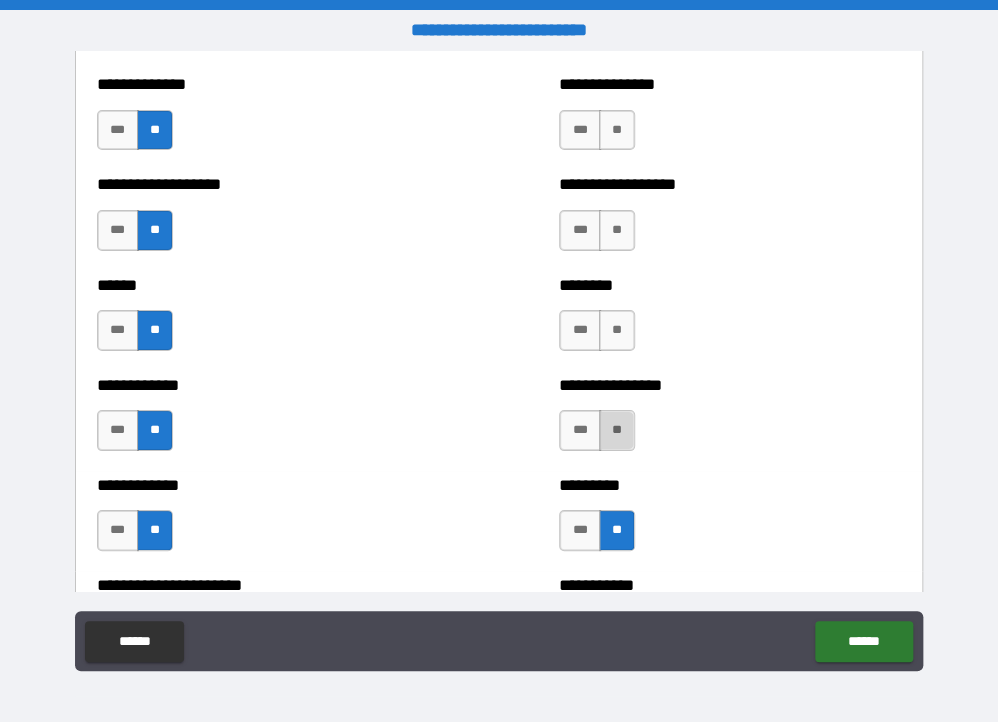 click on "**" at bounding box center (617, 430) 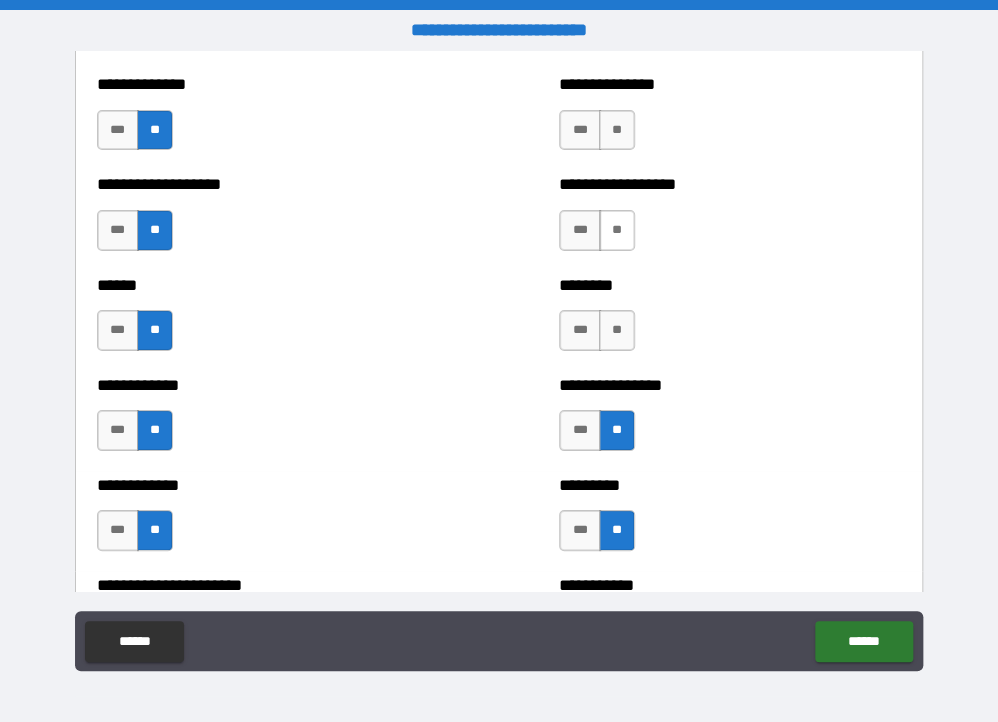 drag, startPoint x: 611, startPoint y: 333, endPoint x: 611, endPoint y: 215, distance: 118 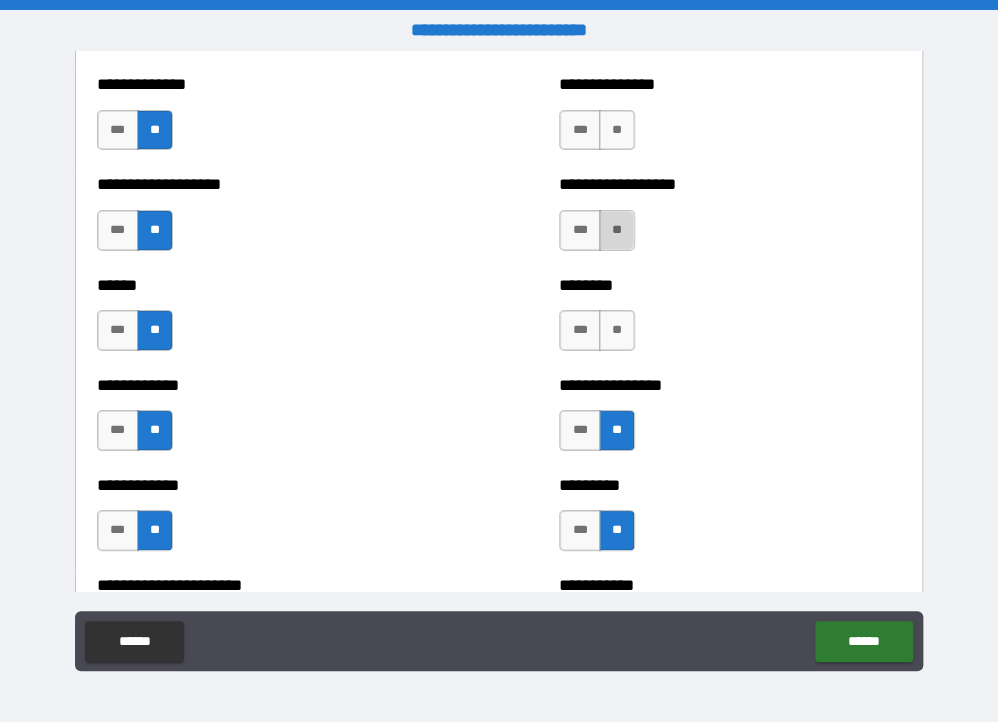 click on "**" at bounding box center (617, 230) 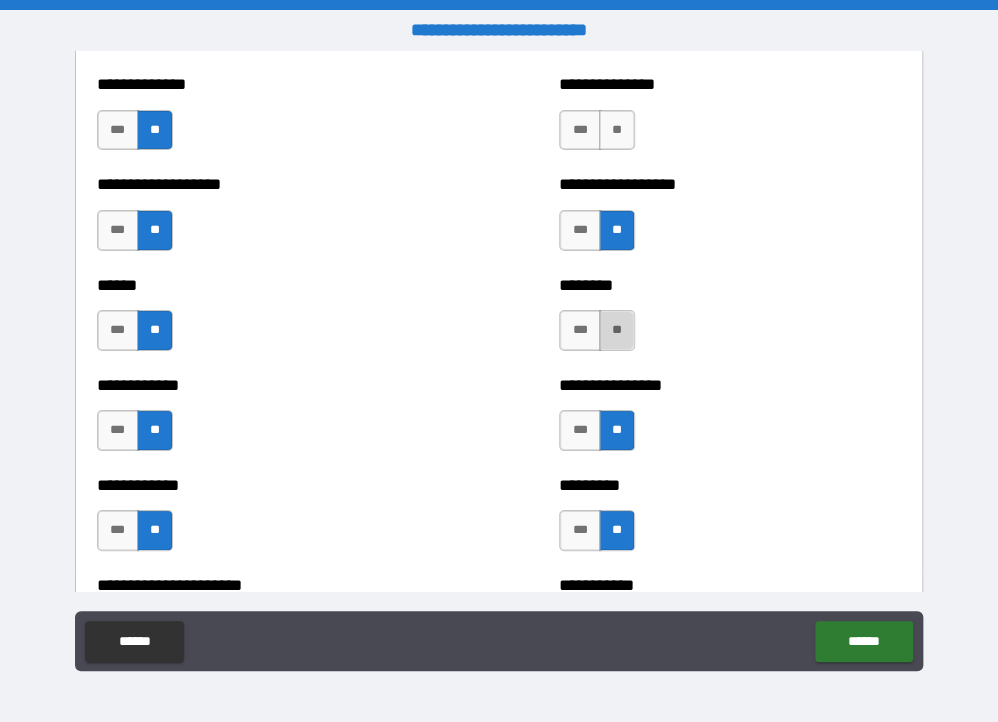 click on "**" at bounding box center [617, 330] 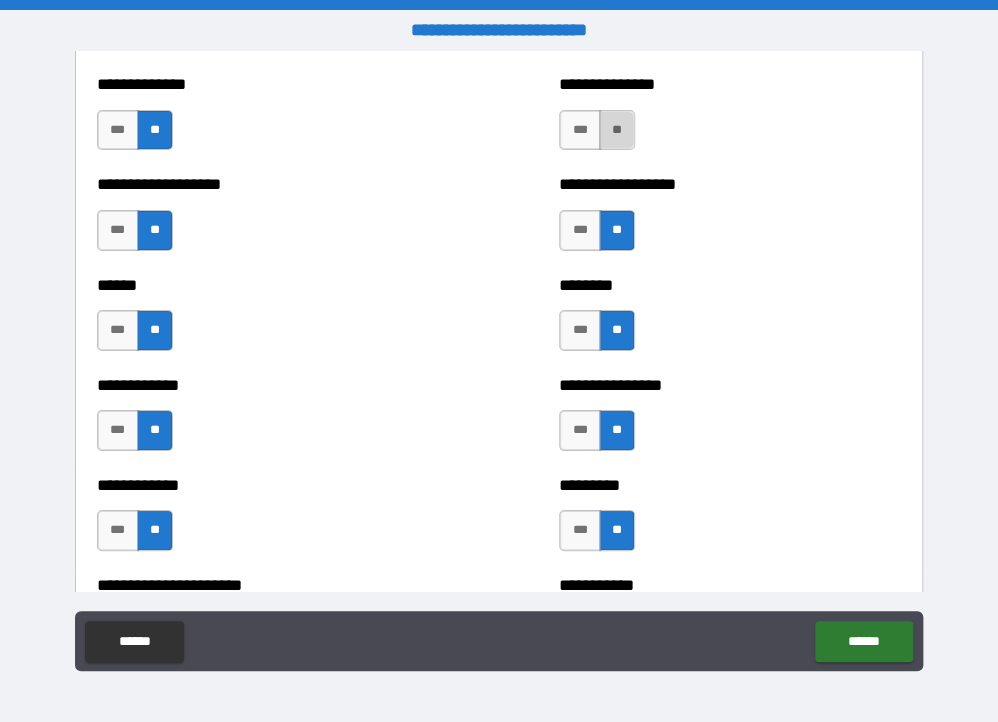 click on "**" at bounding box center [617, 130] 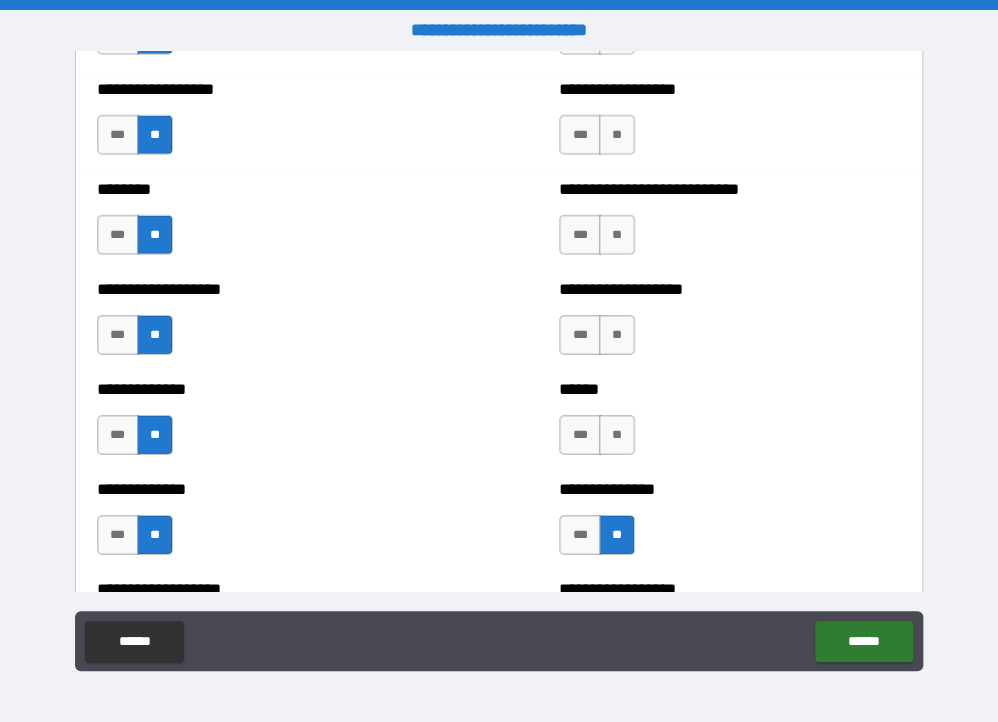 scroll, scrollTop: 4349, scrollLeft: 0, axis: vertical 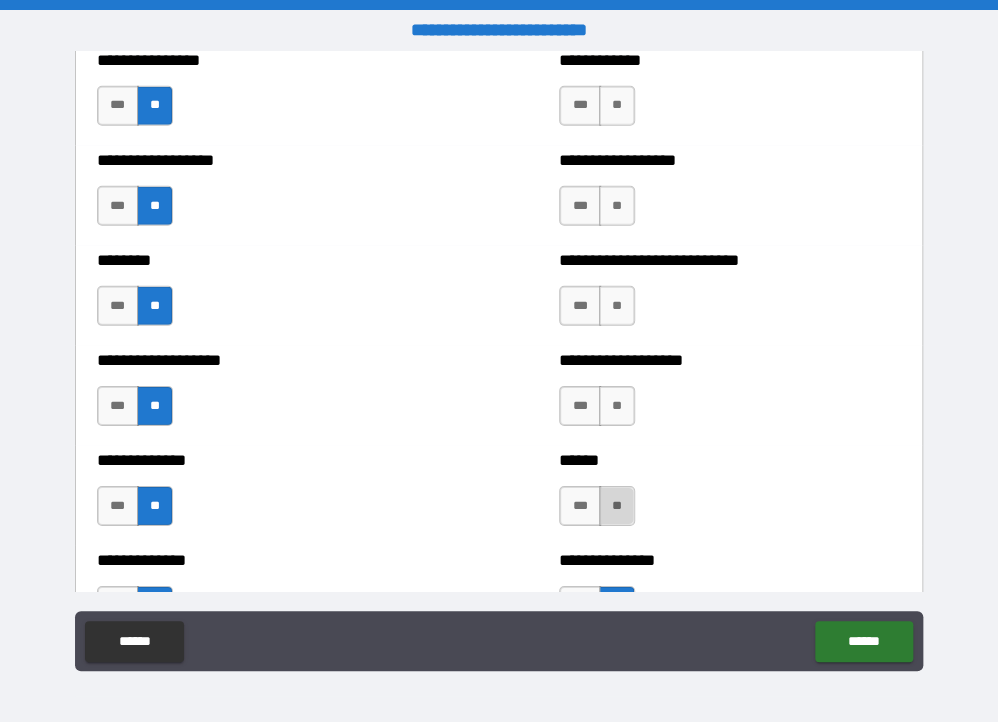 click on "**" at bounding box center (617, 506) 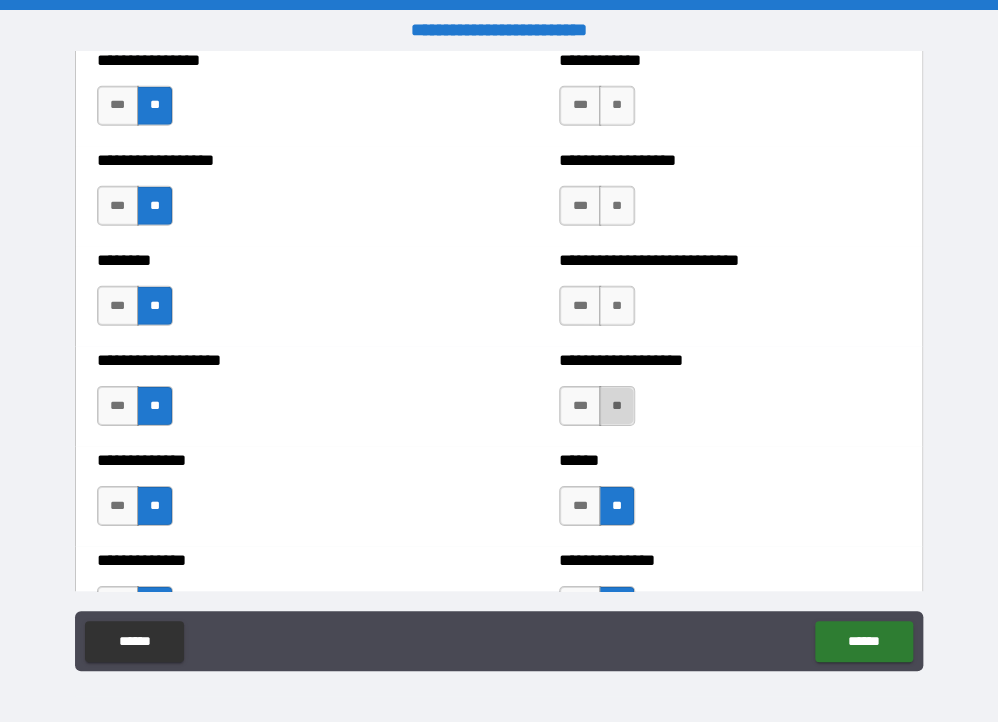 click on "**" at bounding box center [617, 406] 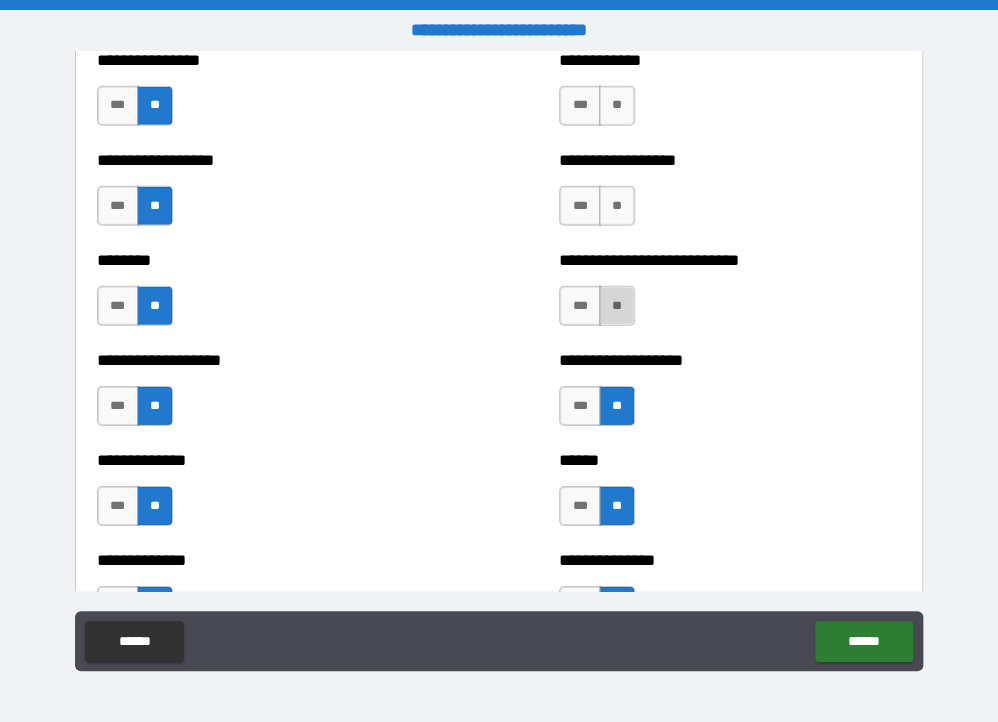 click on "**" at bounding box center (617, 306) 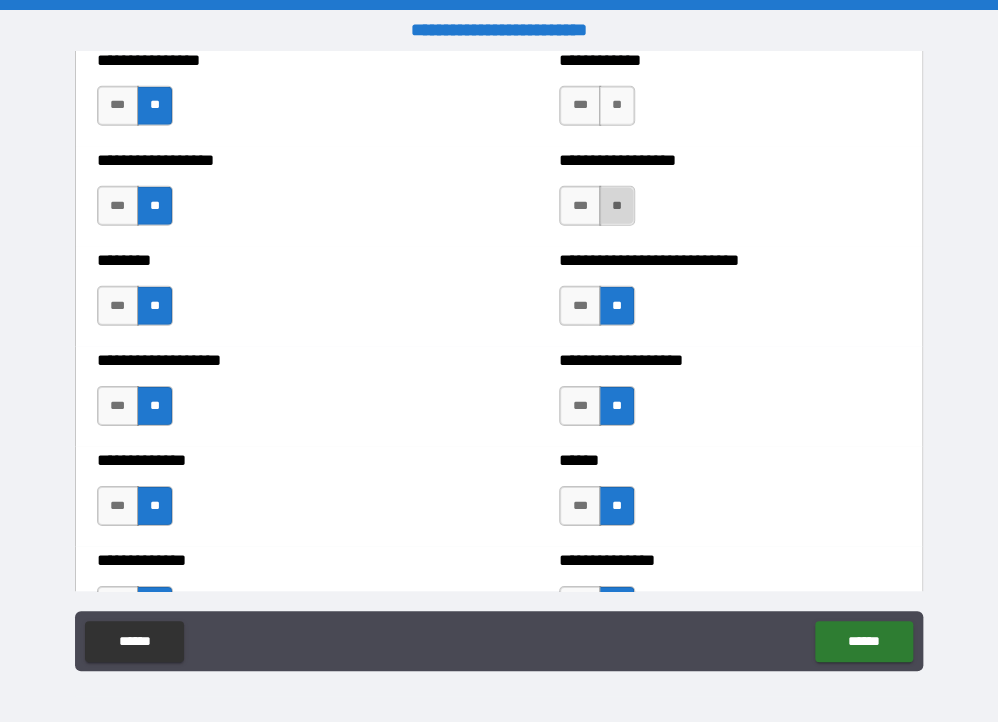 click on "**" at bounding box center [617, 206] 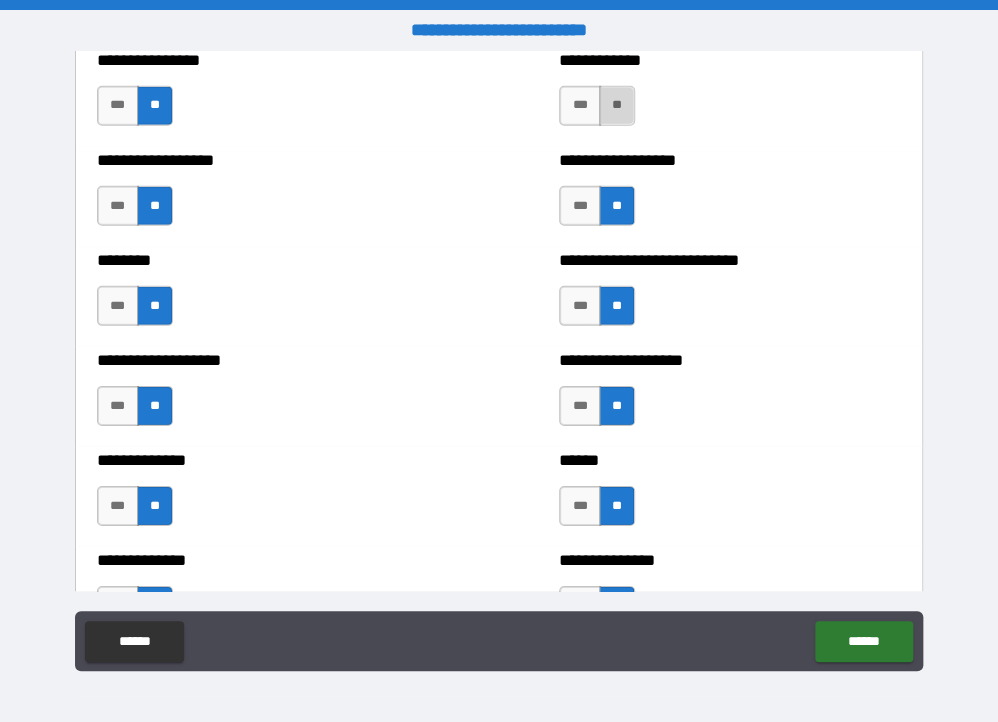 click on "**" at bounding box center (617, 106) 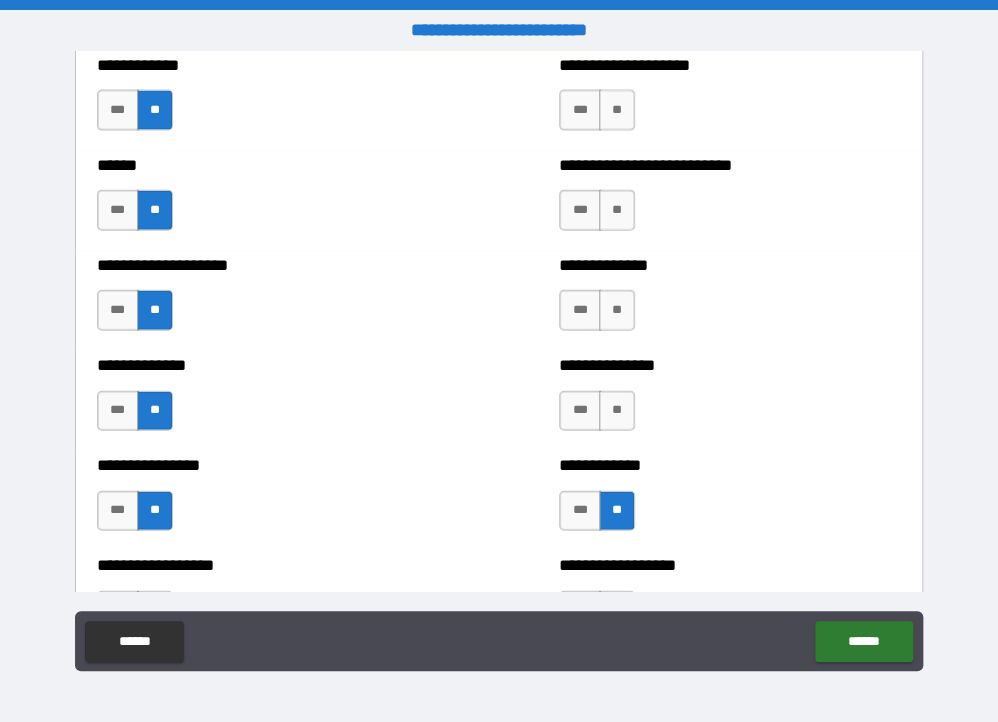 scroll, scrollTop: 3913, scrollLeft: 0, axis: vertical 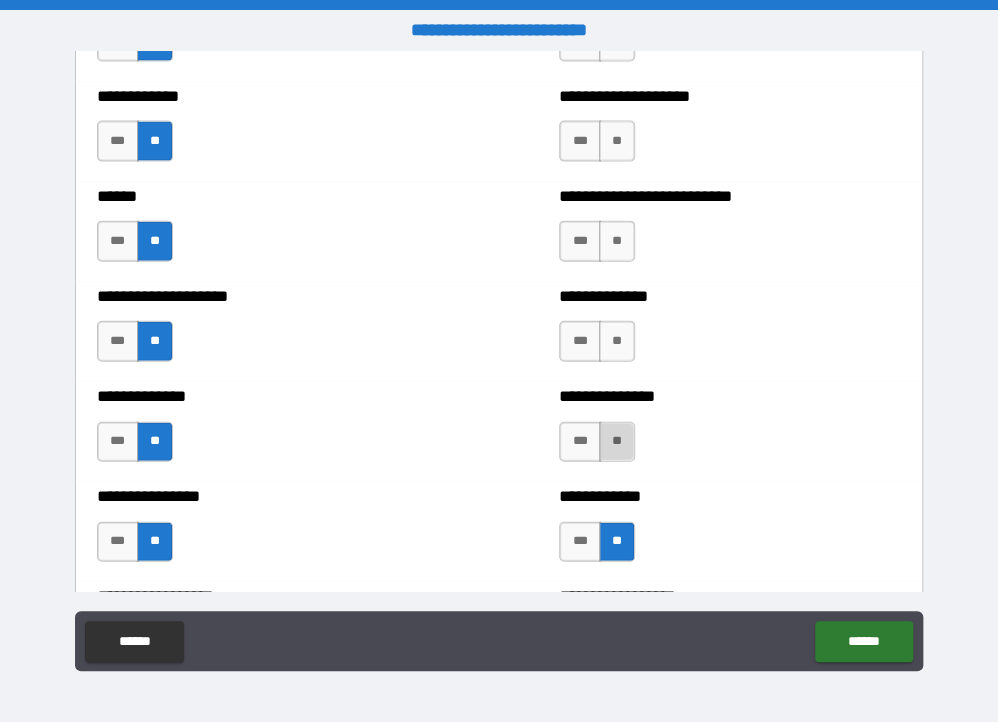 click on "**" at bounding box center (617, 442) 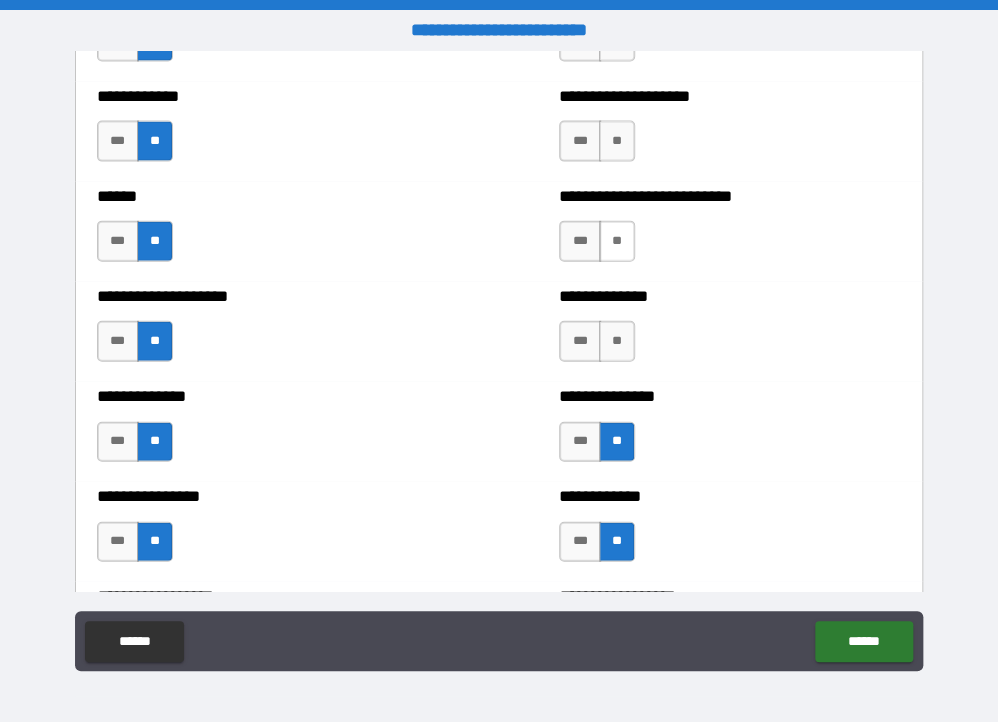 click on "**" at bounding box center [617, 241] 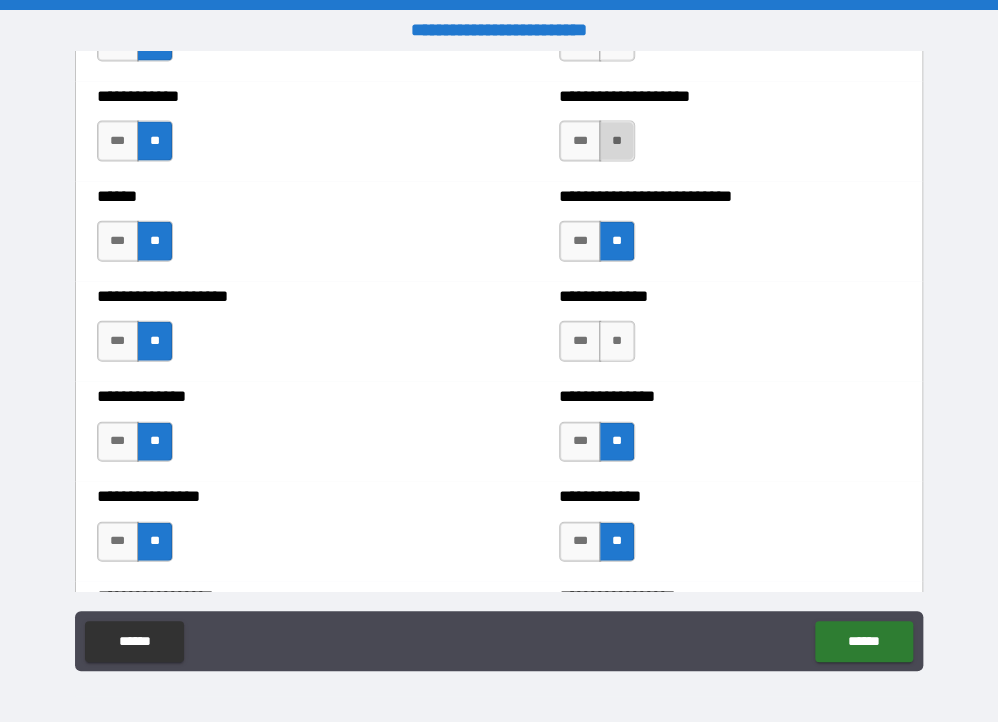 click on "**" at bounding box center (617, 141) 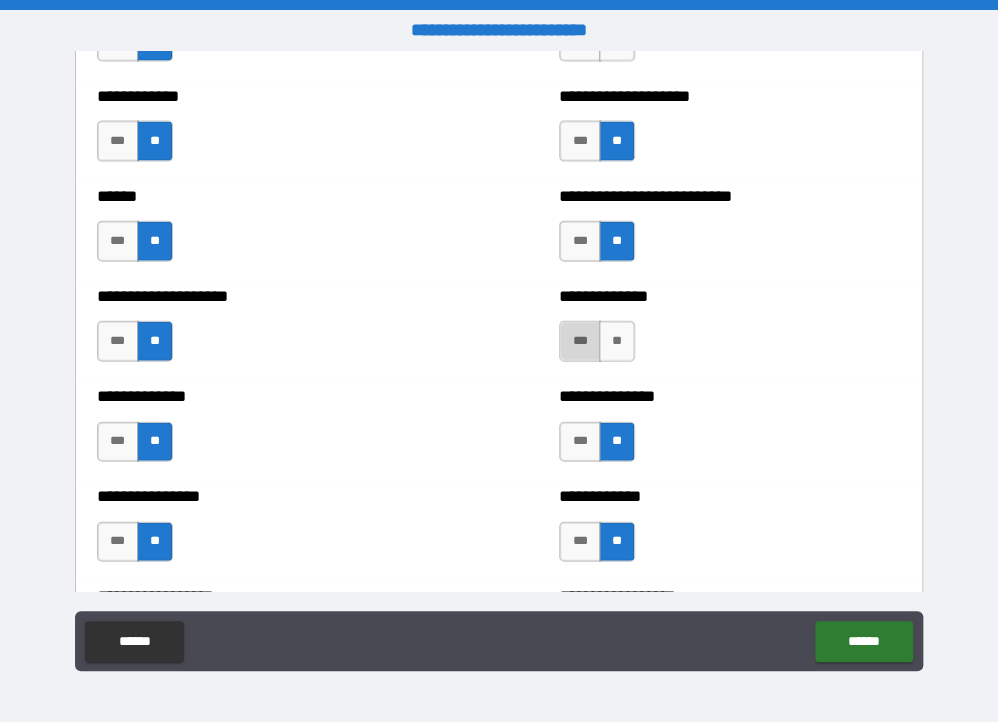 click on "***" at bounding box center [580, 341] 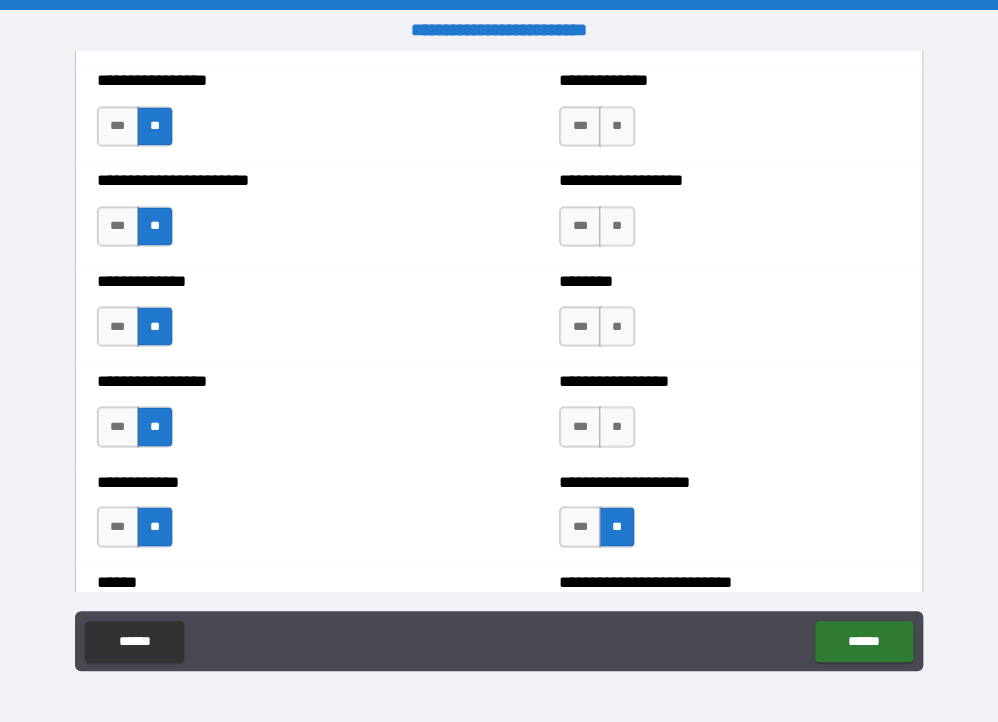 scroll, scrollTop: 3416, scrollLeft: 0, axis: vertical 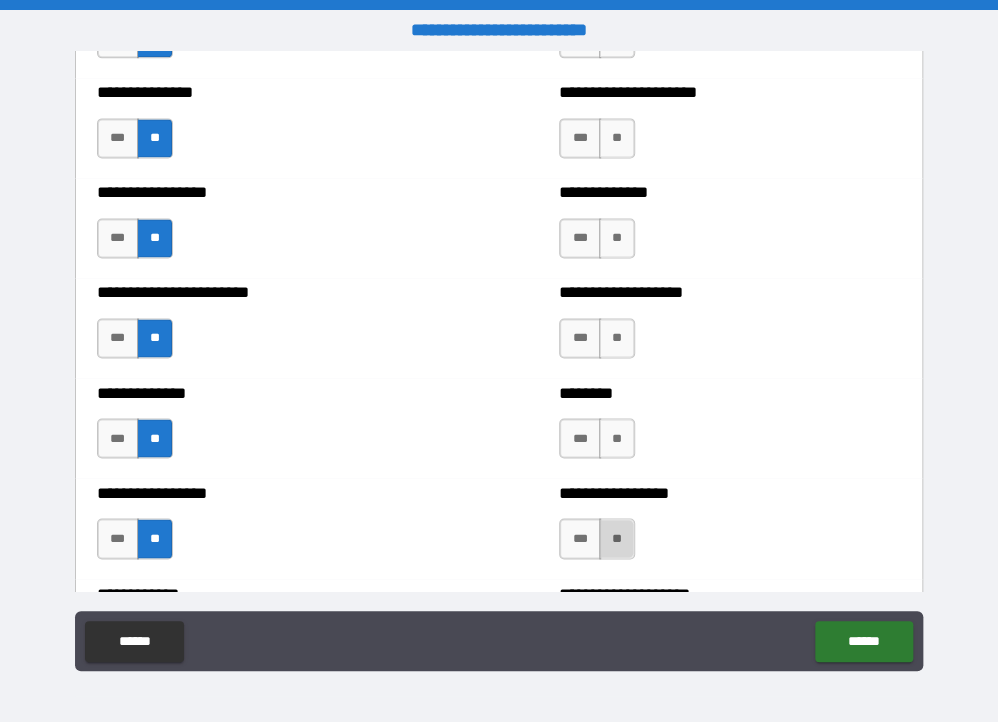 click on "**" at bounding box center [617, 538] 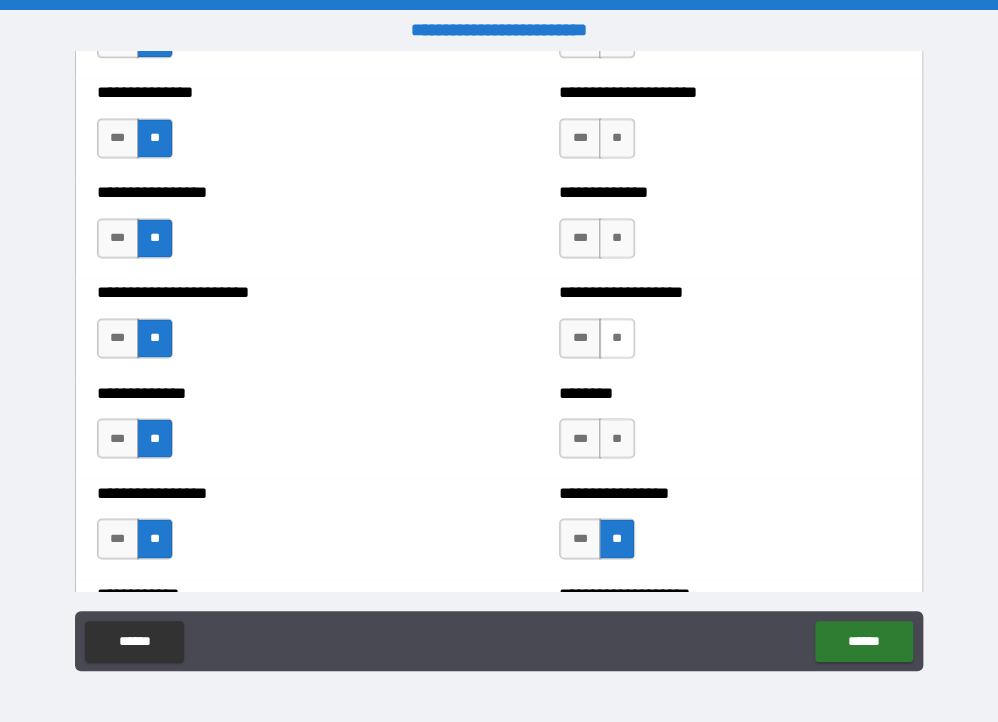 drag, startPoint x: 611, startPoint y: 437, endPoint x: 610, endPoint y: 329, distance: 108.00463 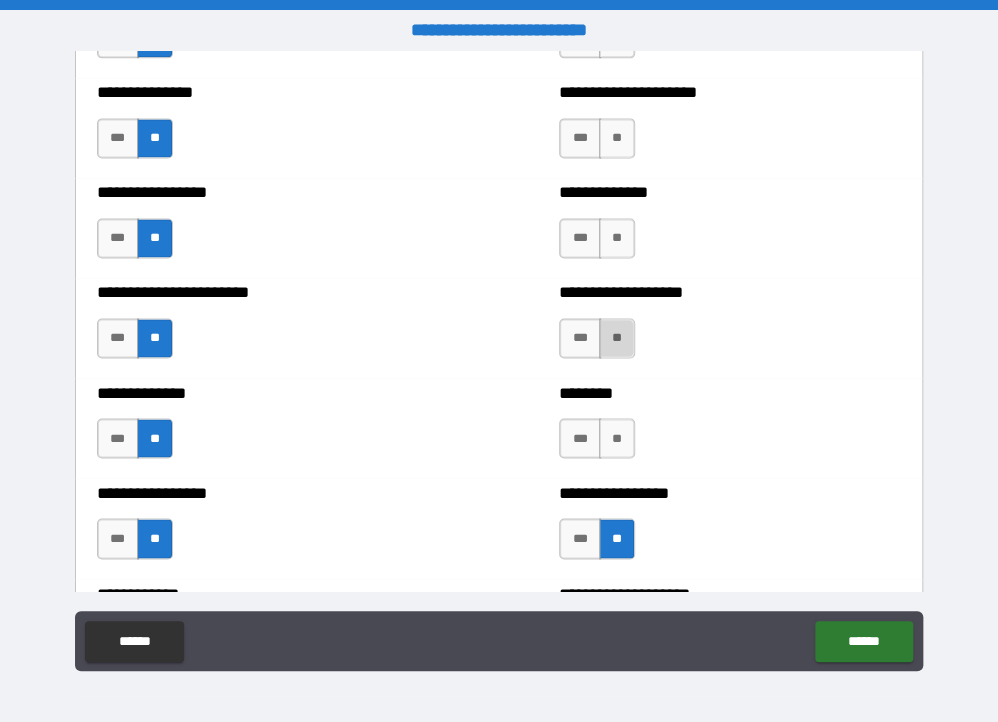 click on "**" at bounding box center (617, 338) 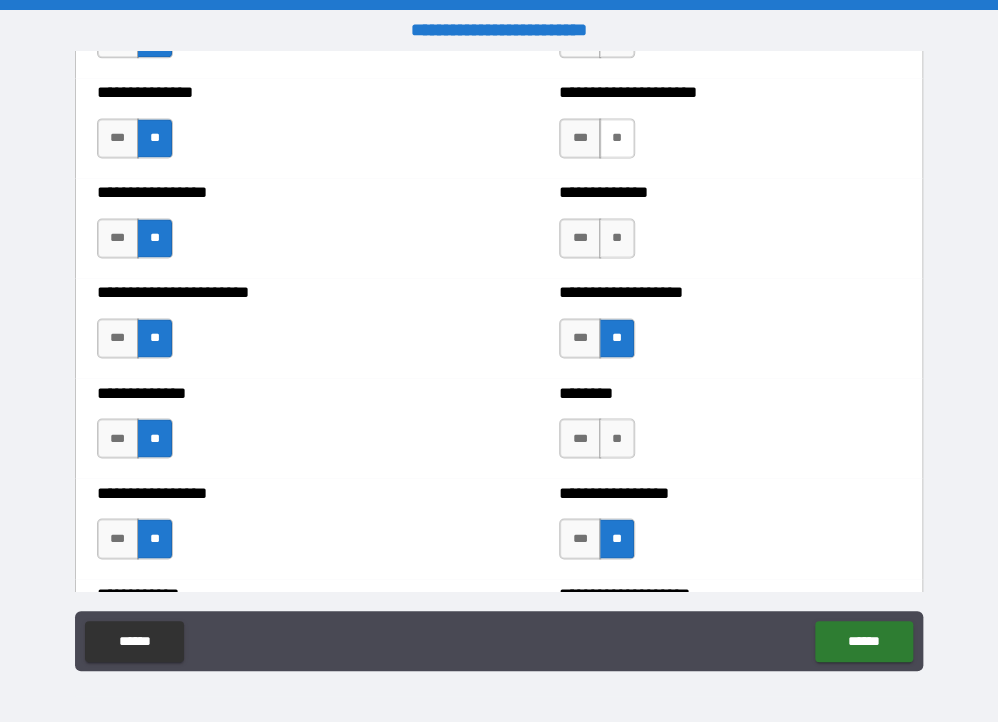 drag, startPoint x: 612, startPoint y: 251, endPoint x: 612, endPoint y: 137, distance: 114 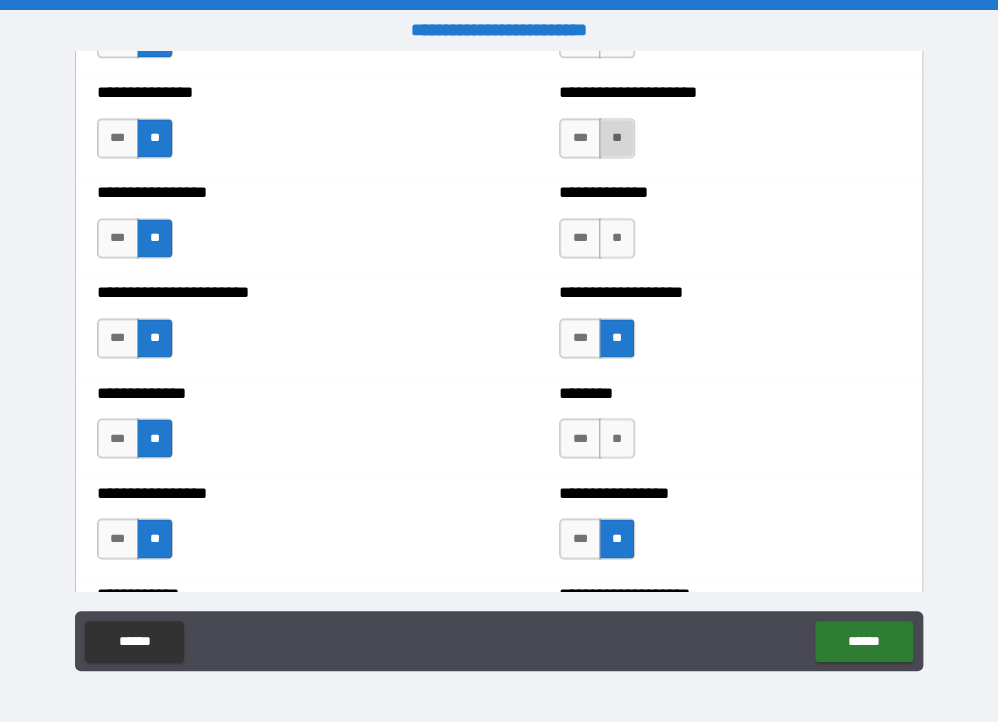 click on "**" at bounding box center [617, 138] 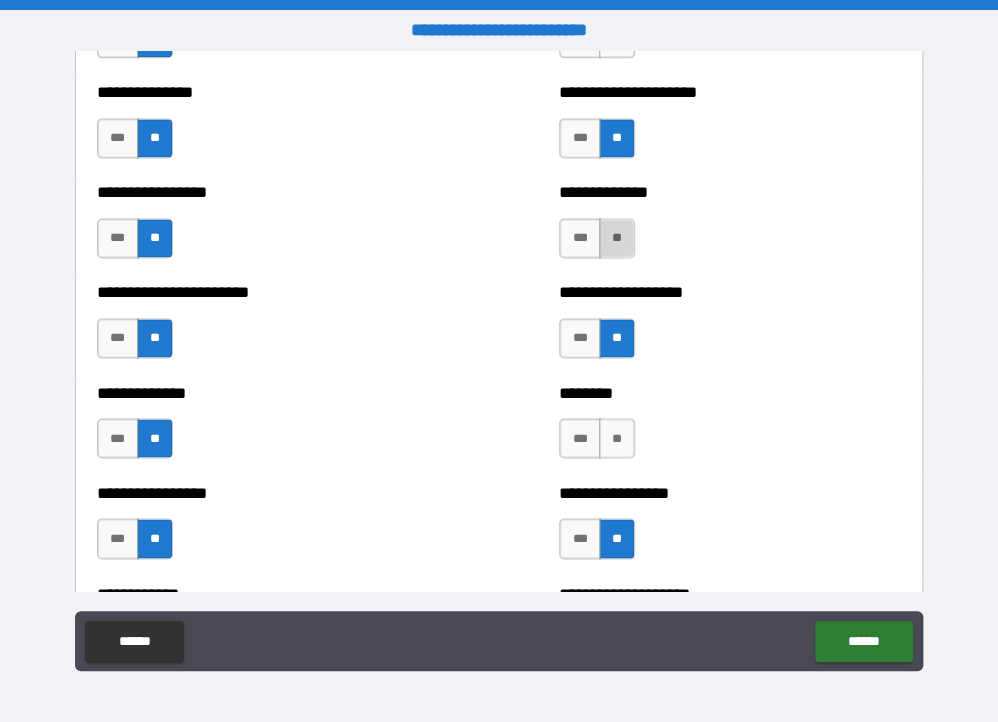 click on "**" at bounding box center [617, 238] 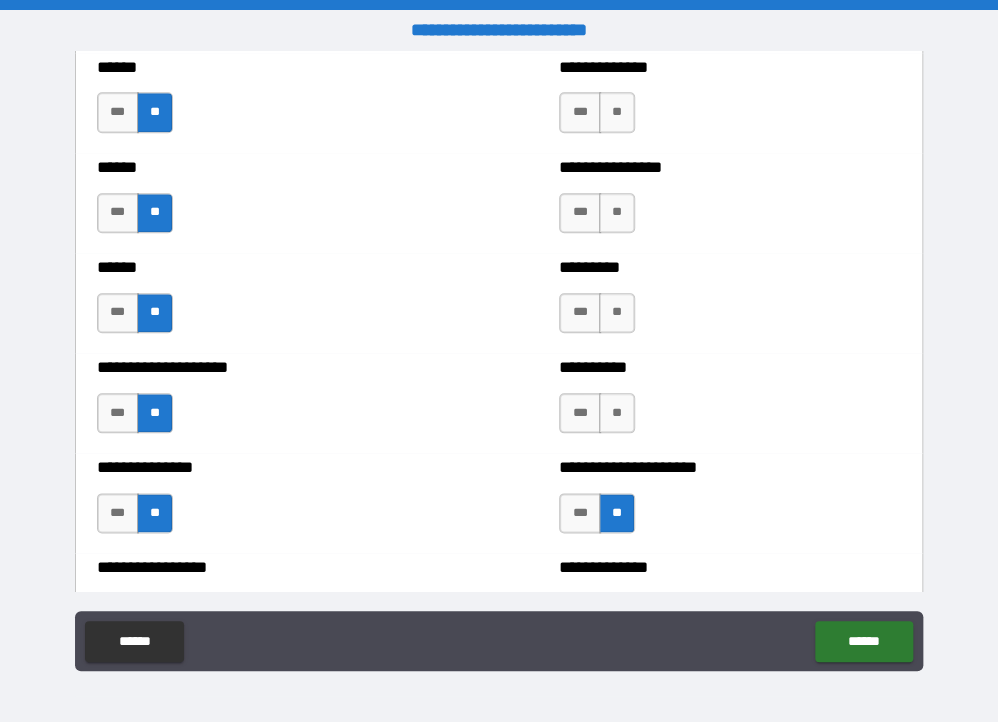 scroll, scrollTop: 3021, scrollLeft: 0, axis: vertical 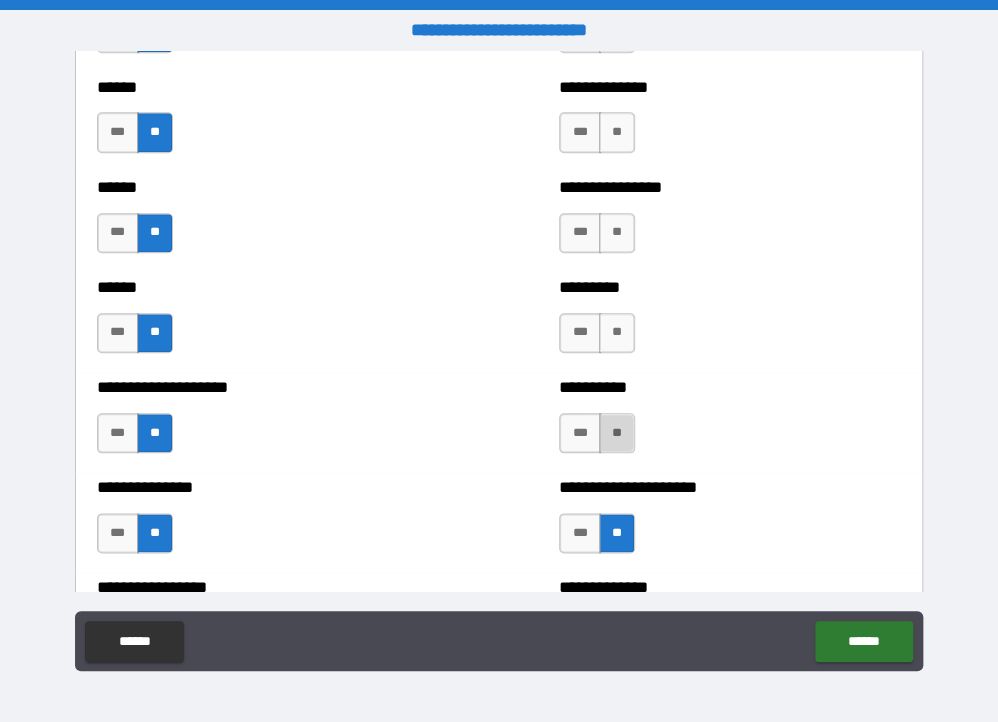 click on "**" at bounding box center [617, 433] 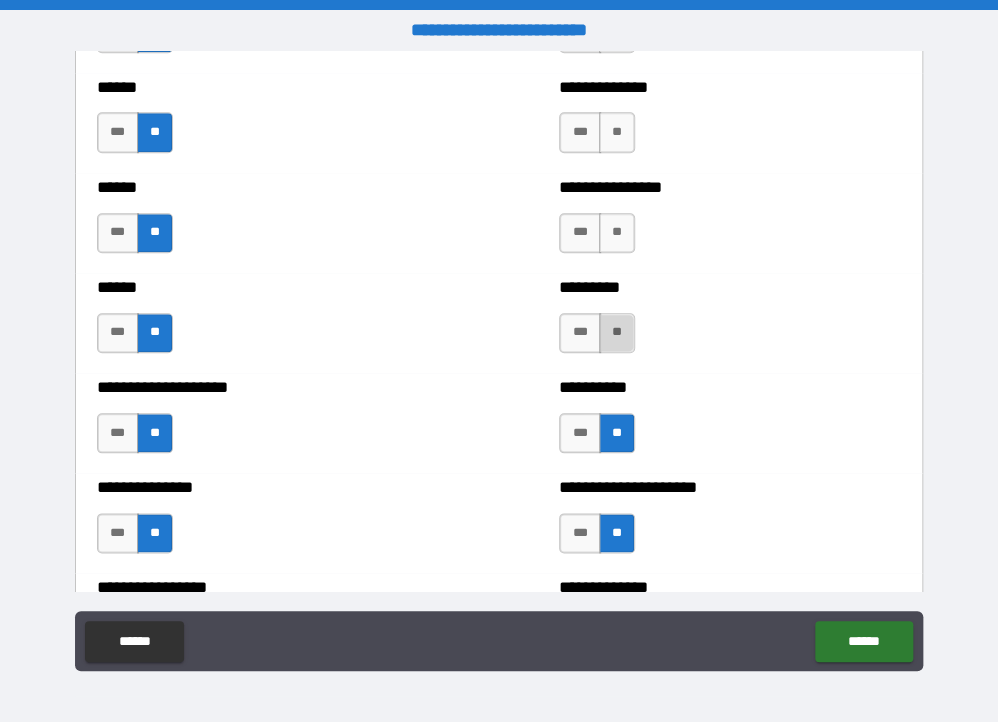 click on "**" at bounding box center (617, 333) 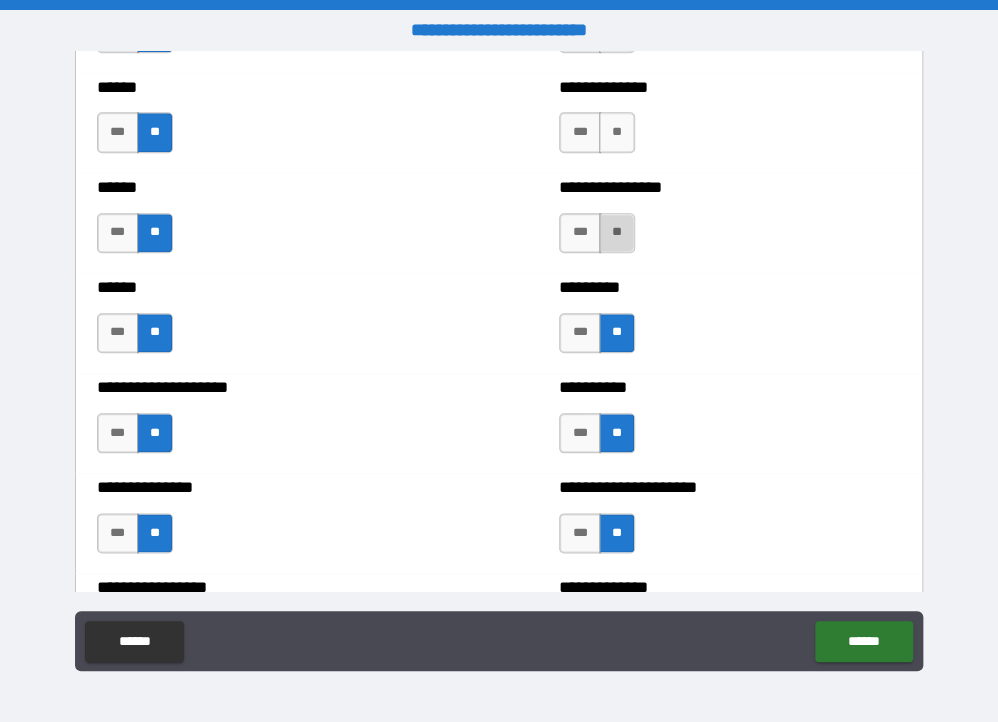 click on "**" at bounding box center (617, 233) 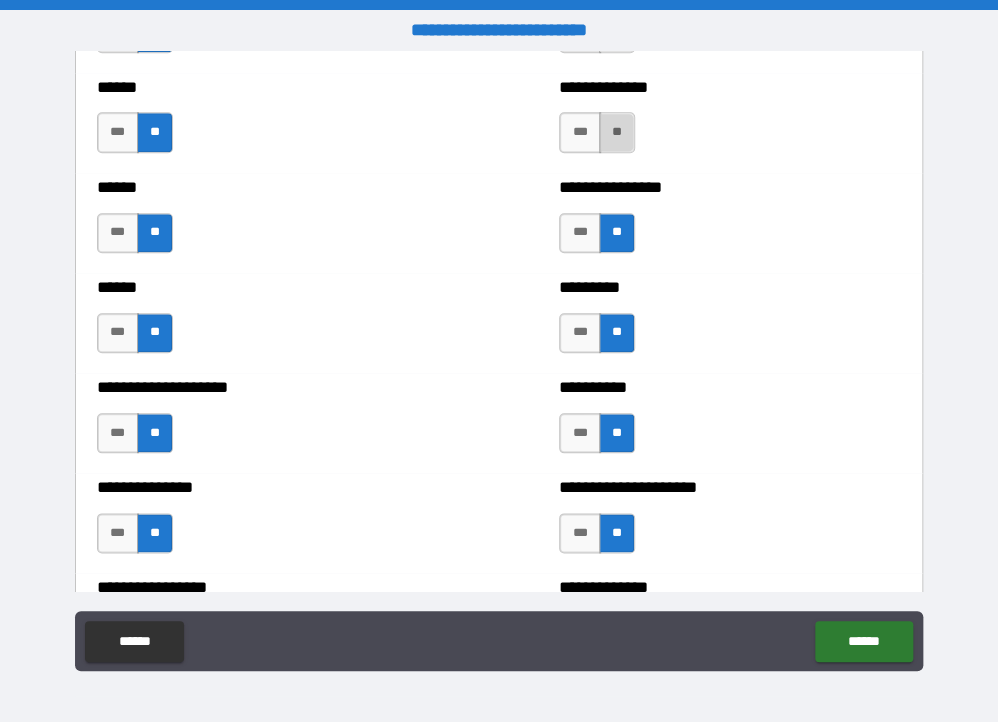 click on "**" at bounding box center (617, 132) 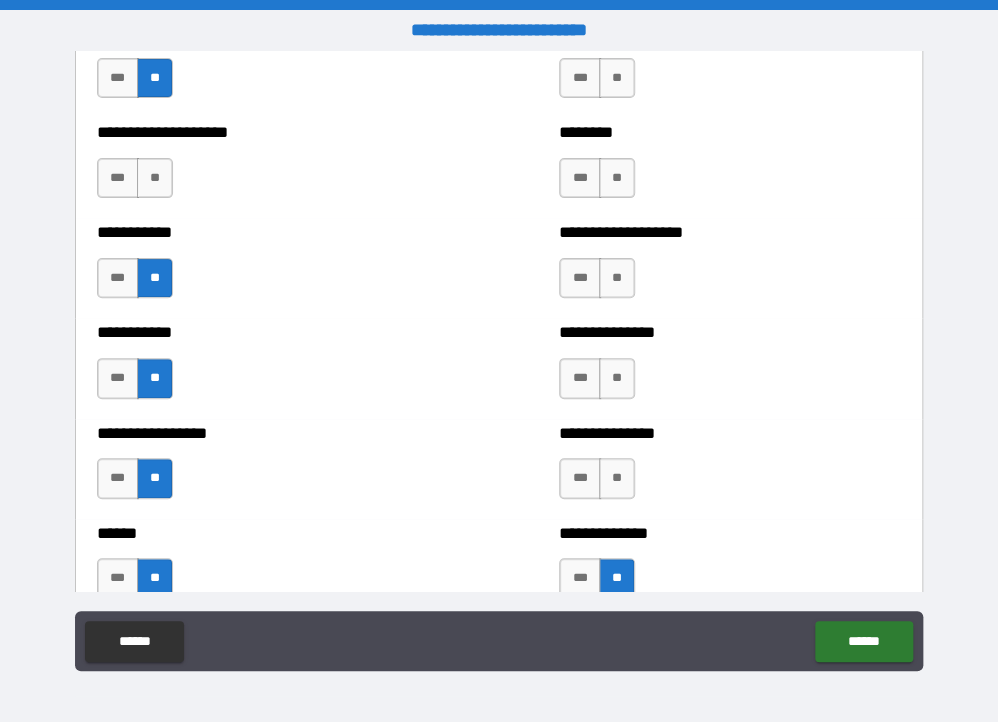 scroll, scrollTop: 2544, scrollLeft: 0, axis: vertical 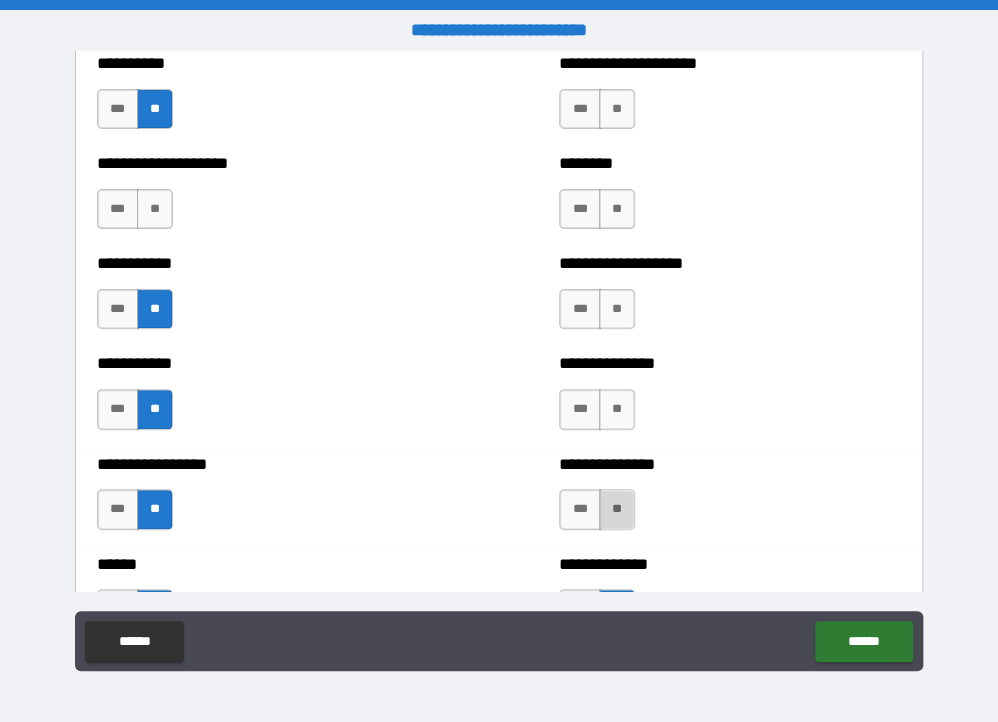 click on "**" at bounding box center (617, 509) 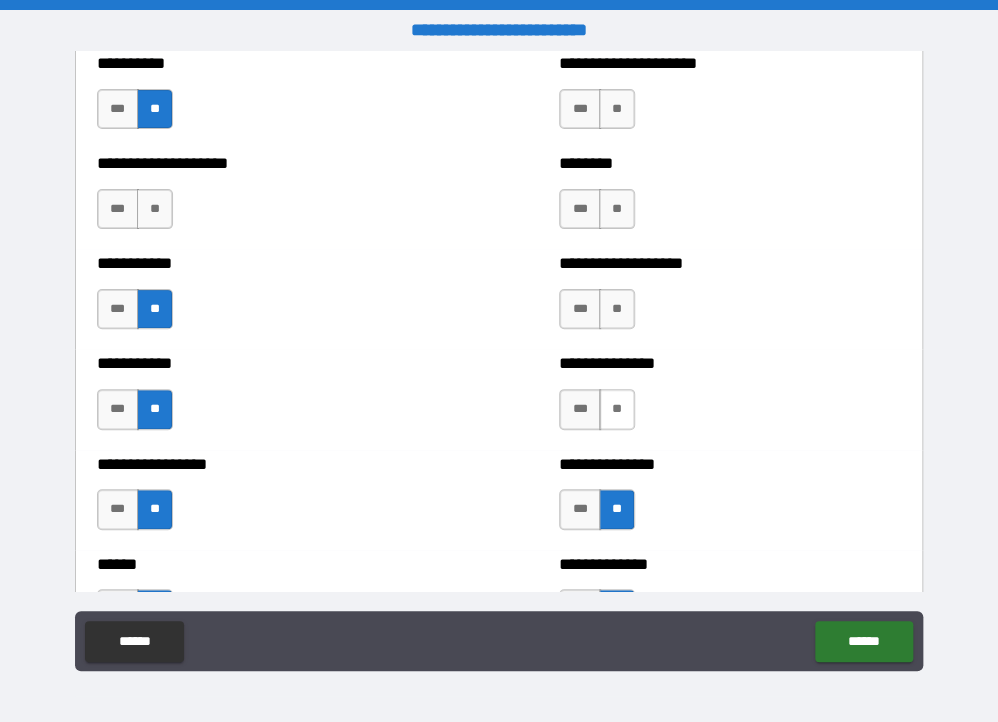 click on "**" at bounding box center (617, 409) 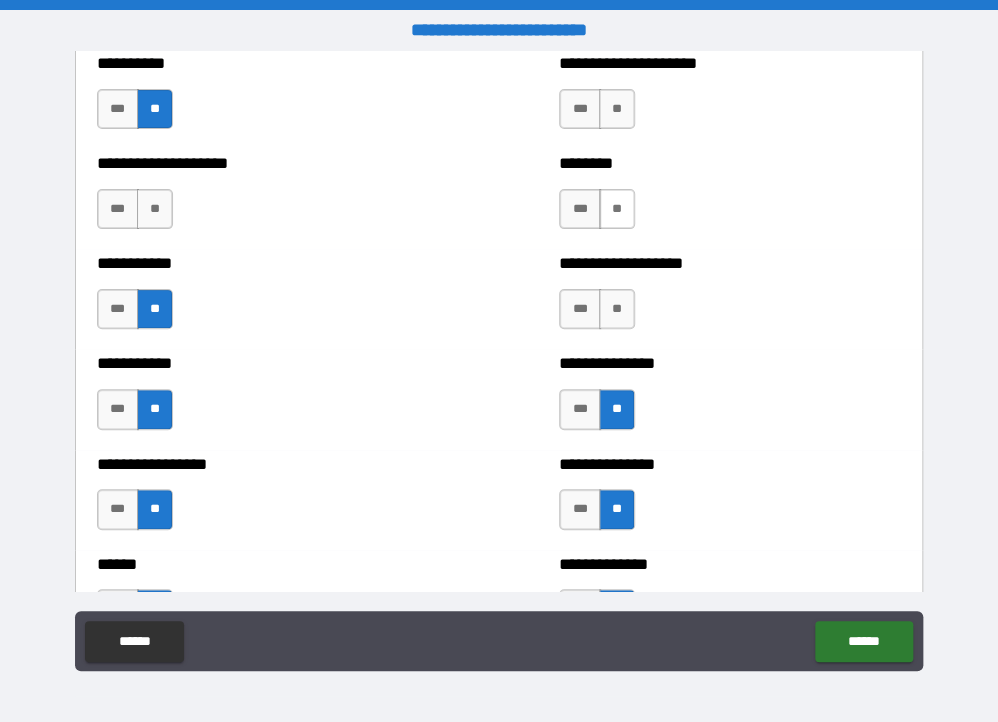 drag, startPoint x: 611, startPoint y: 309, endPoint x: 612, endPoint y: 190, distance: 119.0042 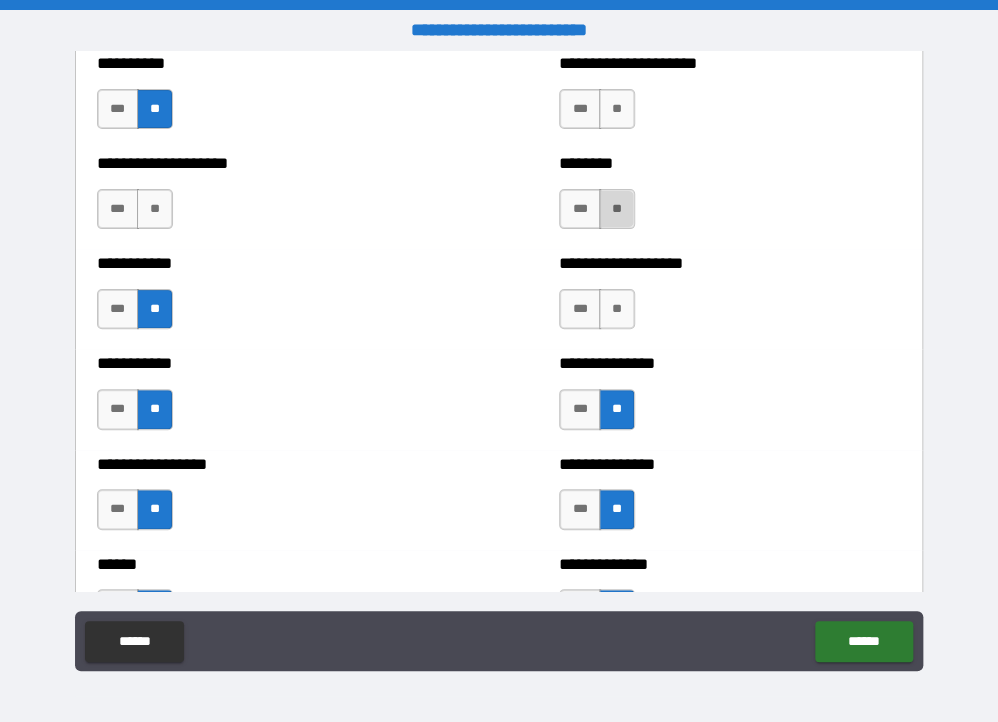 click on "**" at bounding box center (617, 209) 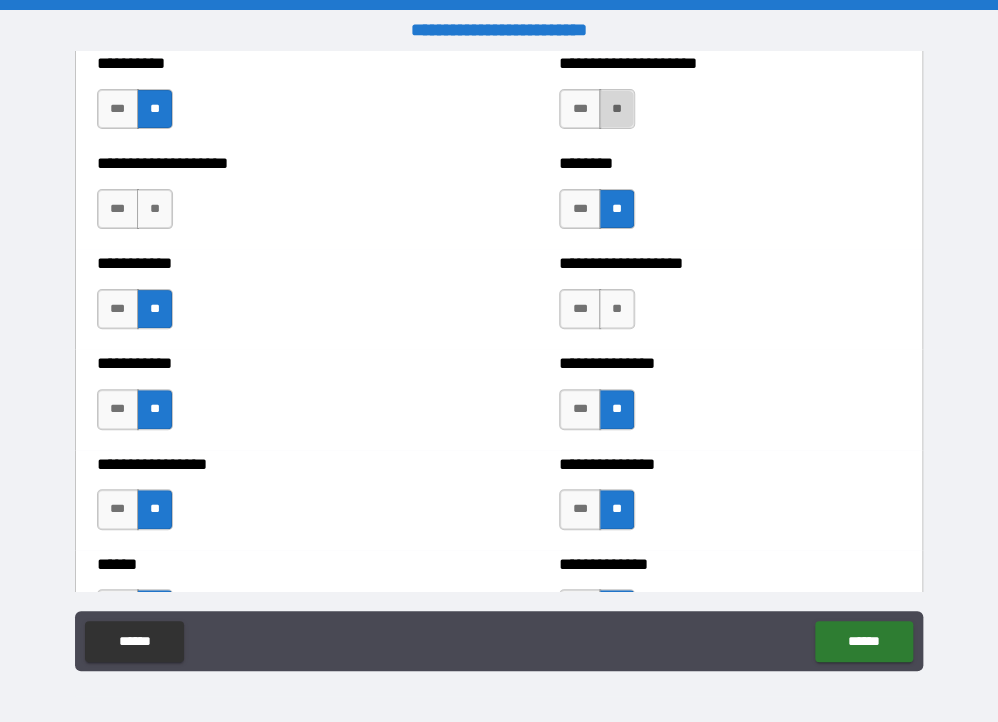 click on "**" at bounding box center (617, 109) 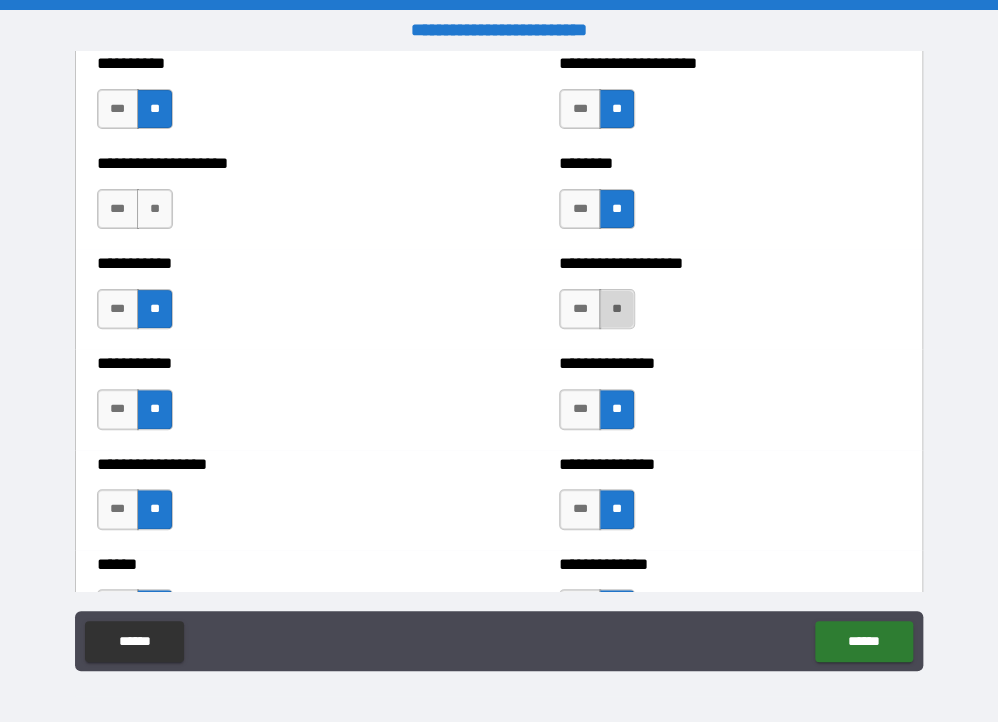 click on "**" at bounding box center [617, 309] 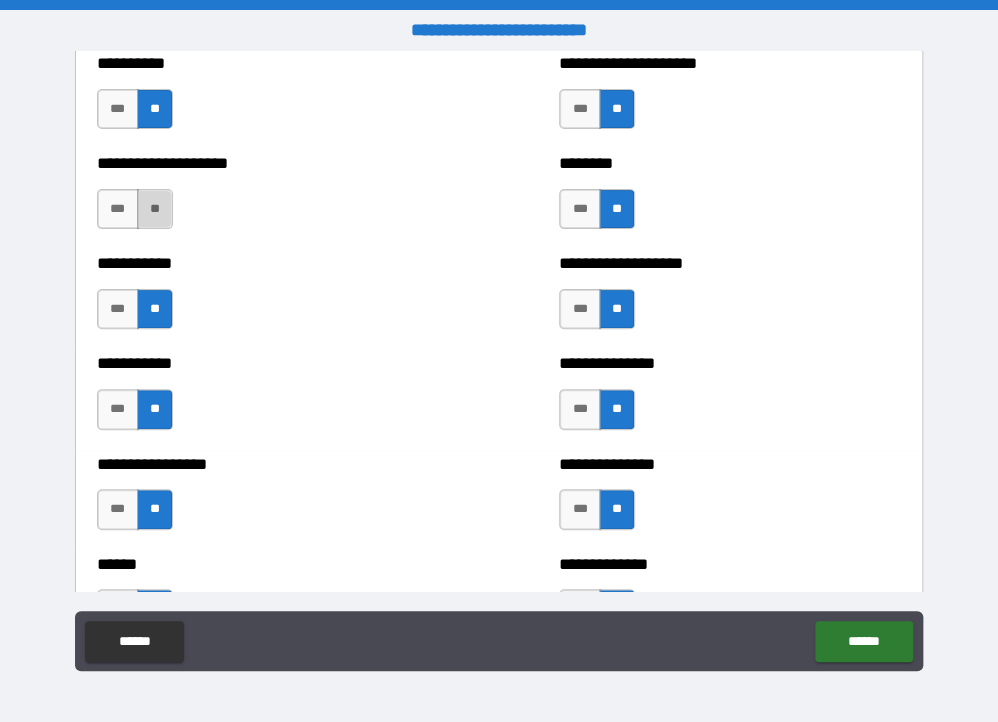 click on "**" at bounding box center (155, 209) 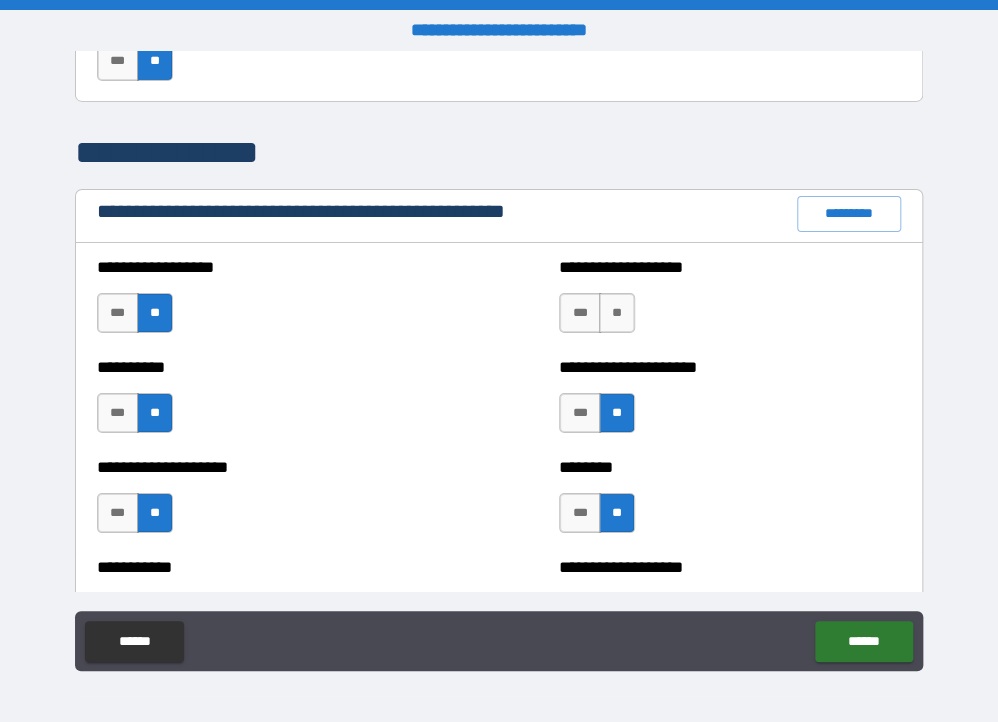 scroll, scrollTop: 2200, scrollLeft: 0, axis: vertical 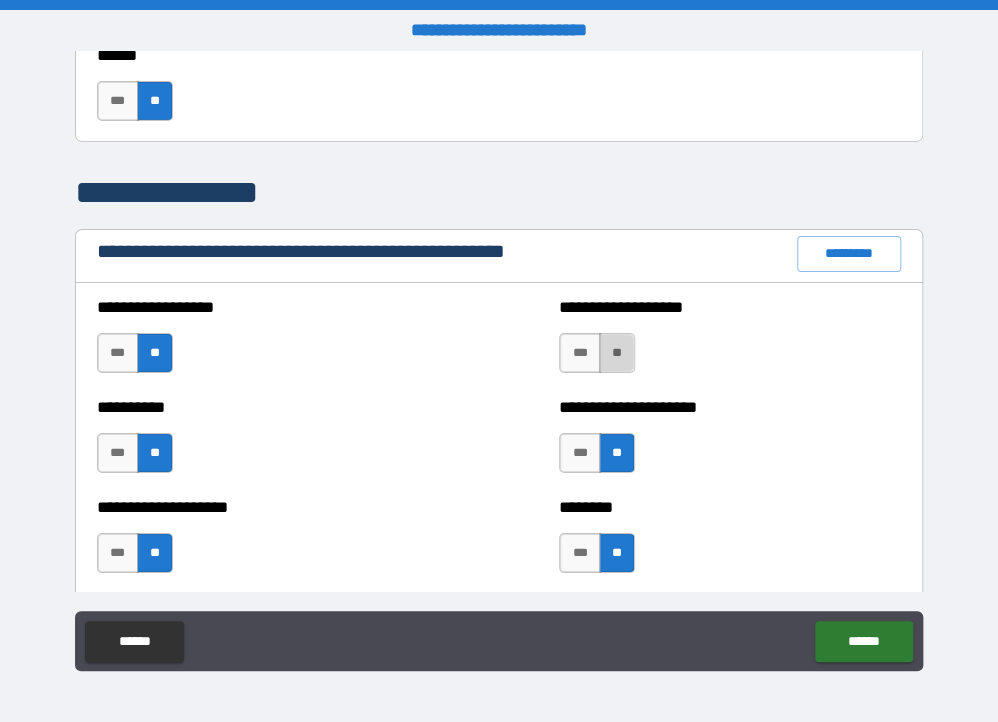 click on "**" at bounding box center [617, 353] 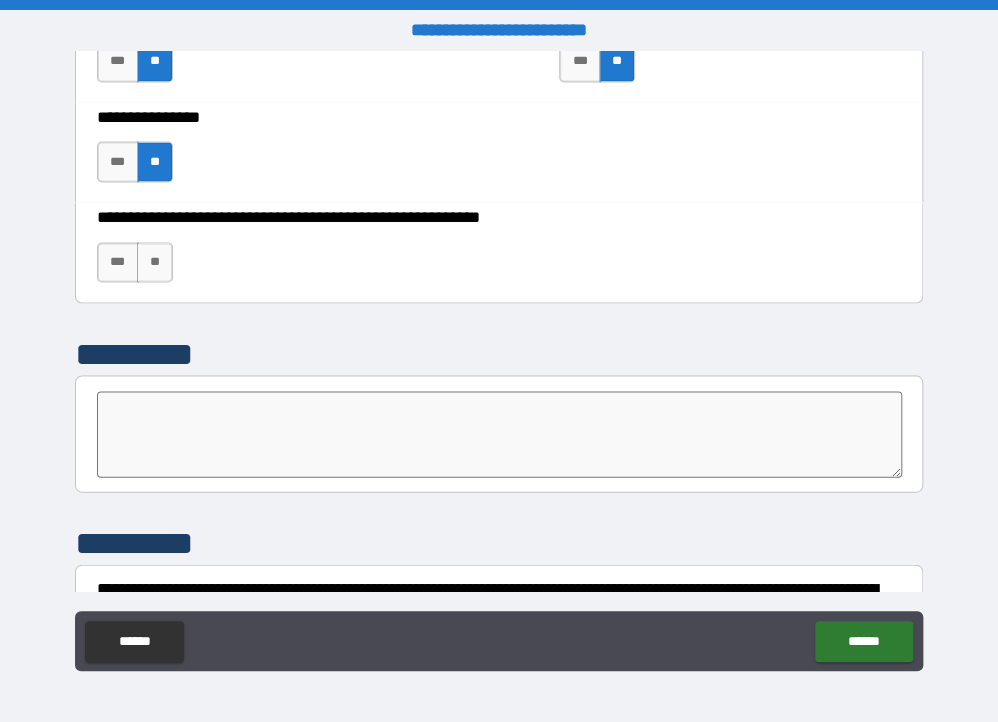 scroll, scrollTop: 6305, scrollLeft: 0, axis: vertical 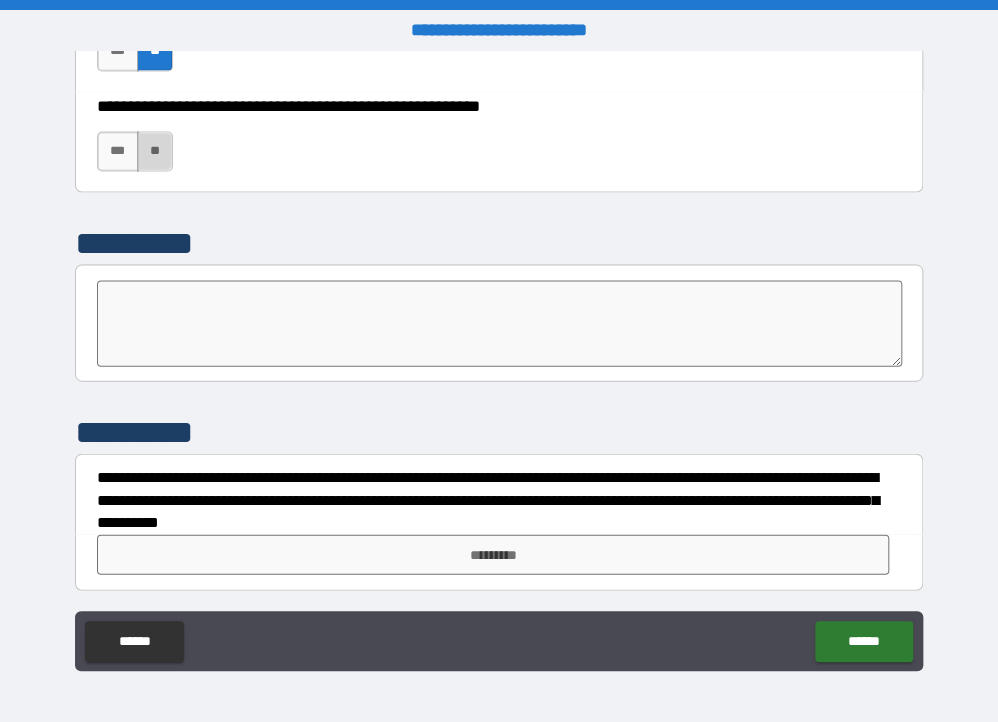 click on "**" at bounding box center (155, 152) 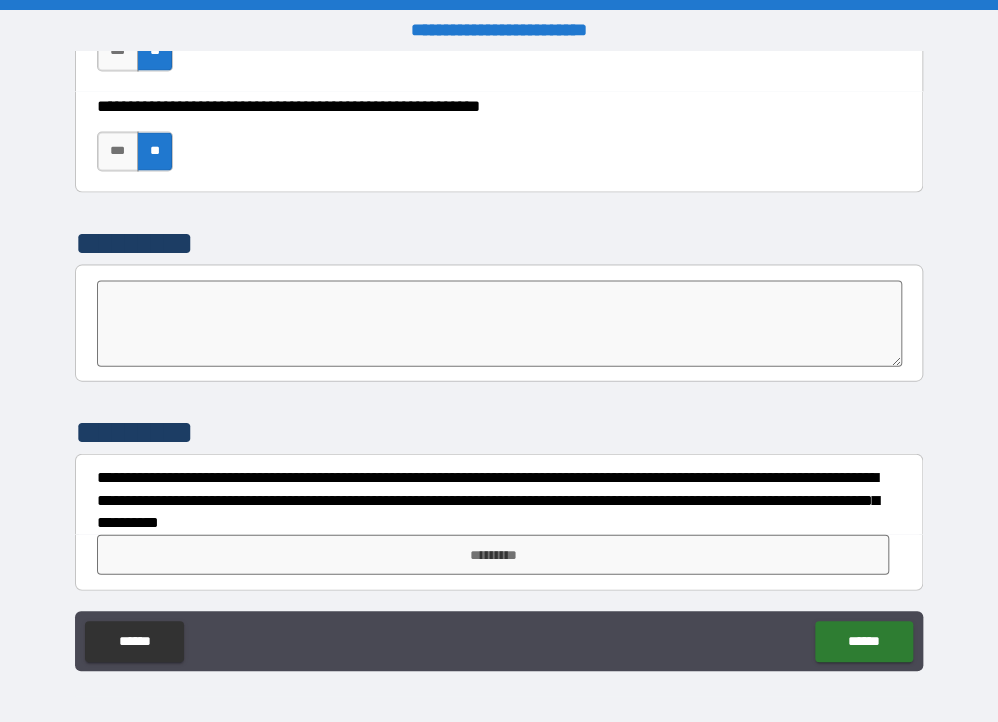 scroll, scrollTop: 6305, scrollLeft: 0, axis: vertical 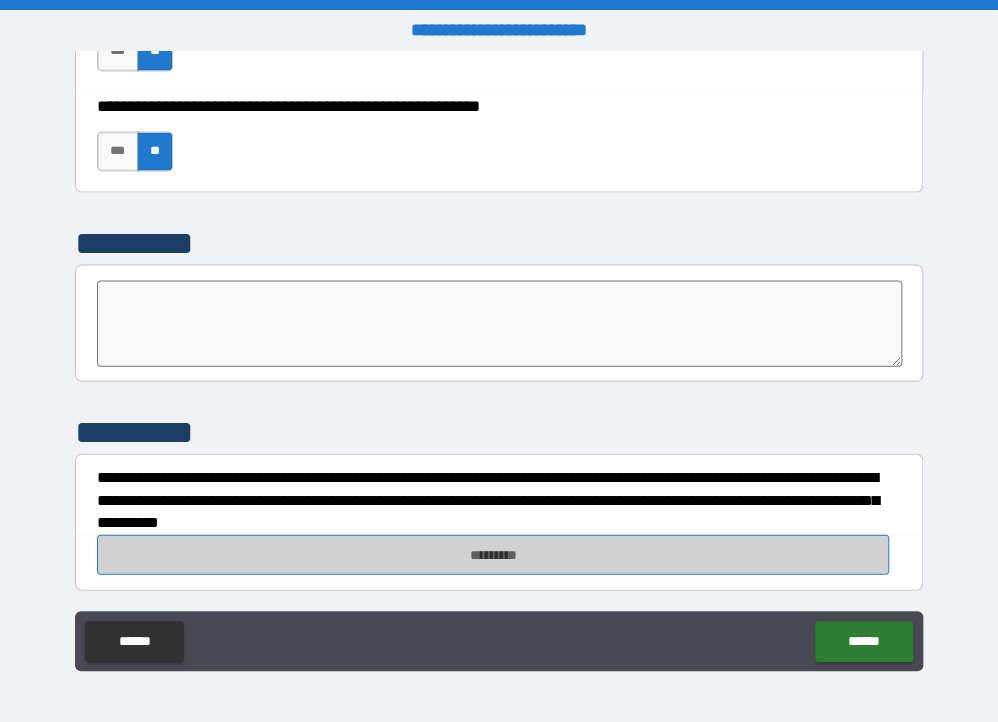 click on "*********" at bounding box center [493, 555] 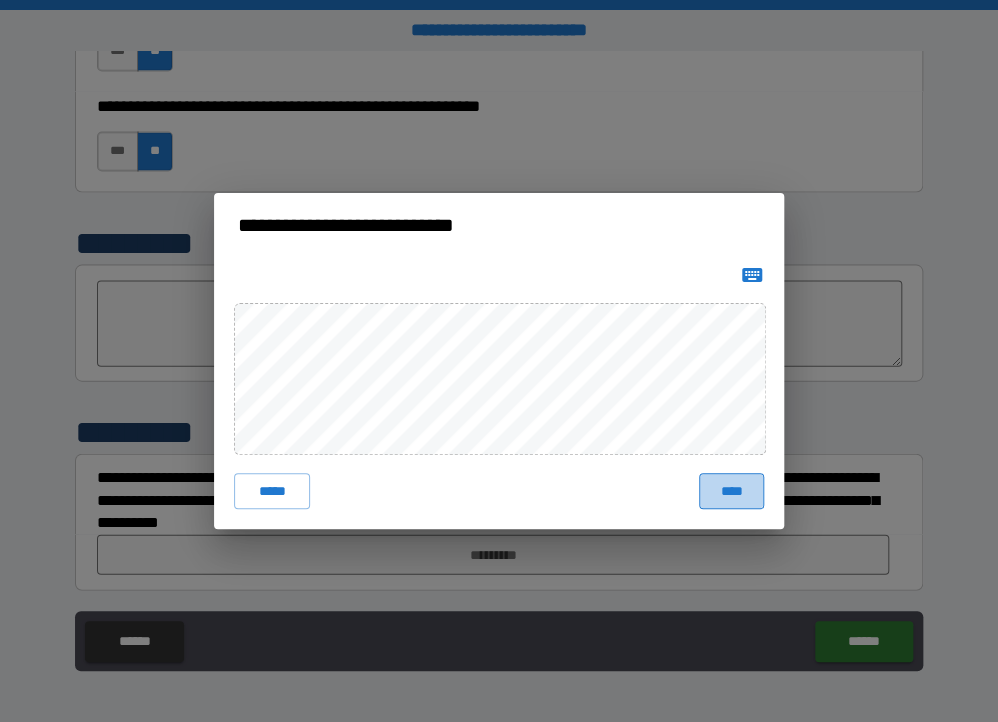 click on "****" at bounding box center [731, 491] 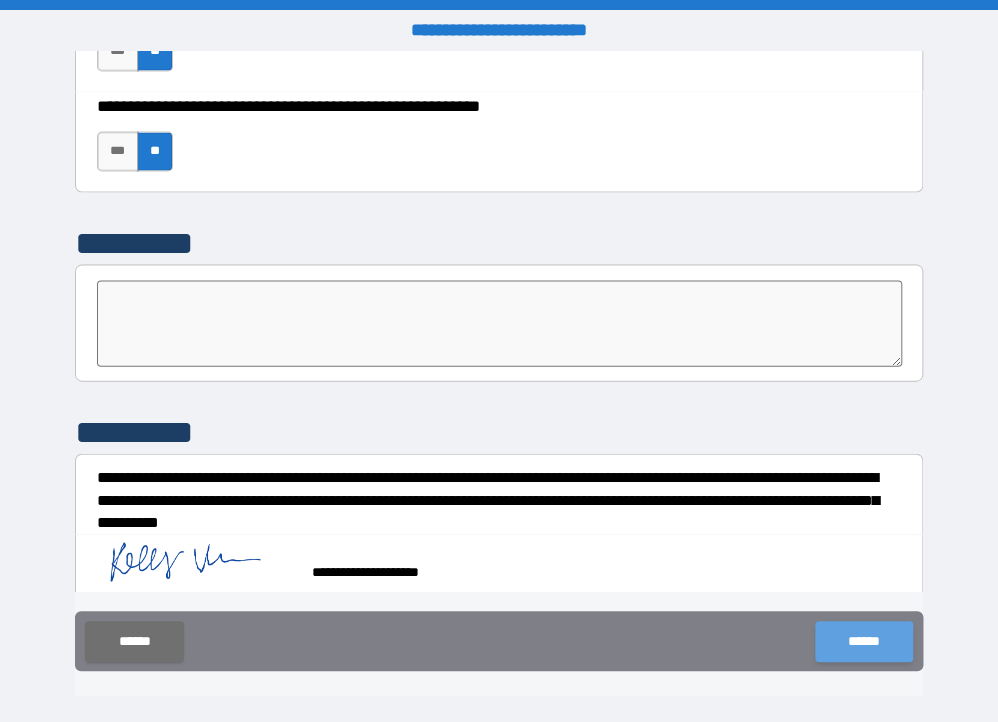 click on "******" at bounding box center [863, 641] 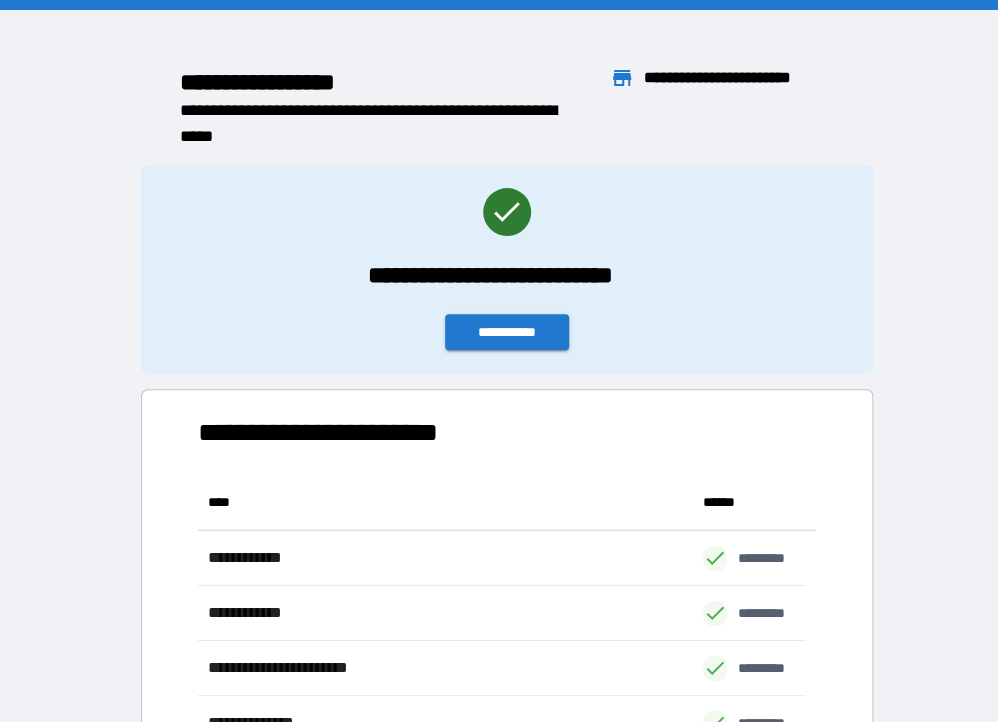 scroll, scrollTop: 16, scrollLeft: 16, axis: both 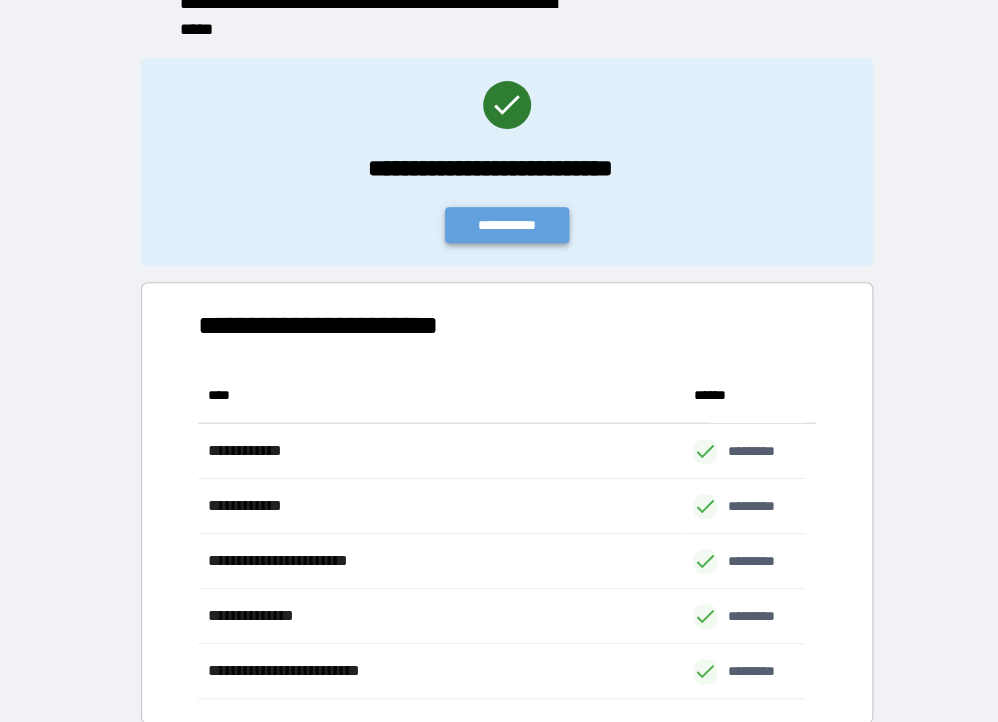 click on "**********" at bounding box center (507, 225) 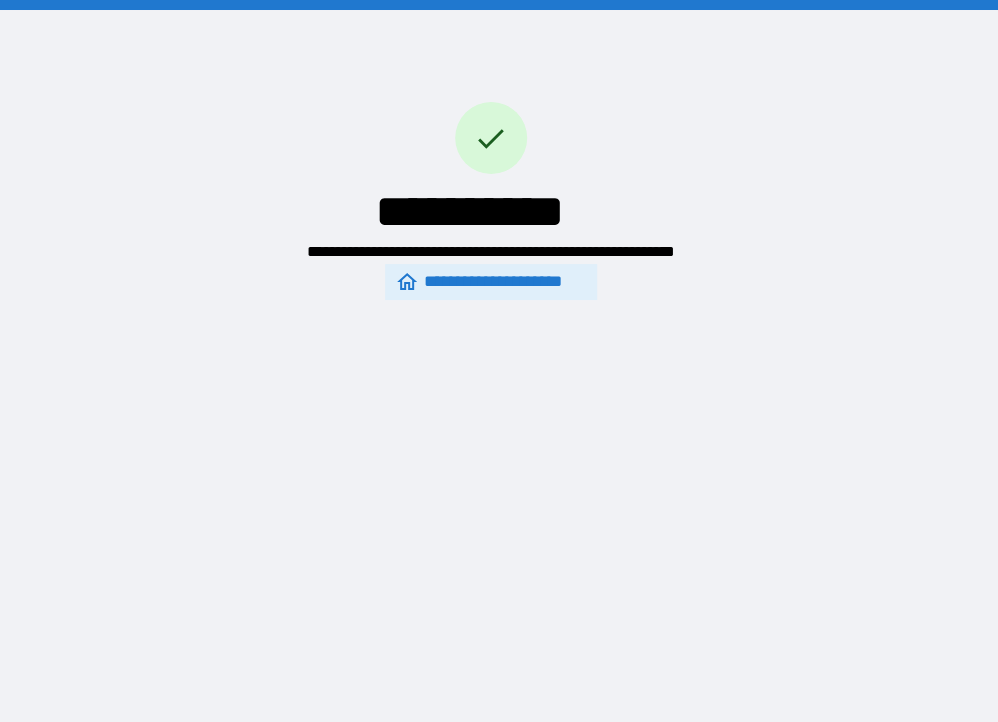 scroll, scrollTop: 0, scrollLeft: 0, axis: both 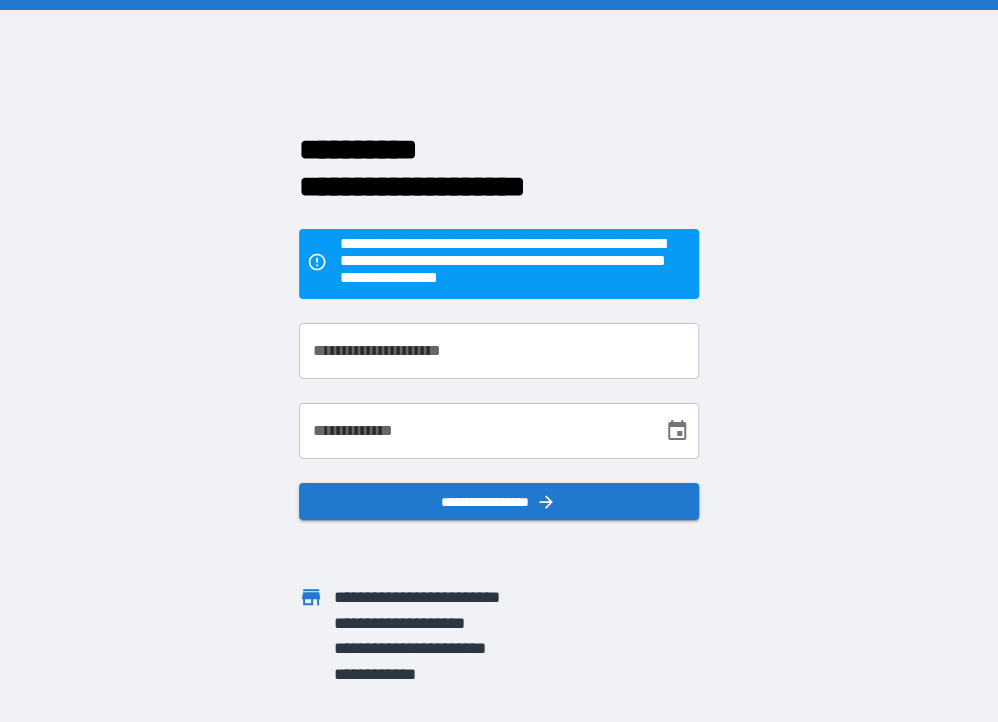 click on "**********" at bounding box center [499, 361] 